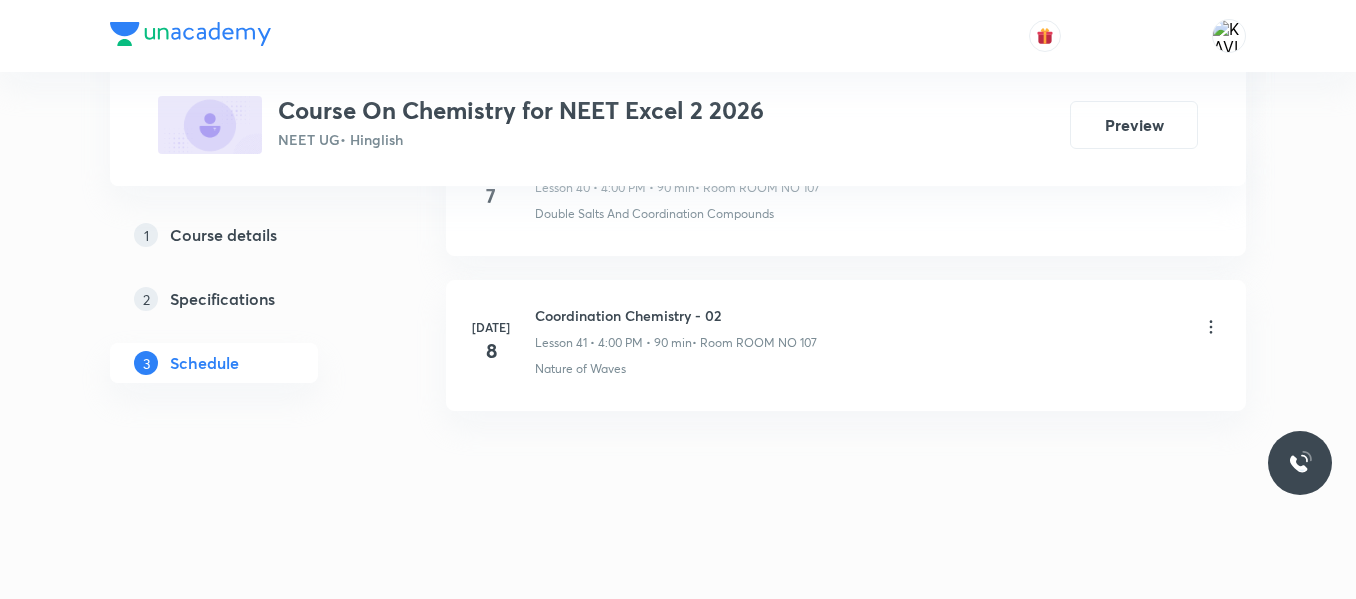 click on "Coordination Chemistry - 02" at bounding box center [676, 315] 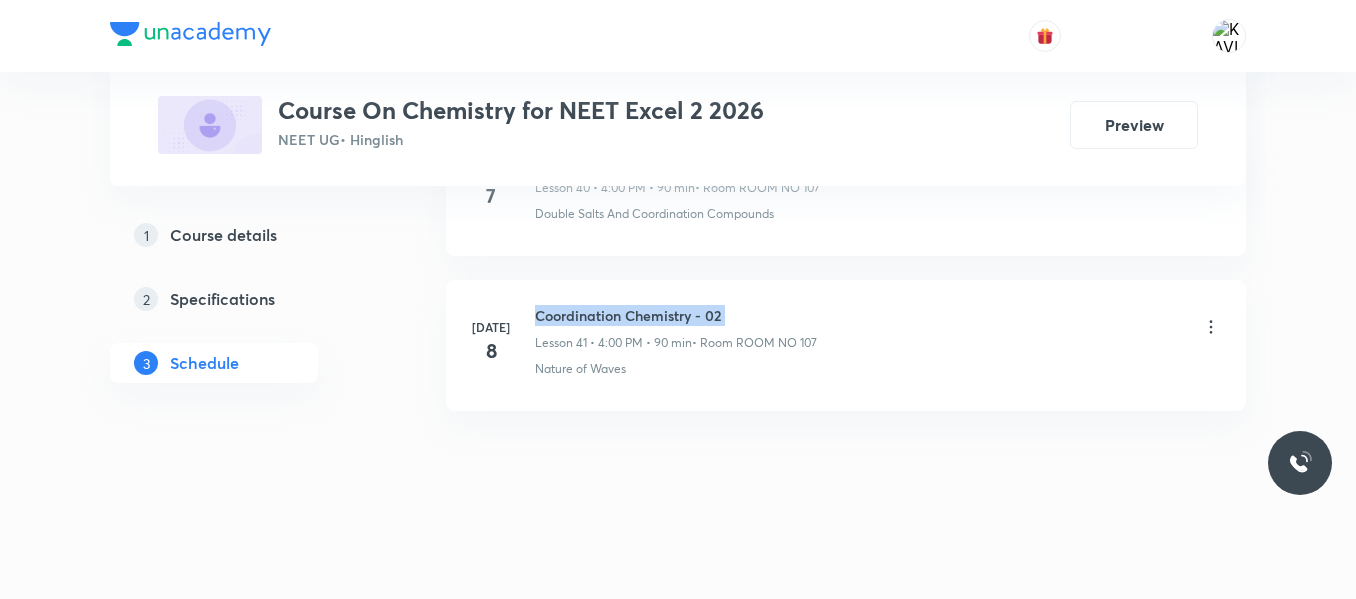 scroll, scrollTop: 7359, scrollLeft: 0, axis: vertical 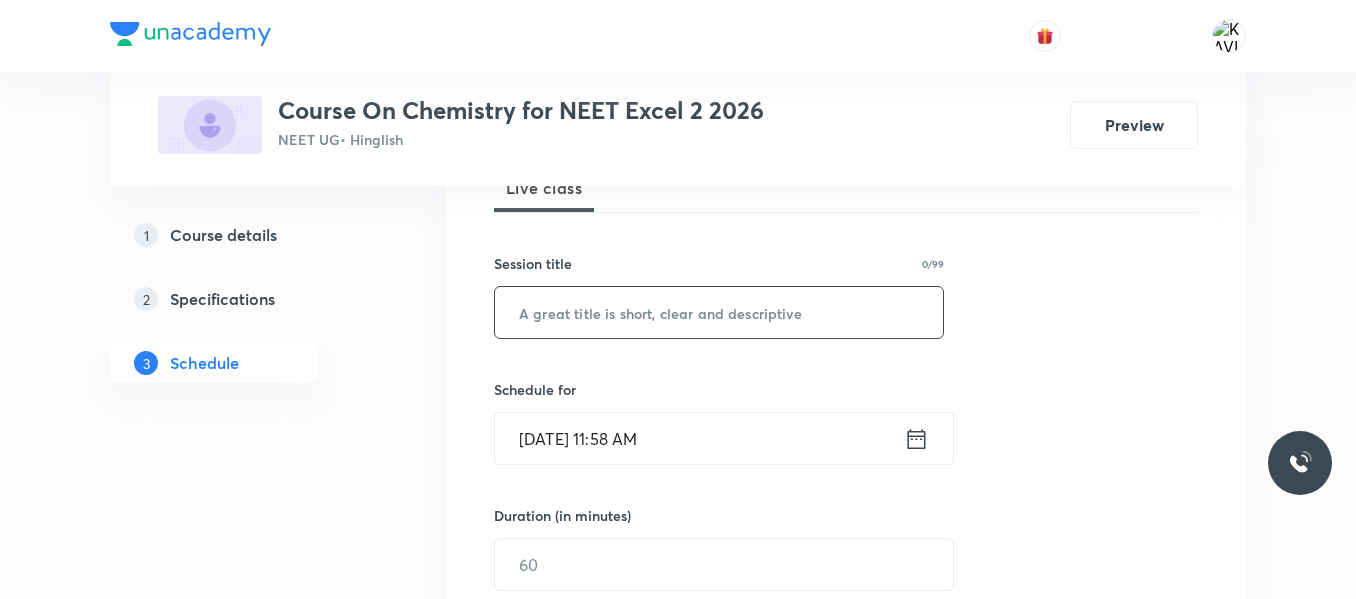 click at bounding box center [719, 312] 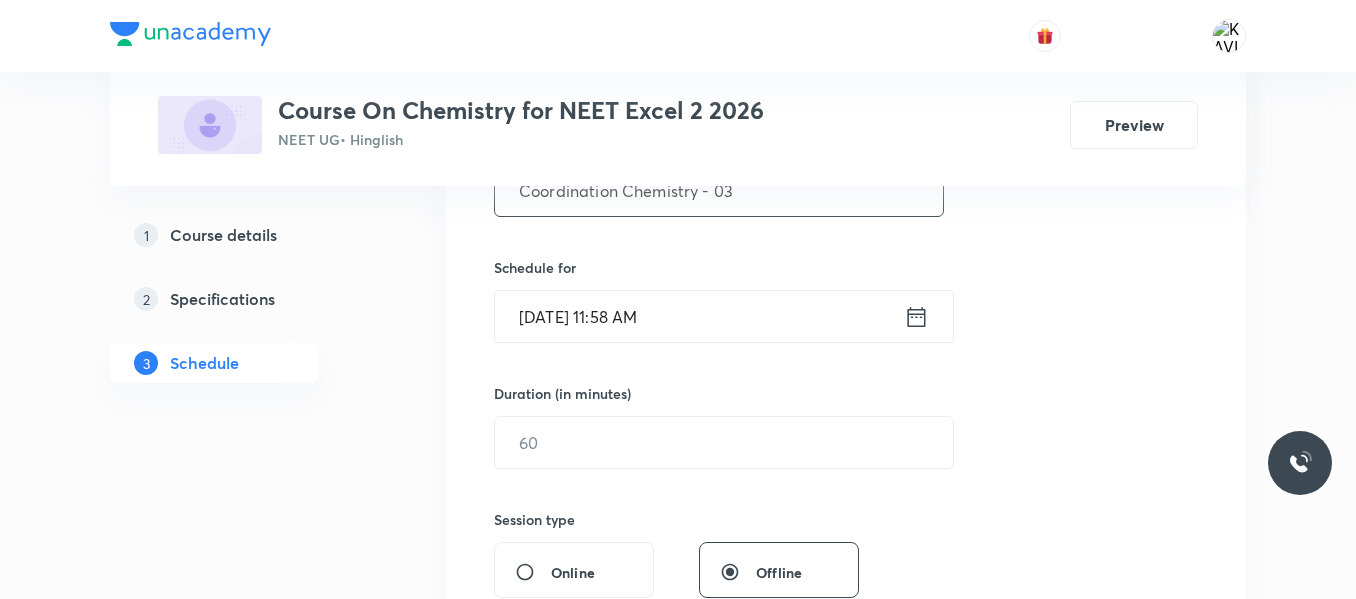 scroll, scrollTop: 514, scrollLeft: 0, axis: vertical 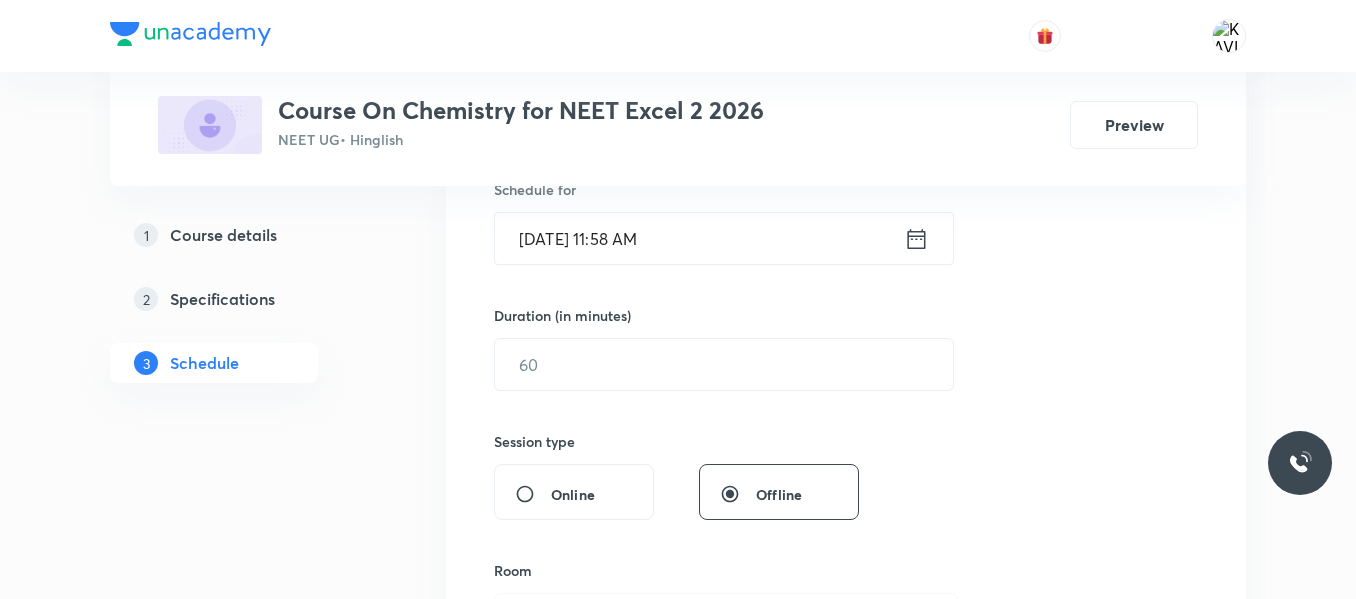 type on "Coordination Chemistry - 03" 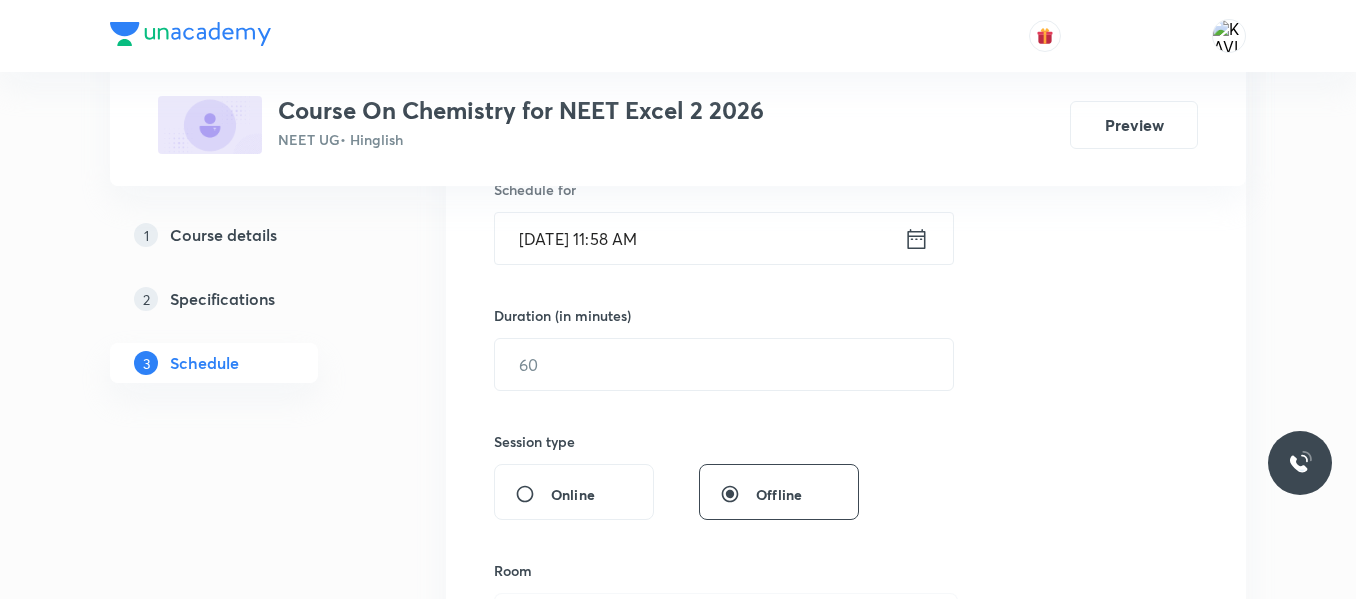 click 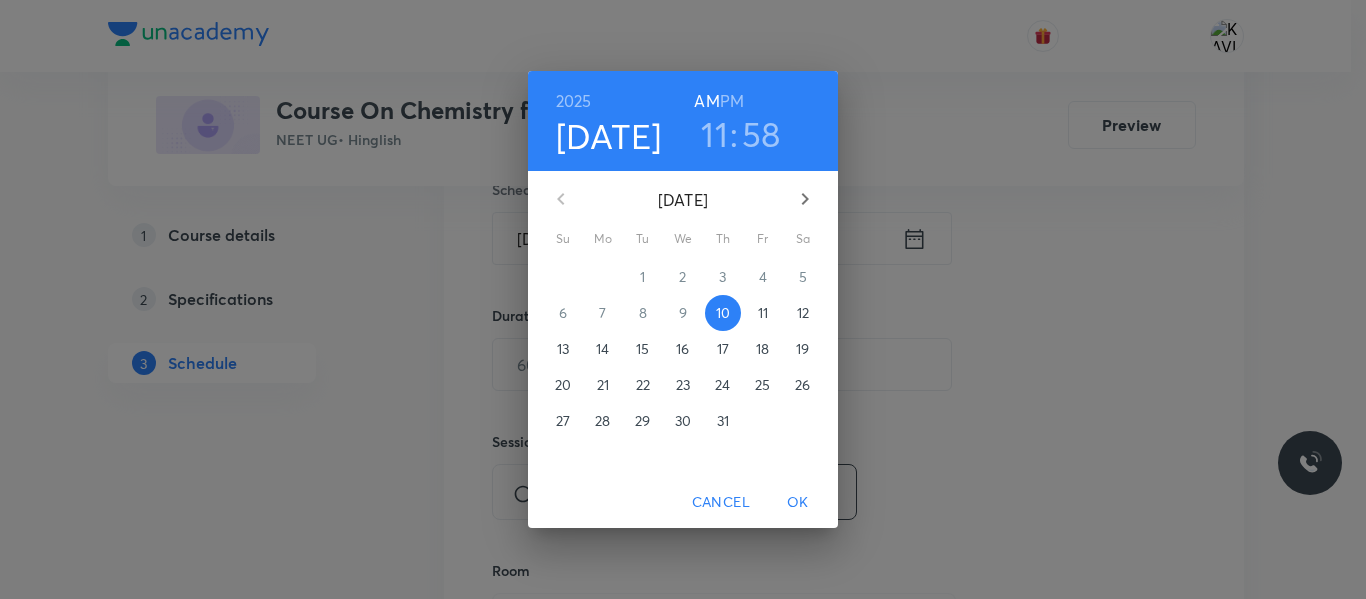 click on "PM" at bounding box center [732, 101] 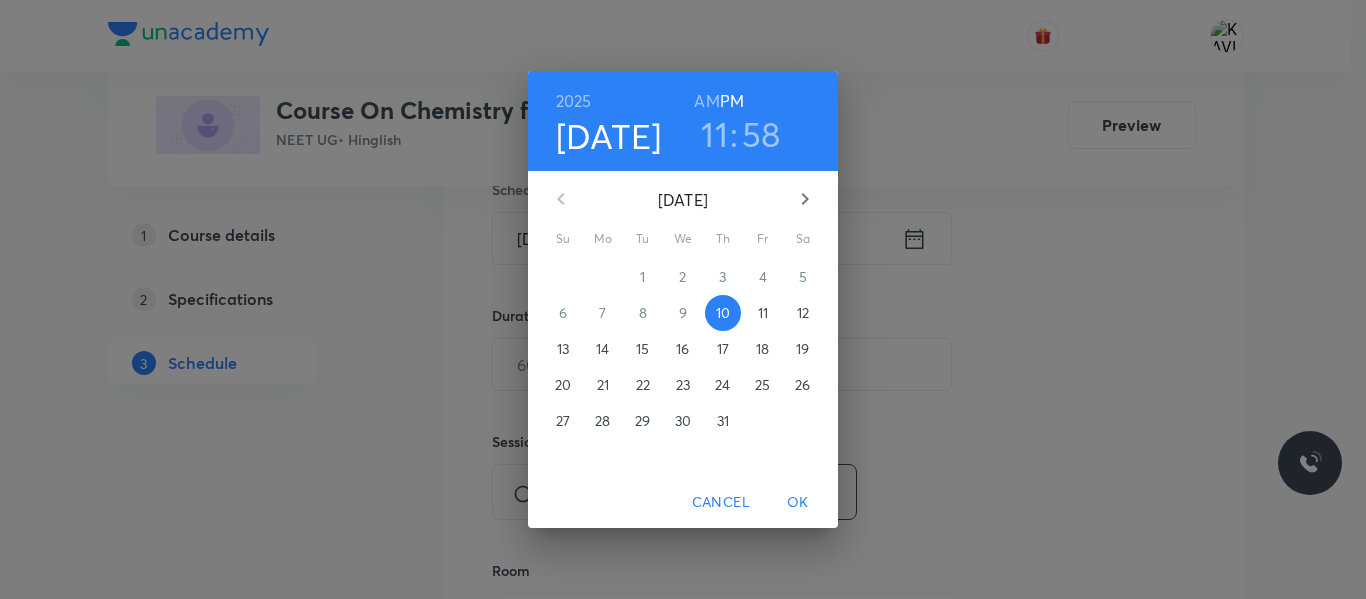click on "11" at bounding box center [714, 134] 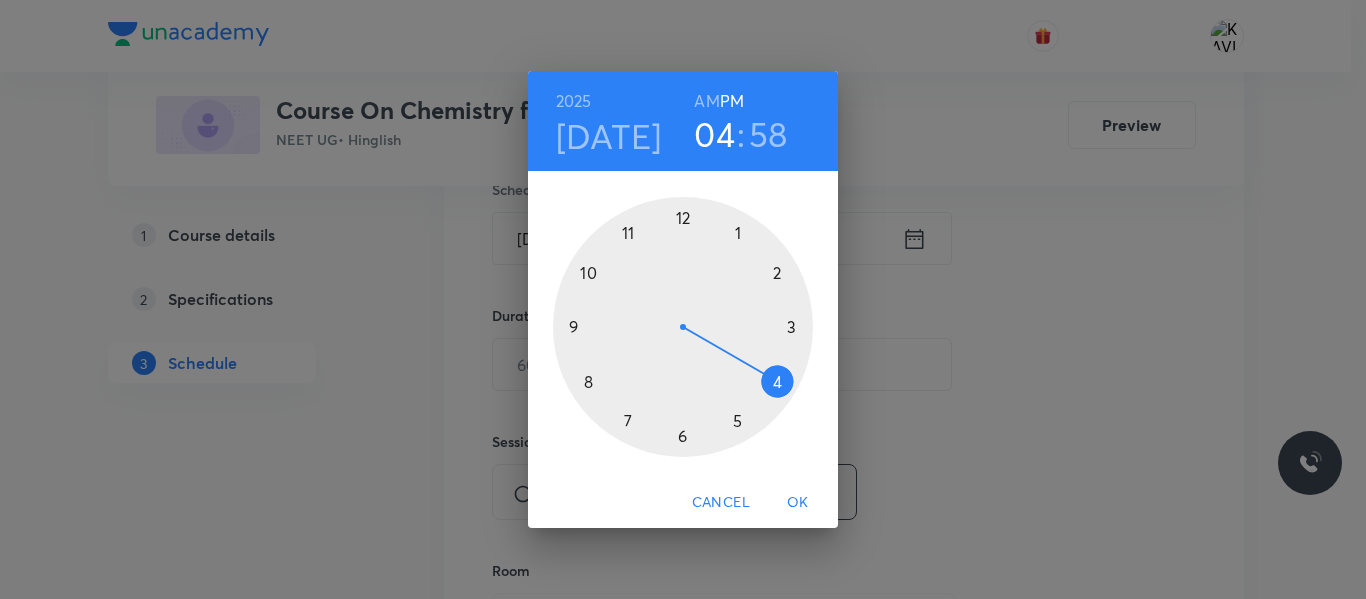 click at bounding box center (683, 327) 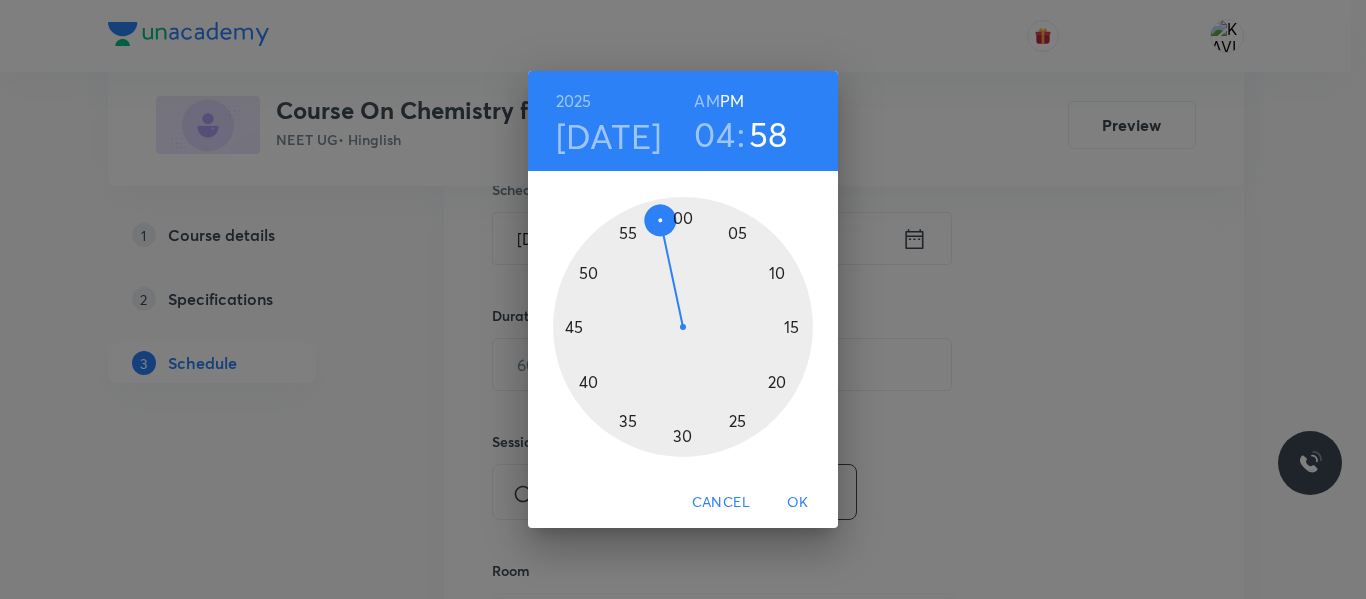 click at bounding box center (683, 327) 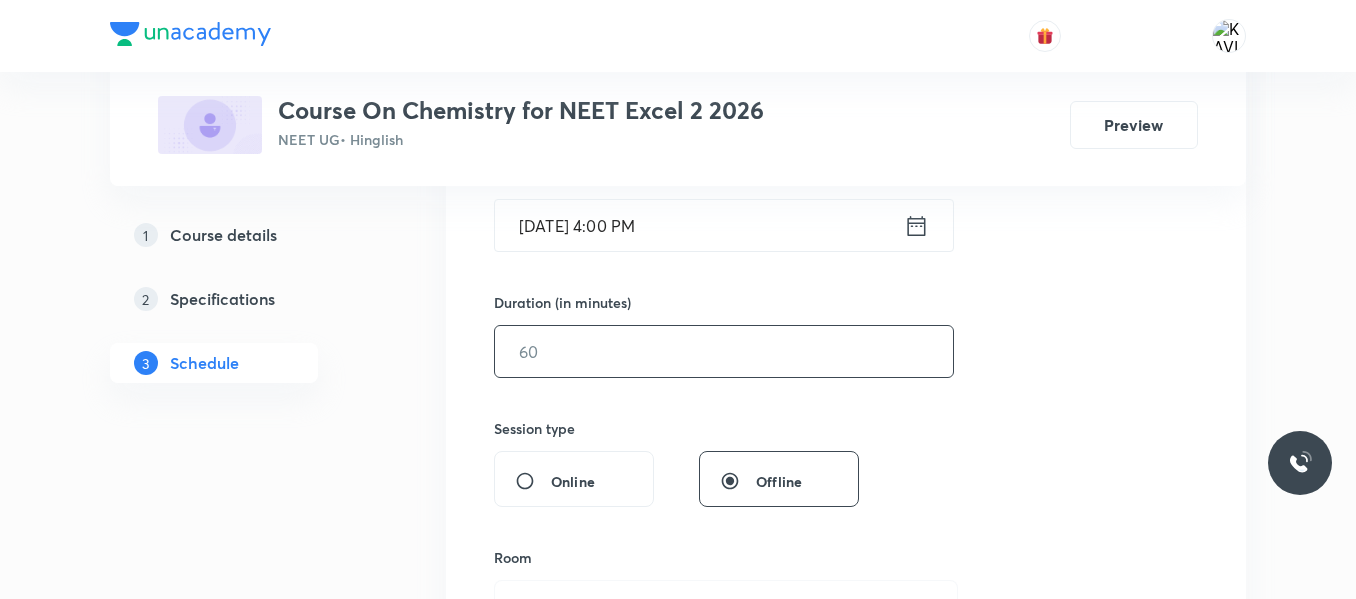 scroll, scrollTop: 614, scrollLeft: 0, axis: vertical 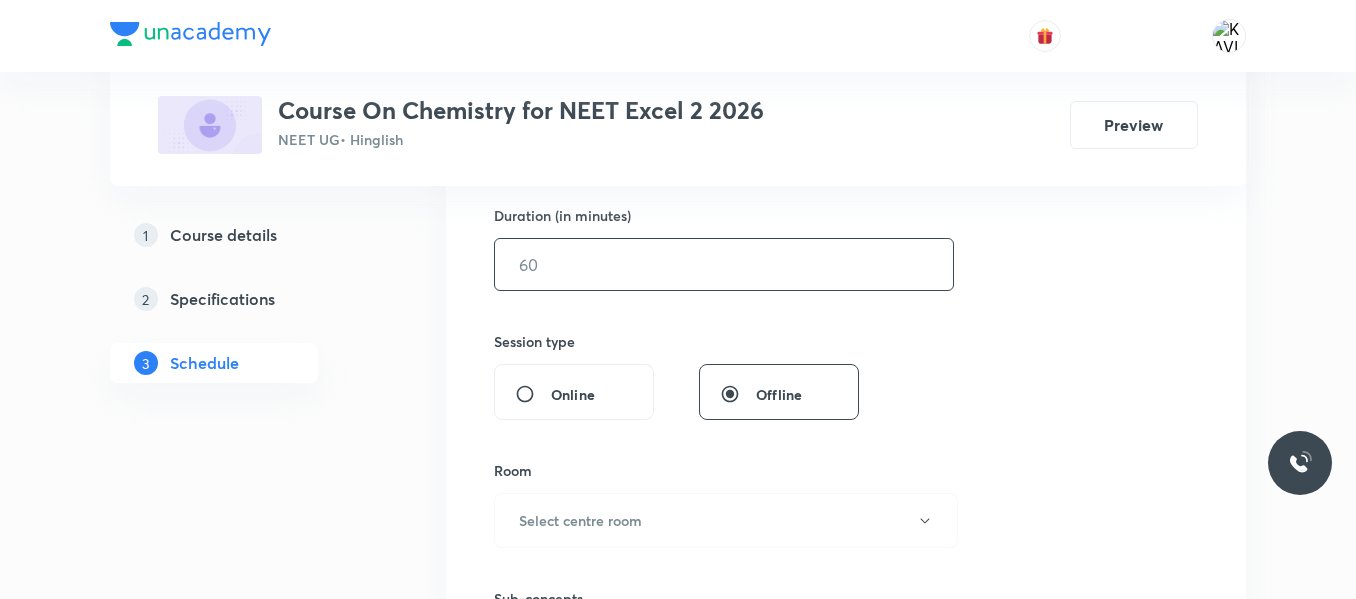 click at bounding box center (724, 264) 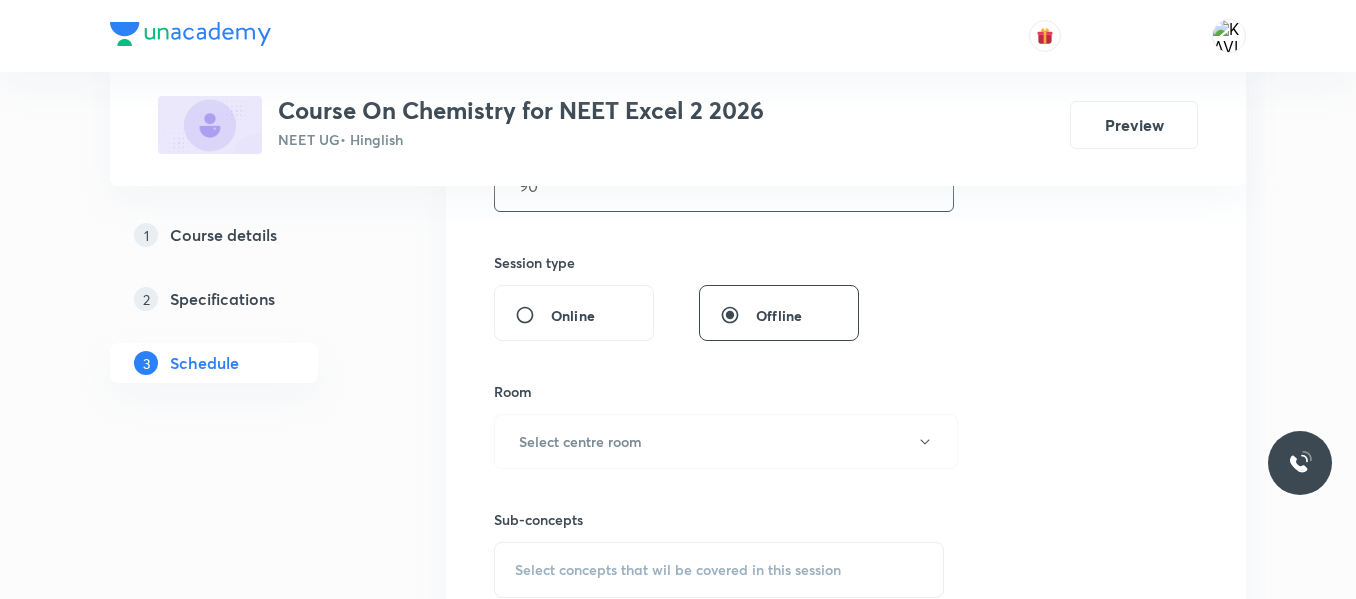 scroll, scrollTop: 814, scrollLeft: 0, axis: vertical 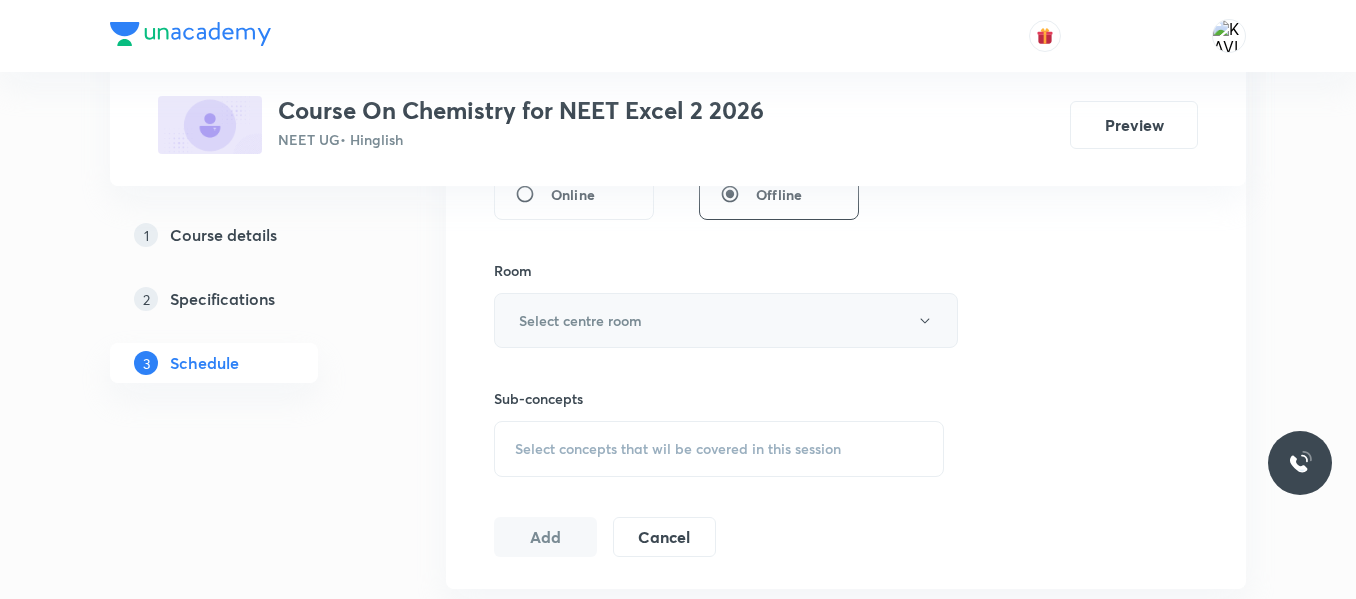 type on "90" 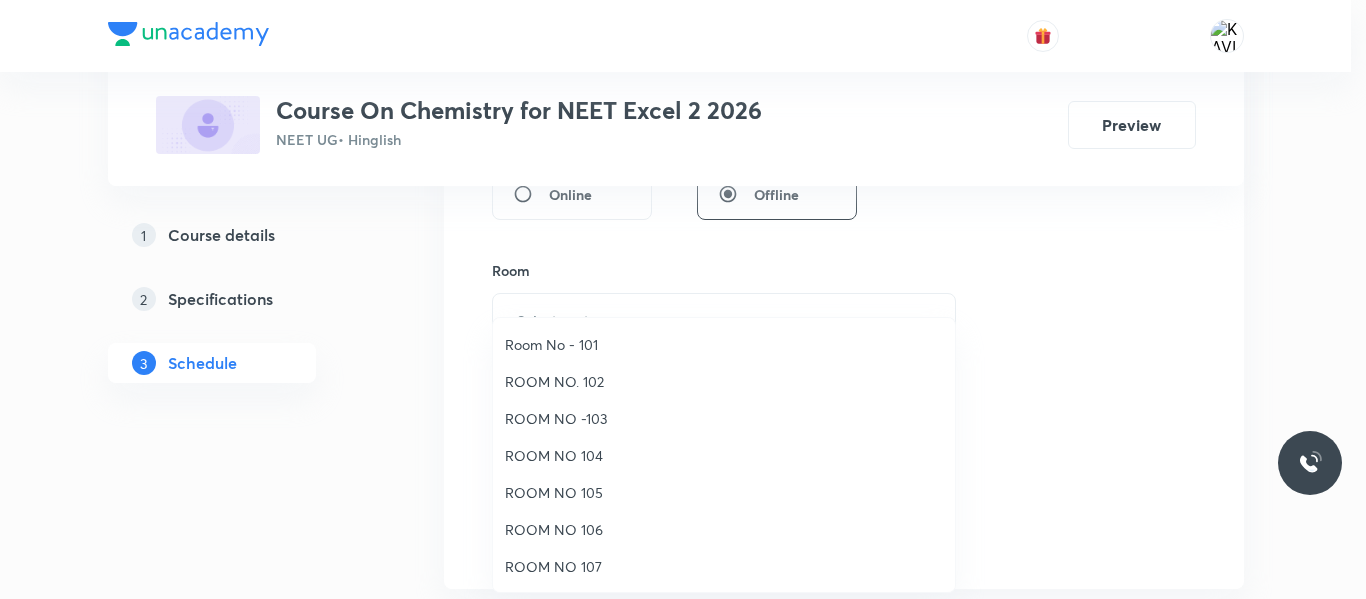 click on "ROOM NO 107" at bounding box center [724, 566] 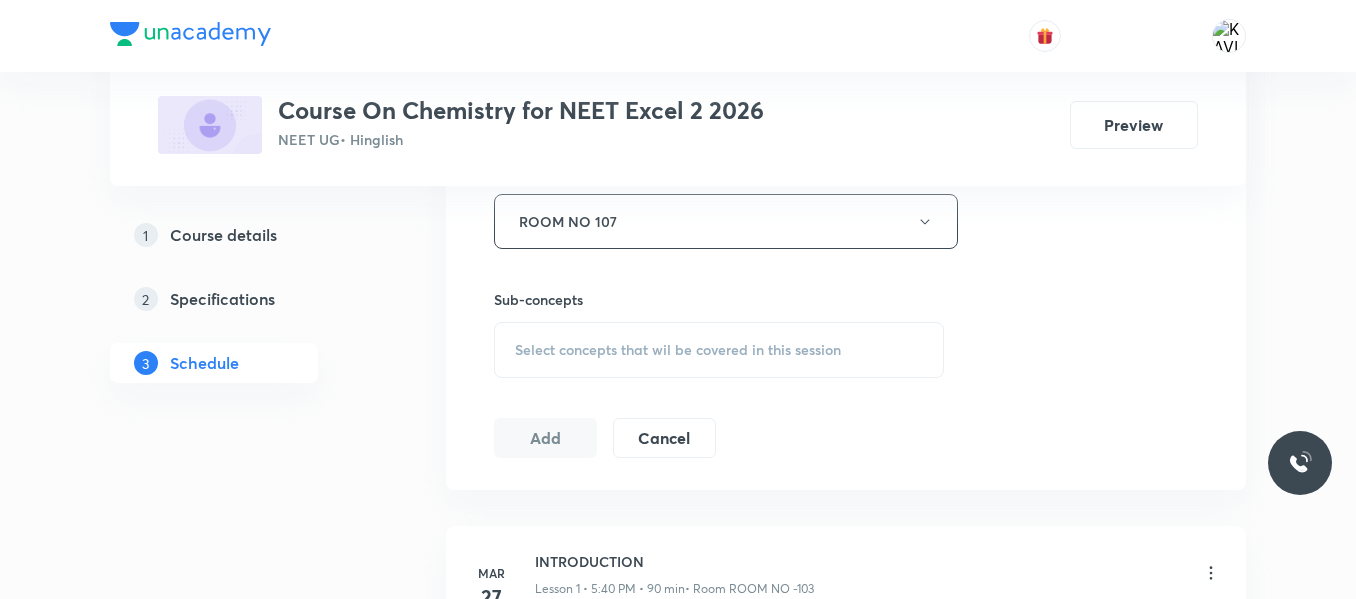 scroll, scrollTop: 914, scrollLeft: 0, axis: vertical 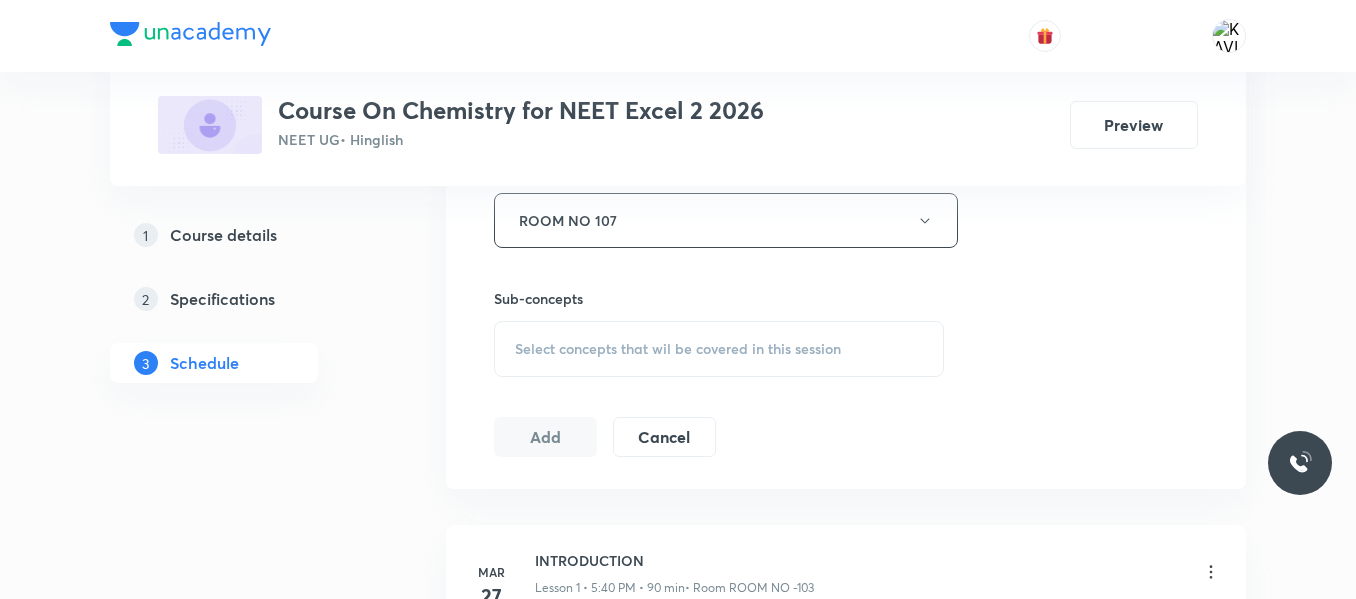 click on "Select concepts that wil be covered in this session" at bounding box center (678, 349) 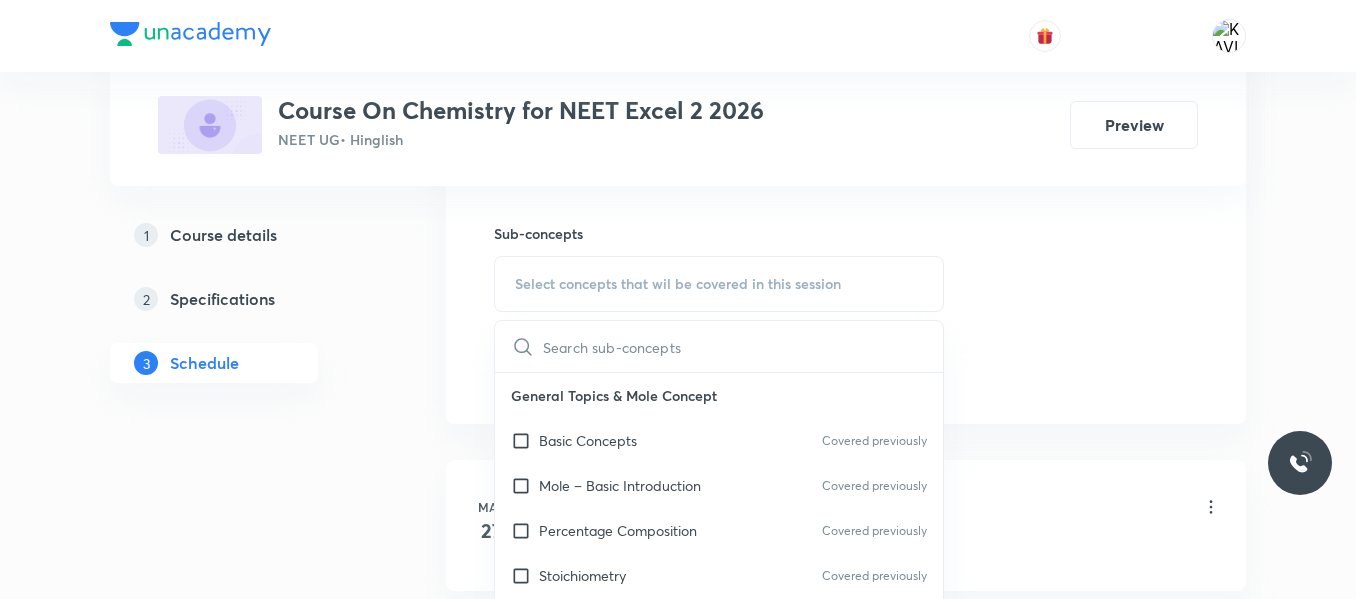 scroll, scrollTop: 1014, scrollLeft: 0, axis: vertical 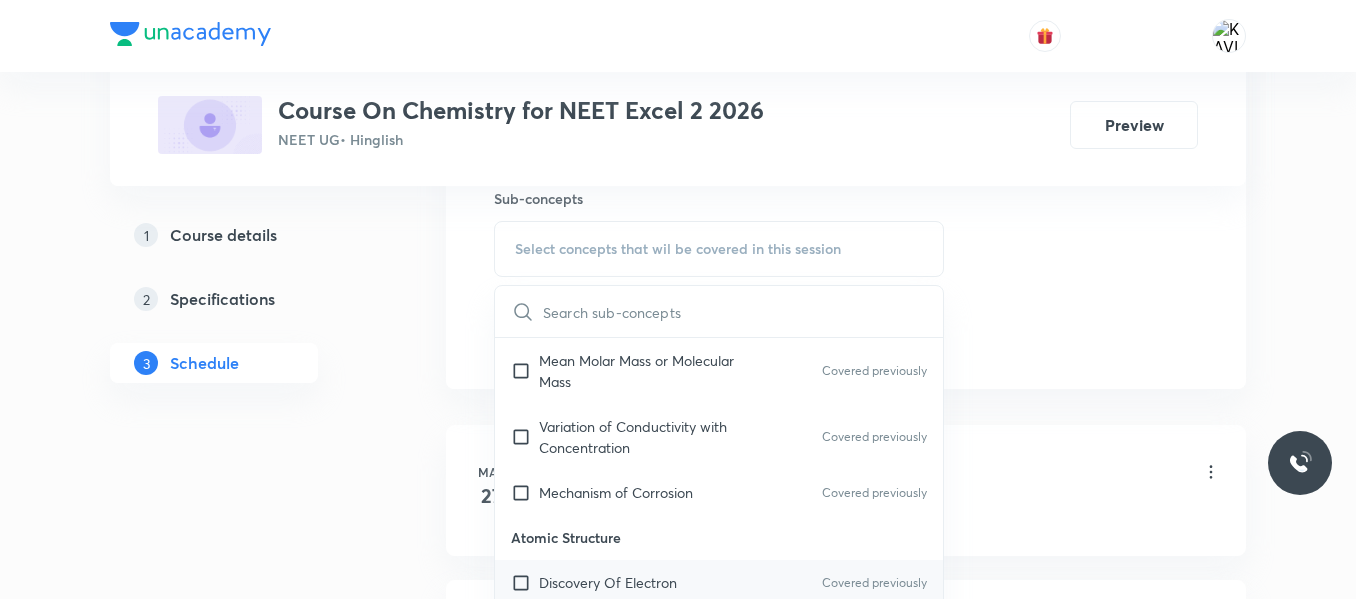click on "Discovery Of Electron Covered previously" at bounding box center (719, 582) 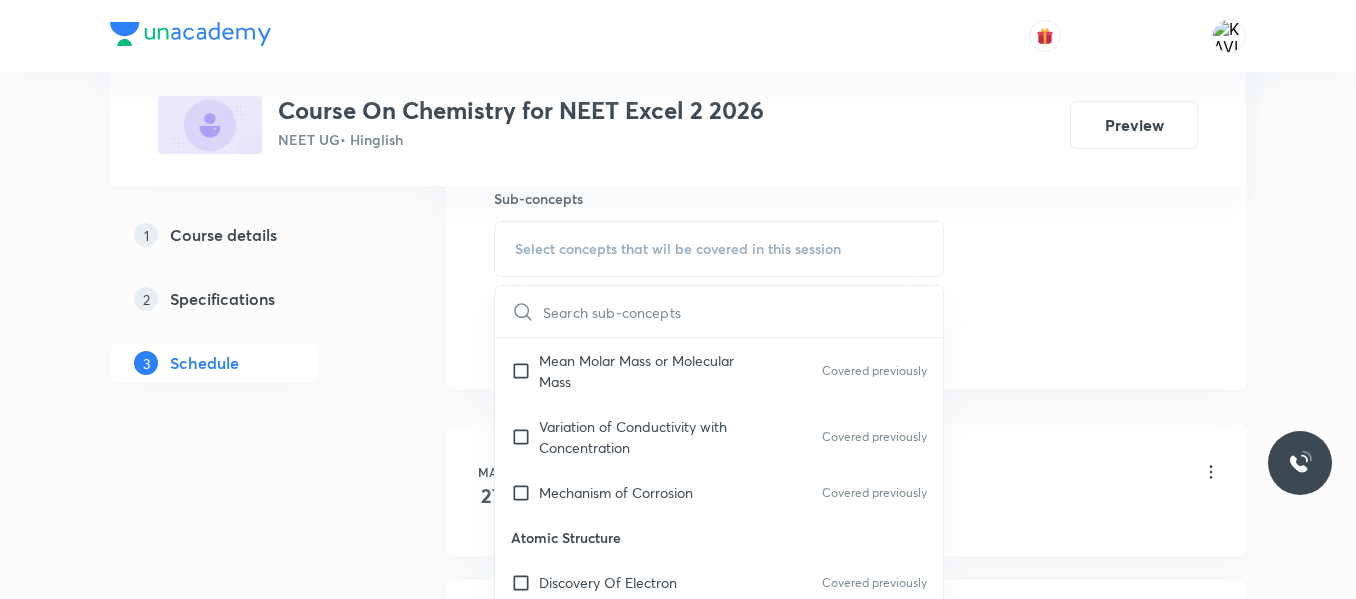 checkbox on "true" 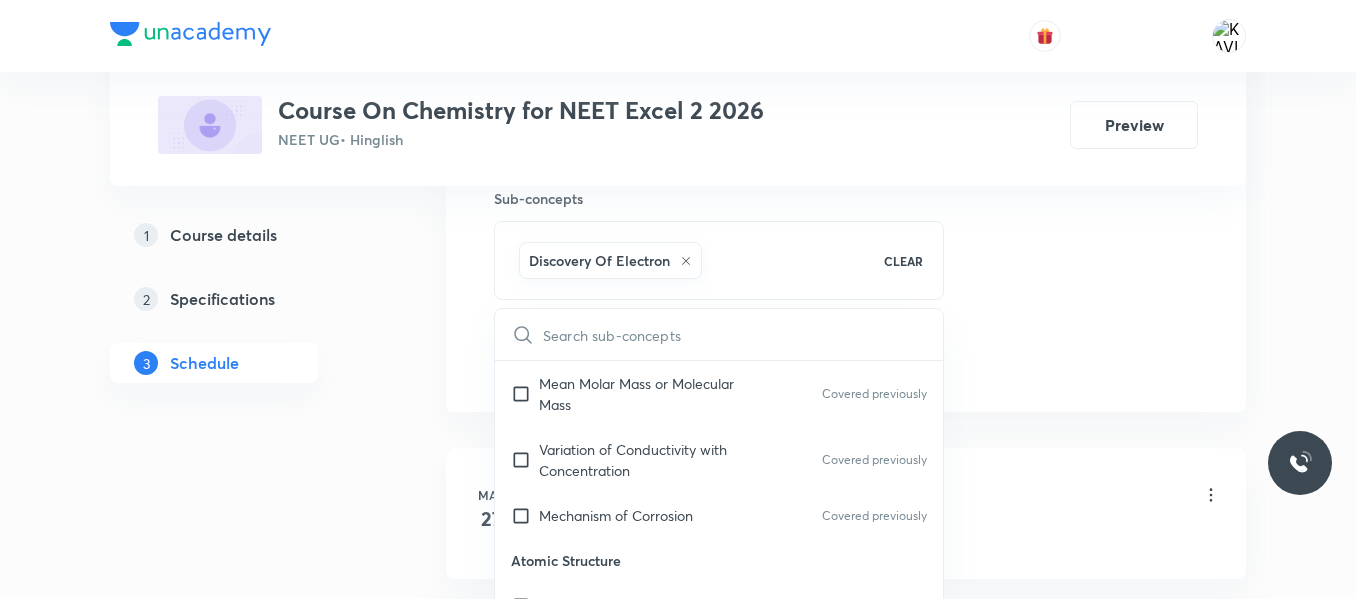 click on "Session  42 Live class Session title 27/99 Coordination Chemistry - 03 ​ Schedule for Jul 10, 2025, 4:00 PM ​ Duration (in minutes) 90 ​   Session type Online Offline Room ROOM NO 107 Sub-concepts Discovery Of Electron CLEAR ​ General Topics & Mole Concept Basic Concepts Covered previously Mole – Basic Introduction Covered previously Percentage Composition Covered previously Stoichiometry Covered previously Principle of Atom Conservation (POAC) Covered previously Relation between Stoichiometric Quantities Application of Mole Concept: Gravimetric Analysis Electronic Configuration Of Atoms (Hund's rule) Covered previously  Quantum Numbers (Magnetic Quantum no.) Covered previously Quantum Numbers(Pauli's Exclusion law) Covered previously Mean Molar Mass or Molecular Mass Covered previously Variation of Conductivity with Concentration Covered previously Mechanism of Corrosion Covered previously Atomic Structure Discovery Of Electron Covered previously Some Prerequisites of Physics Covered previously pH" at bounding box center [846, -101] 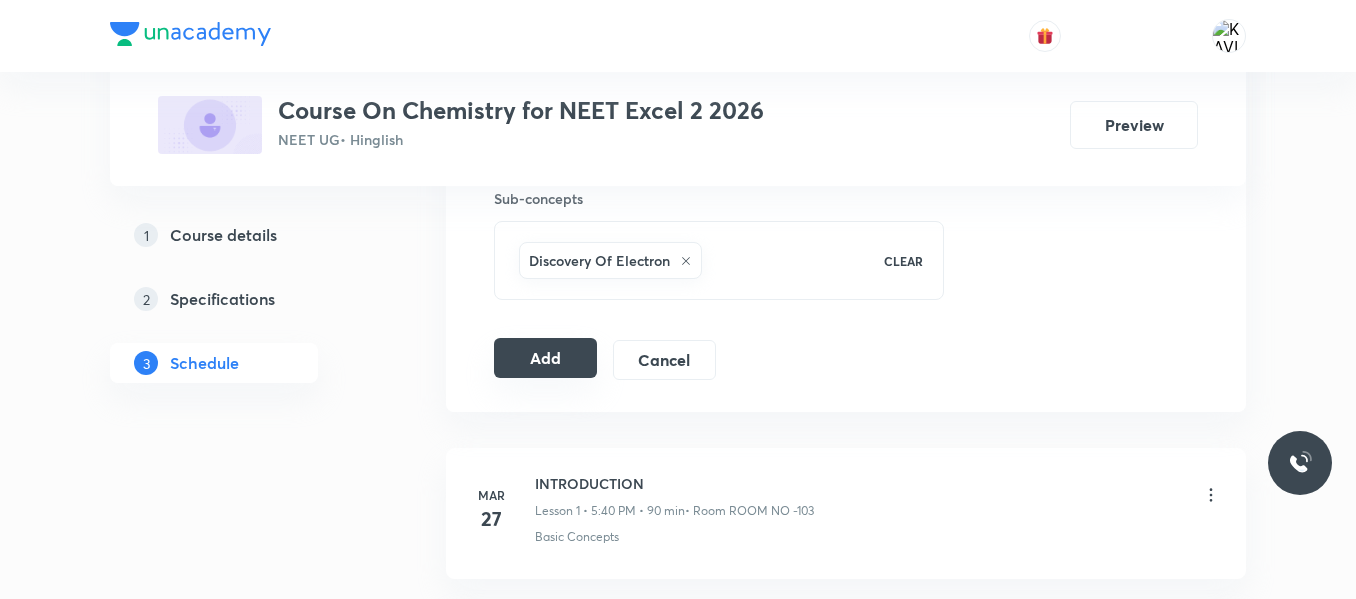 click on "Add" at bounding box center [545, 358] 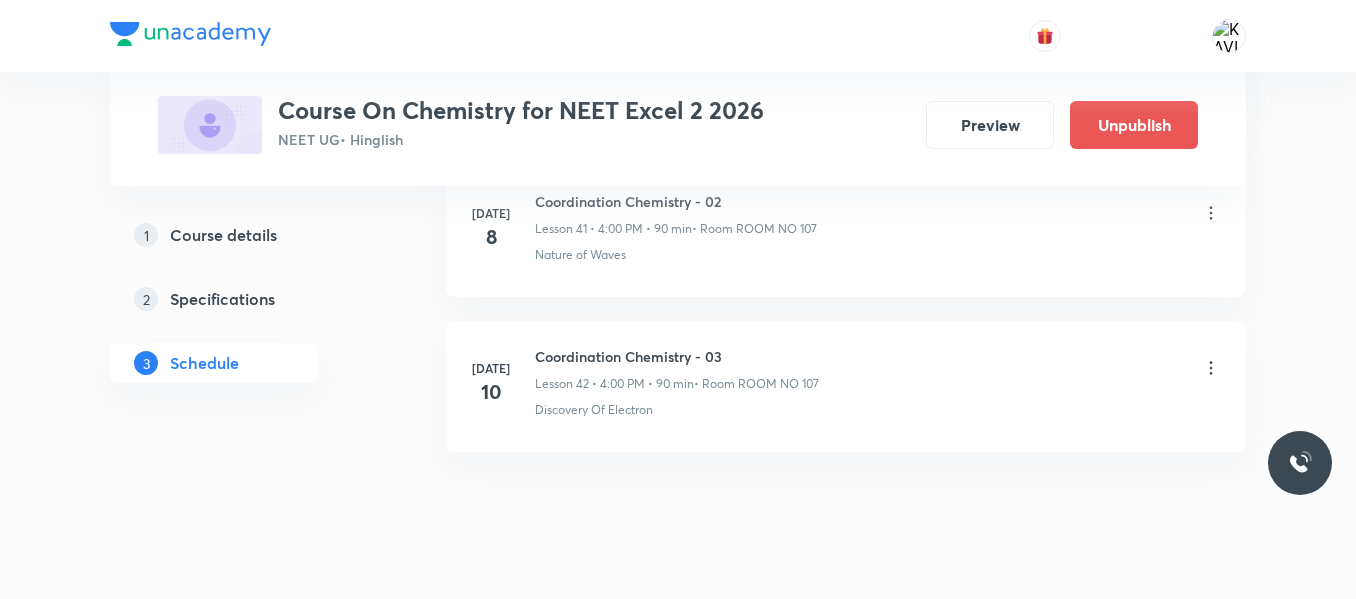 scroll, scrollTop: 6595, scrollLeft: 0, axis: vertical 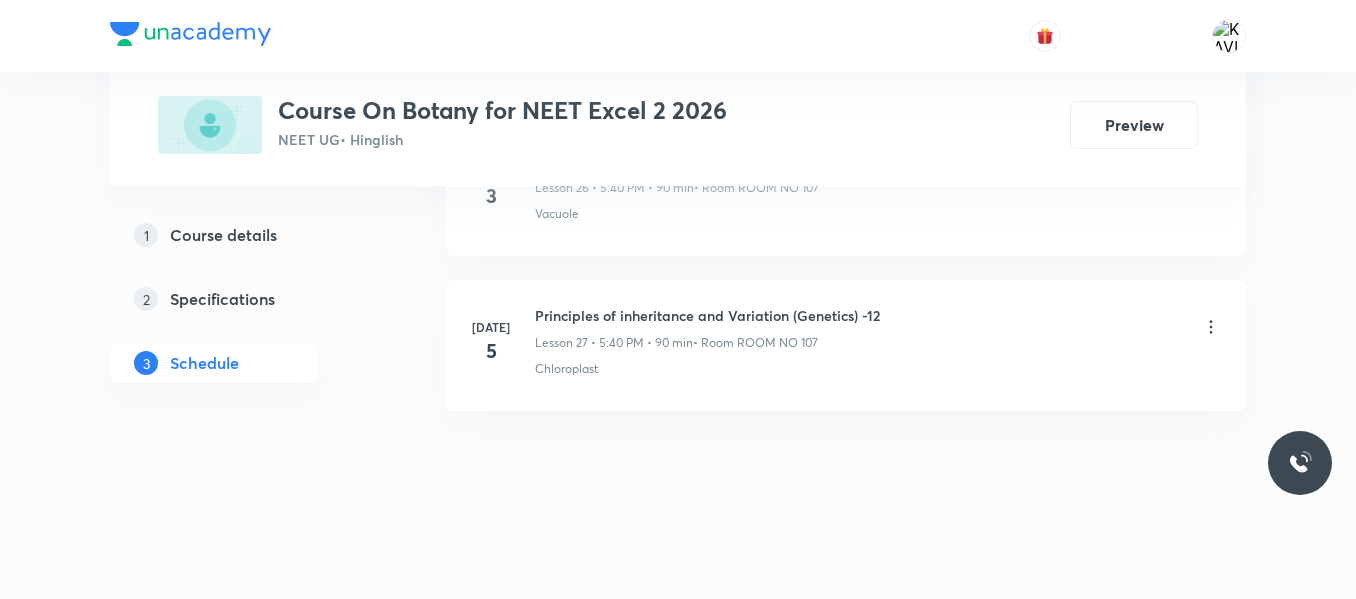 click on "Principles of inheritance and Variation (Genetics) -12" at bounding box center (707, 315) 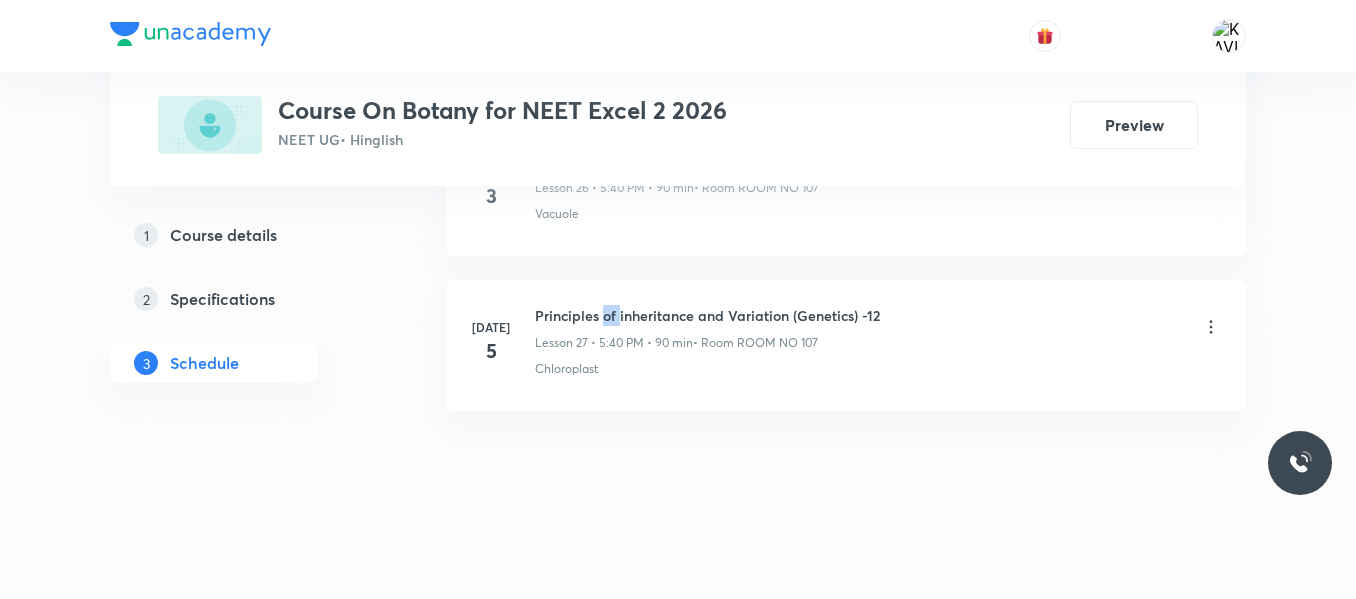 click on "Principles of inheritance and Variation (Genetics) -12" at bounding box center (707, 315) 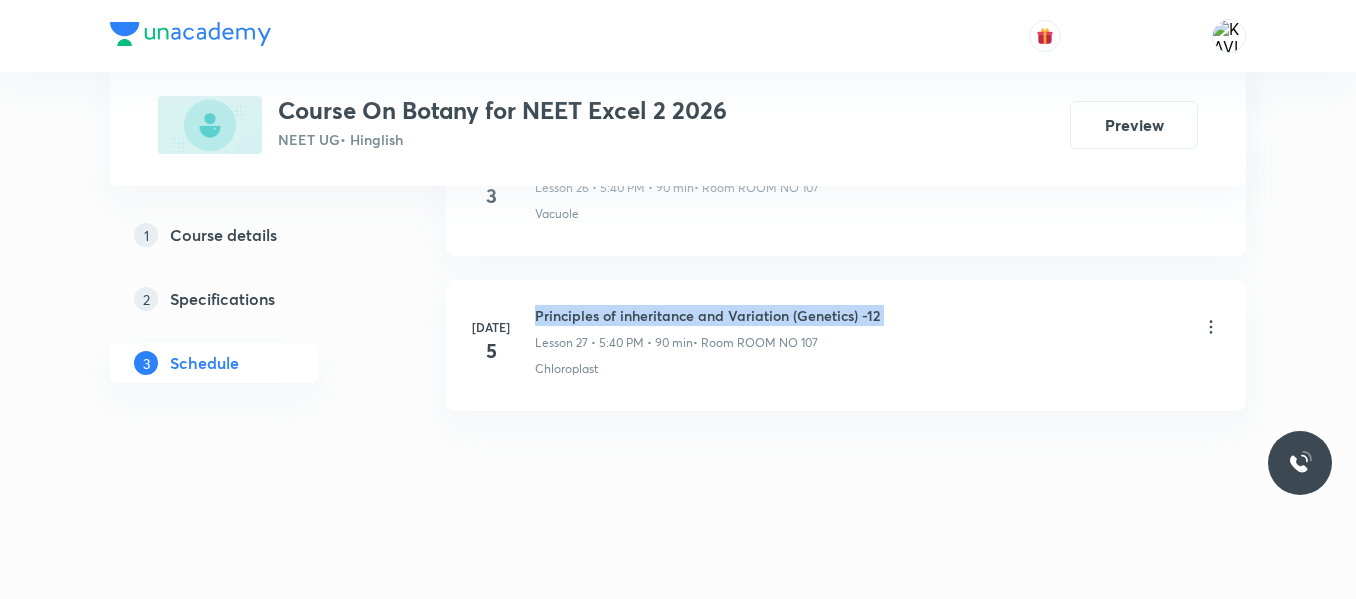 click on "Principles of inheritance and Variation (Genetics) -12" at bounding box center (707, 315) 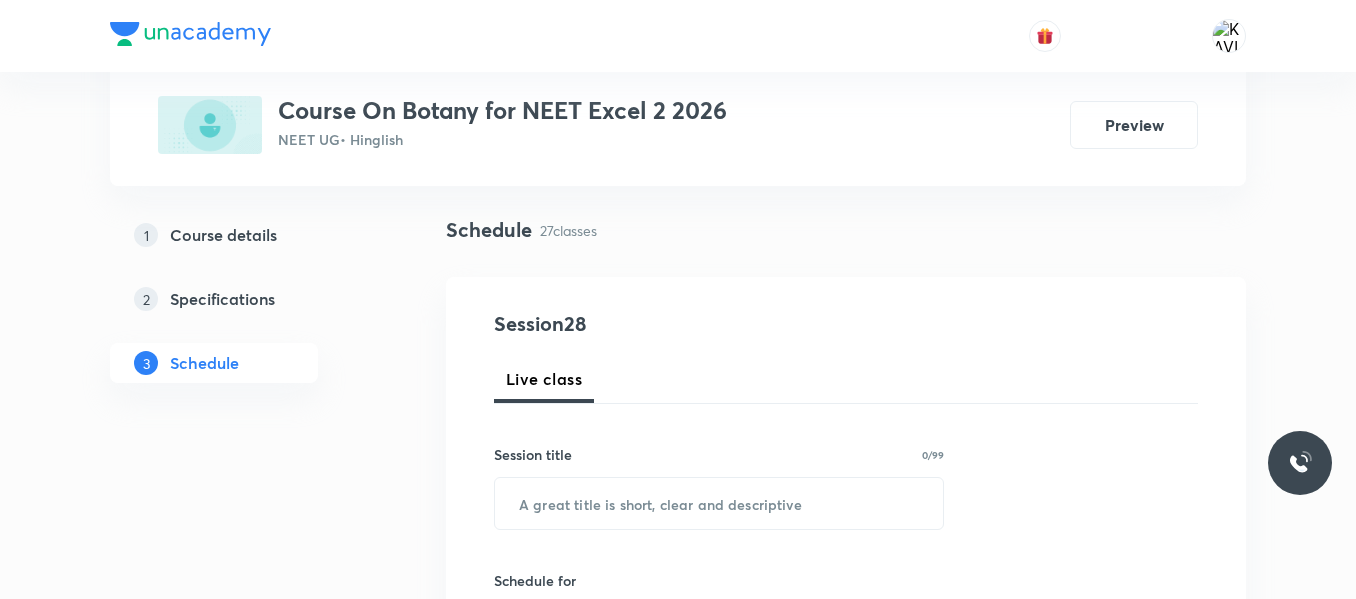 scroll, scrollTop: 124, scrollLeft: 0, axis: vertical 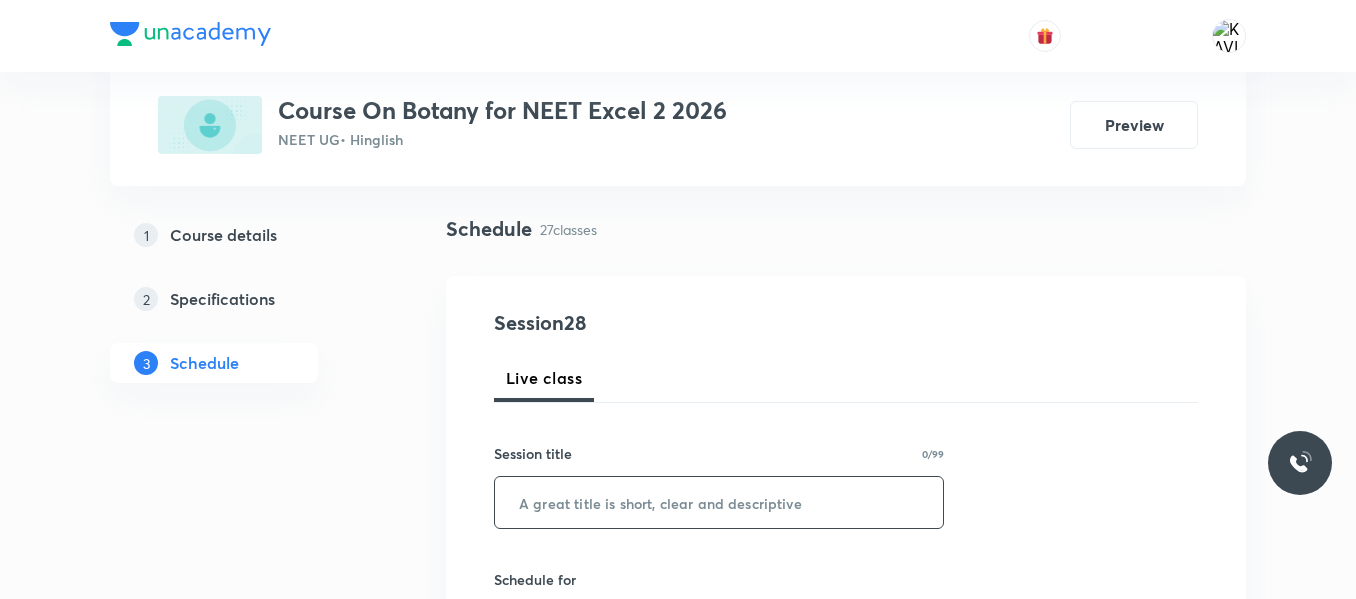click at bounding box center [719, 502] 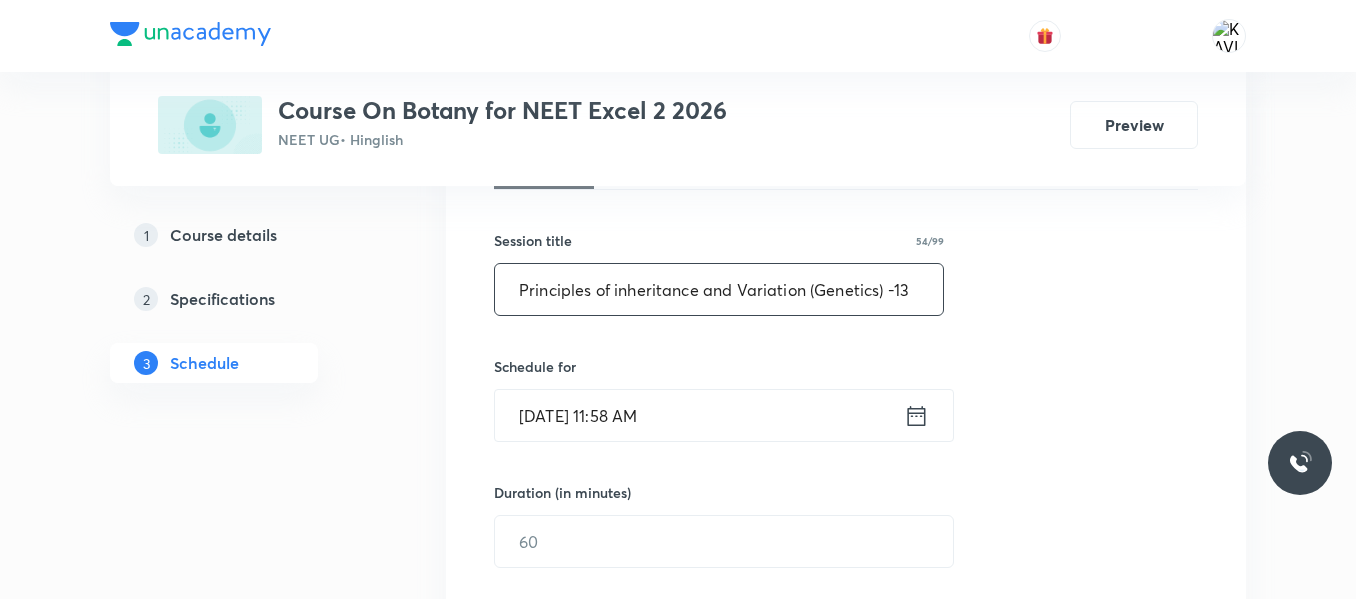 scroll, scrollTop: 424, scrollLeft: 0, axis: vertical 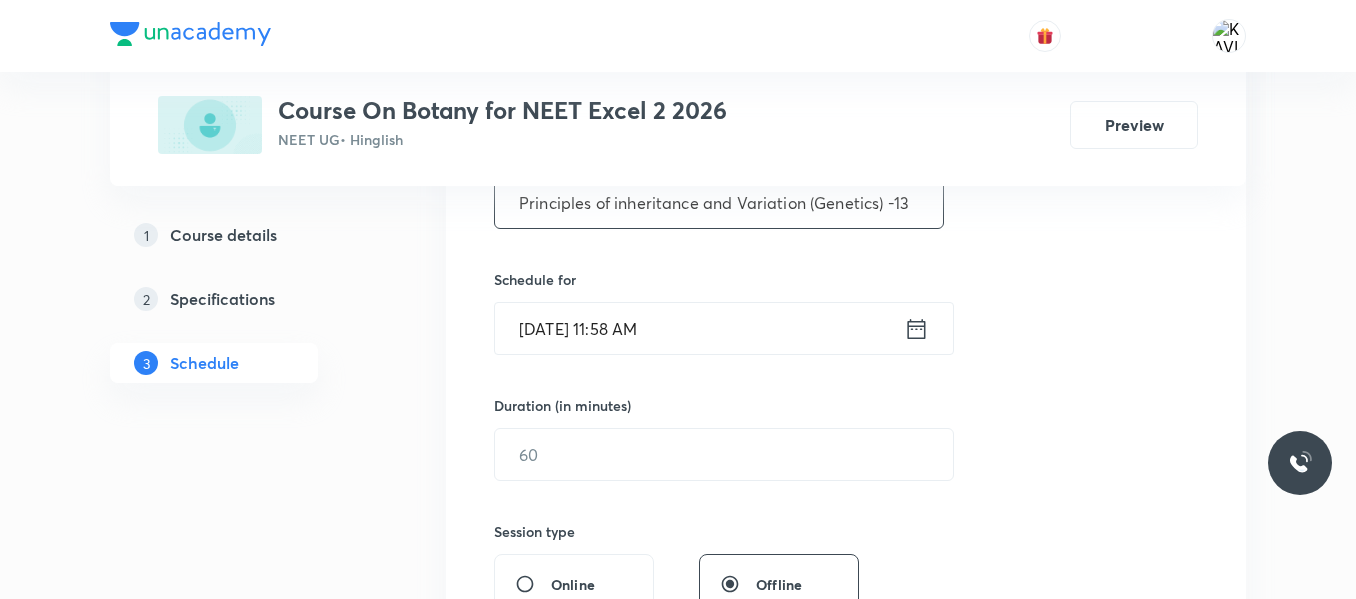 type on "Principles of inheritance and Variation (Genetics) -13" 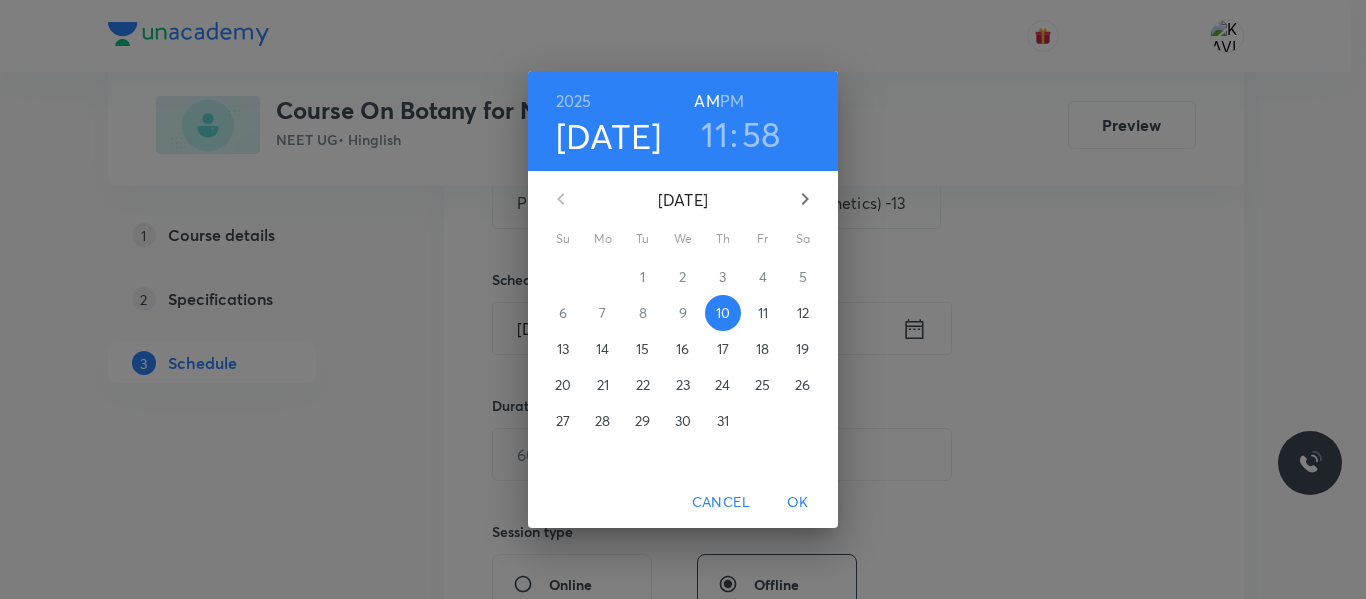 click on "PM" at bounding box center [732, 101] 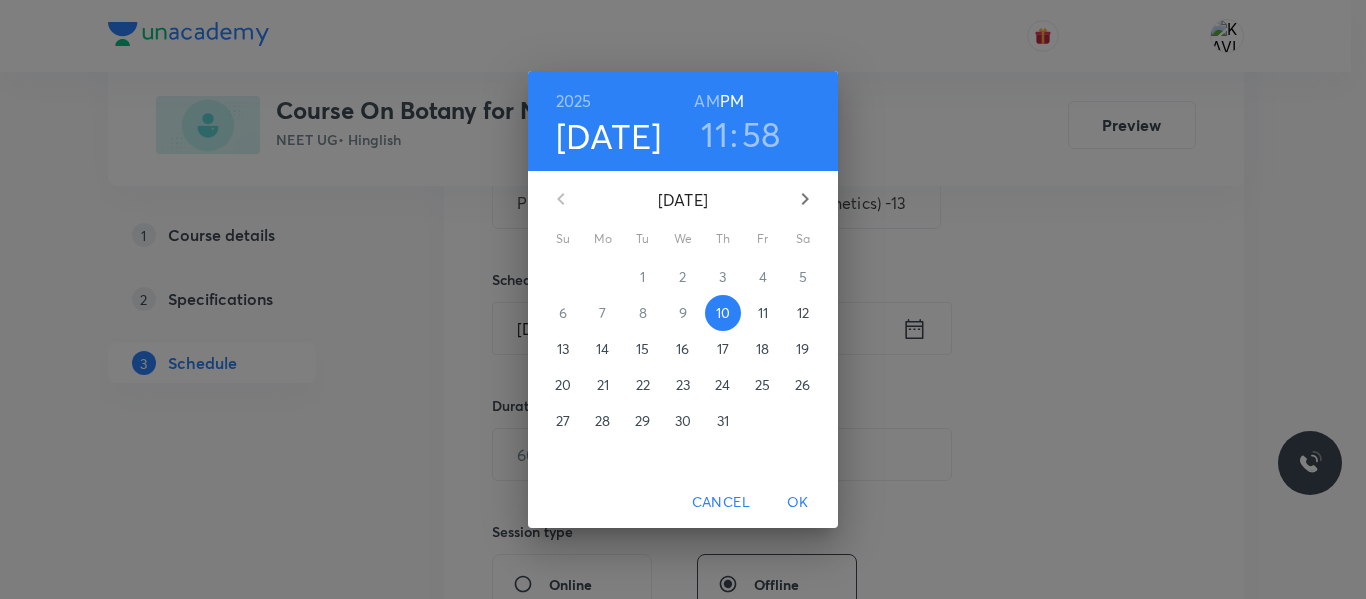 click on "11" at bounding box center [714, 134] 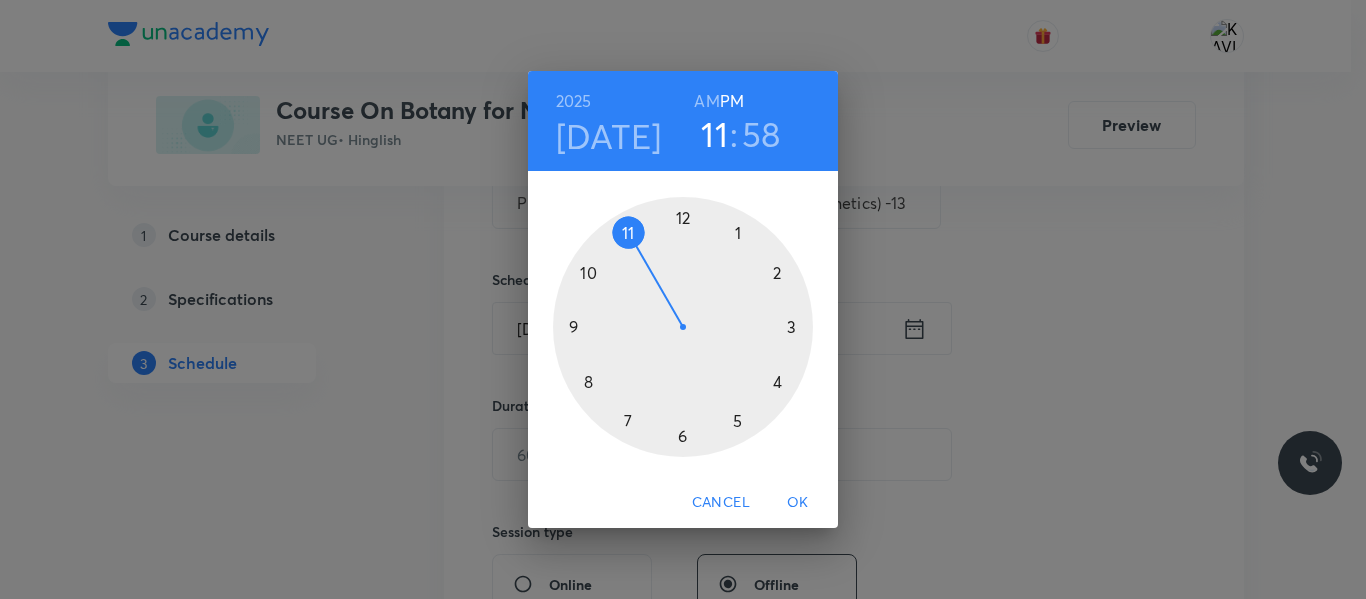 click at bounding box center (683, 327) 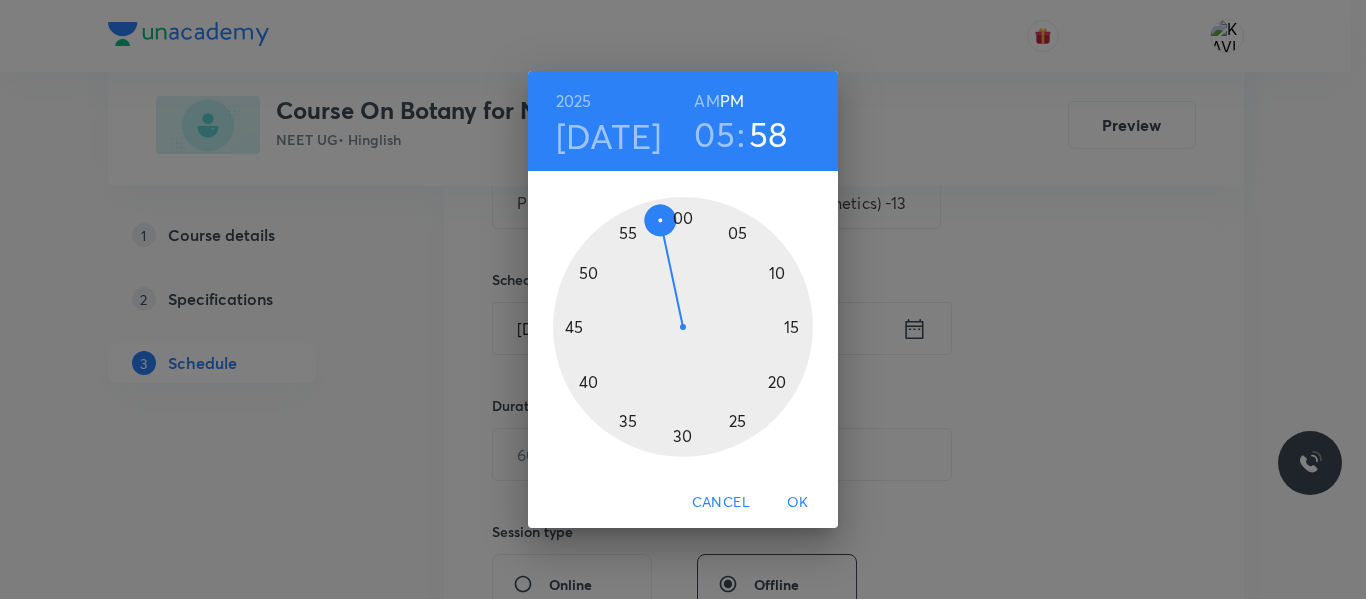 click at bounding box center [683, 327] 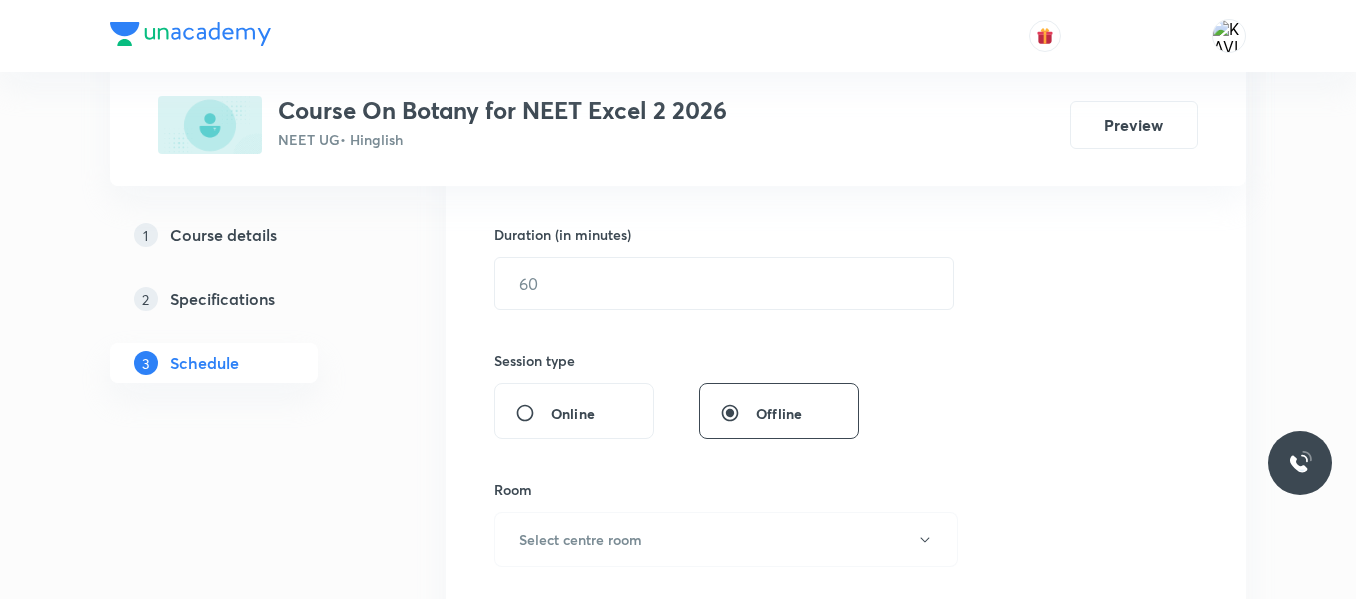 scroll, scrollTop: 624, scrollLeft: 0, axis: vertical 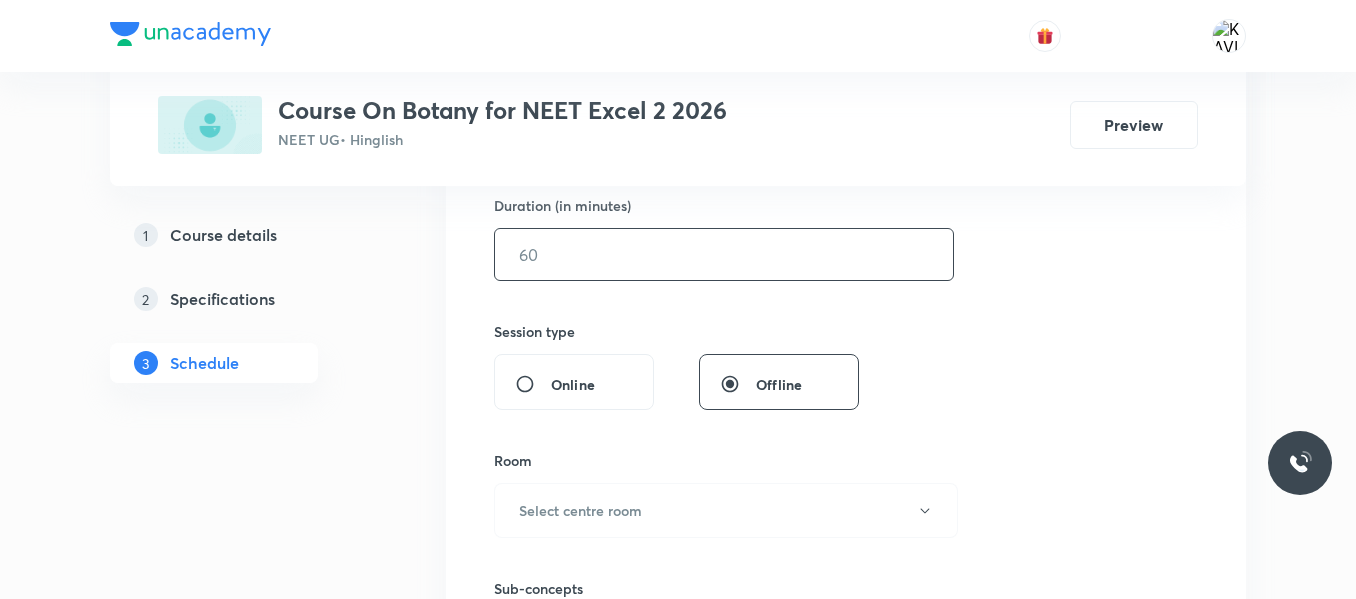 click at bounding box center [724, 254] 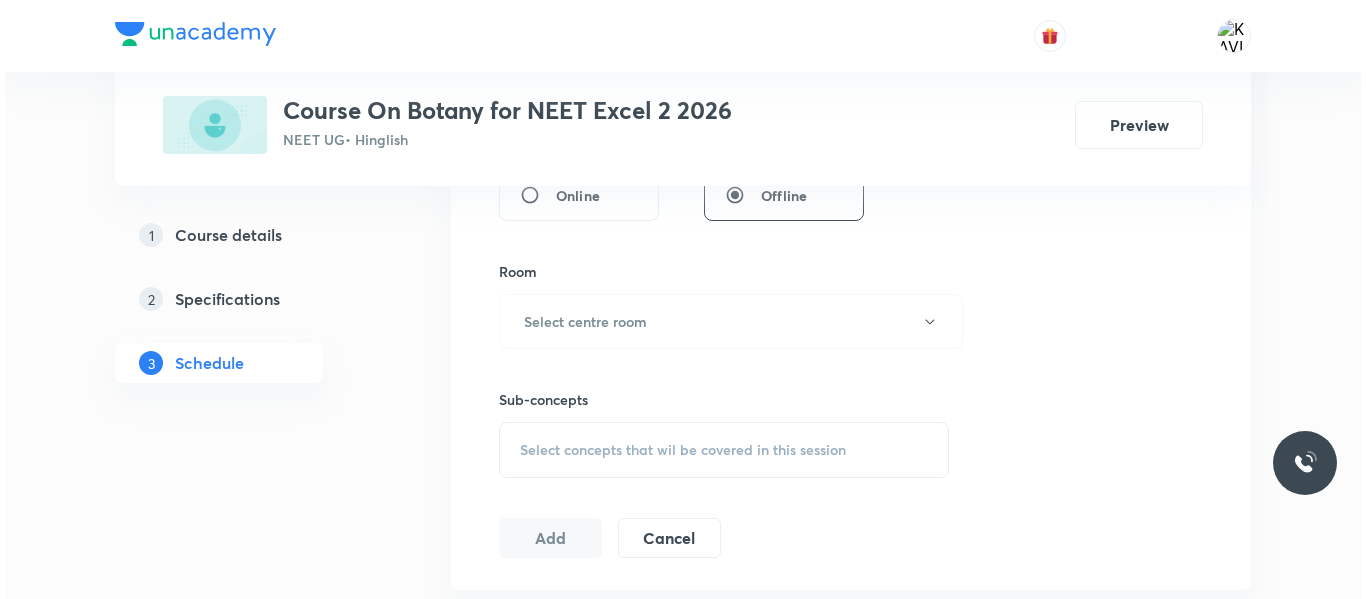 scroll, scrollTop: 824, scrollLeft: 0, axis: vertical 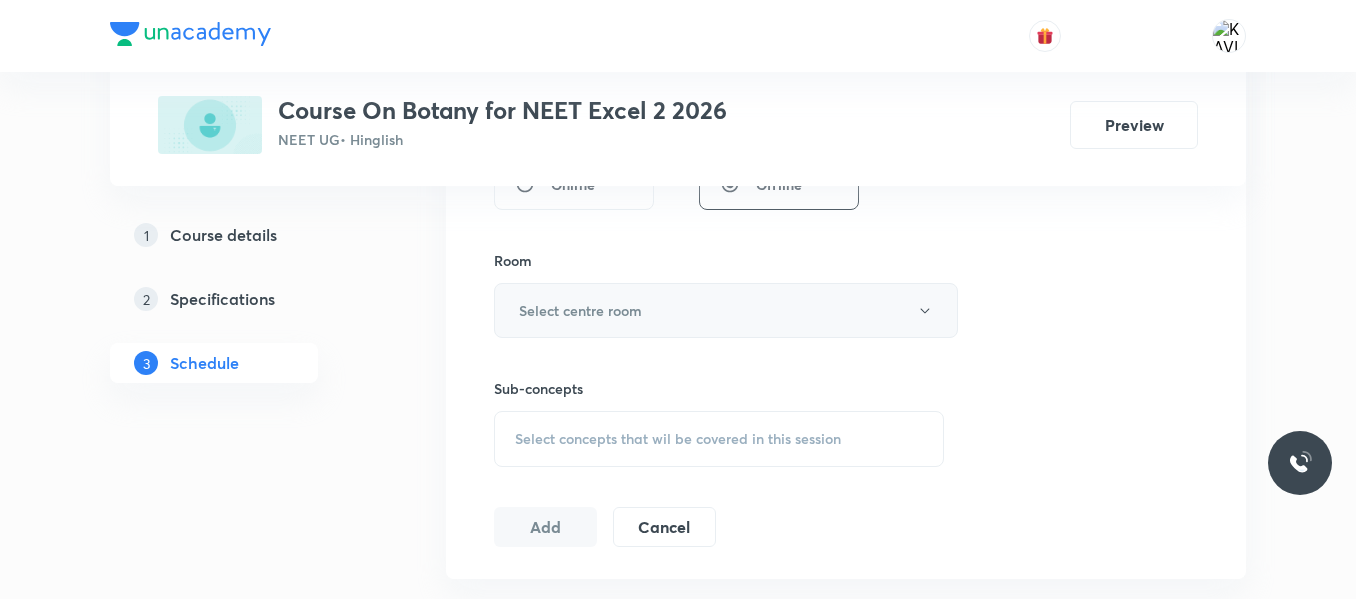type on "90" 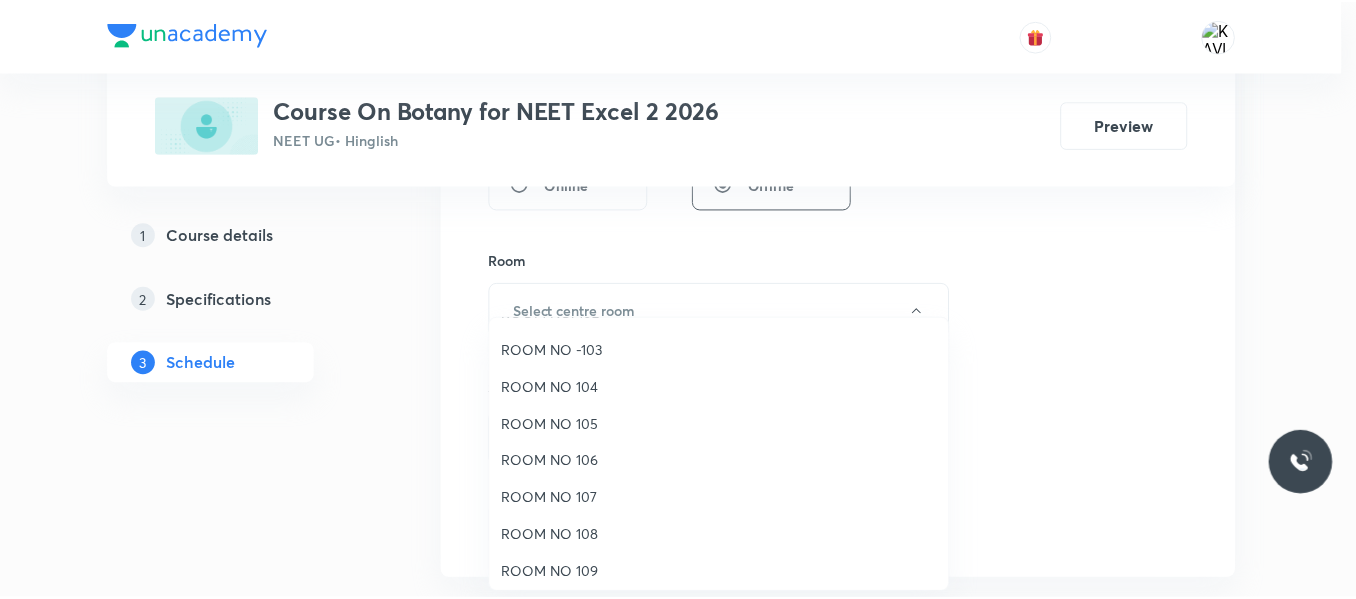 scroll, scrollTop: 100, scrollLeft: 0, axis: vertical 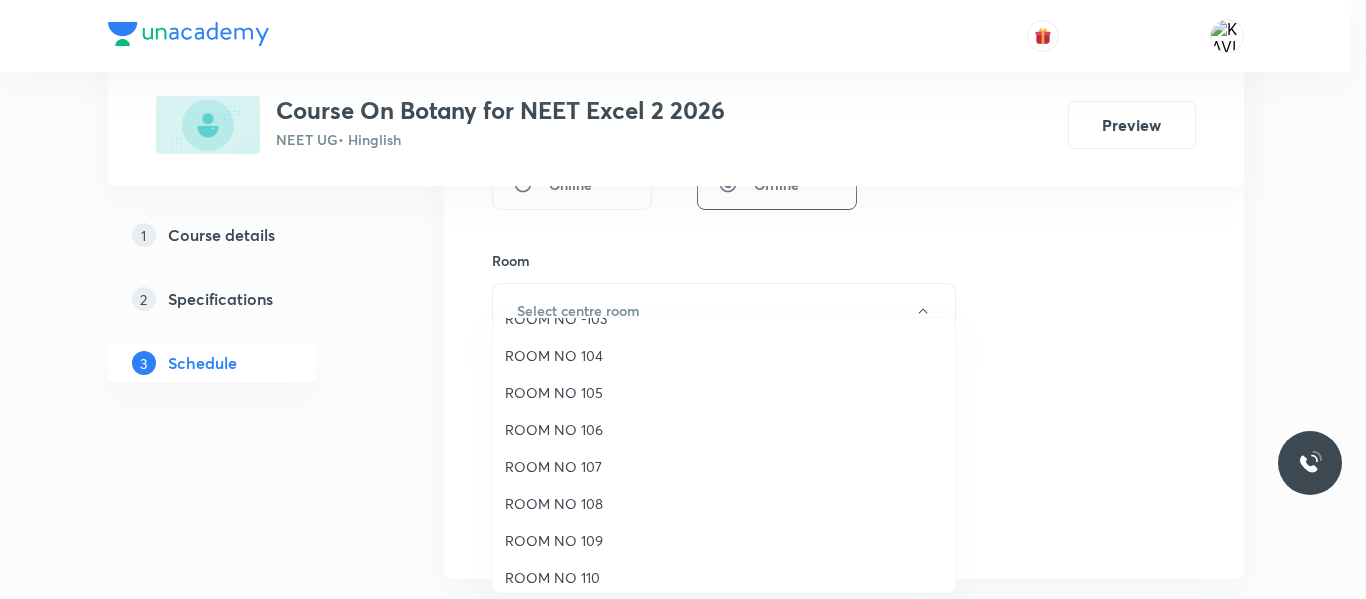 click on "ROOM NO 107" at bounding box center (724, 466) 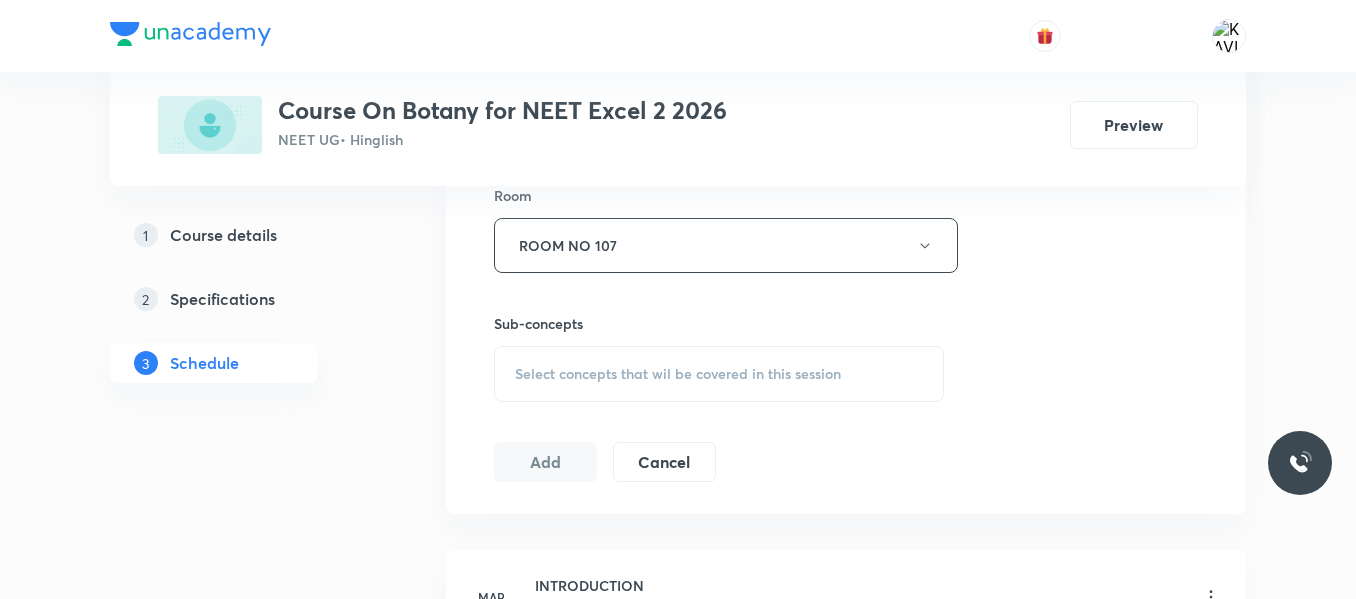 scroll, scrollTop: 924, scrollLeft: 0, axis: vertical 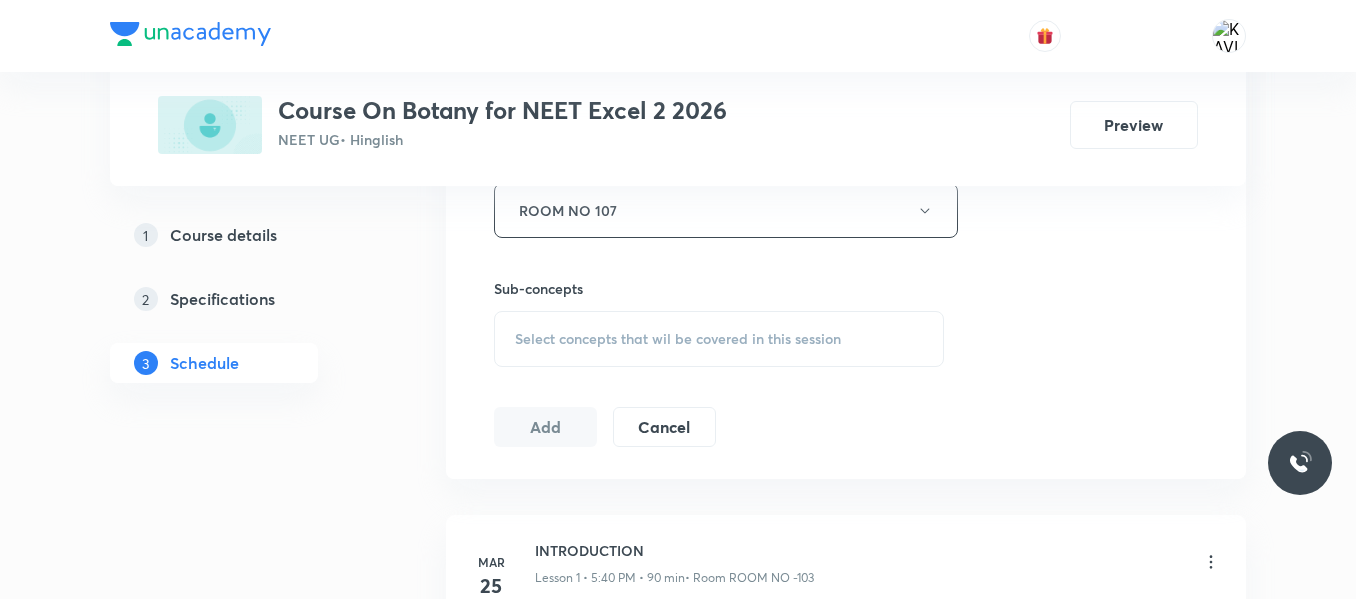 click on "Select concepts that wil be covered in this session" at bounding box center (678, 339) 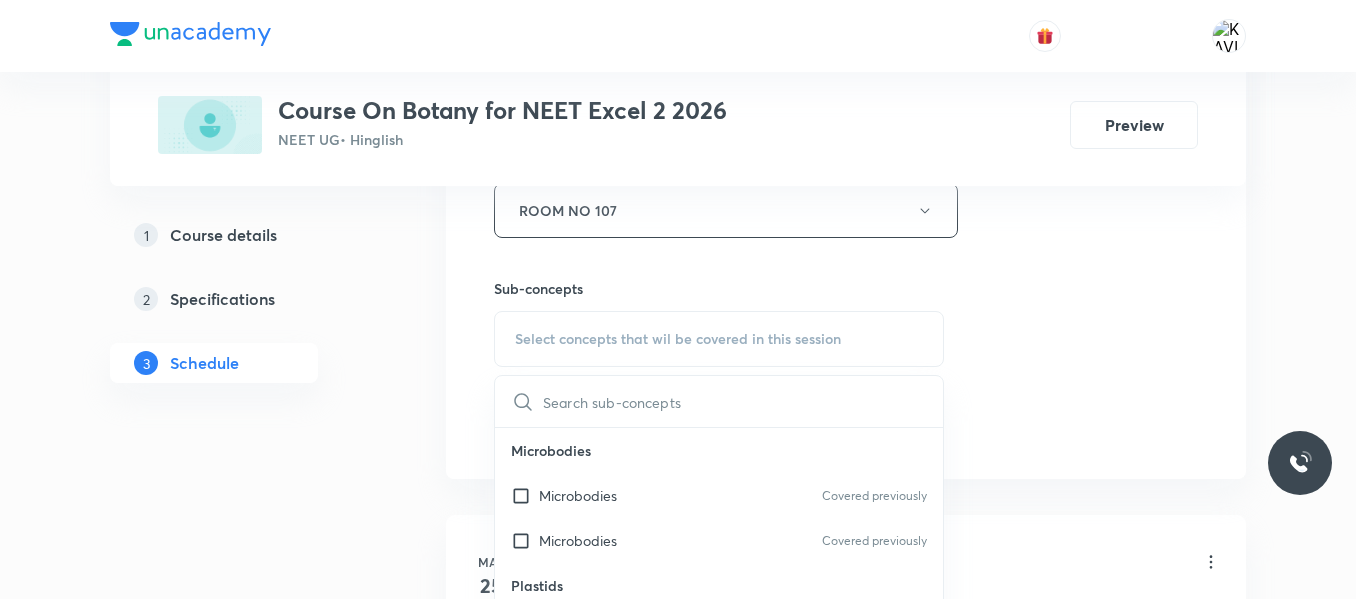 click at bounding box center (743, 401) 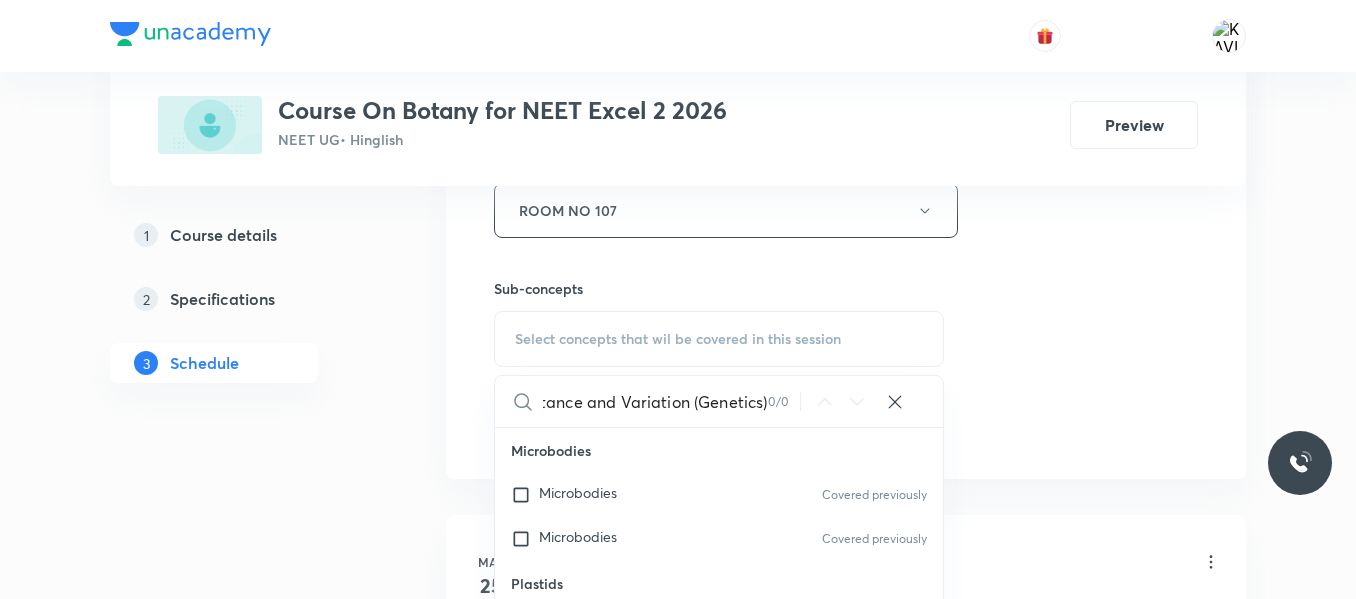 scroll, scrollTop: 0, scrollLeft: 140, axis: horizontal 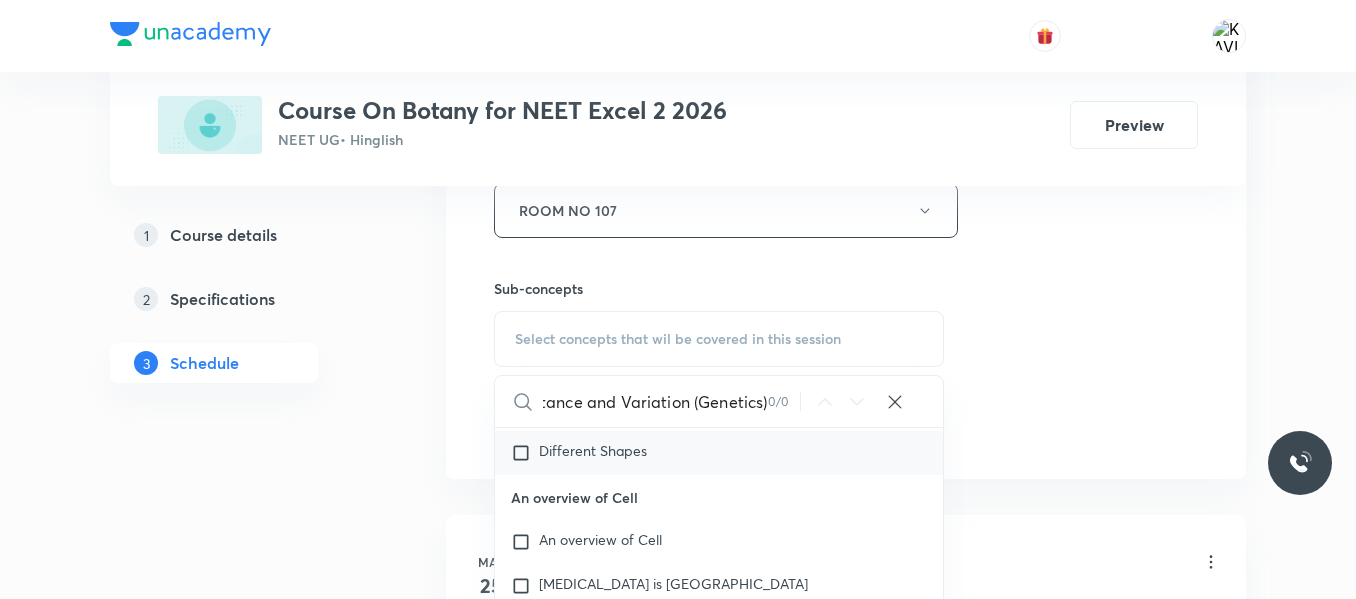 type on "Principles of inheritance and Variation (Genetics)" 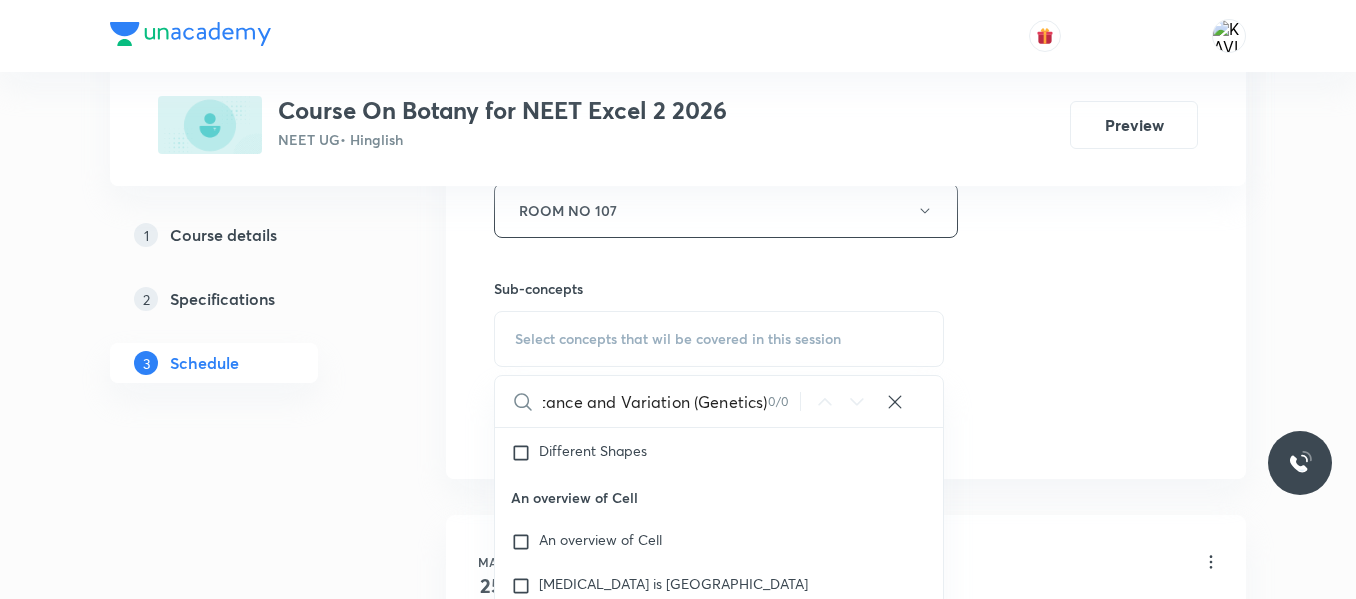 scroll, scrollTop: 0, scrollLeft: 0, axis: both 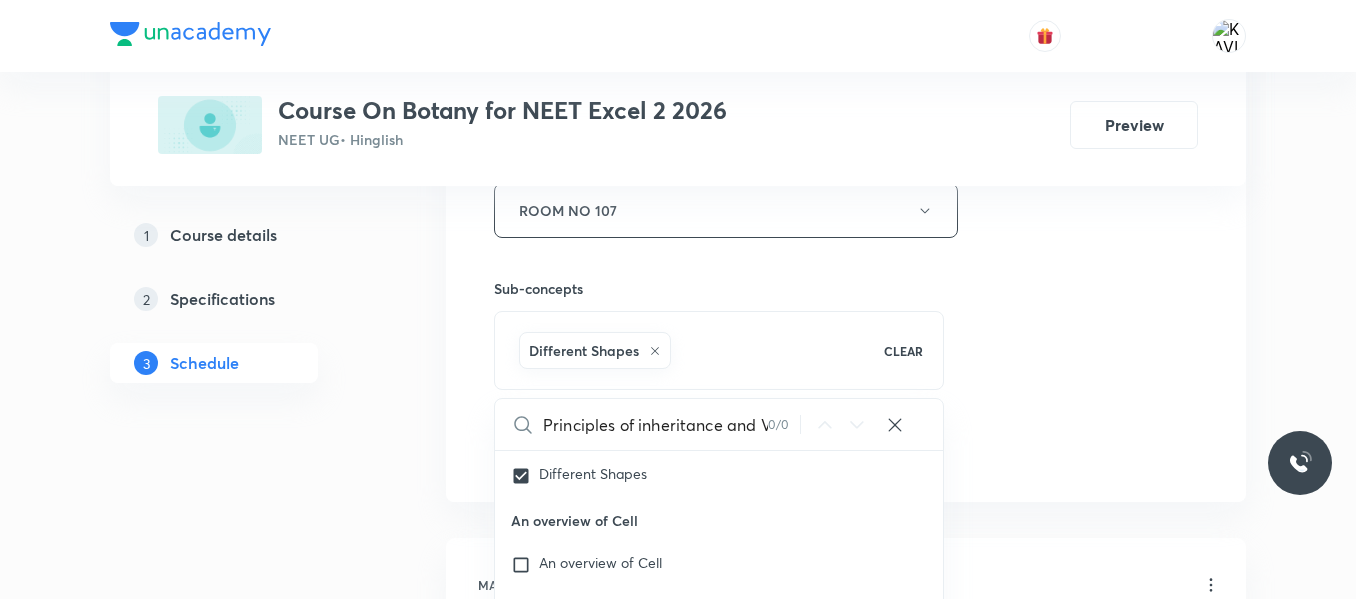 click on "Session  28 Live class Session title 54/99 Principles of inheritance and Variation (Genetics) -13 ​ Schedule for Jul 10, 2025, 5:40 PM ​ Duration (in minutes) 90 ​   Session type Online Offline Room ROOM NO 107 Sub-concepts Different Shapes CLEAR Principles of inheritance and Variation (Genetics) 0 / 0 ​ Microbodies Microbodies Covered previously Microbodies Covered previously Plastids Plastids Covered previously Occurrence Covered previously Leucoplast Covered previously Chloroplast Covered previously Chloroplast Number Endomembrane System Endomembrane System Covered previously Cell Organelles Covered previously Functions Covered previously ER GB Covered previously Lysosome Vacuole Covered previously Cell Wall Cell Wall Compositon Covered previously Type of Cell wall Different Types Covered previously Plasmodesmata Cell Membrane Cell Membrane Fluid Mosaic Model Covered previously Types of proteins Covered previously Types of lipids Covered previously Eukaryotic Cell Eukaryotic Cell Prokaryotic Cell" at bounding box center [846, -11] 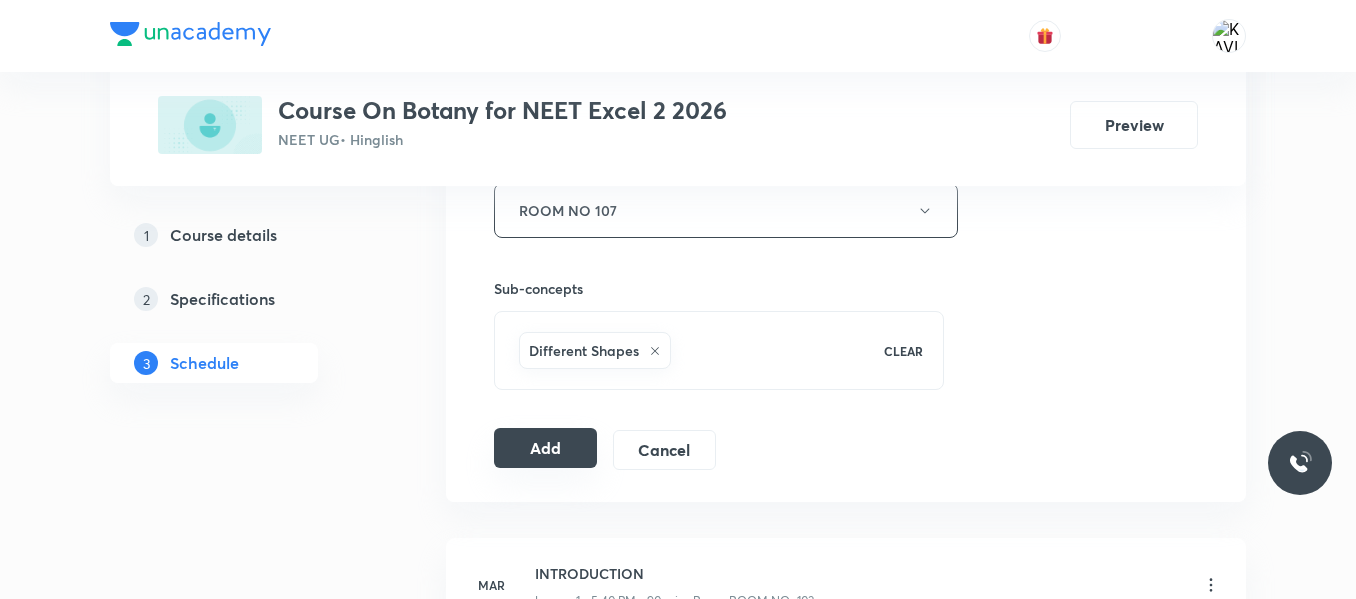 click on "Add" at bounding box center [545, 448] 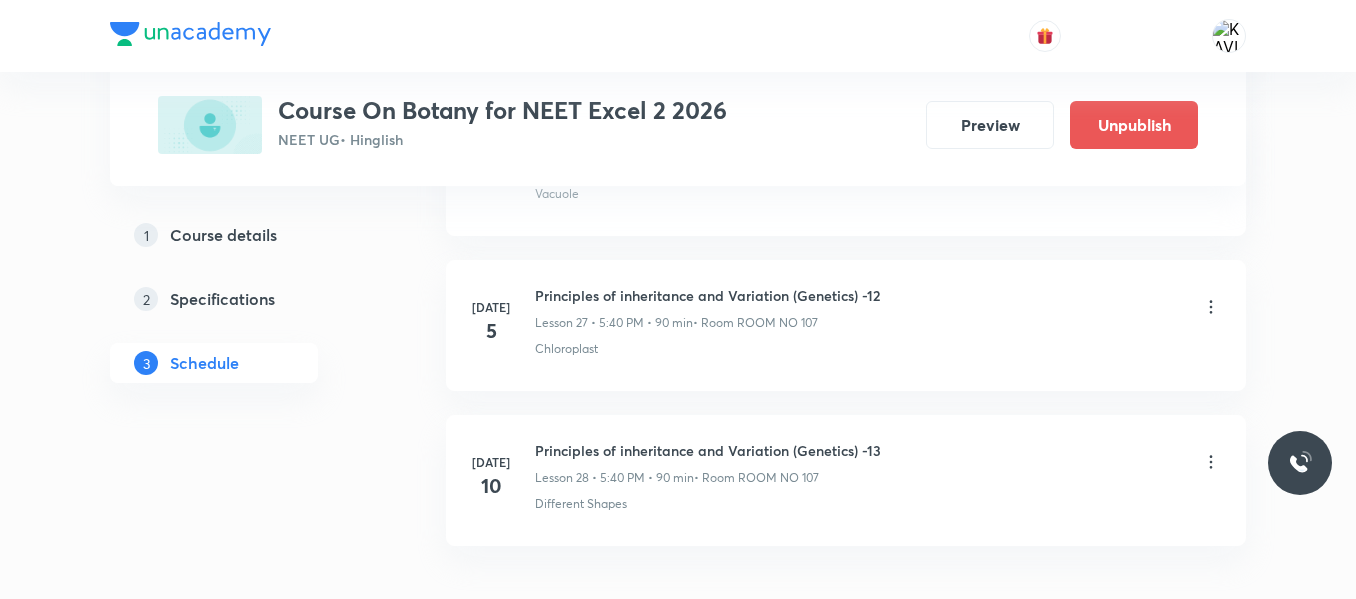 scroll, scrollTop: 4425, scrollLeft: 0, axis: vertical 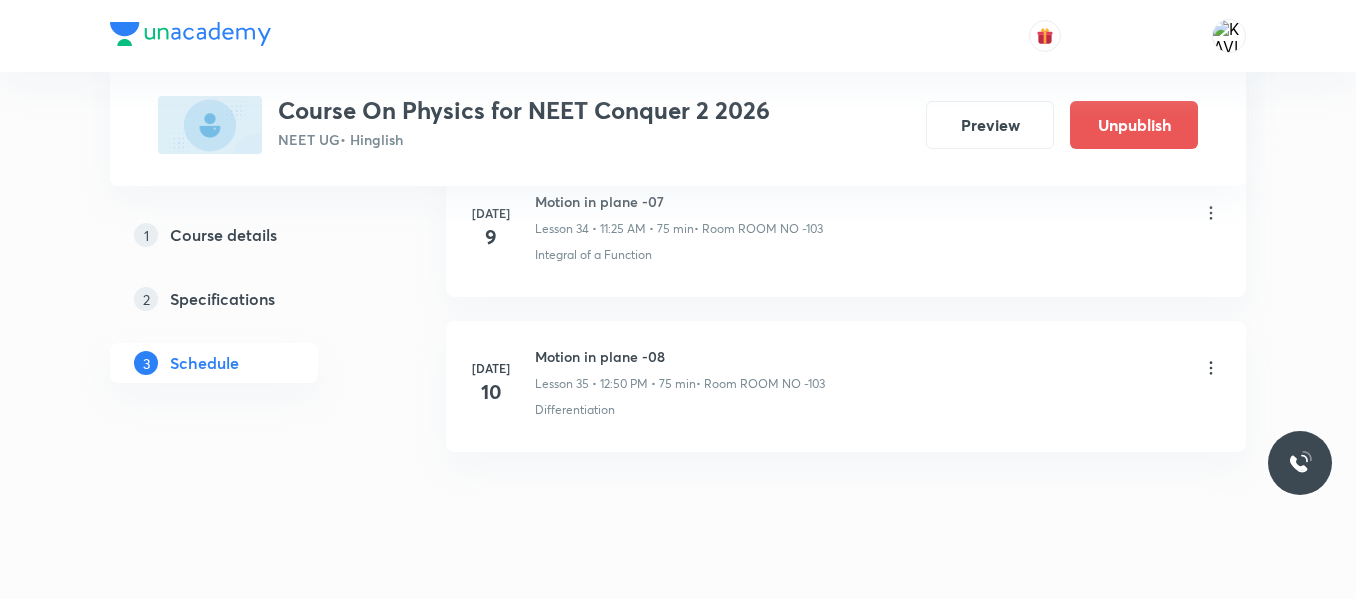 click 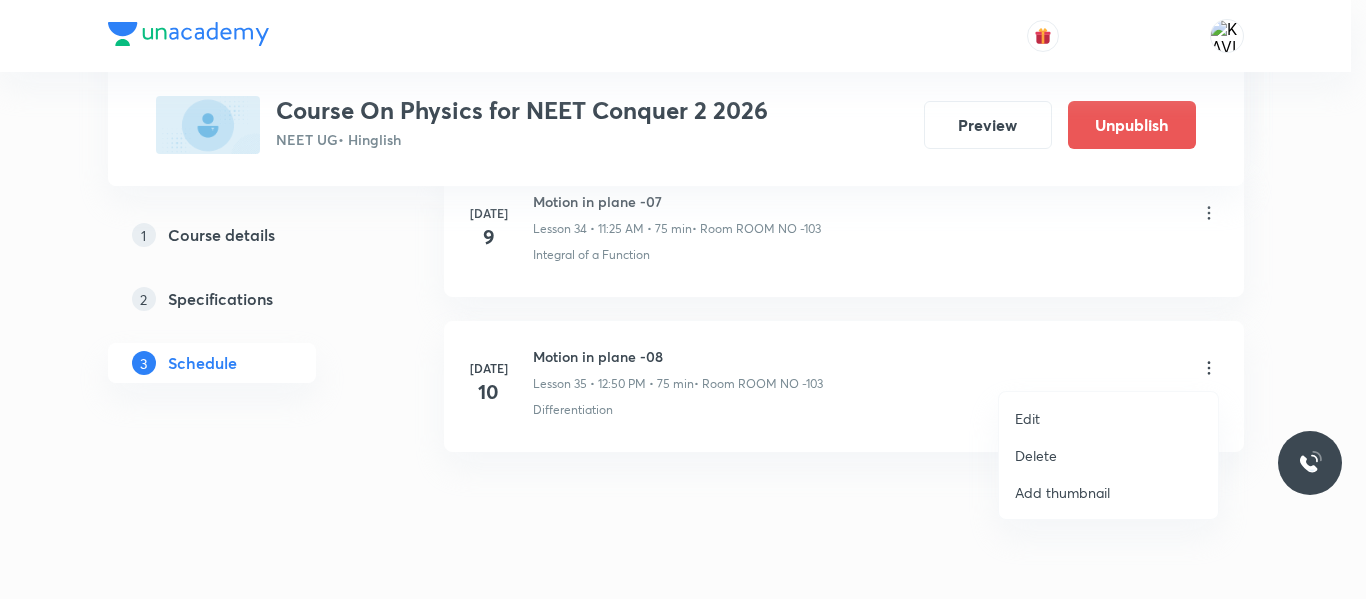 click on "Edit" at bounding box center [1108, 418] 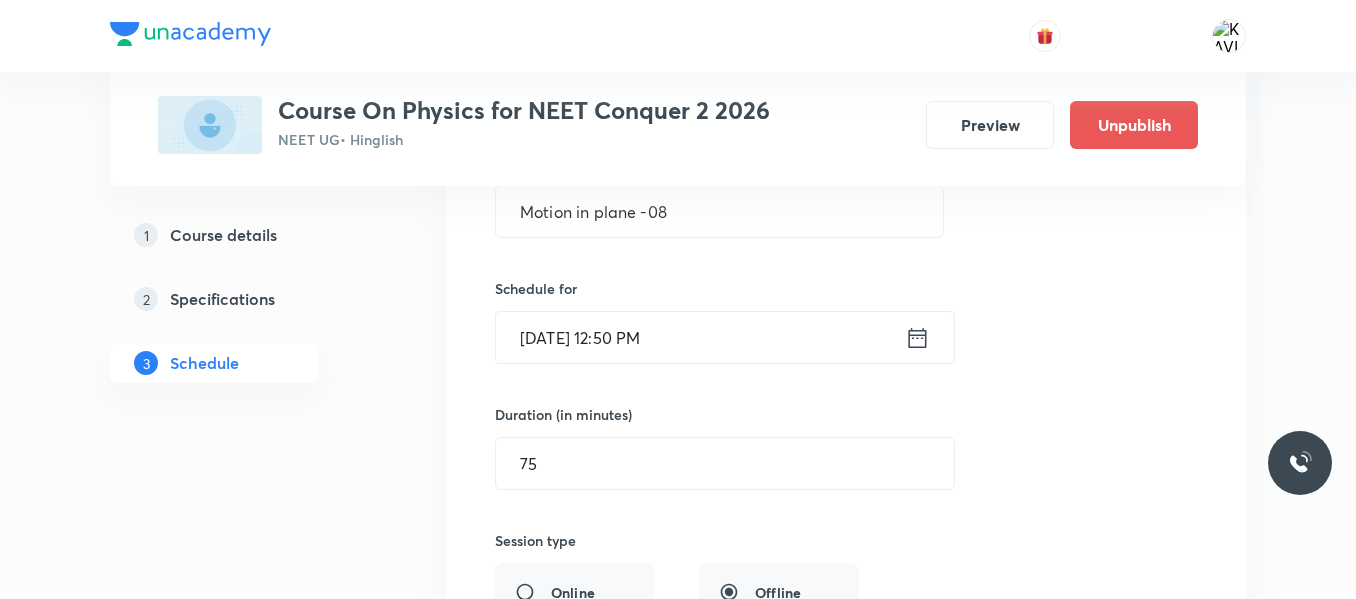 scroll, scrollTop: 5677, scrollLeft: 0, axis: vertical 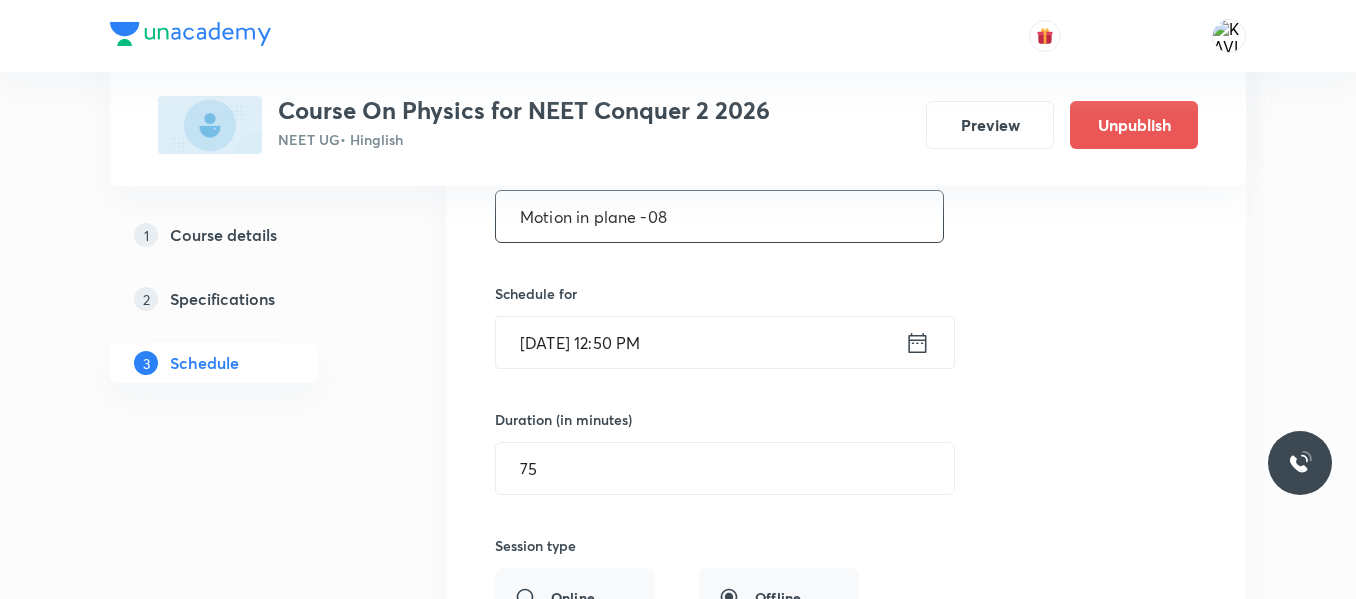 click on "Motion in plane -08" at bounding box center [719, 216] 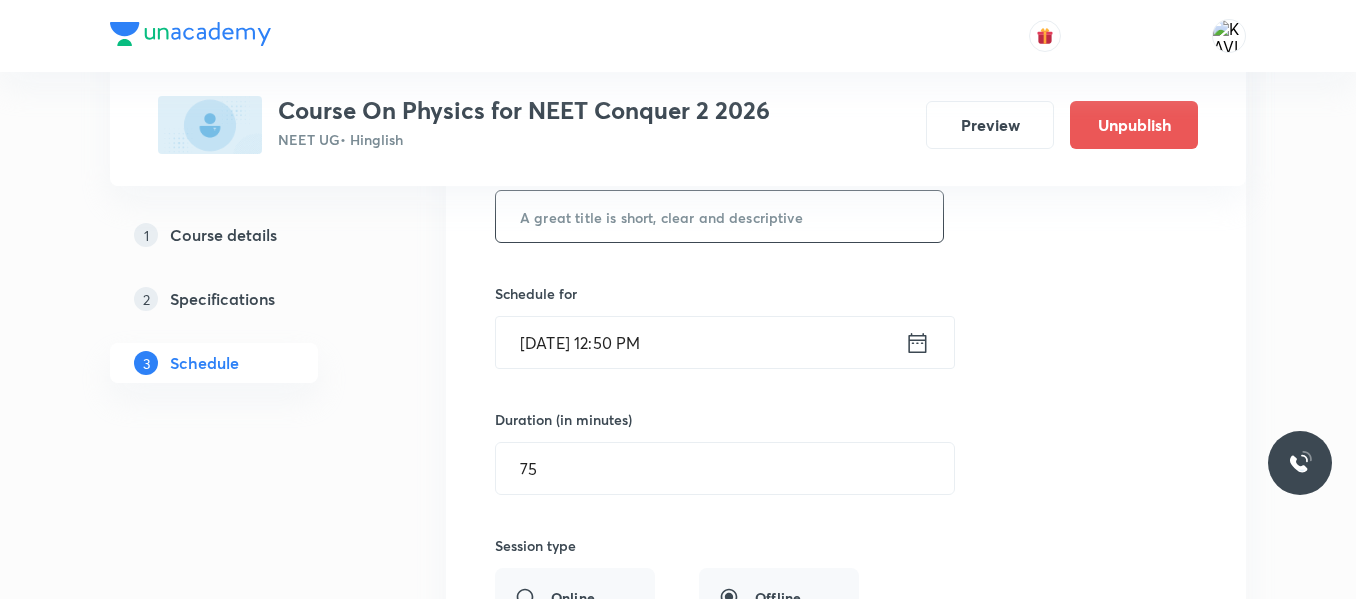 click at bounding box center [719, 216] 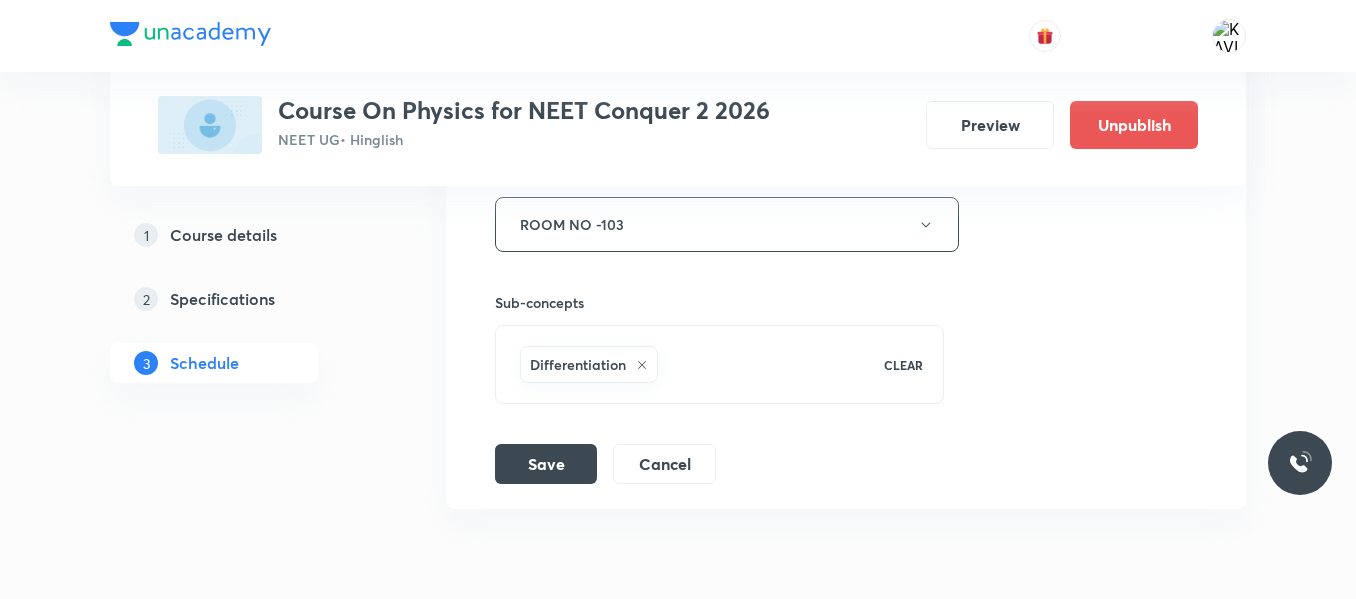 scroll, scrollTop: 6183, scrollLeft: 0, axis: vertical 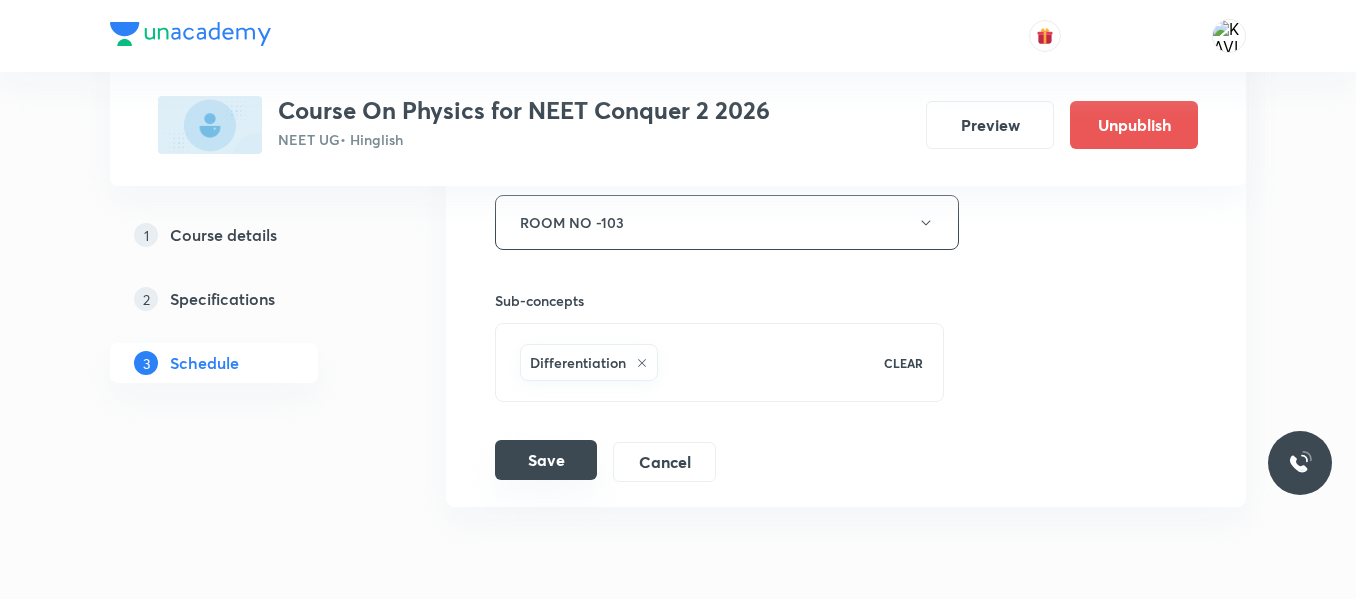 type on "Newton's Law of  Motion and Friction -01" 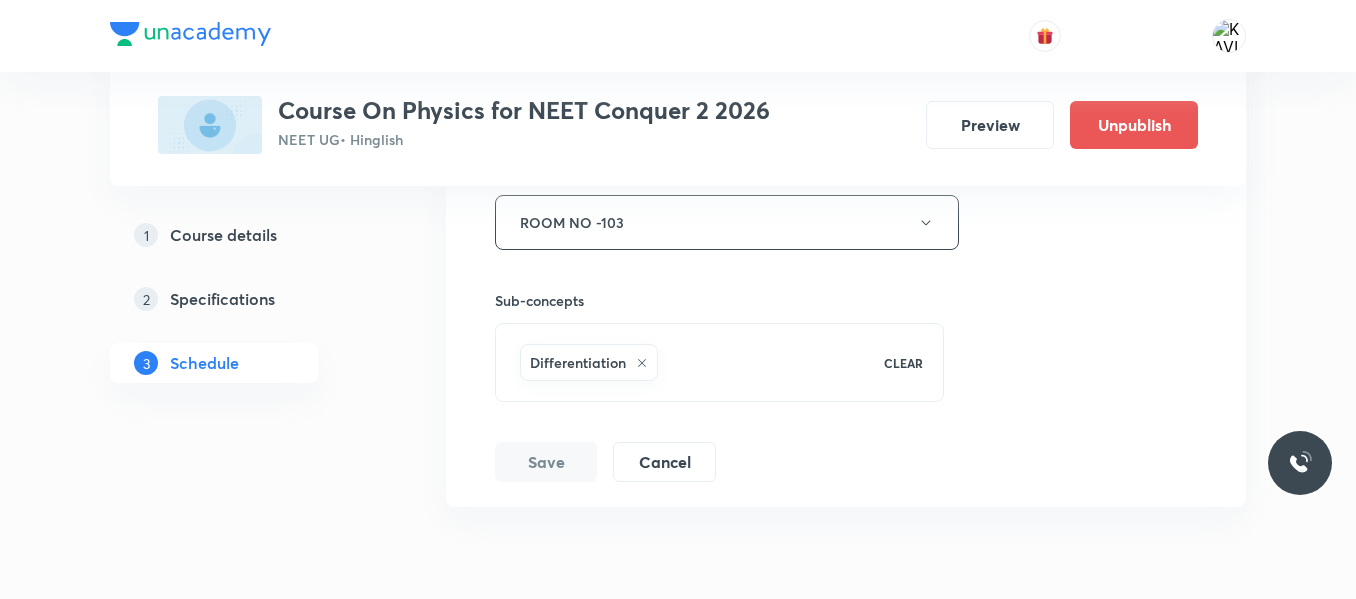 scroll, scrollTop: 5510, scrollLeft: 0, axis: vertical 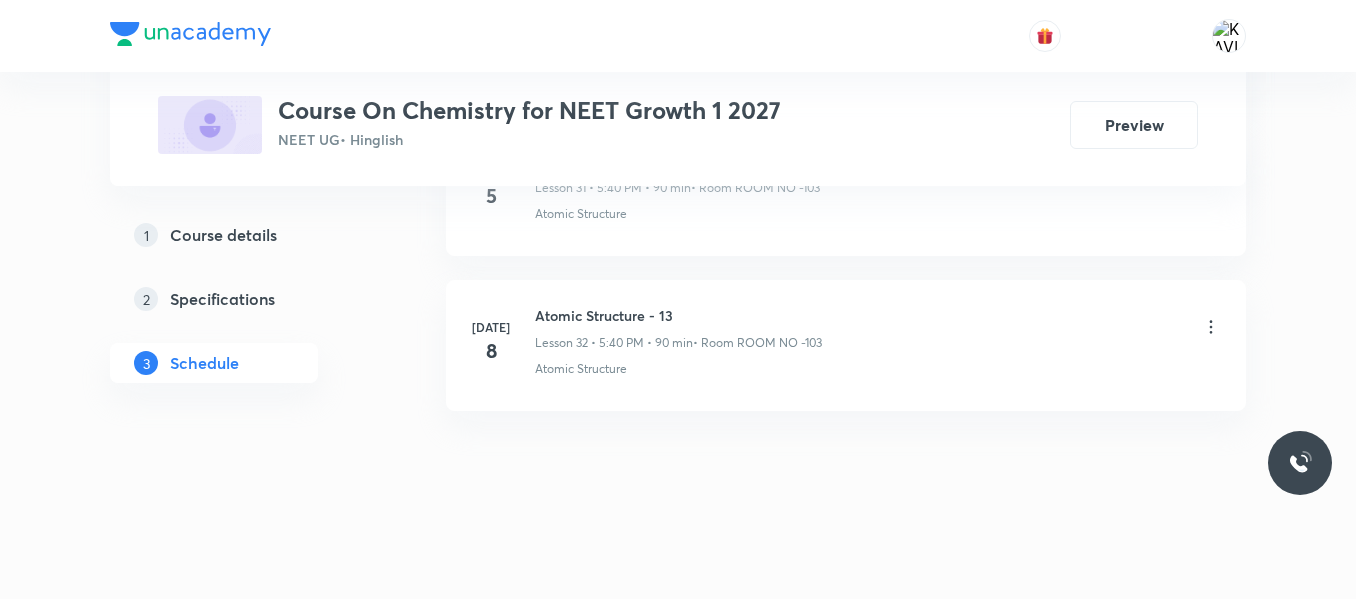 click on "Atomic Structure - 13" at bounding box center (678, 315) 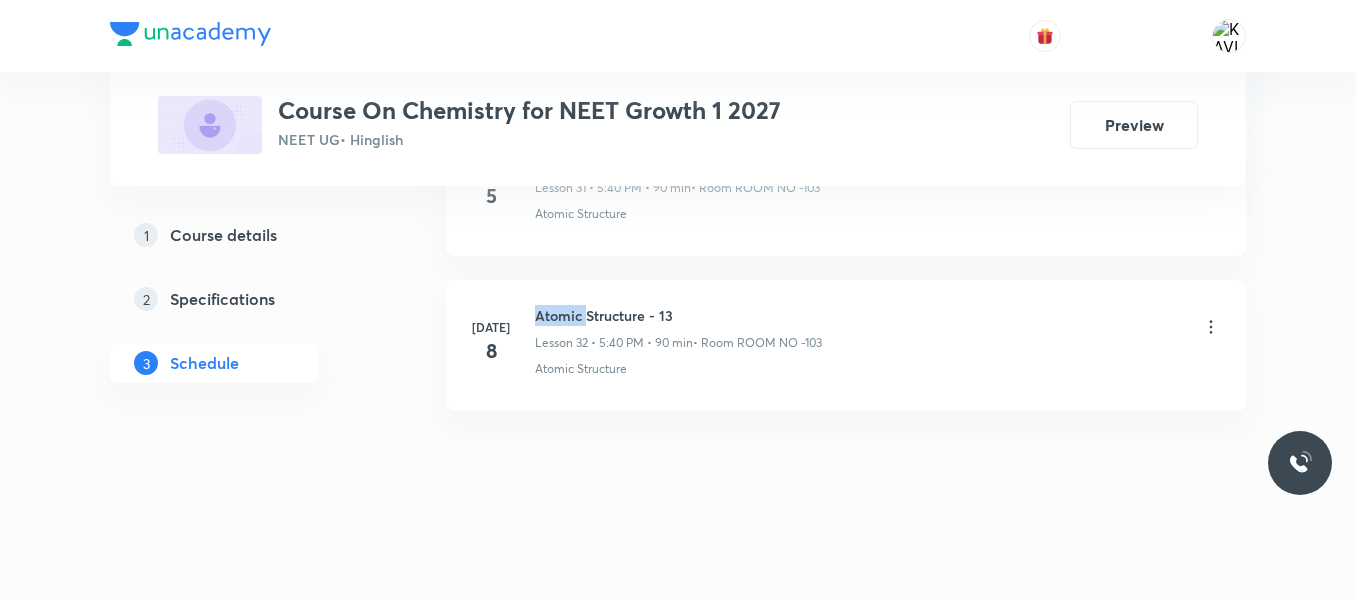 click on "Atomic Structure - 13" at bounding box center (678, 315) 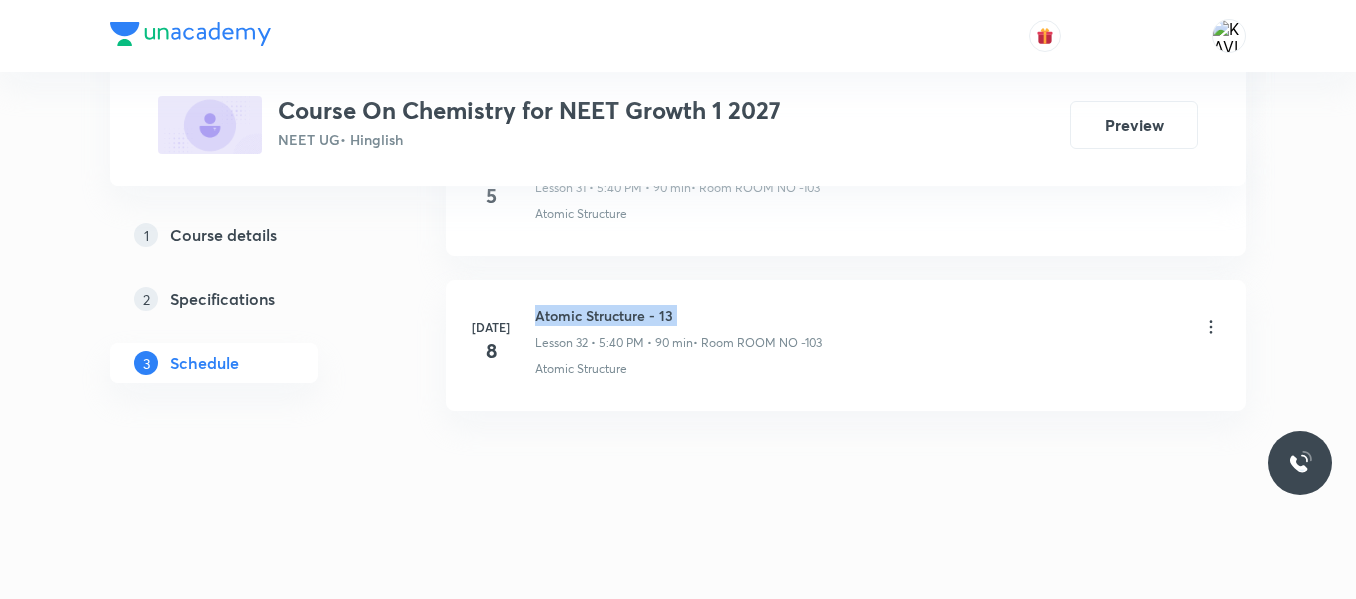 click on "Atomic Structure - 13" at bounding box center [678, 315] 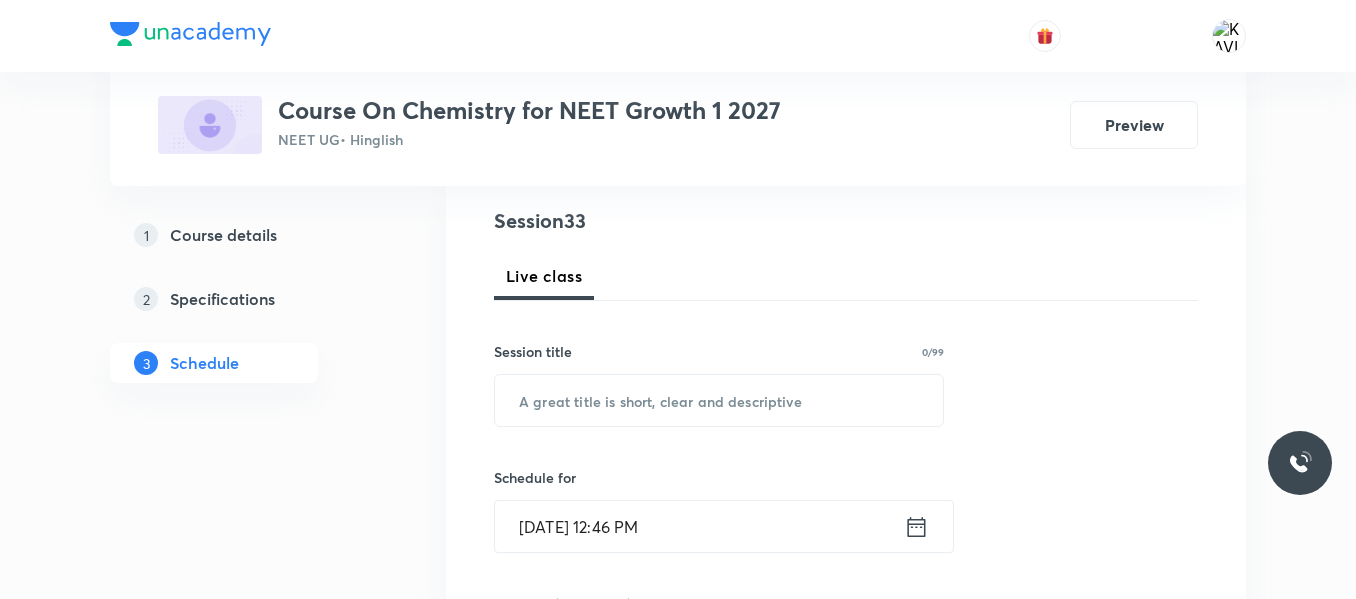 scroll, scrollTop: 229, scrollLeft: 0, axis: vertical 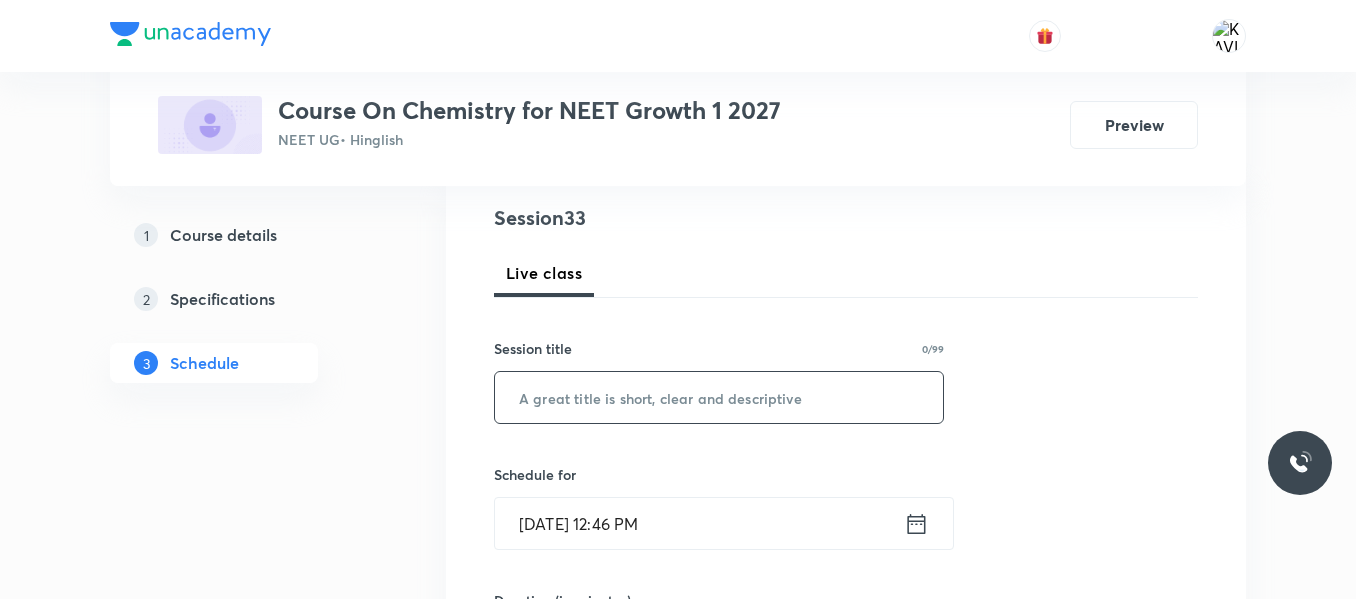 click at bounding box center (719, 397) 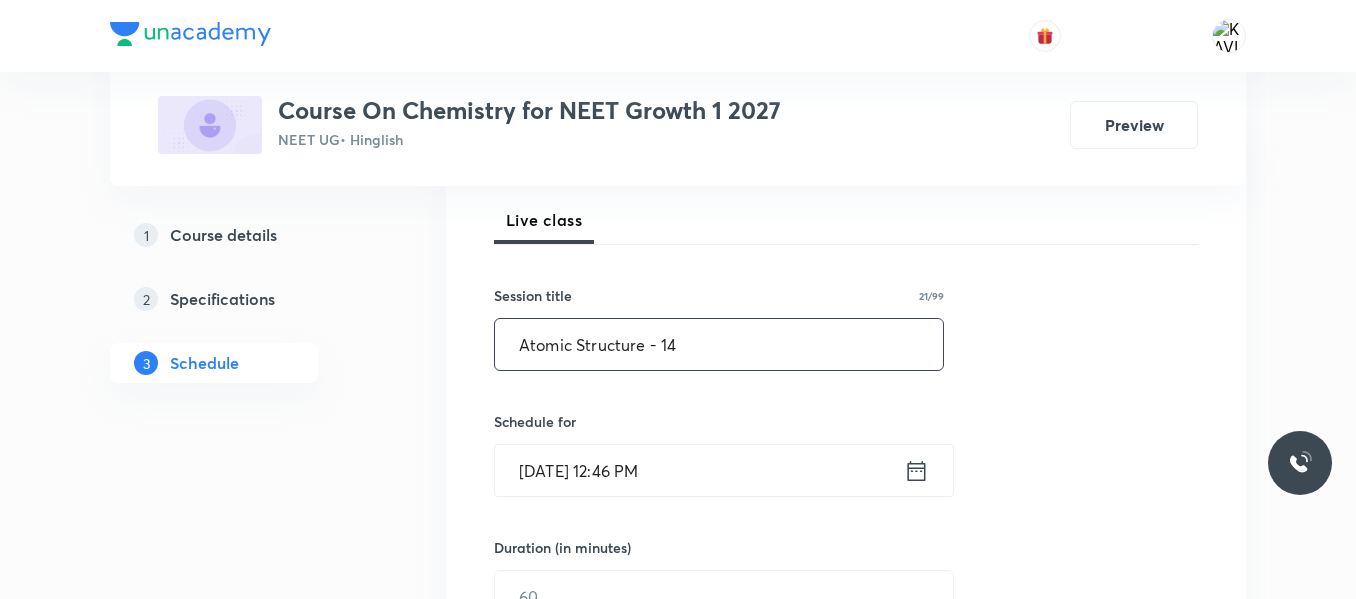 scroll, scrollTop: 329, scrollLeft: 0, axis: vertical 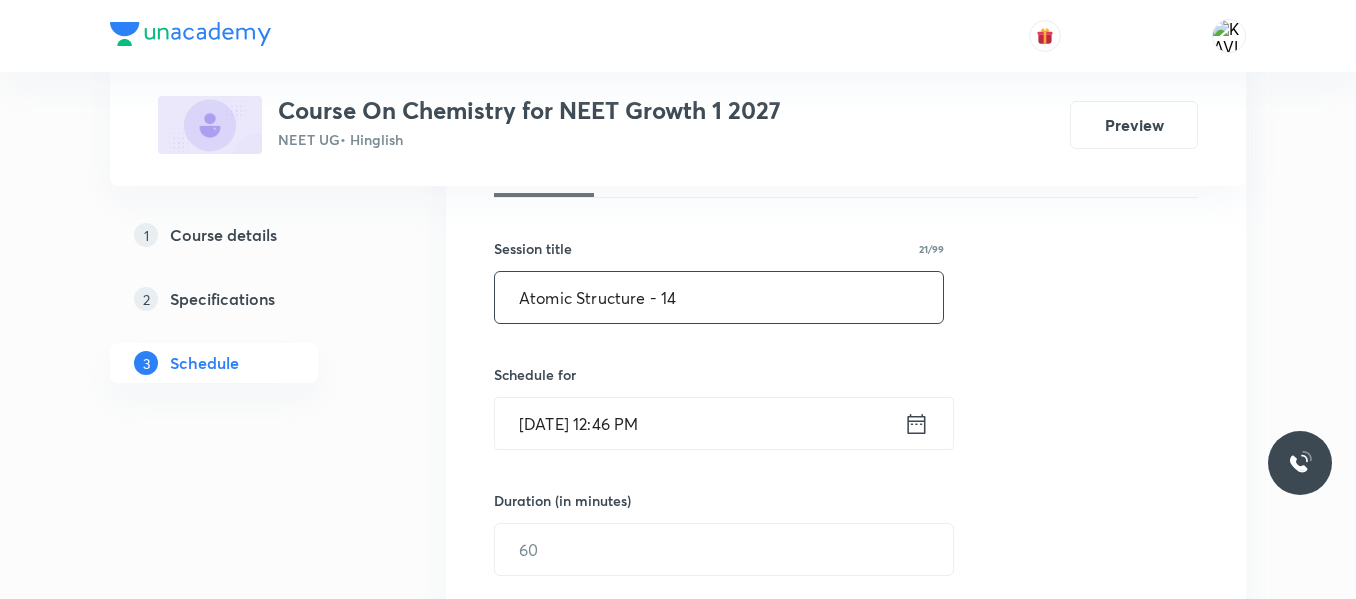 type on "Atomic Structure - 14" 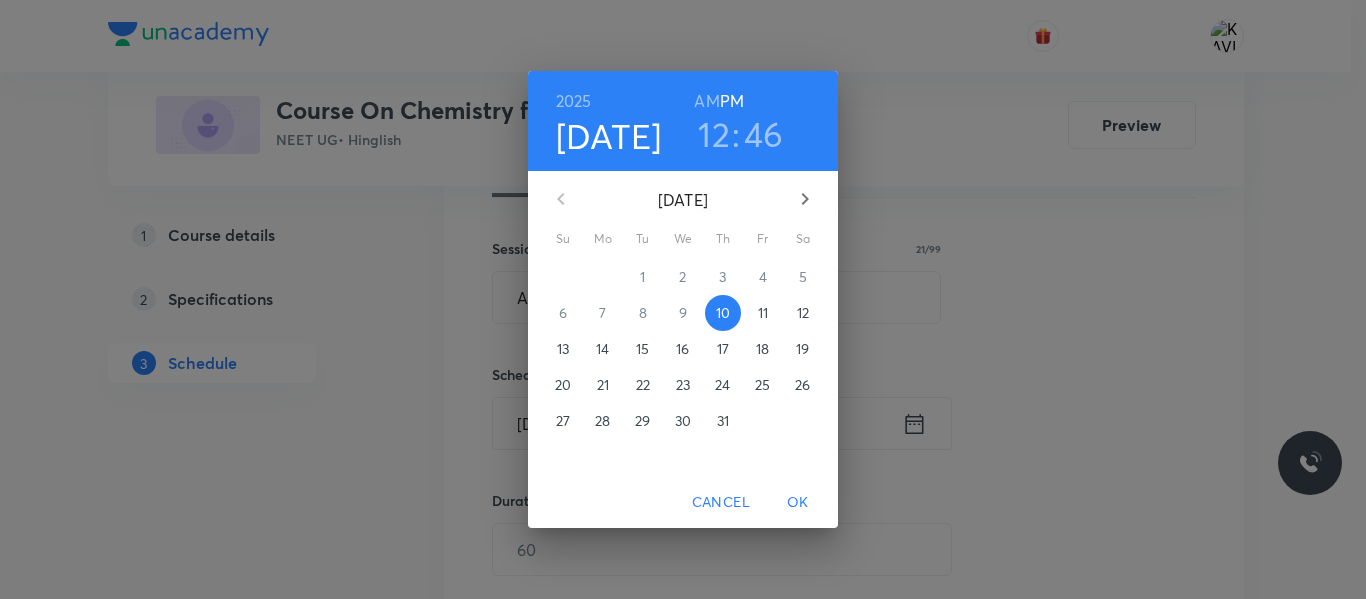 click on "12" at bounding box center (714, 134) 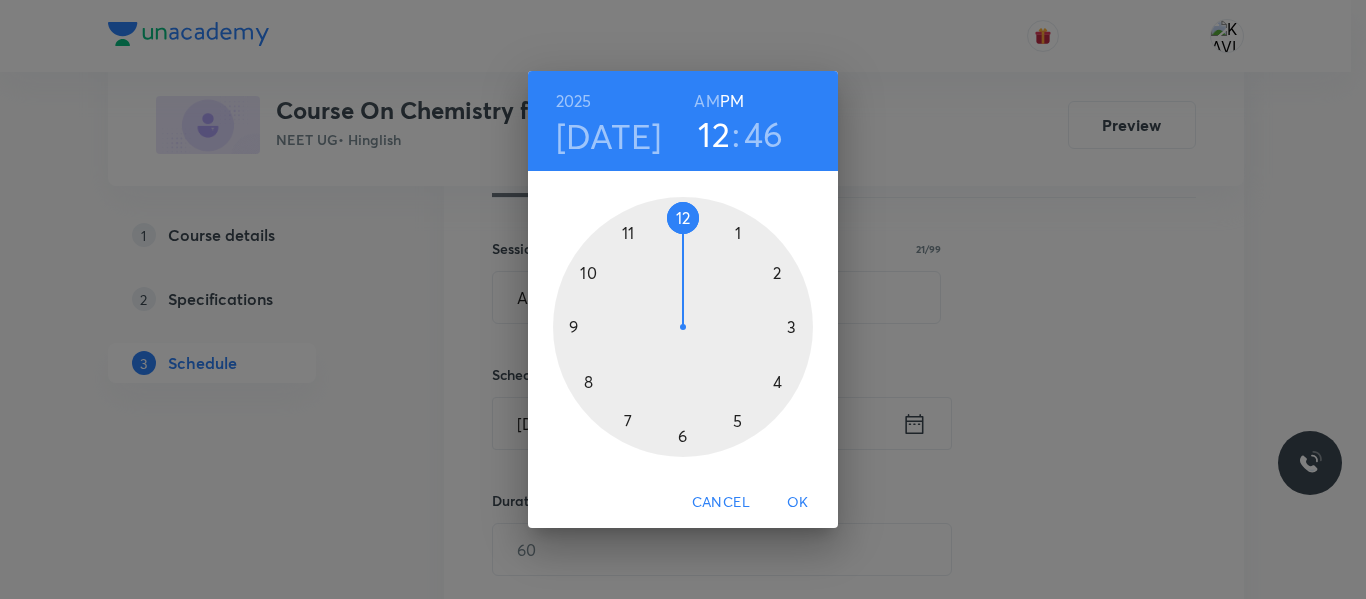 click at bounding box center (683, 327) 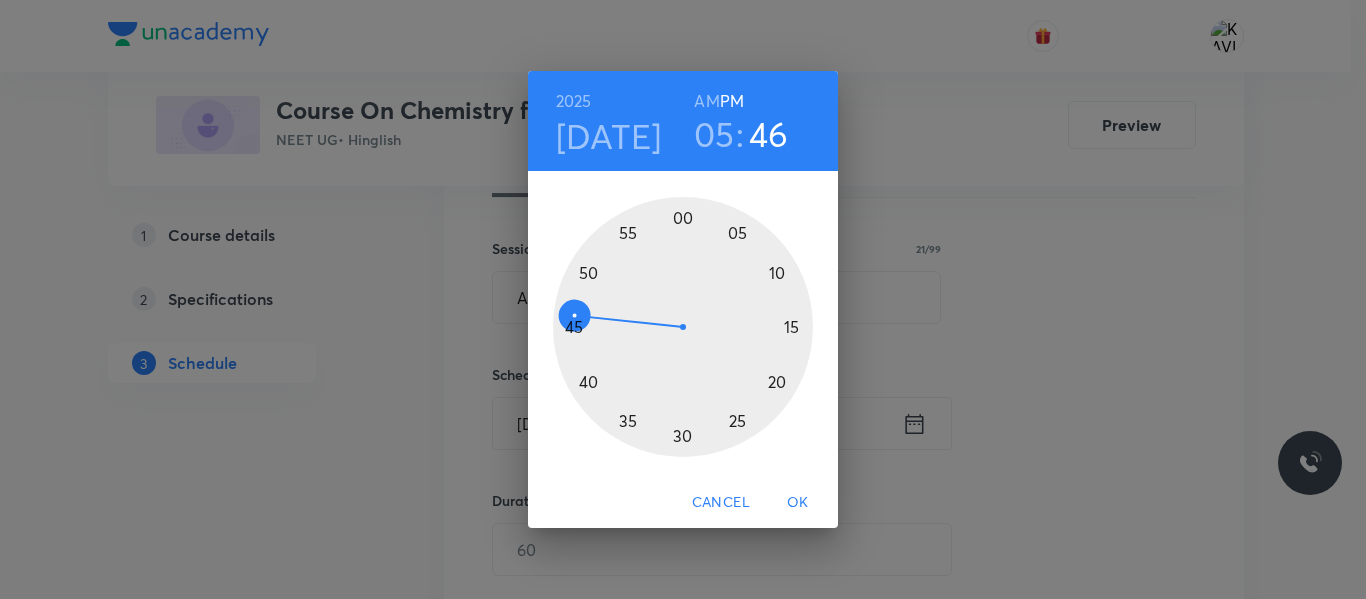 click at bounding box center [683, 327] 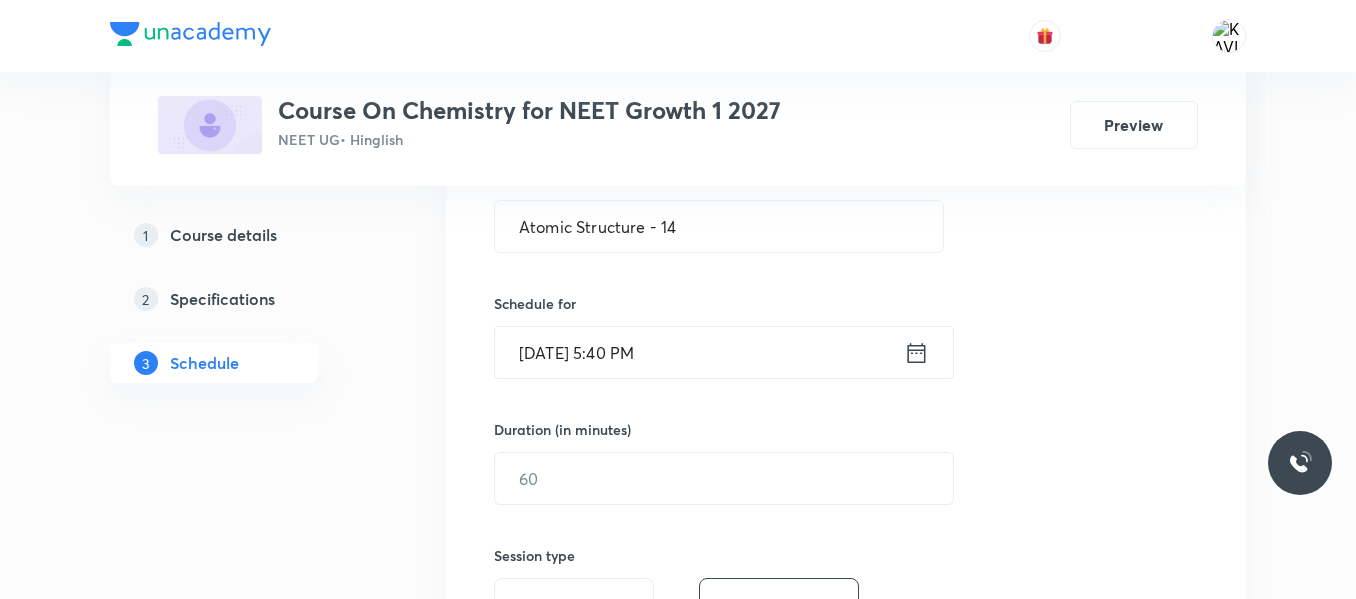 scroll, scrollTop: 529, scrollLeft: 0, axis: vertical 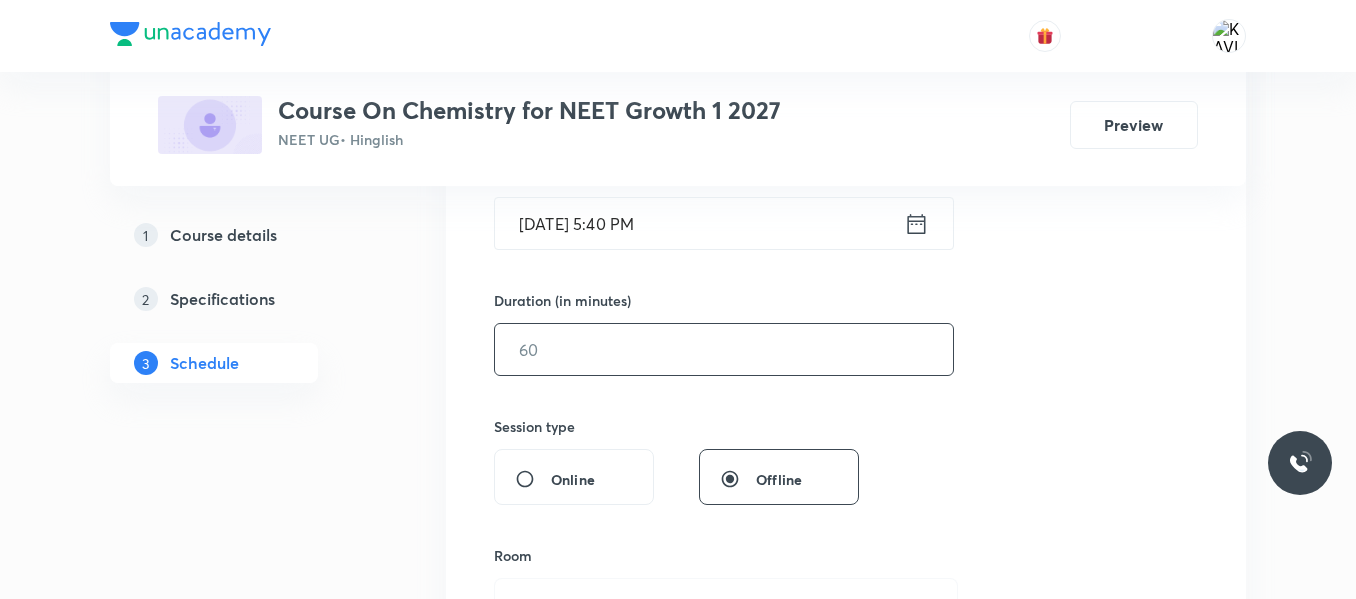 click at bounding box center [724, 349] 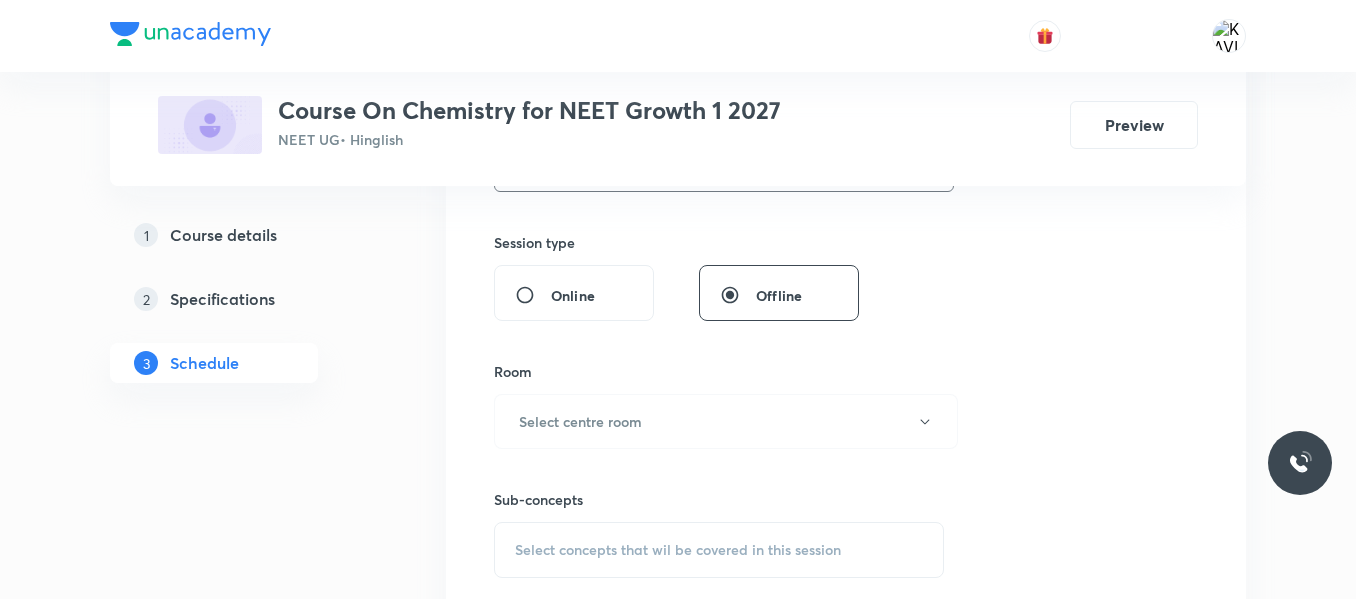 scroll, scrollTop: 729, scrollLeft: 0, axis: vertical 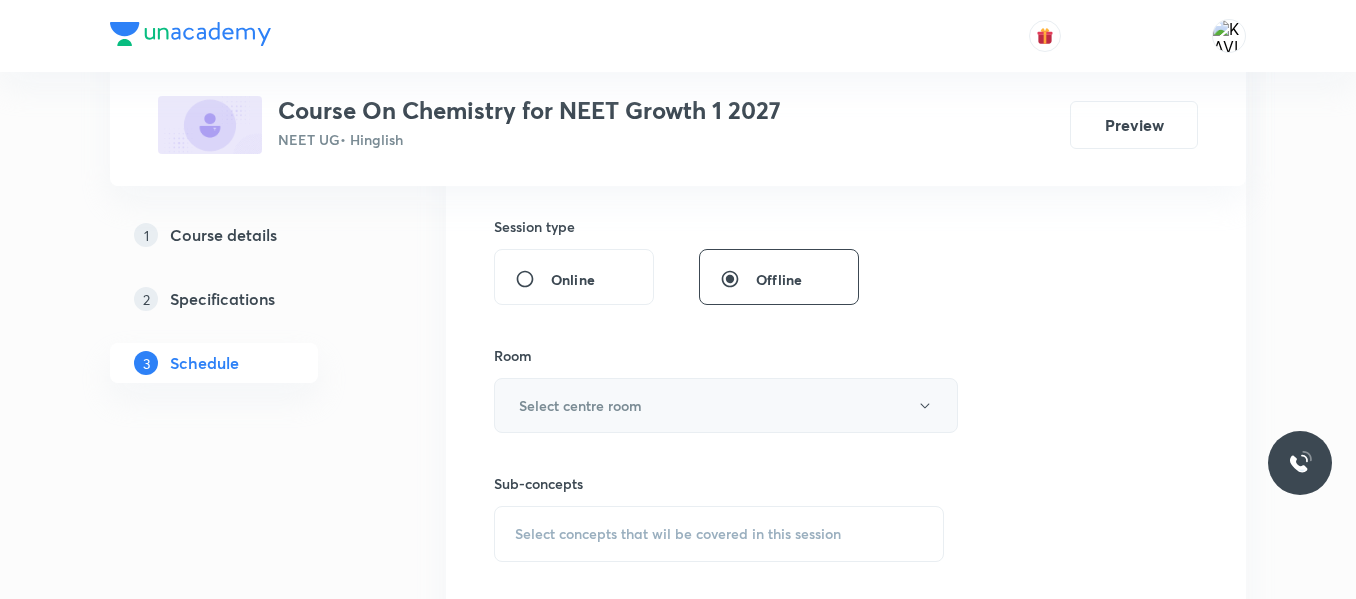 type on "90" 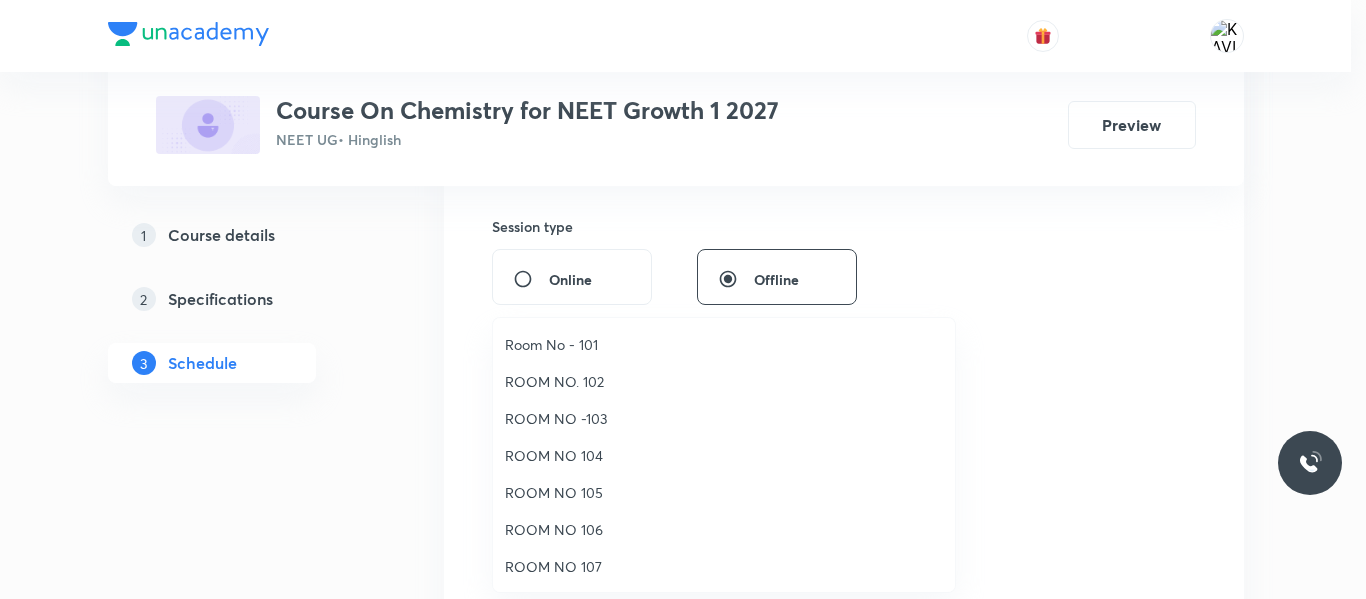 click on "ROOM NO -103" at bounding box center (724, 418) 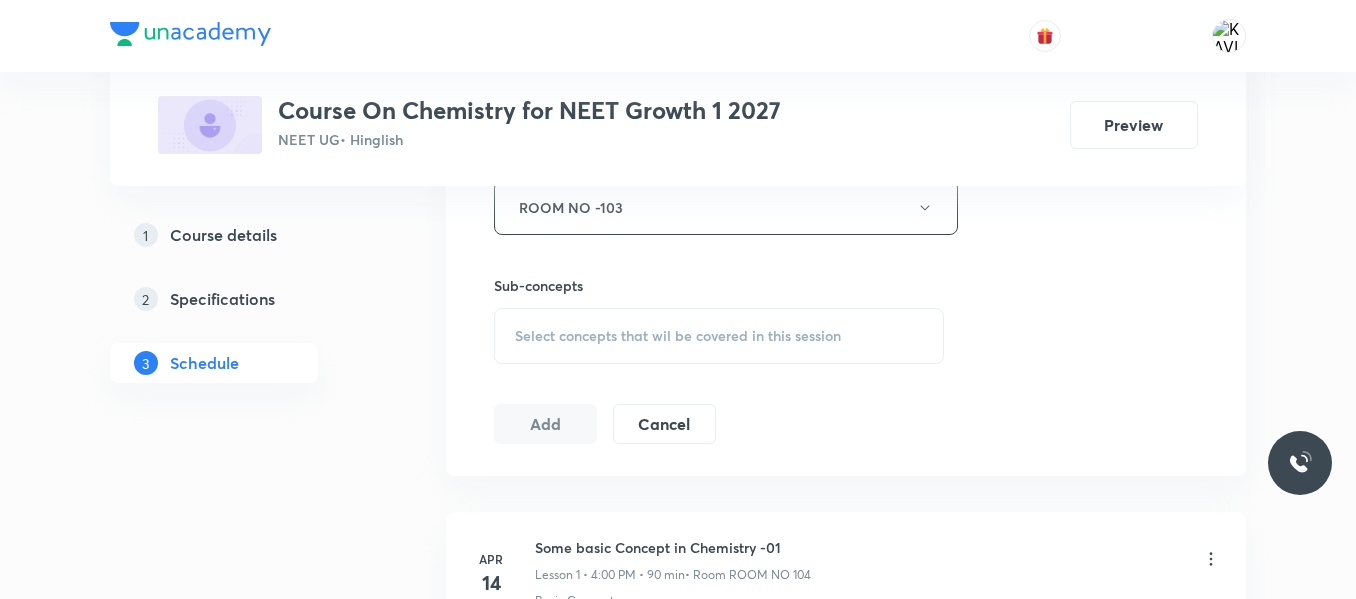 scroll, scrollTop: 929, scrollLeft: 0, axis: vertical 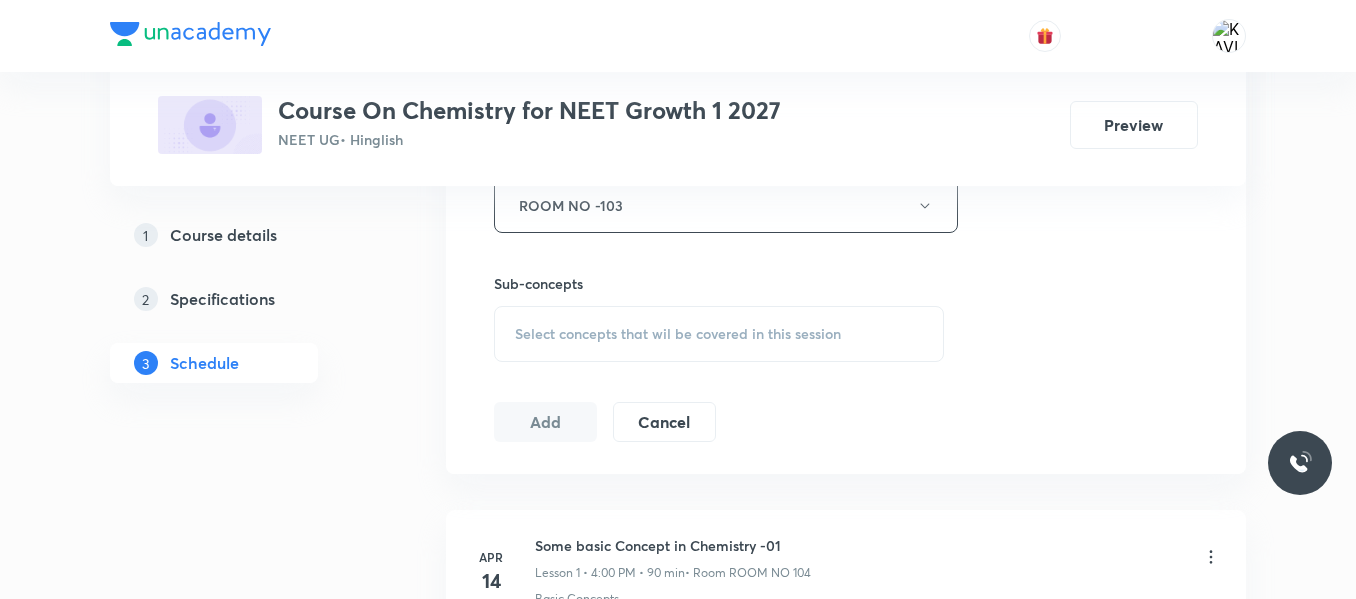 click on "Select concepts that wil be covered in this session" at bounding box center [678, 334] 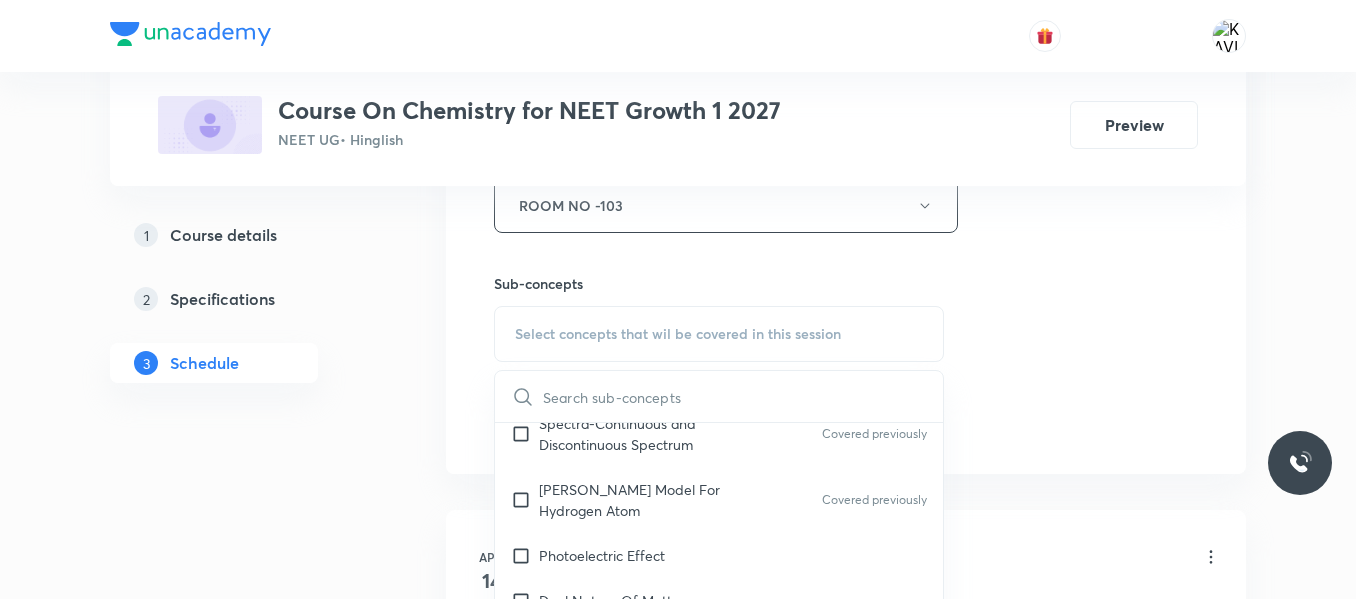 scroll, scrollTop: 1600, scrollLeft: 0, axis: vertical 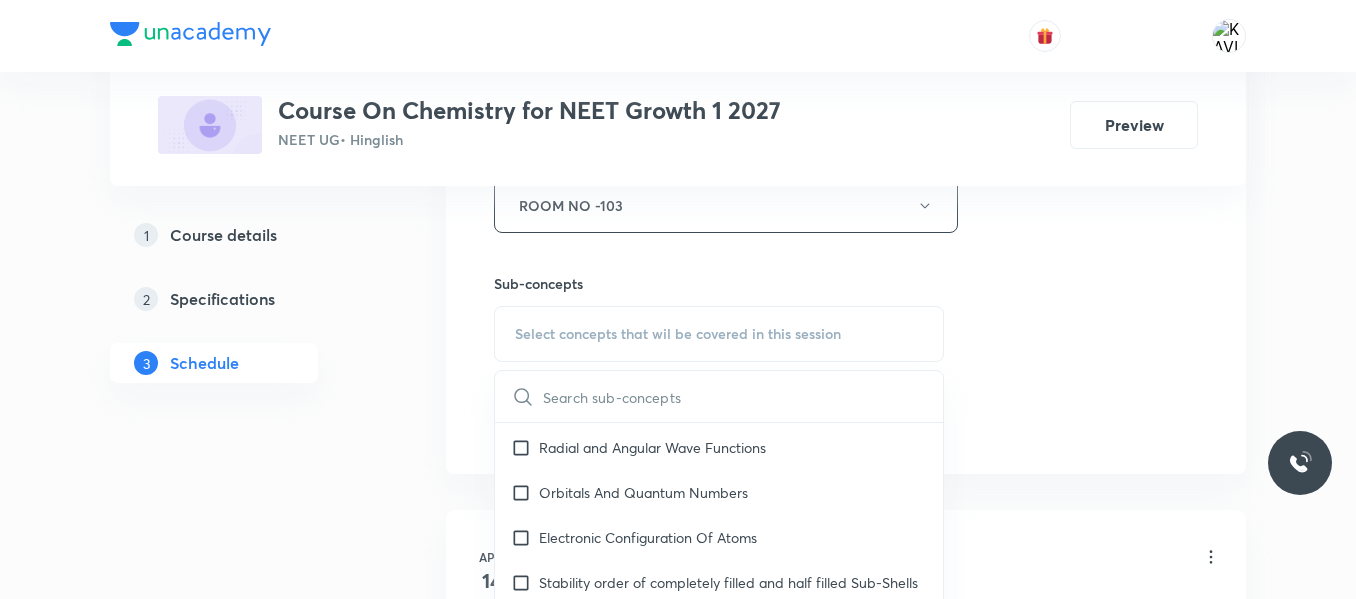 drag, startPoint x: 709, startPoint y: 480, endPoint x: 1097, endPoint y: 353, distance: 408.25604 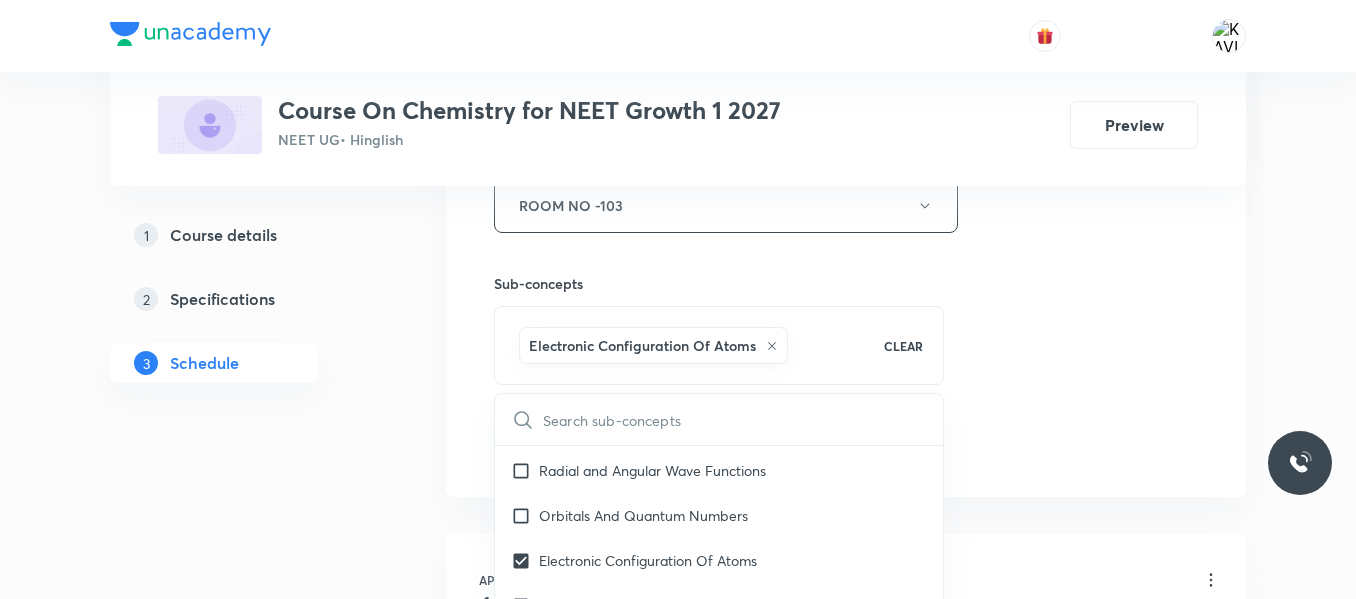 click on "Session  33 Live class Session title 21/99 Atomic Structure - 14 ​ Schedule for Jul 10, 2025, 5:40 PM ​ Duration (in minutes) 90 ​   Session type Online Offline Room ROOM NO -103 Sub-concepts Electronic Configuration Of Atoms CLEAR ​ General Topics & Mole Concept Basic Concepts Covered previously Mole – Basic Introduction Covered previously Percentage Composition Covered previously Stoichiometry Covered previously Principle of Atom Conservation (POAC) Covered previously Relation between Stoichiometric Quantities Covered previously Application of Mole Concept: Gravimetric Analysis Electronic Configuration Of Atoms (Hund's rule) Covered previously  Quantum Numbers (Magnetic Quantum no.) Covered previously Quantum Numbers(Pauli's Exclusion law) Covered previously Mean Molar Mass or Molecular Mass Covered previously Variation of Conductivity with Concentration Covered previously Mechanism of Corrosion Covered previously Atomic Structure Discovery Of Electron Some Prerequisites of Physics Atomic Models" at bounding box center [846, -16] 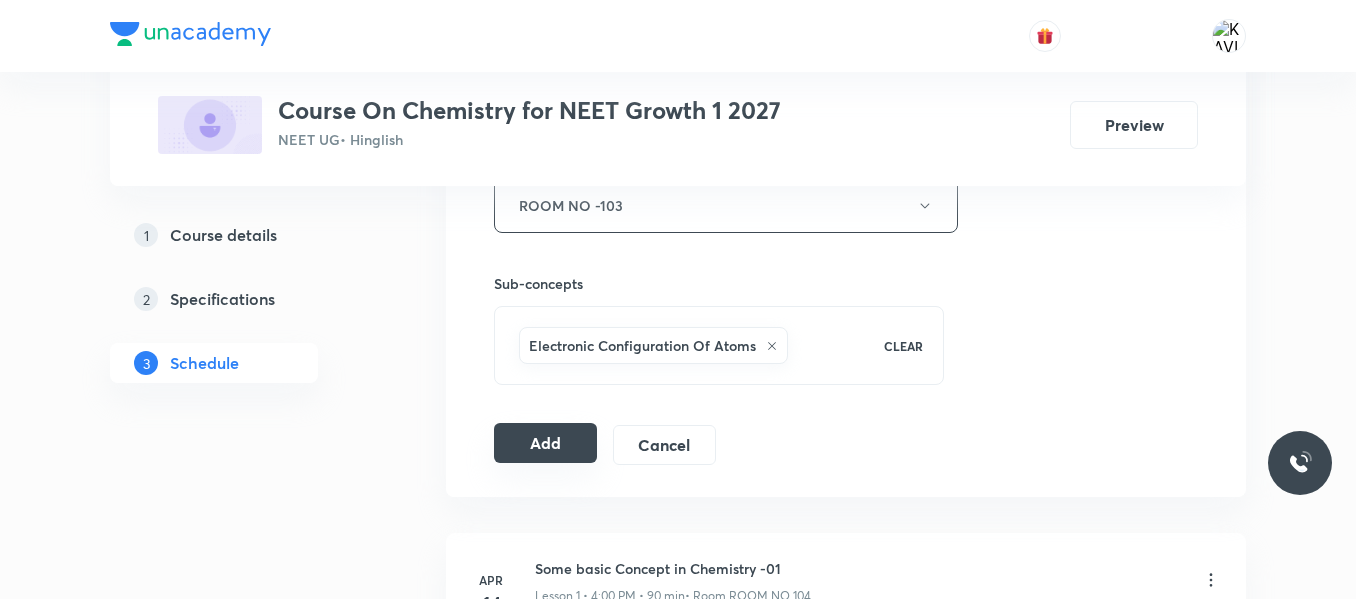 click on "Add" at bounding box center [545, 443] 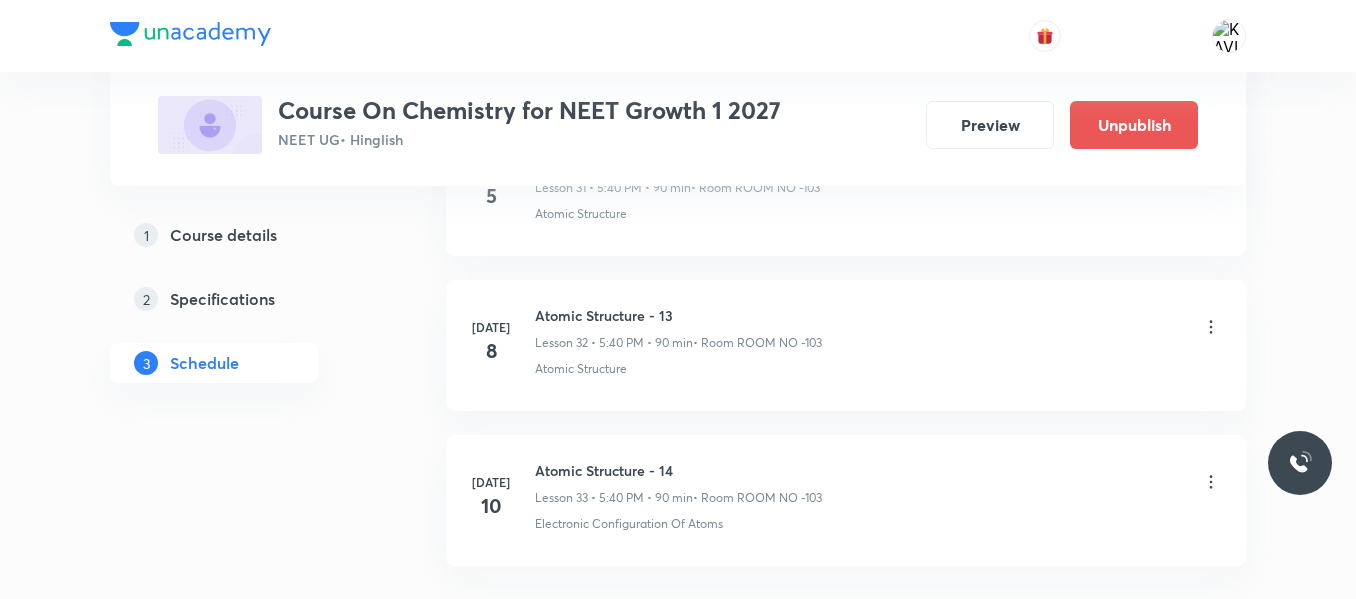 scroll, scrollTop: 5200, scrollLeft: 0, axis: vertical 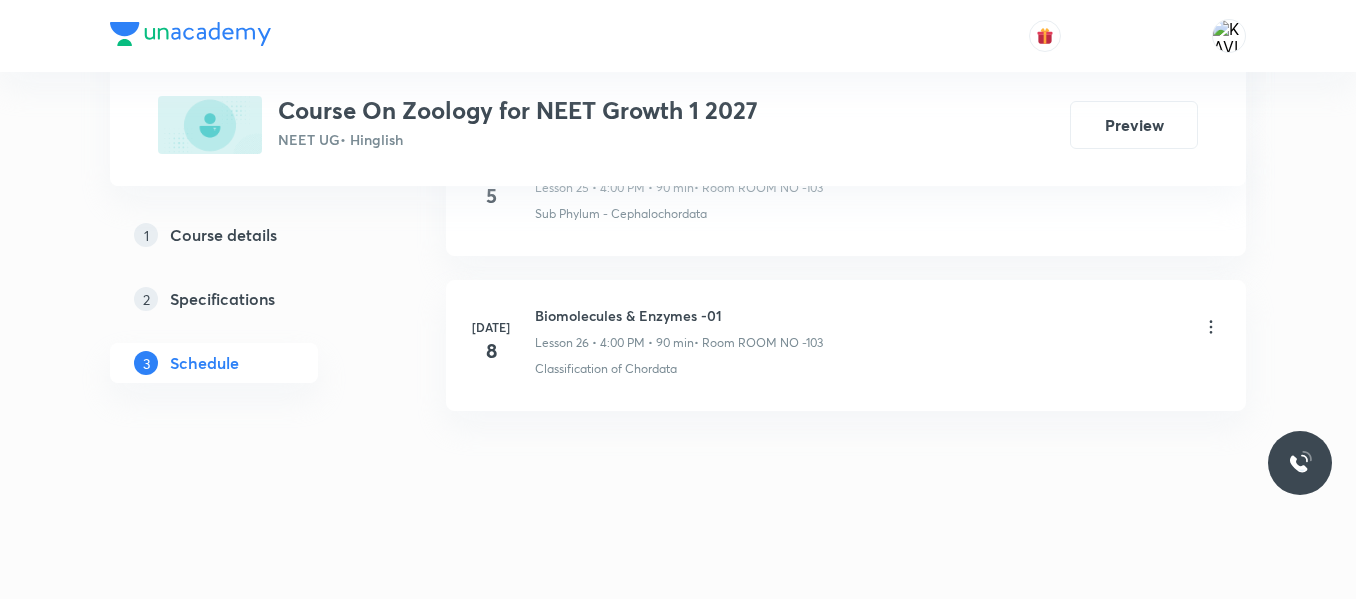 click on "Biomolecules & Enzymes -01" at bounding box center [679, 315] 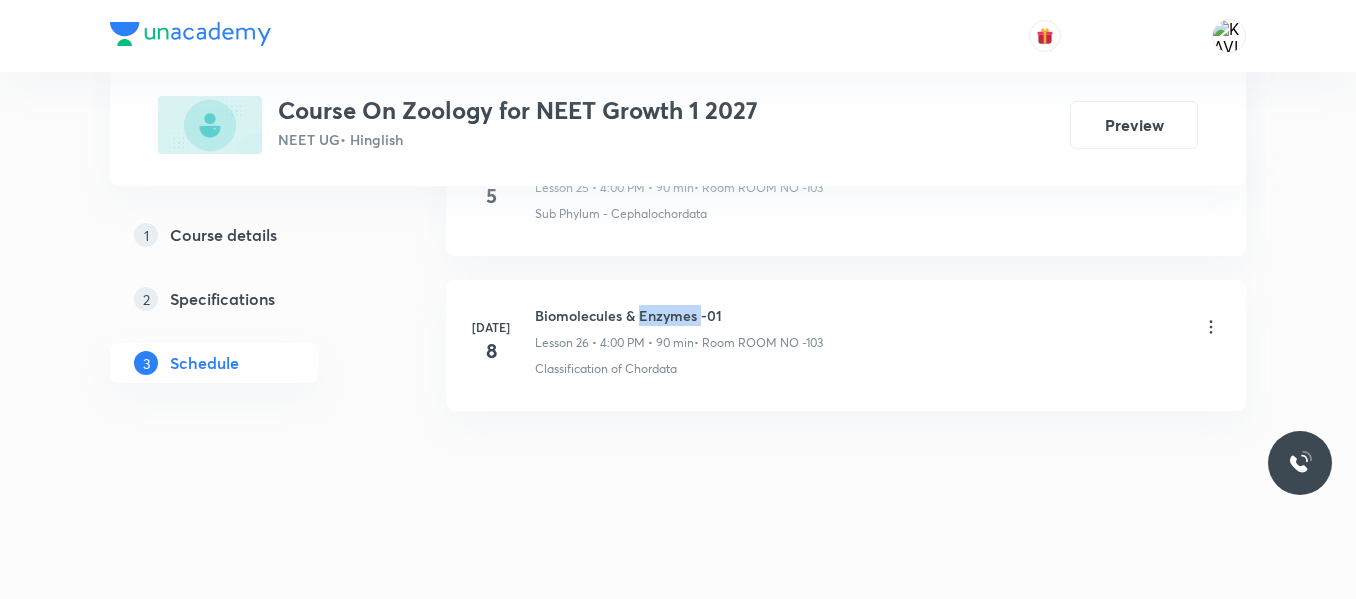 click on "Biomolecules & Enzymes -01" at bounding box center [679, 315] 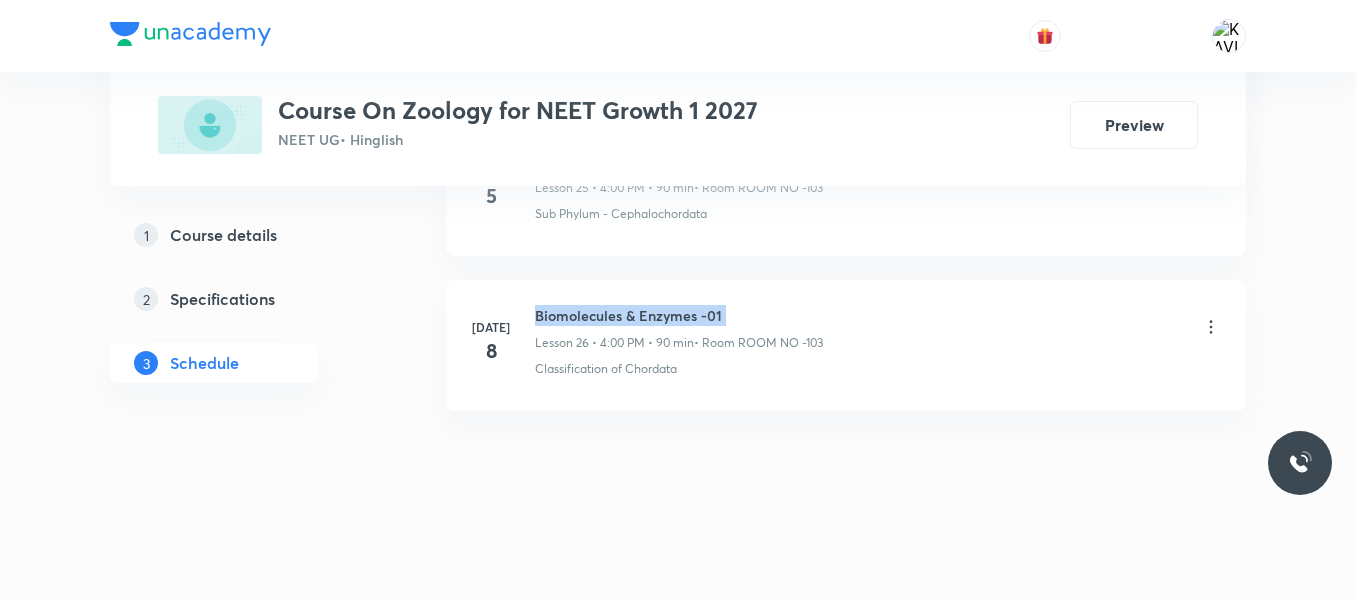 click on "Biomolecules & Enzymes -01" at bounding box center [679, 315] 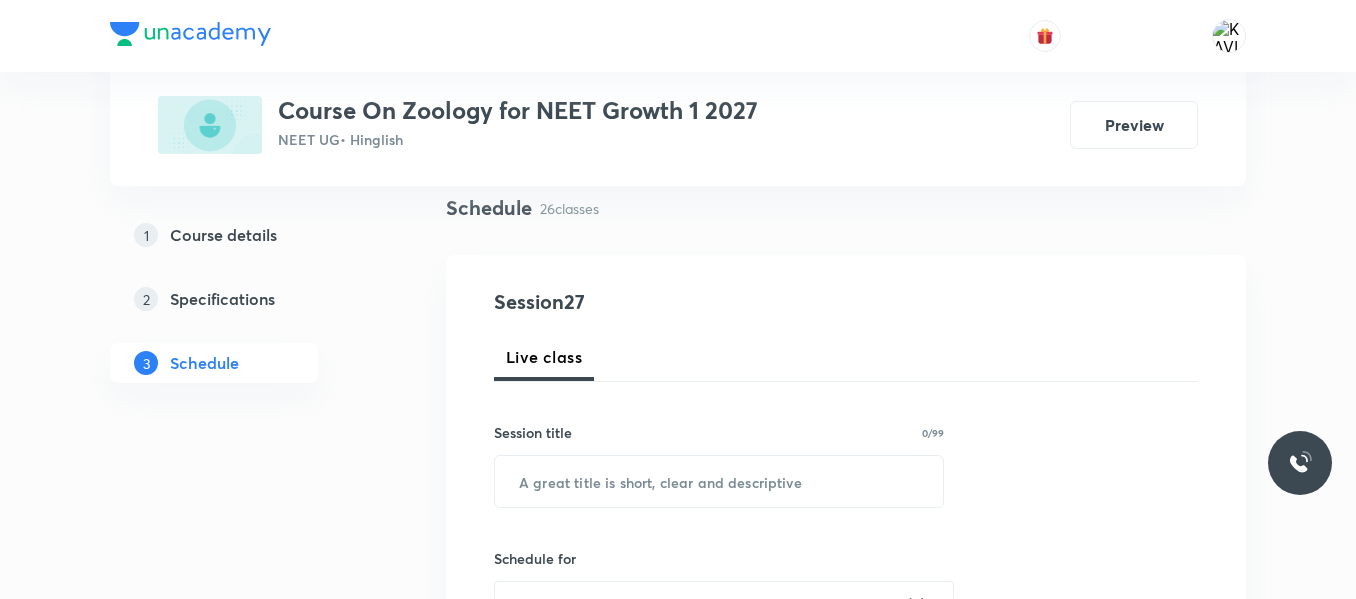 scroll, scrollTop: 147, scrollLeft: 0, axis: vertical 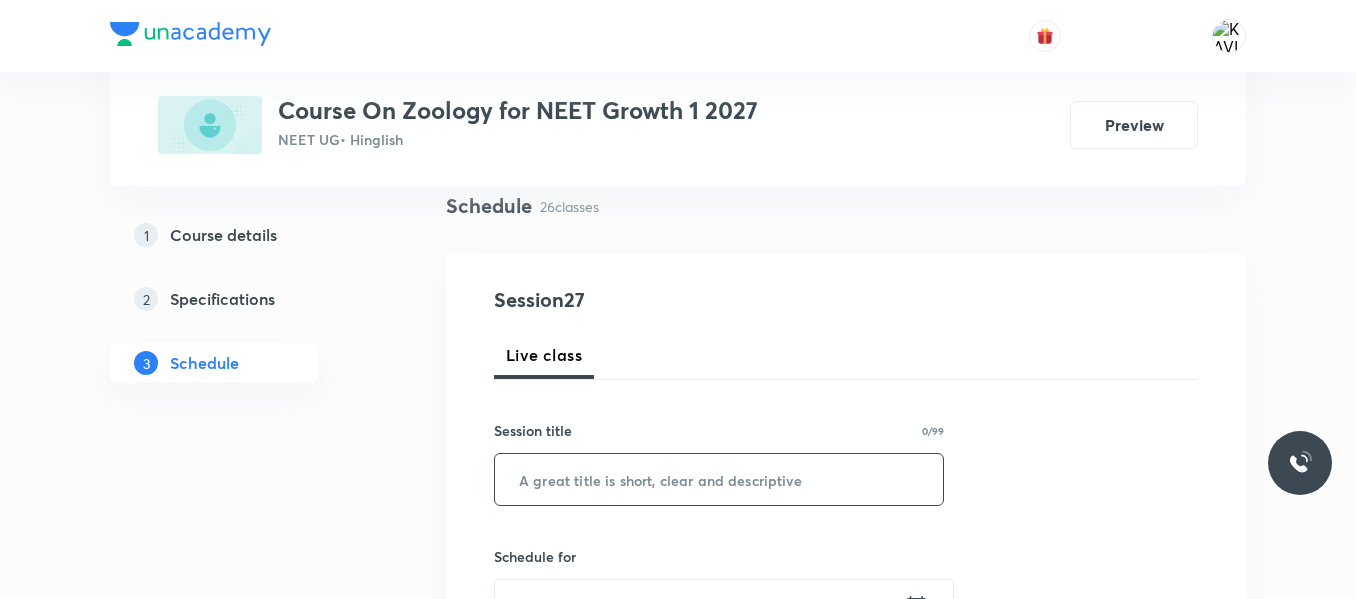 click at bounding box center (719, 479) 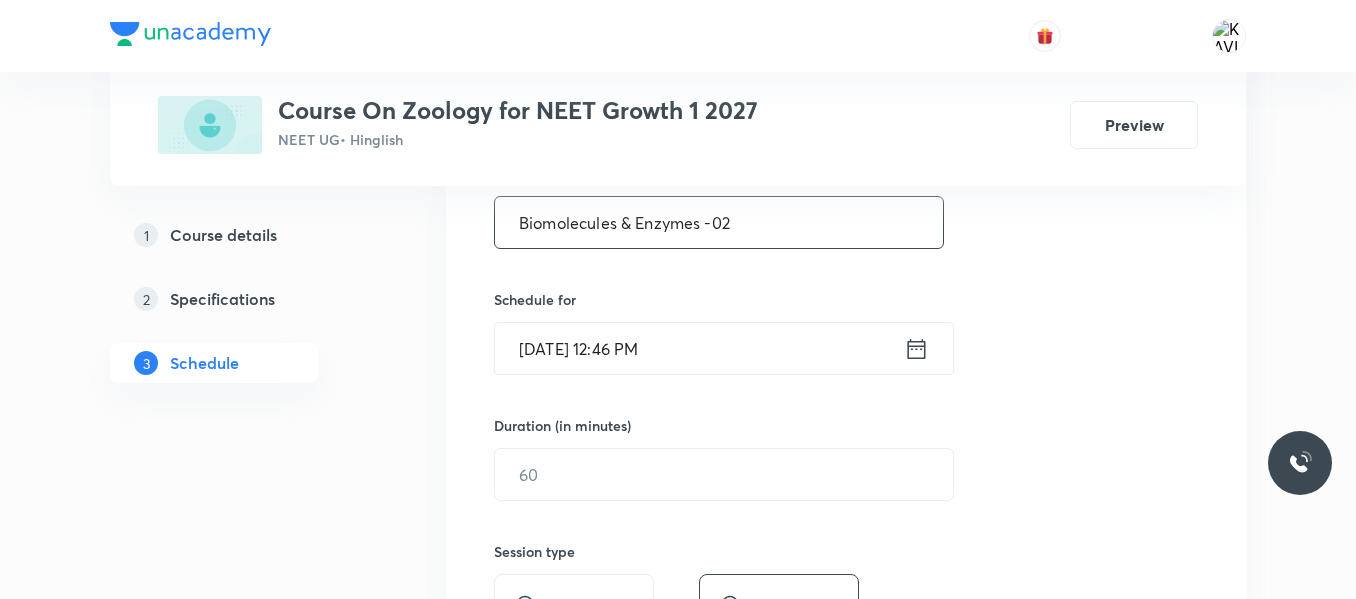 scroll, scrollTop: 447, scrollLeft: 0, axis: vertical 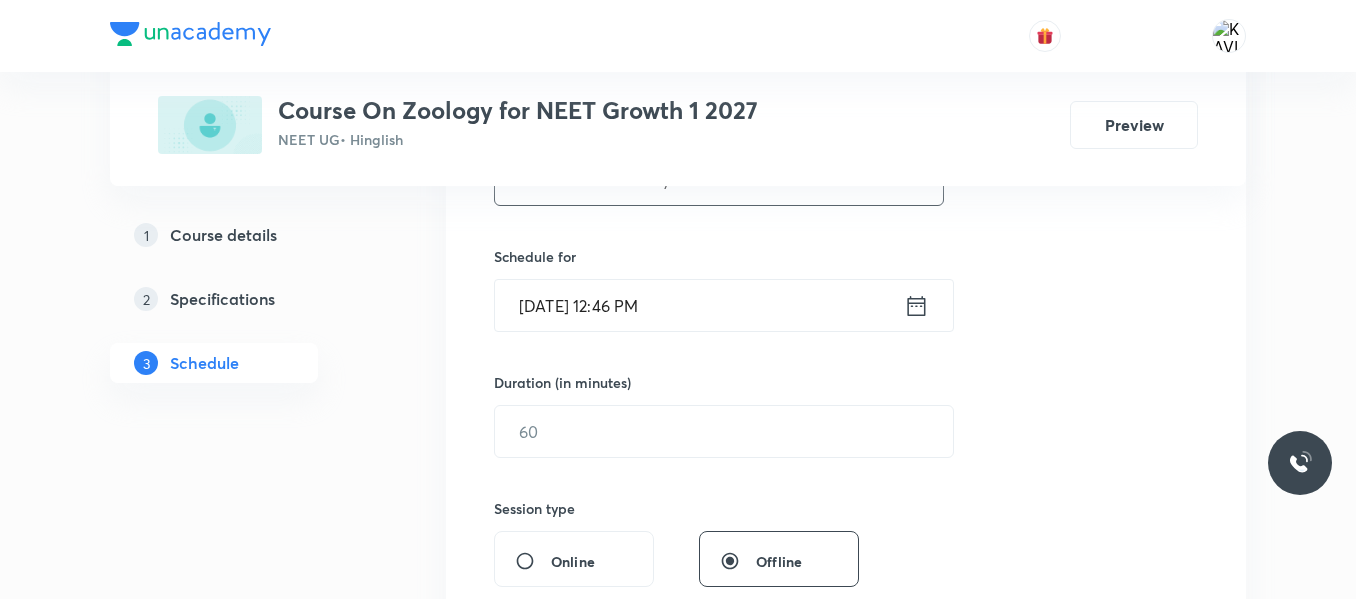 type on "Biomolecules & Enzymes -02" 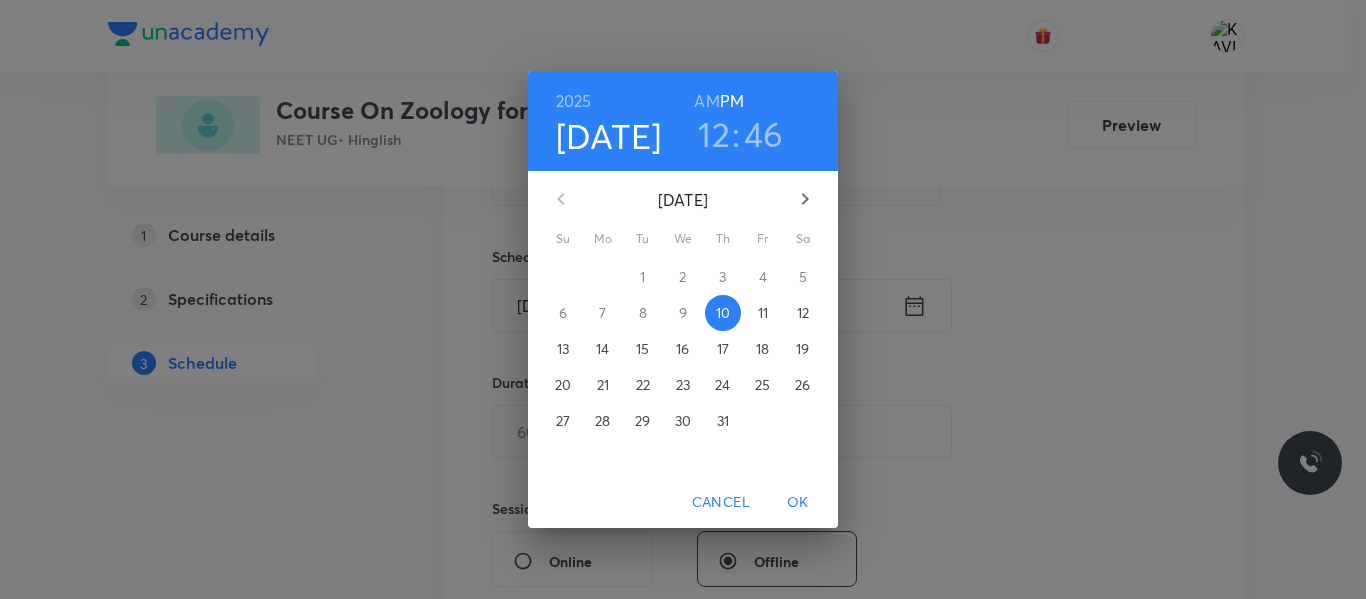 click on "12" at bounding box center [714, 134] 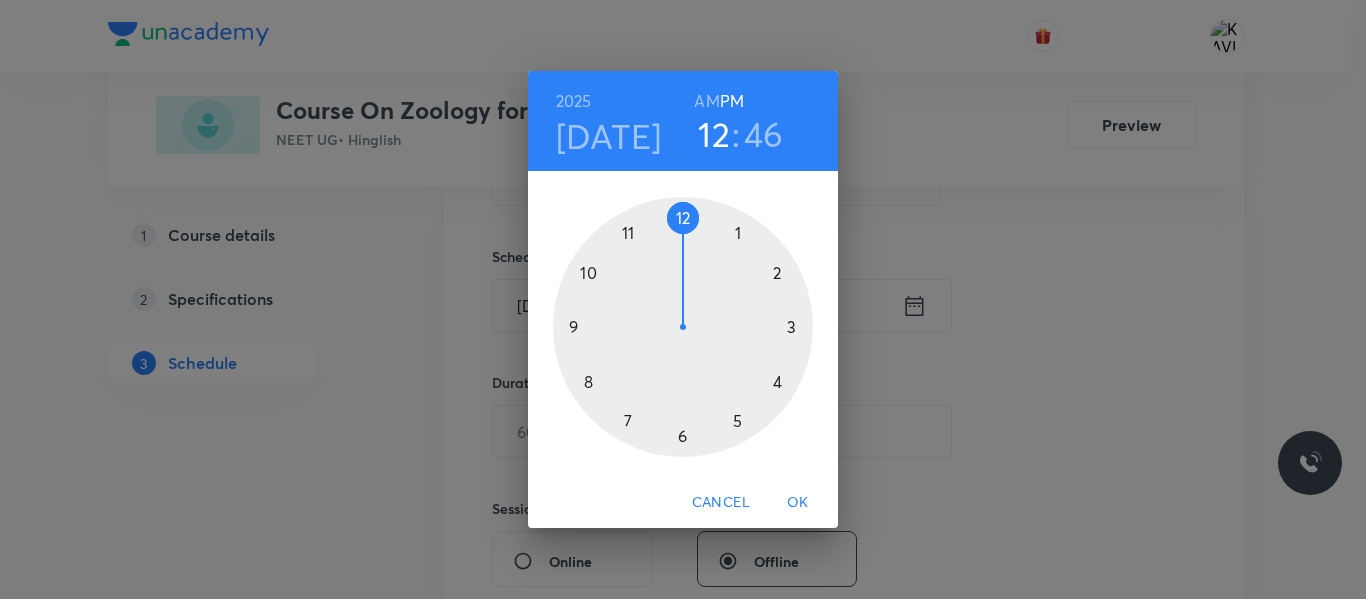 click at bounding box center [683, 327] 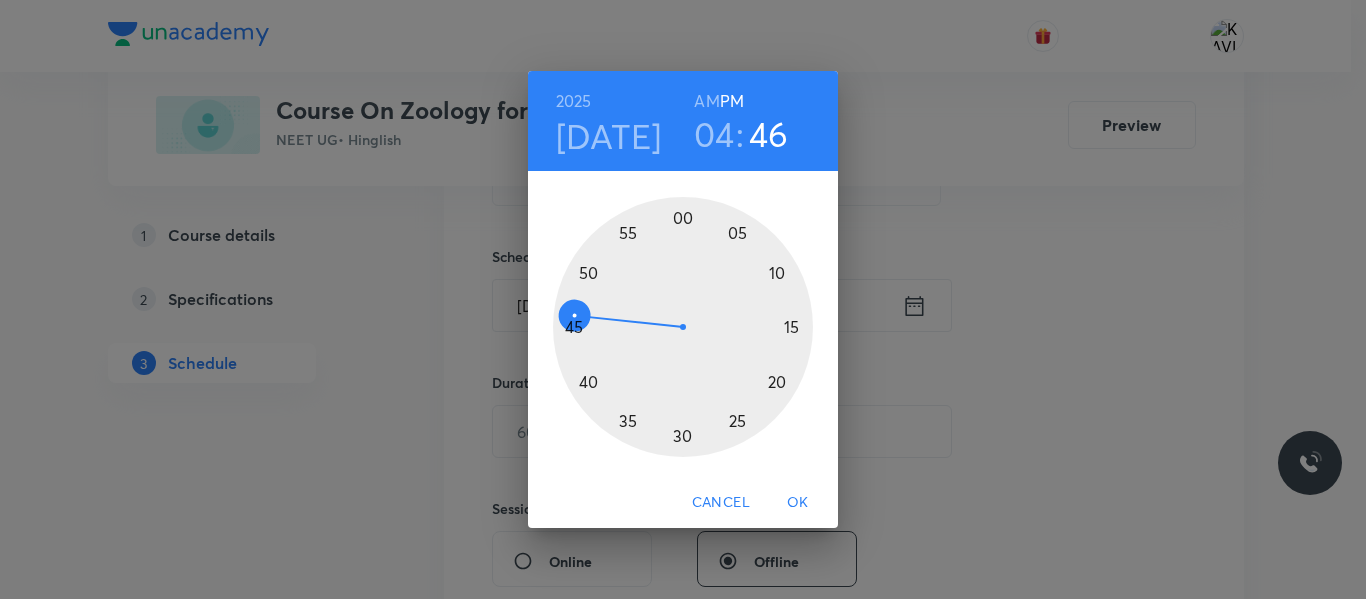 click at bounding box center [683, 327] 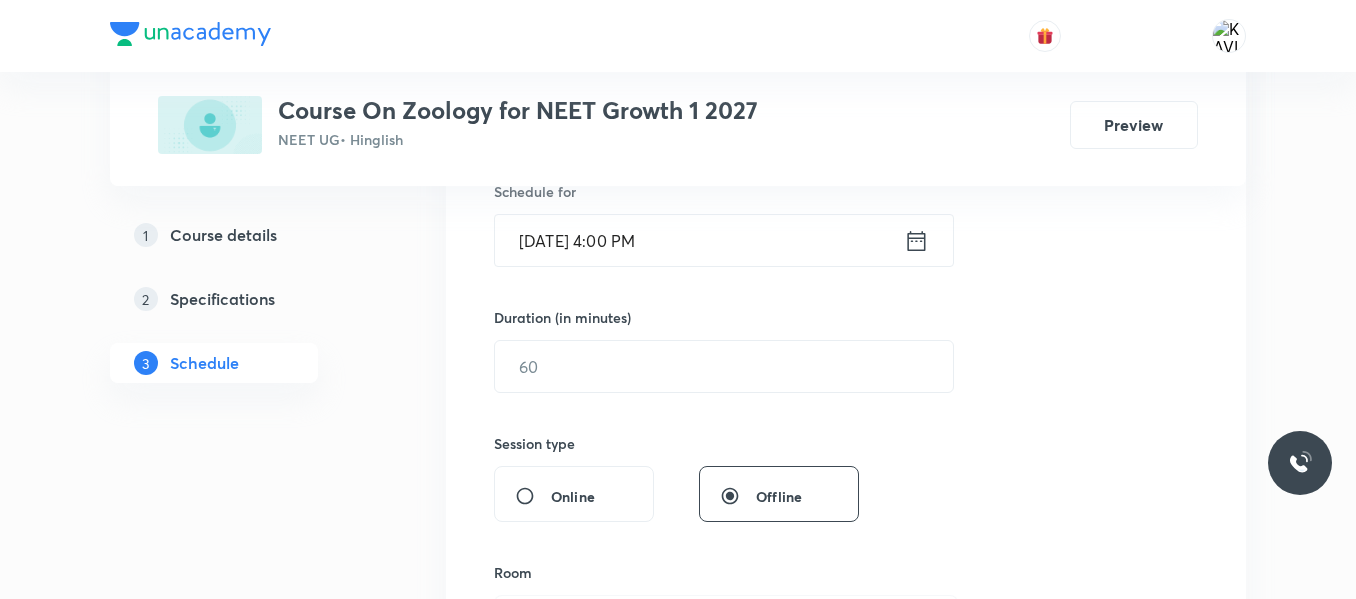 scroll, scrollTop: 547, scrollLeft: 0, axis: vertical 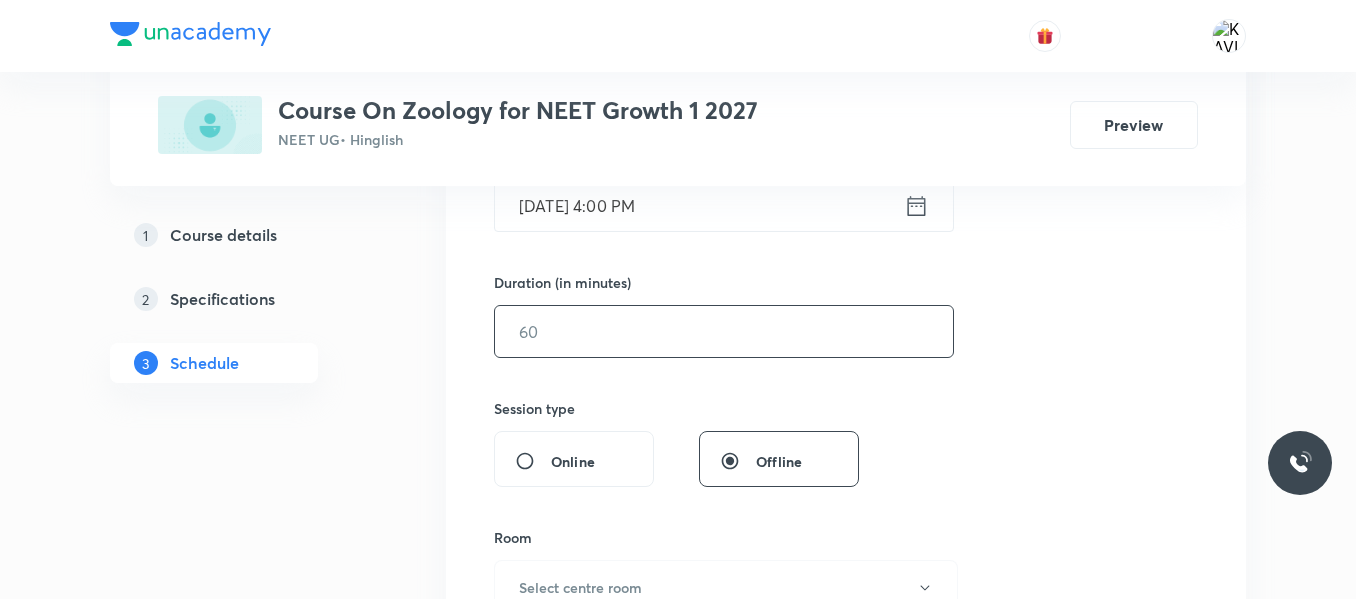 click at bounding box center [724, 331] 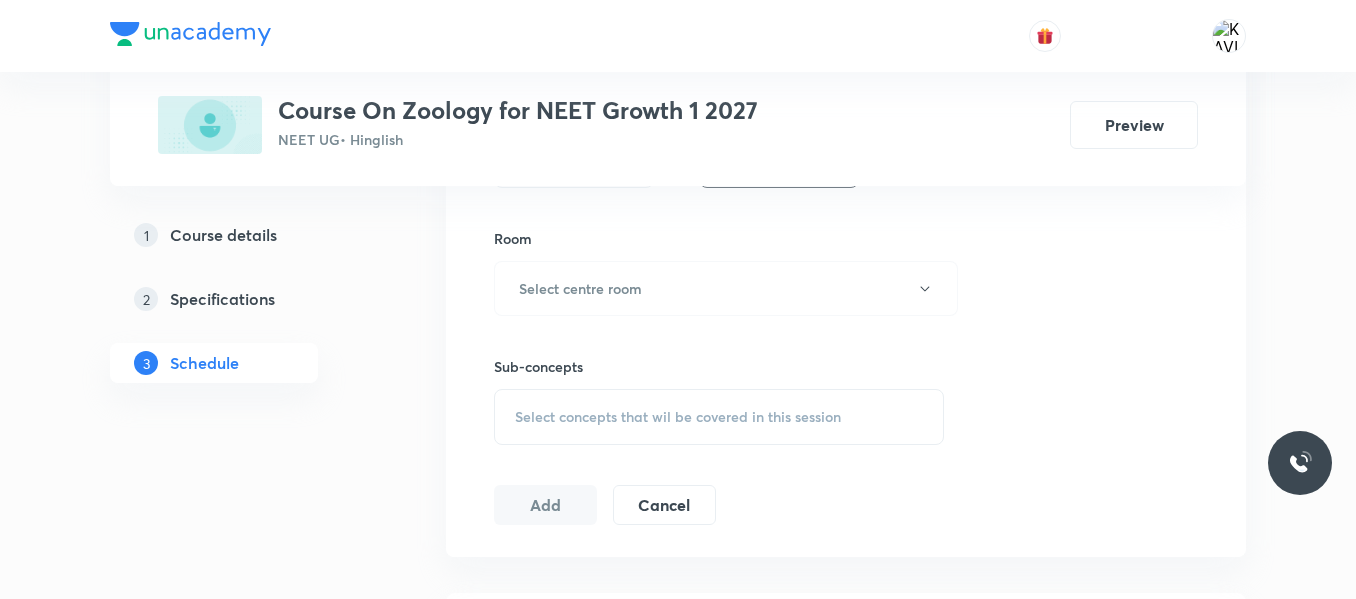 scroll, scrollTop: 847, scrollLeft: 0, axis: vertical 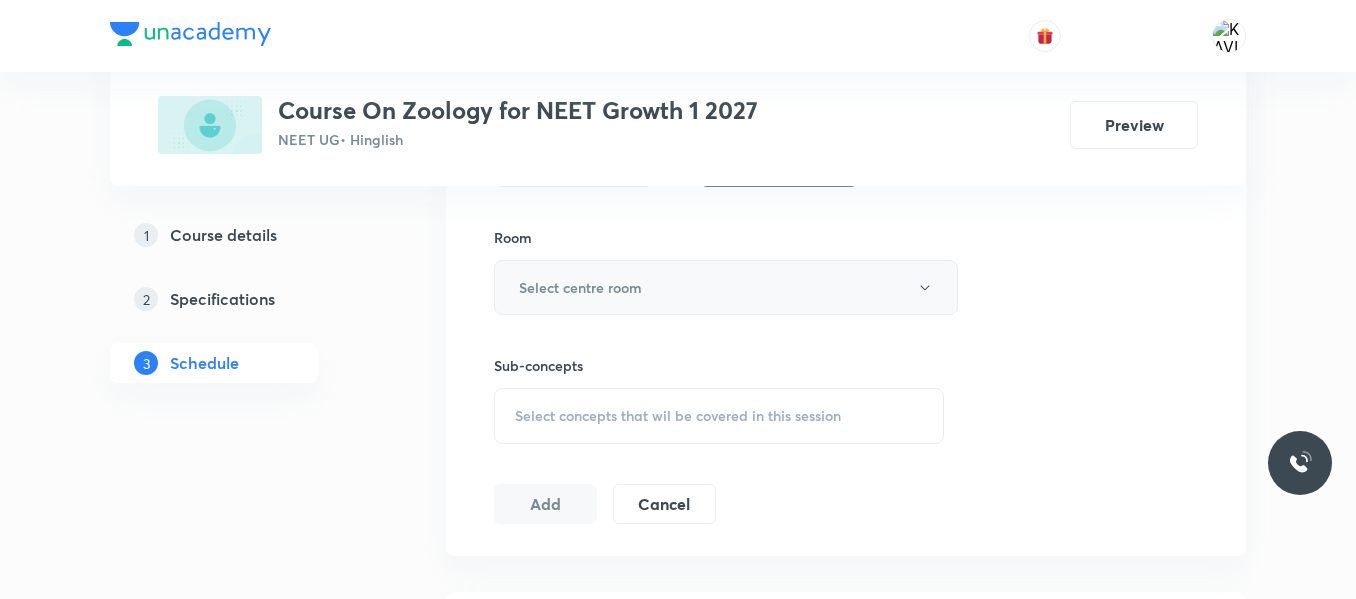 type on "90" 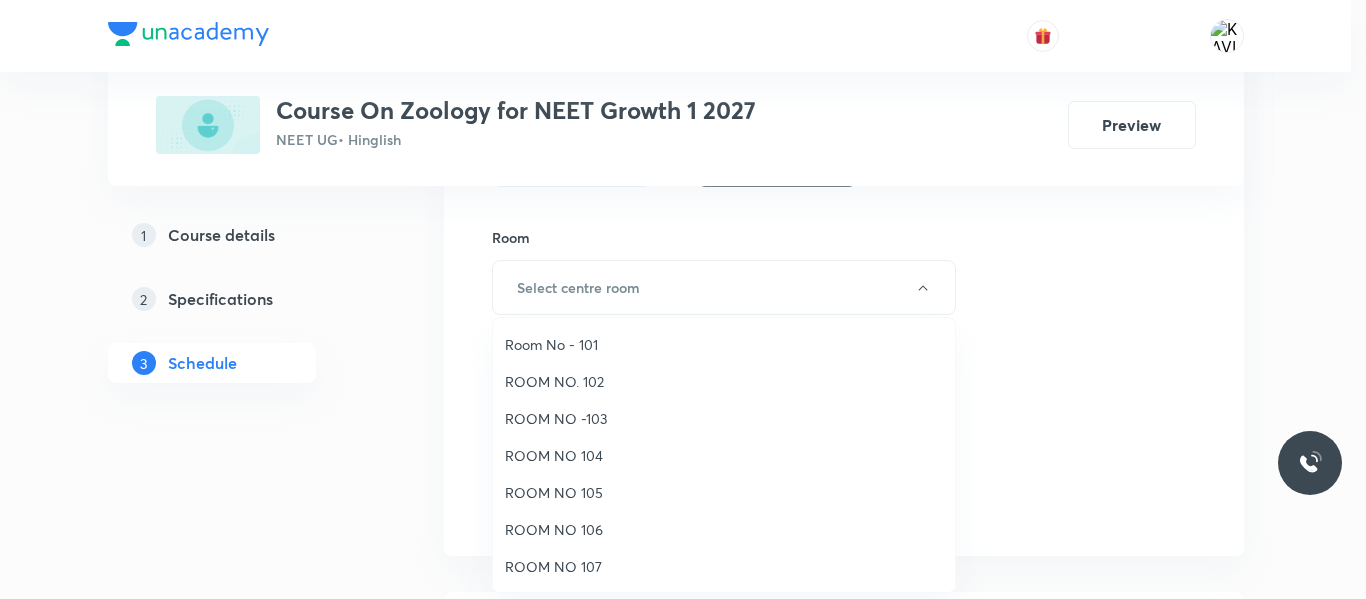 click on "ROOM NO -103" at bounding box center (724, 418) 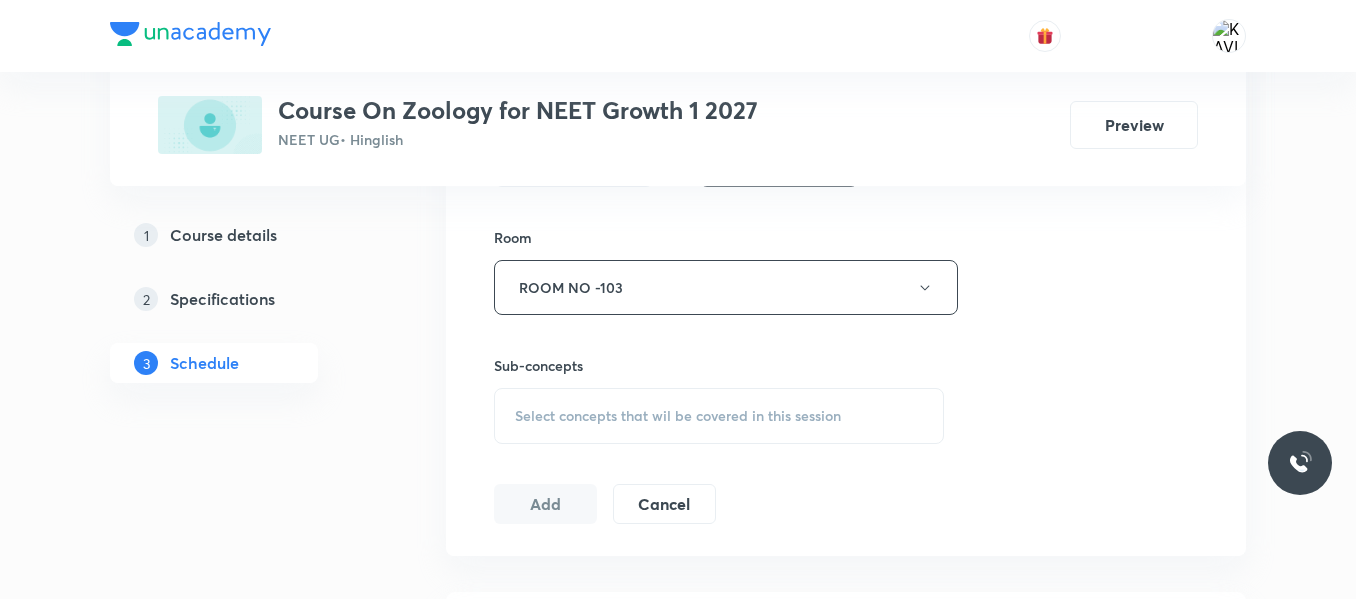 click on "Select concepts that wil be covered in this session" at bounding box center [678, 416] 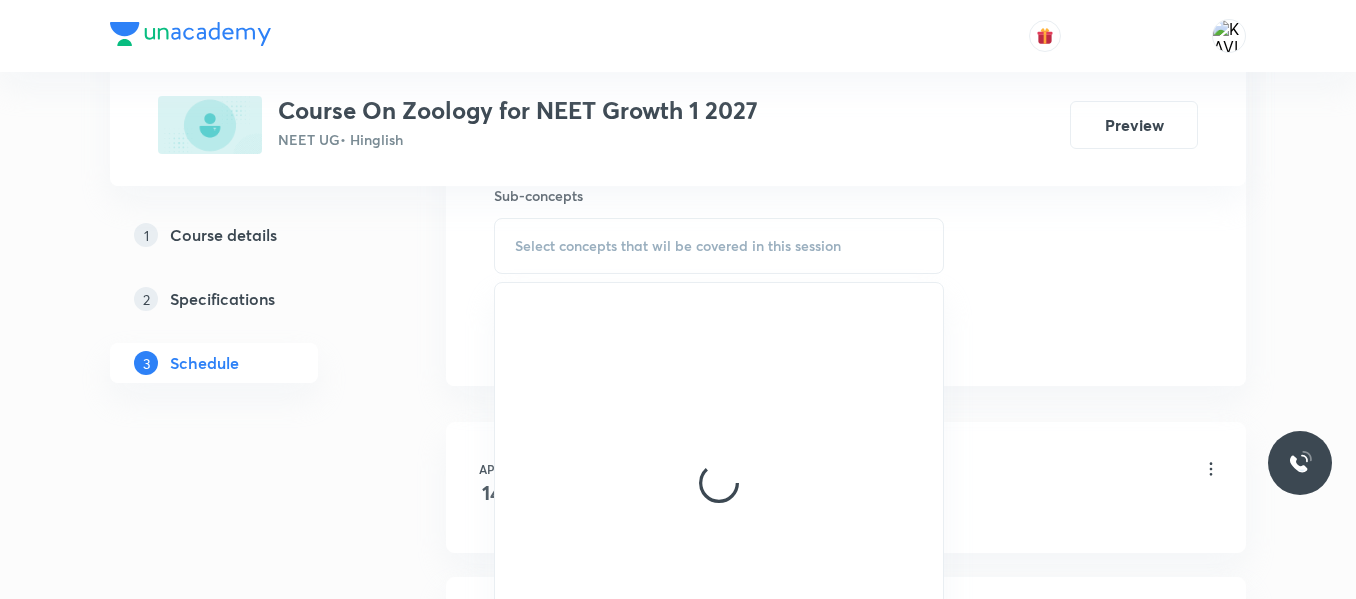scroll, scrollTop: 1047, scrollLeft: 0, axis: vertical 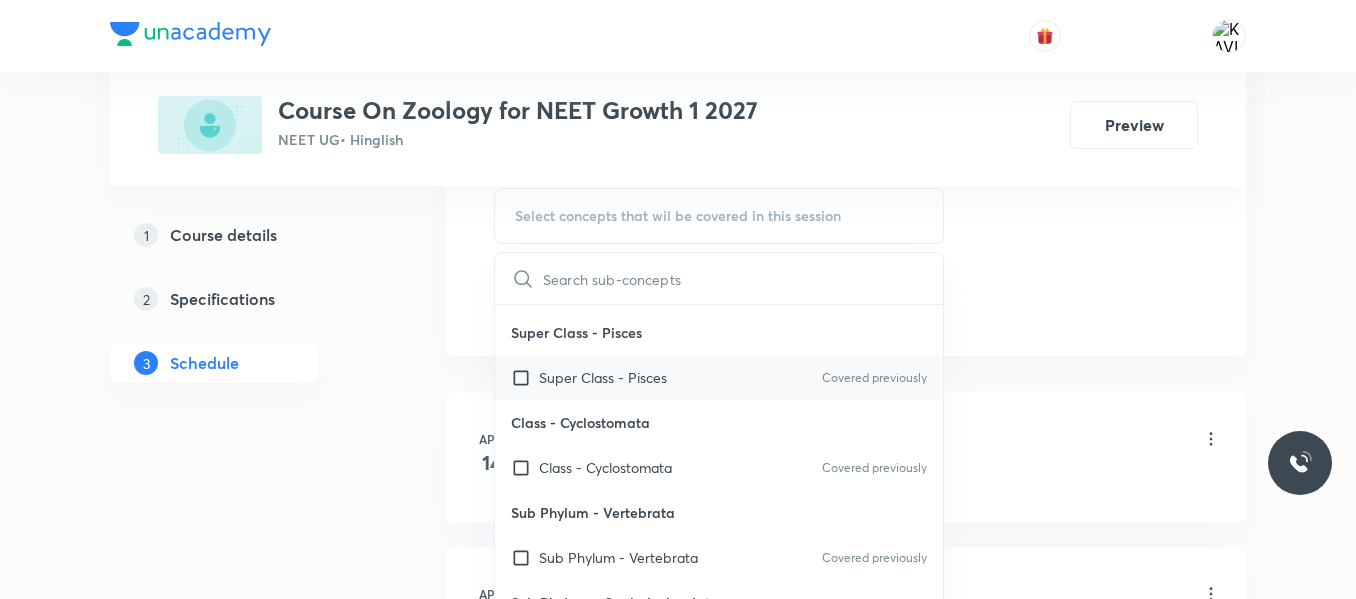 click on "Super Class - Pisces Covered previously" at bounding box center (719, 377) 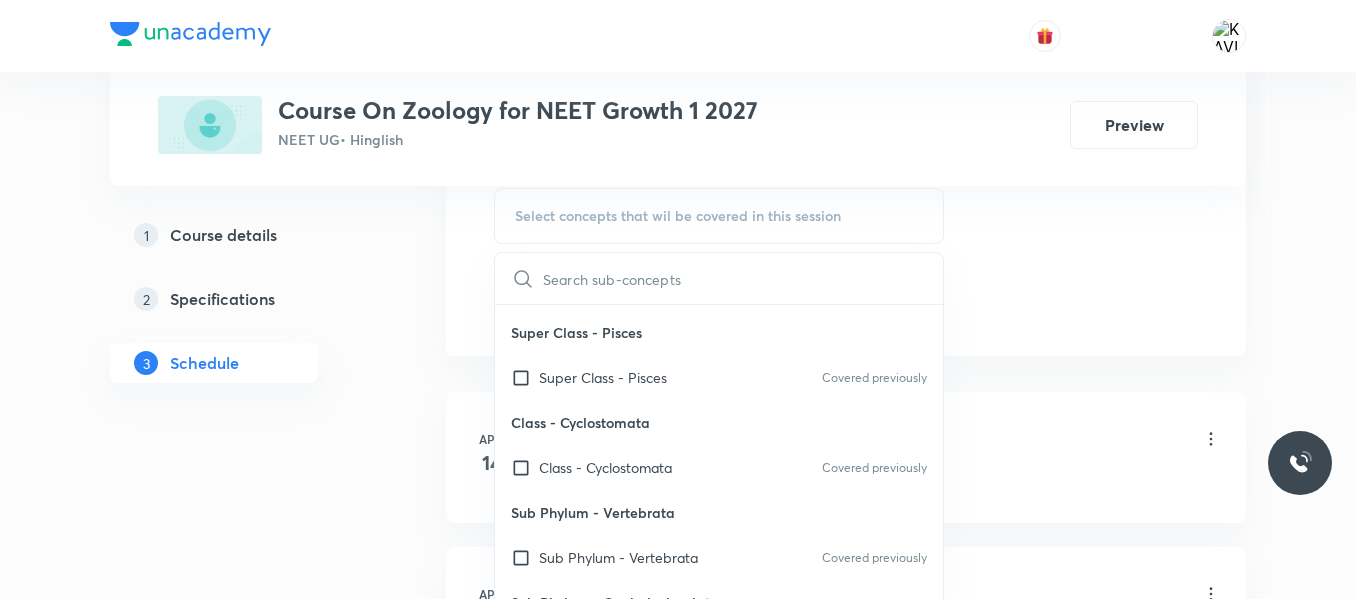 checkbox on "true" 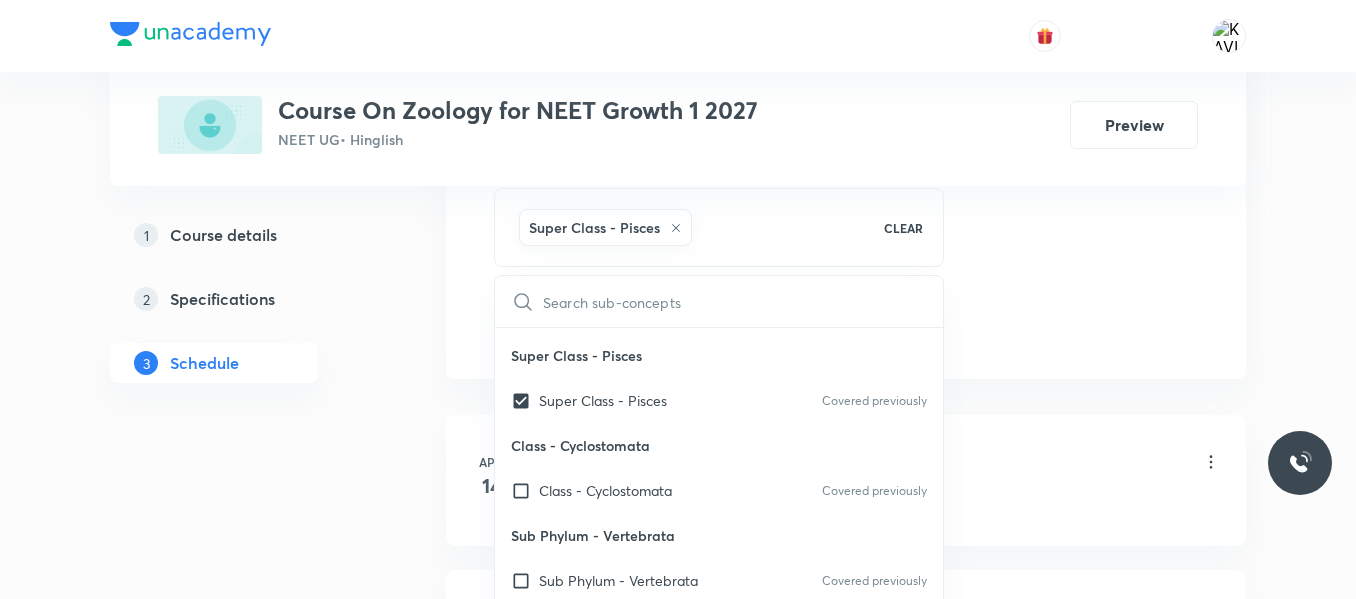 click on "Session  27 Live class Session title 26/99 Biomolecules & Enzymes -02 ​ Schedule for Jul 10, 2025, 4:00 PM ​ Duration (in minutes) 90 ​   Session type Online Offline Room ROOM NO -103 Sub-concepts Super Class - Pisces CLEAR ​ Basis of Classification Basis of Classification Covered previously Coelom Covered previously Important Phyla Important Phyla Covered previously Class - Mammalia Class - Mammalia Covered previously Class - Amphibia Class - Amphibia Covered previously Super Class - Pisces Super Class - Pisces Covered previously Class - Cyclostomata Class - Cyclostomata Covered previously Sub Phylum - Vertebrata Sub Phylum - Vertebrata Covered previously Sub Phylum - Cephalochordata Sub Phylum - Cephalochordata Covered previously Sub Phylum - Urochordata or Tunicata Sub Phylum - Urochordata or Tunicata Covered previously Classification of Chordata Classification of Chordata Covered previously Phylum - Chordata Phylum - Chordata Covered previously Phylum - Hemichordata Phylum - Hemichordata Examples" at bounding box center [846, -134] 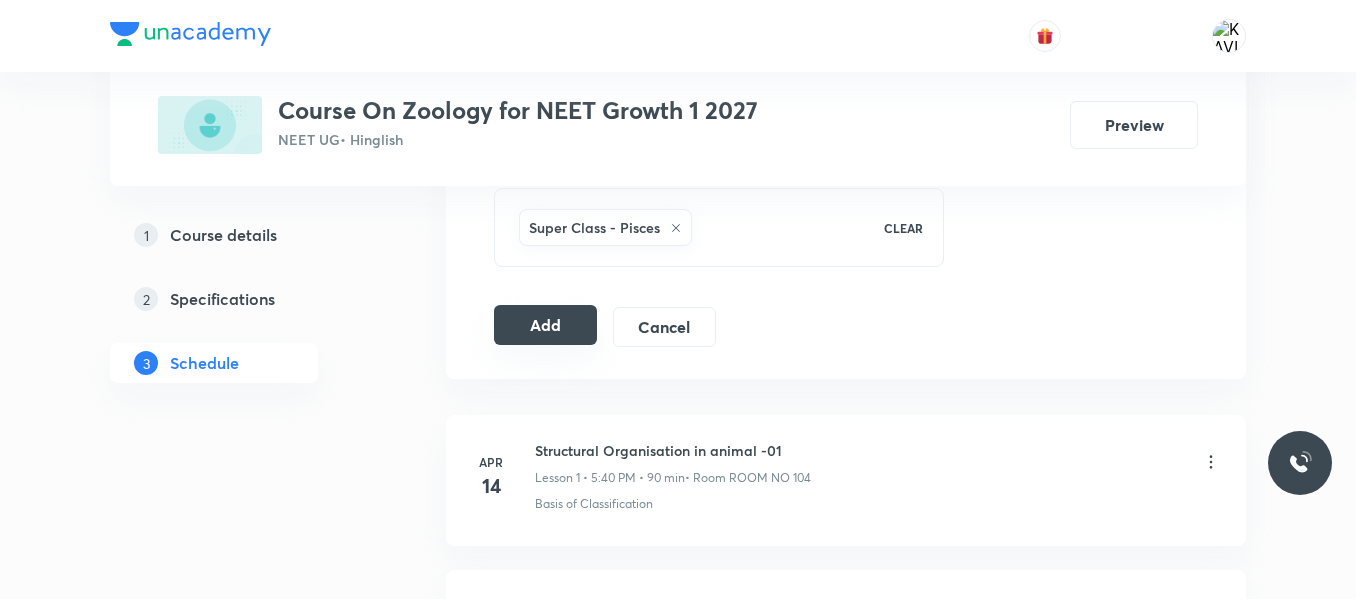click on "Add" at bounding box center [545, 325] 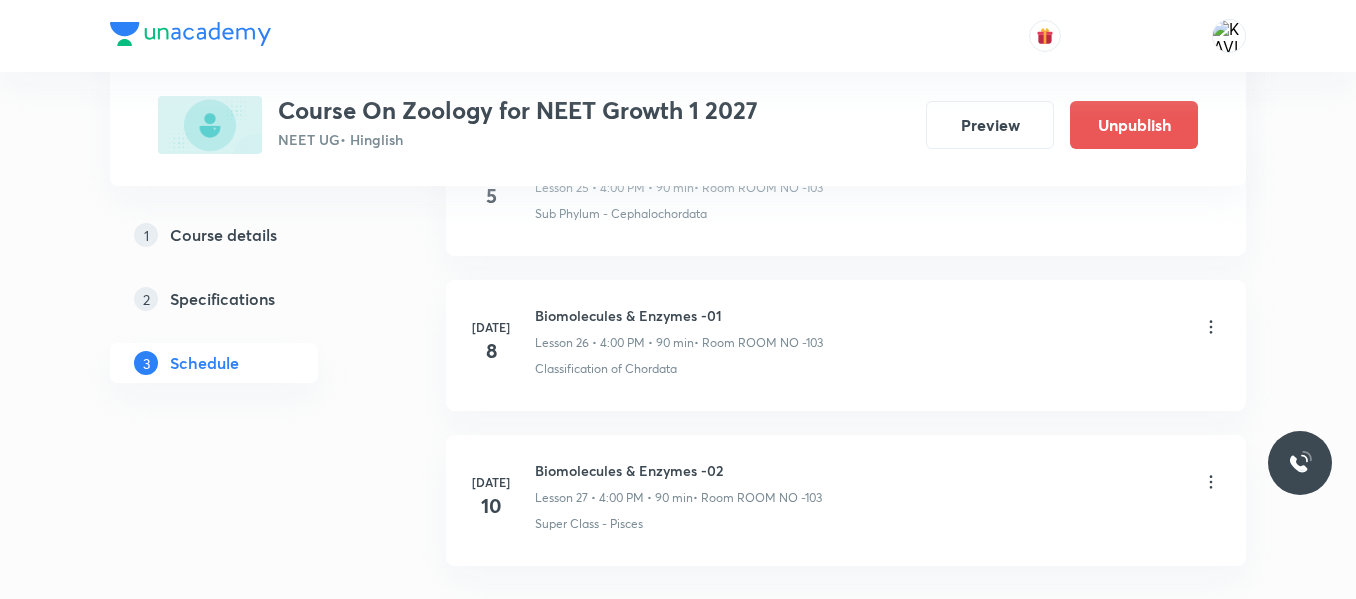 scroll, scrollTop: 4270, scrollLeft: 0, axis: vertical 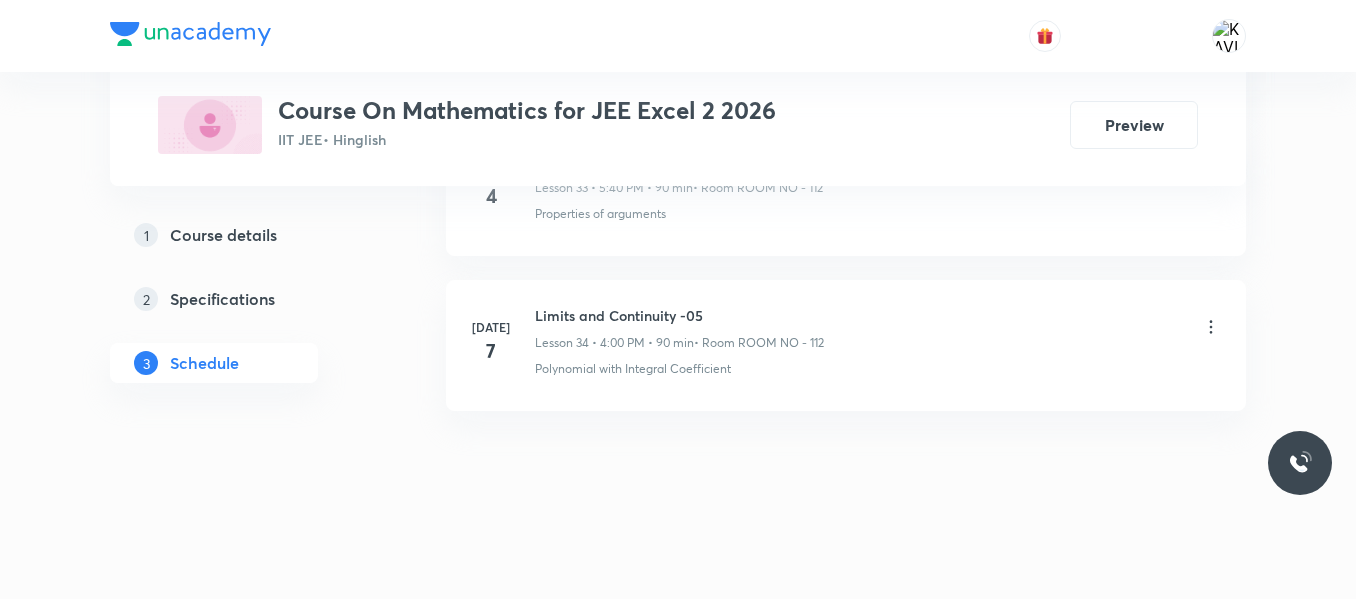 click on "Limits and Continuity -05" at bounding box center [679, 315] 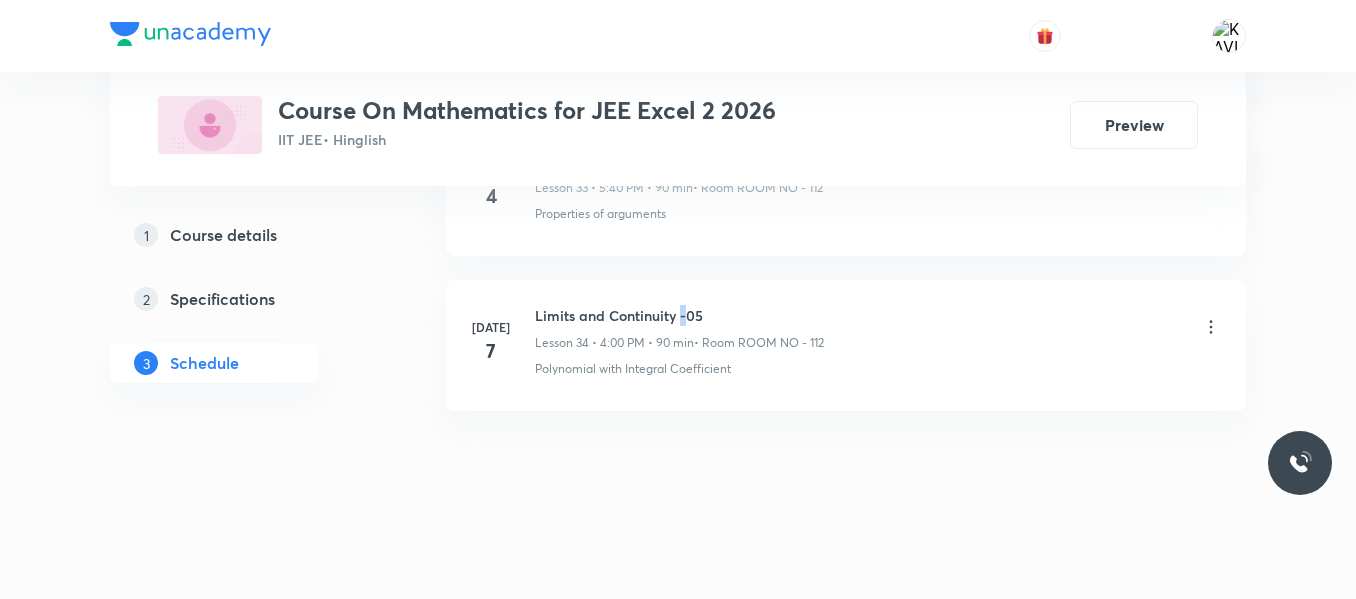click on "Limits and Continuity -05" at bounding box center [679, 315] 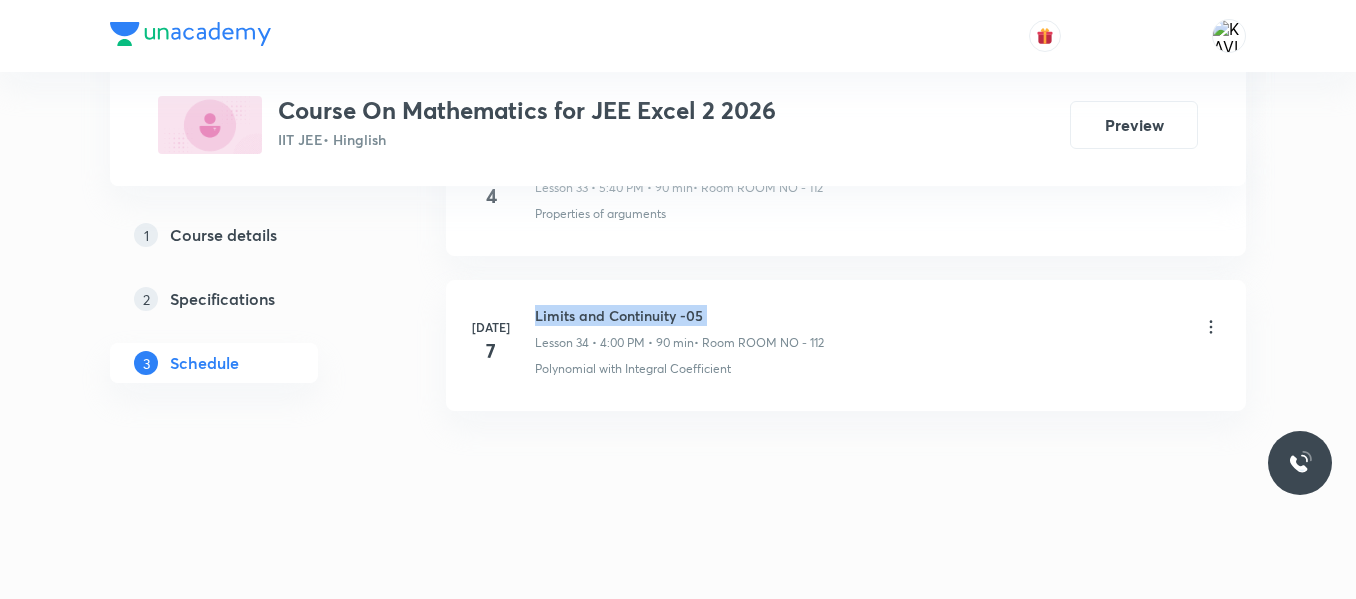 click on "Limits and Continuity -05" at bounding box center [679, 315] 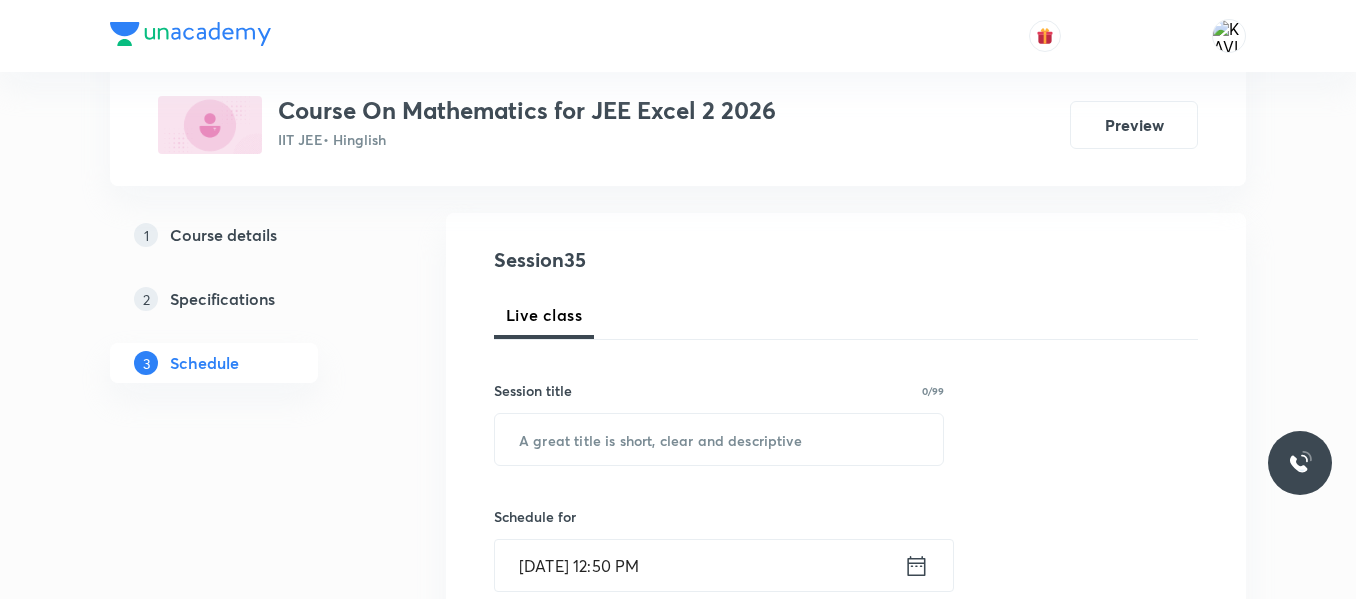 scroll, scrollTop: 195, scrollLeft: 0, axis: vertical 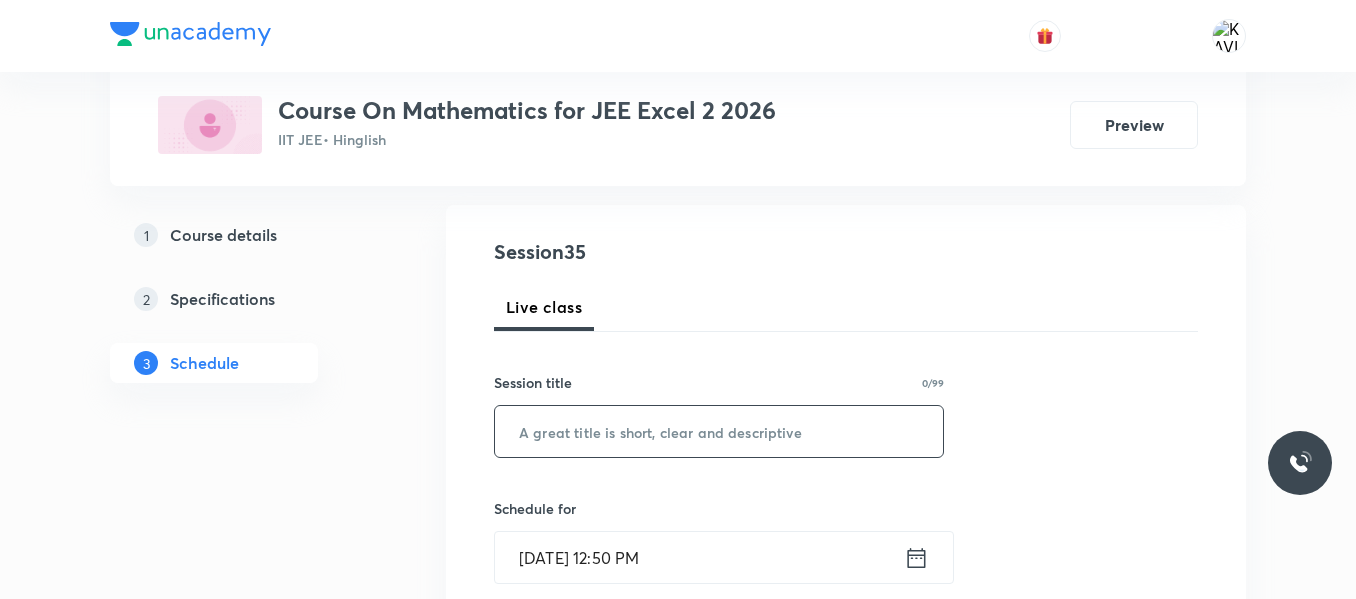 click at bounding box center [719, 431] 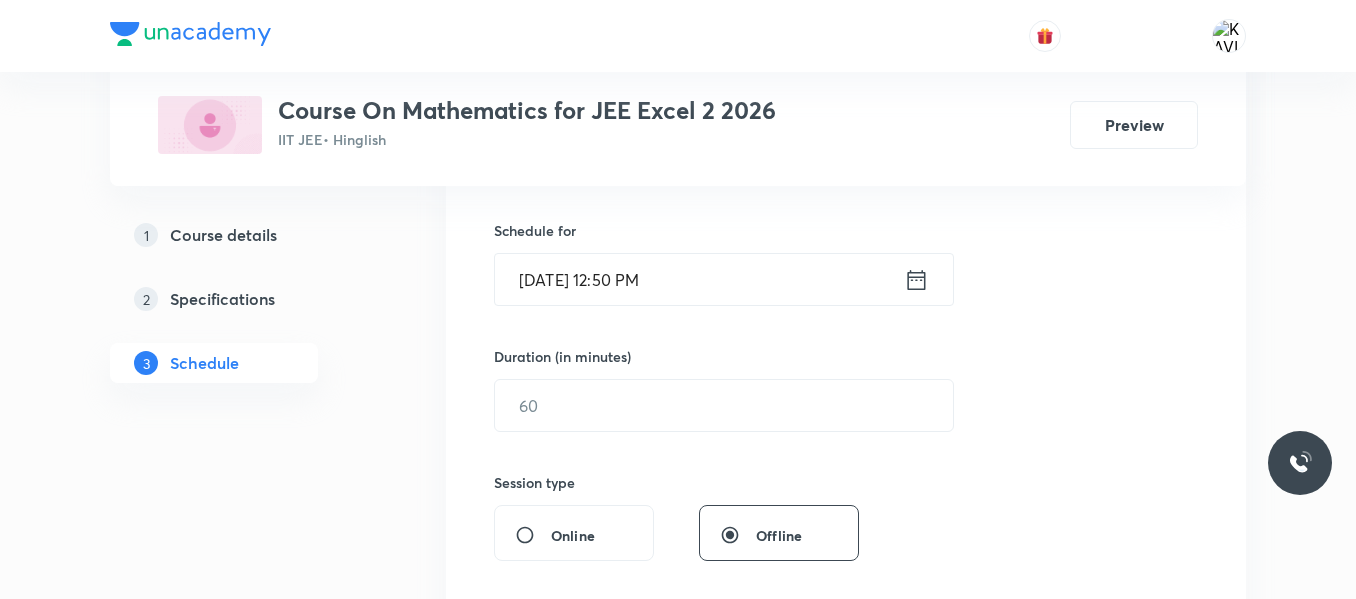 scroll, scrollTop: 495, scrollLeft: 0, axis: vertical 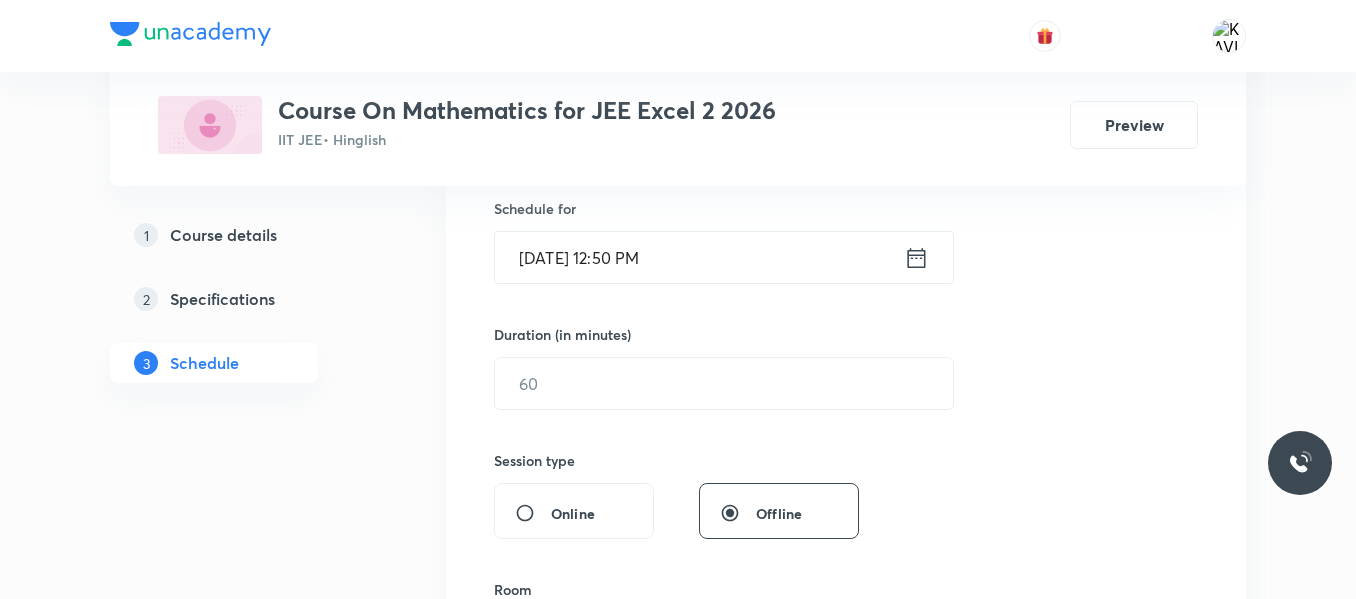 type on "Limits and Continuity -06" 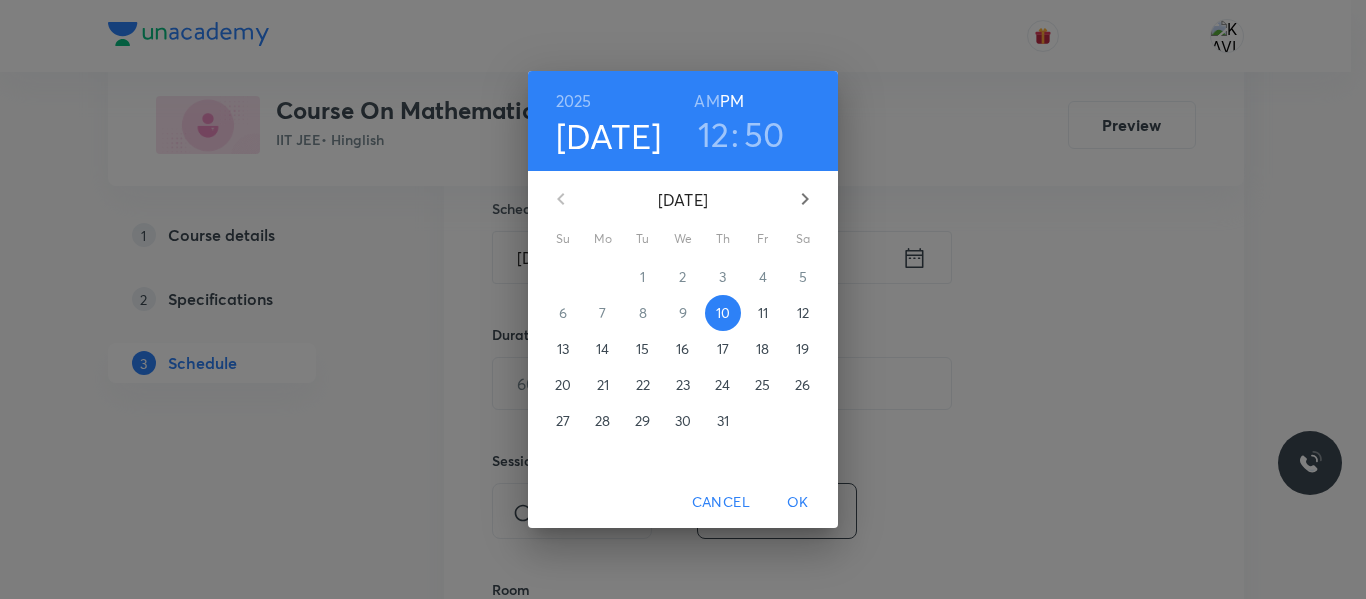 click on "12" at bounding box center [714, 134] 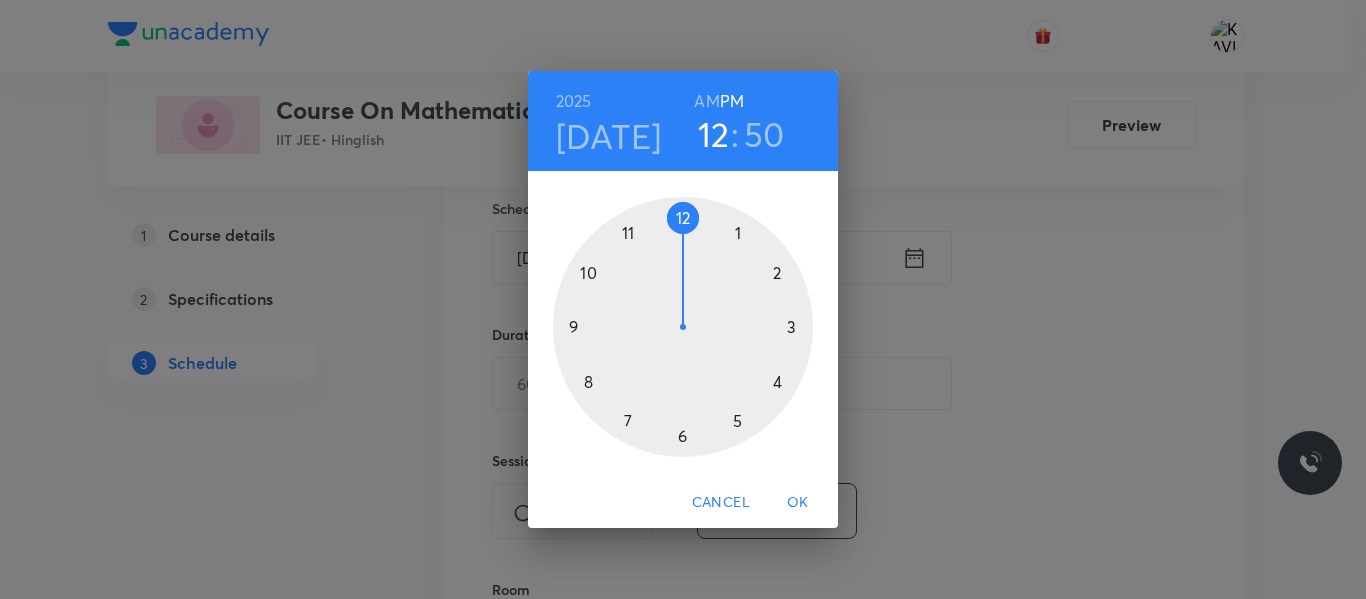 click at bounding box center [683, 327] 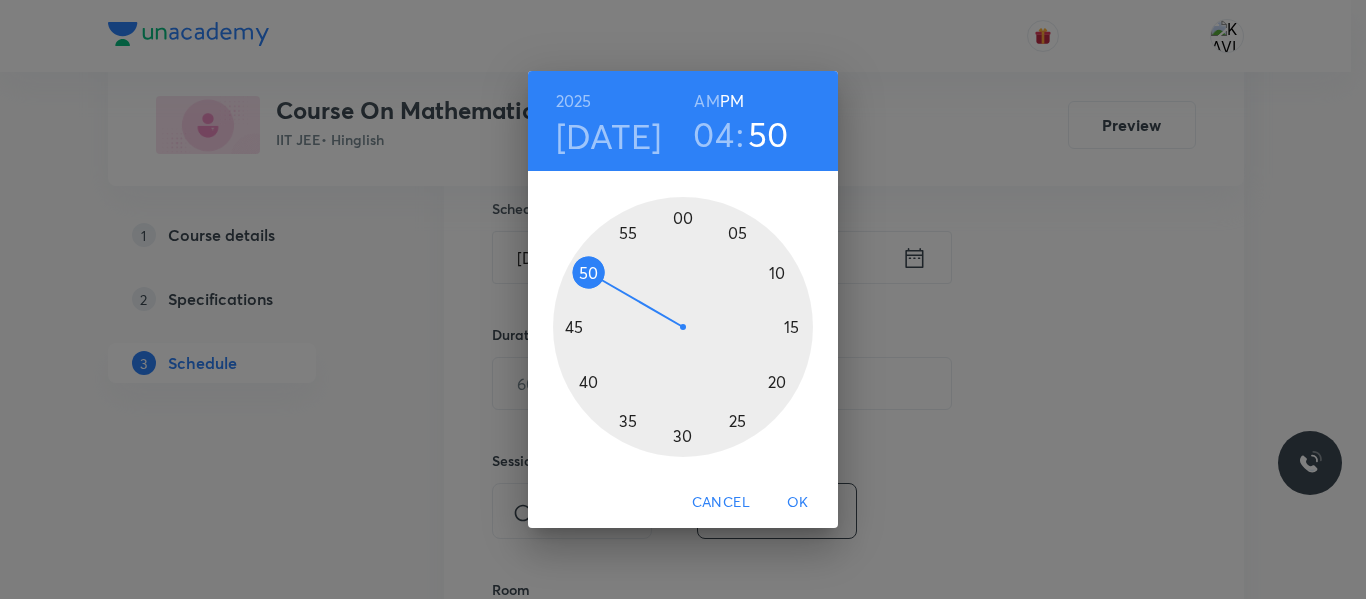 click at bounding box center (683, 327) 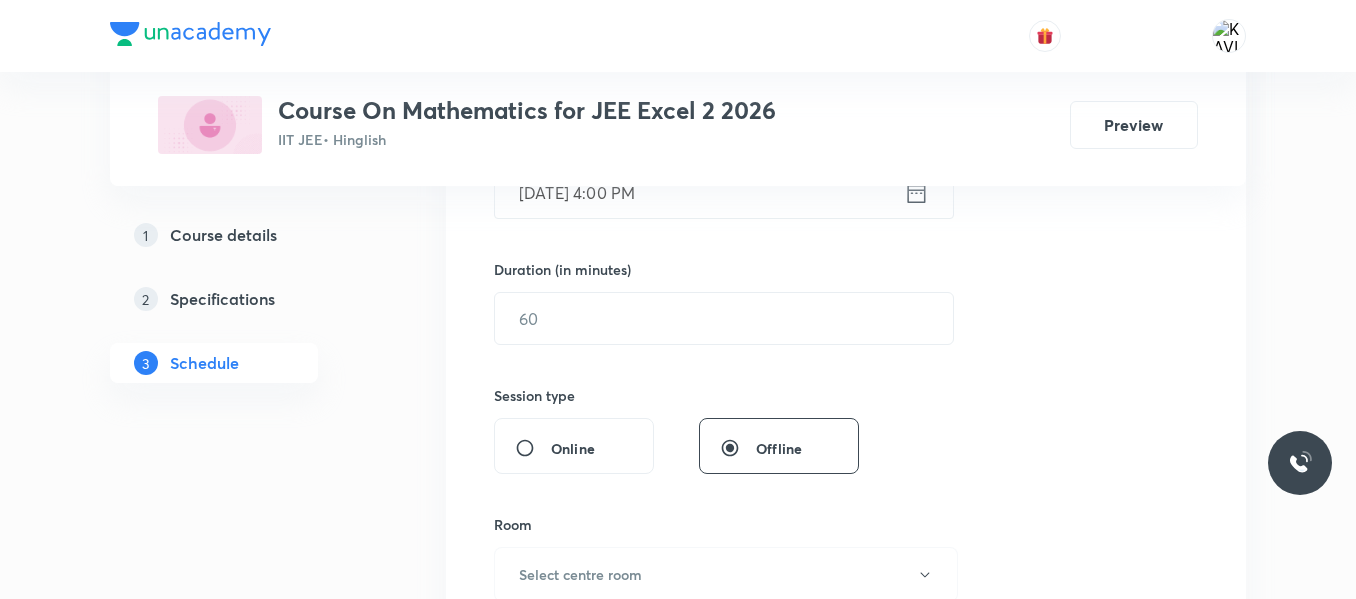 scroll, scrollTop: 595, scrollLeft: 0, axis: vertical 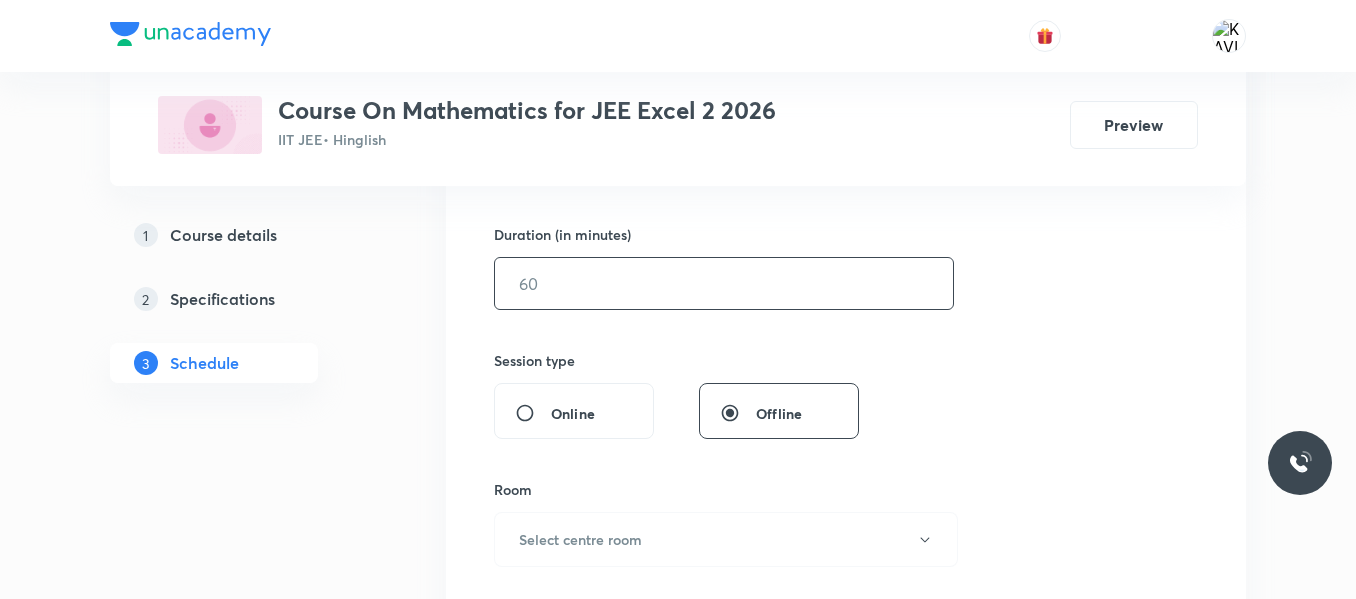 click at bounding box center [724, 283] 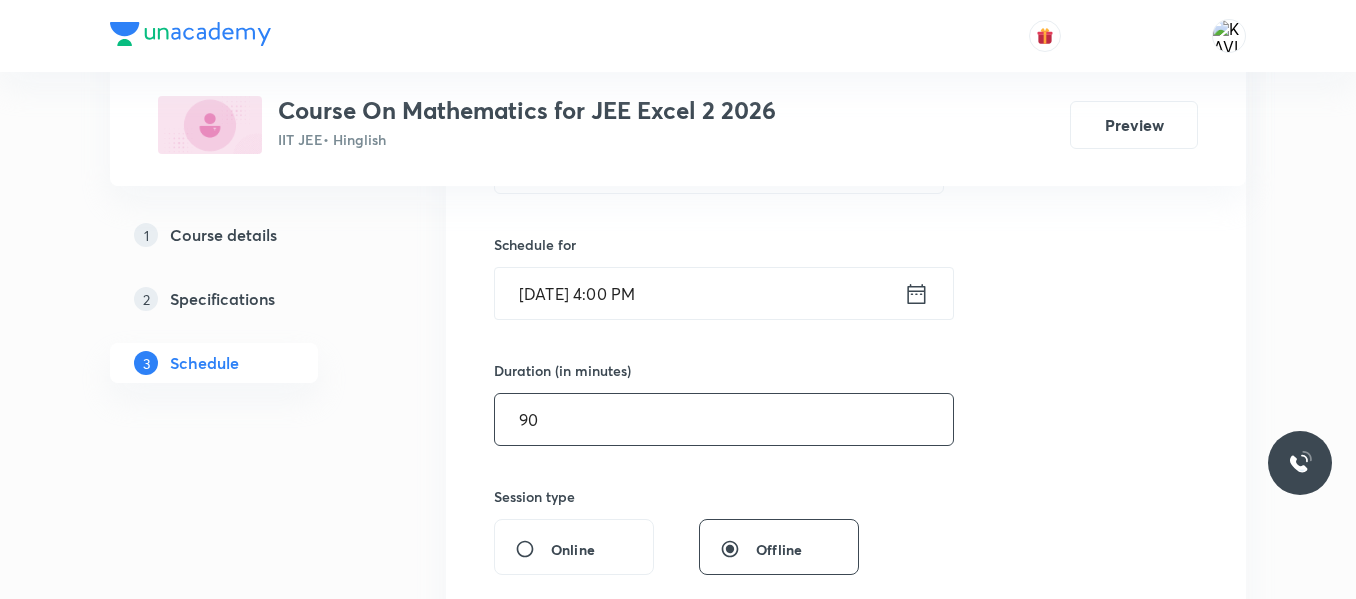scroll, scrollTop: 495, scrollLeft: 0, axis: vertical 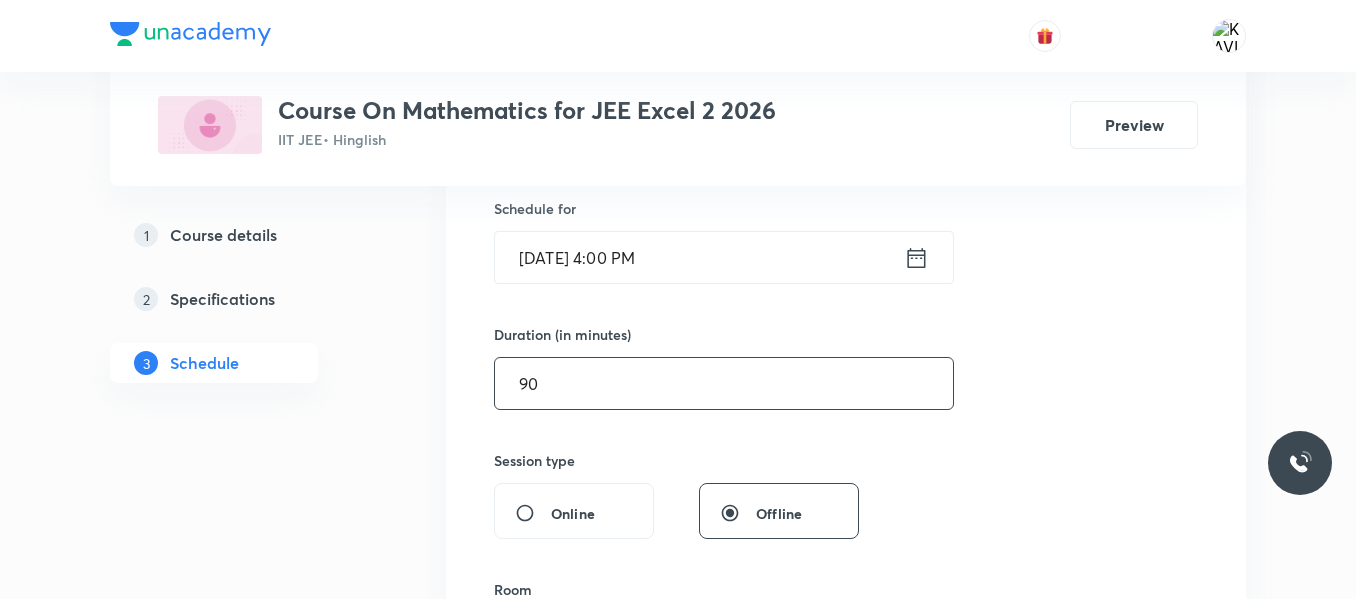 type on "90" 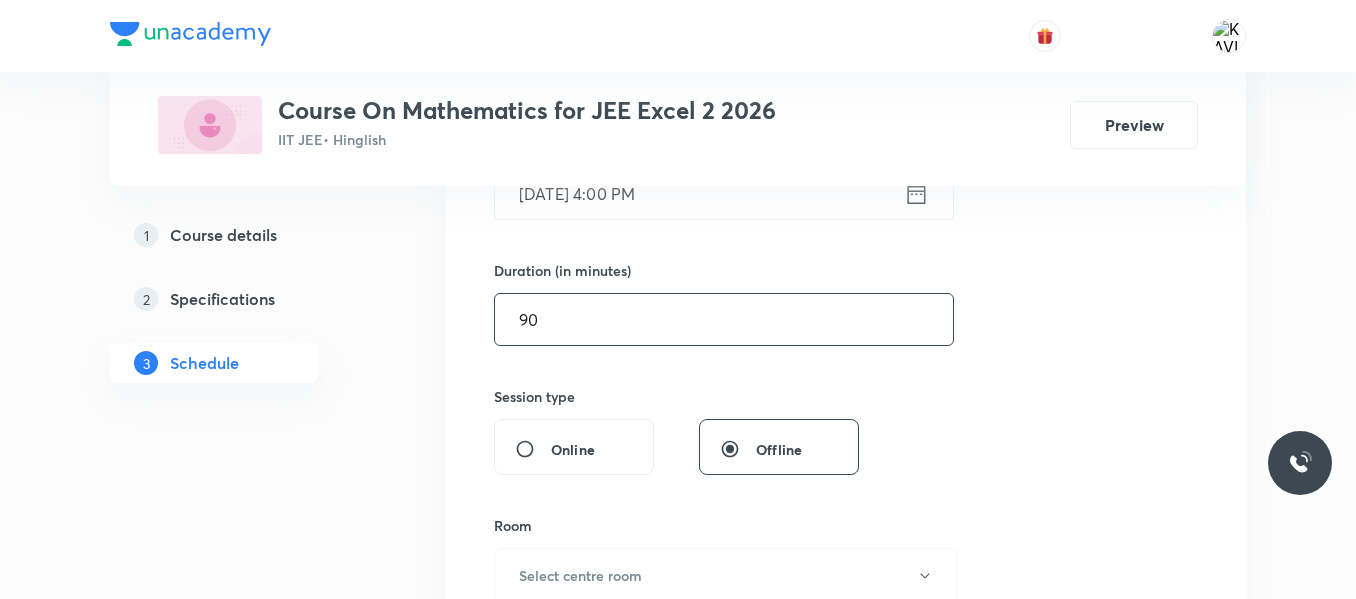 scroll, scrollTop: 595, scrollLeft: 0, axis: vertical 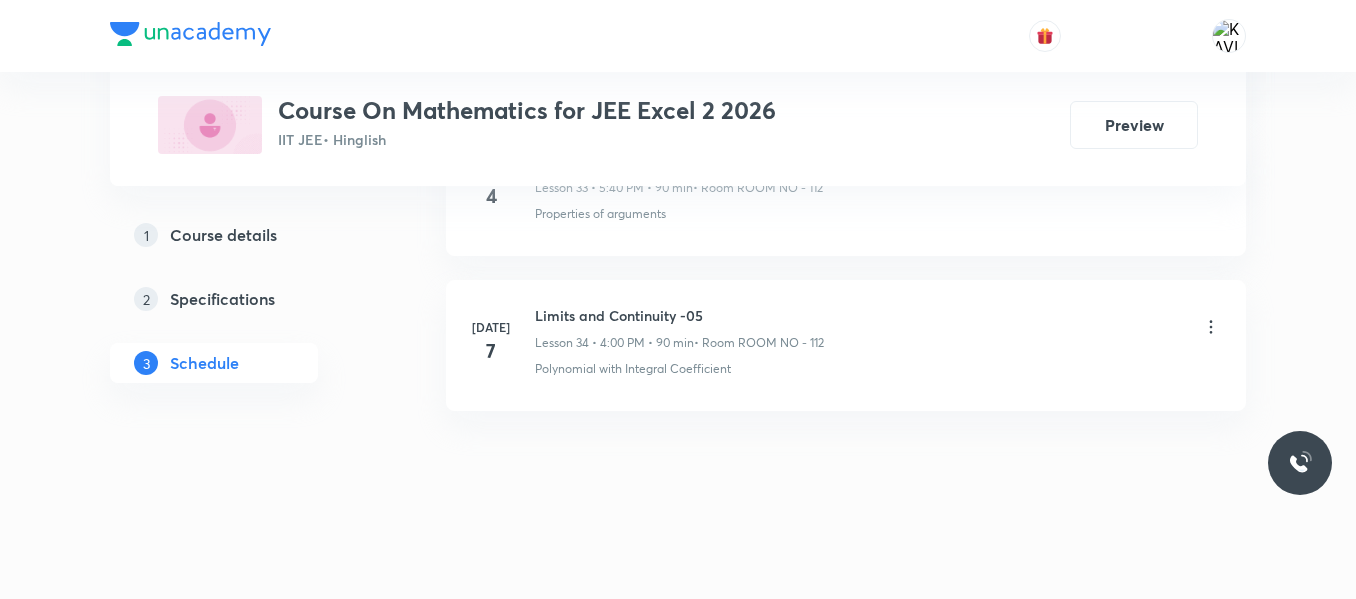 click on "Limits and Continuity -05" at bounding box center (679, 315) 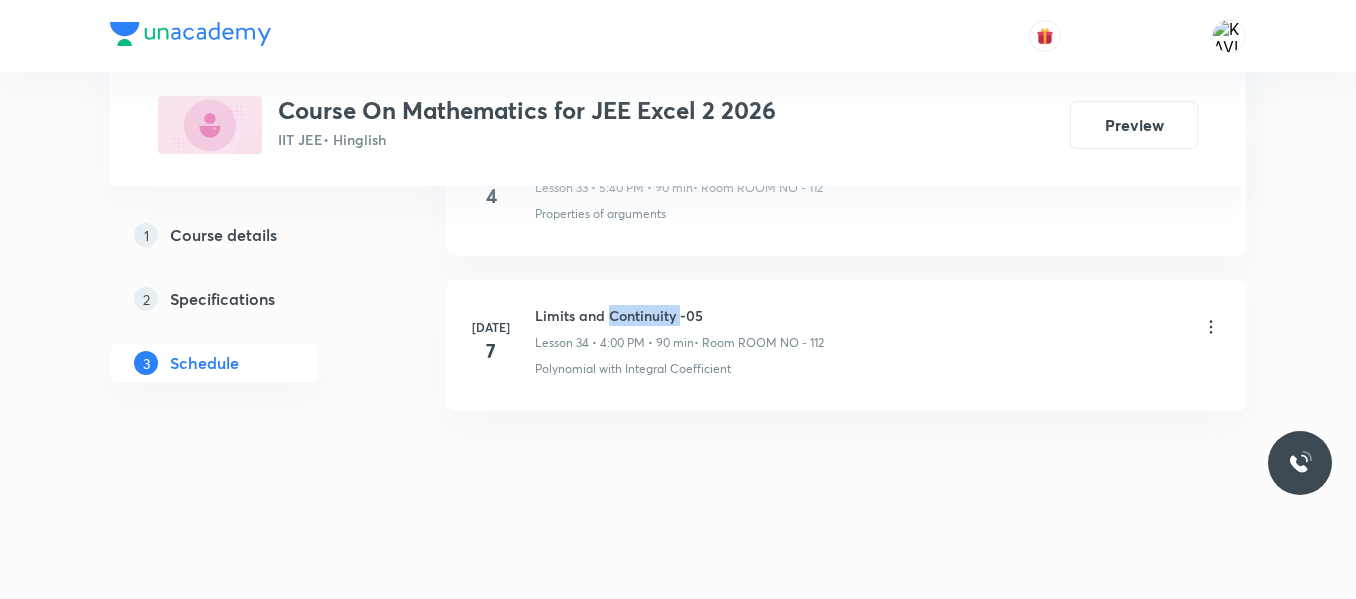 click on "Limits and Continuity -05" at bounding box center (679, 315) 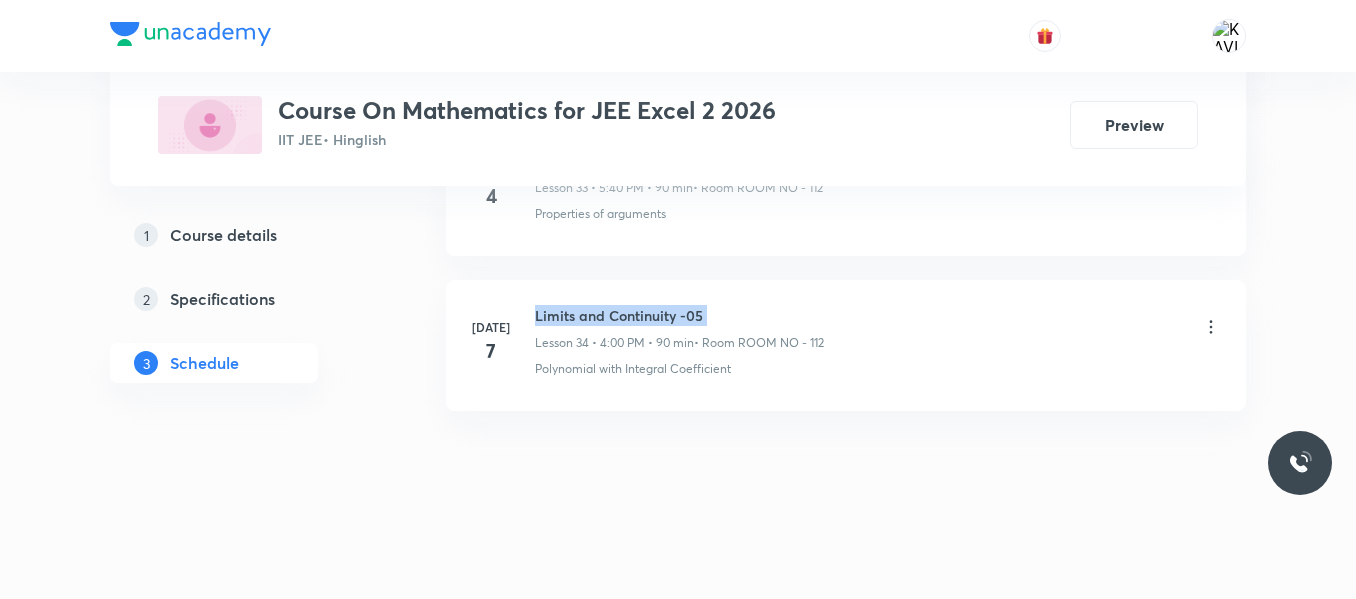 click on "Limits and Continuity -05" at bounding box center (679, 315) 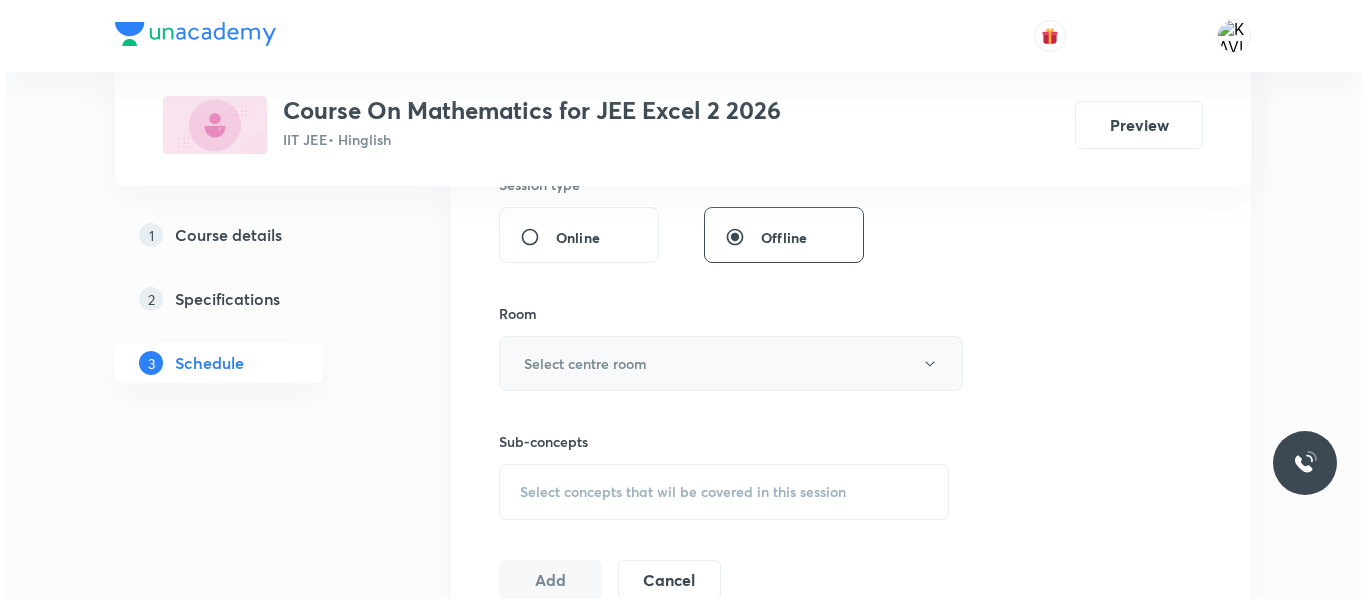 scroll, scrollTop: 773, scrollLeft: 0, axis: vertical 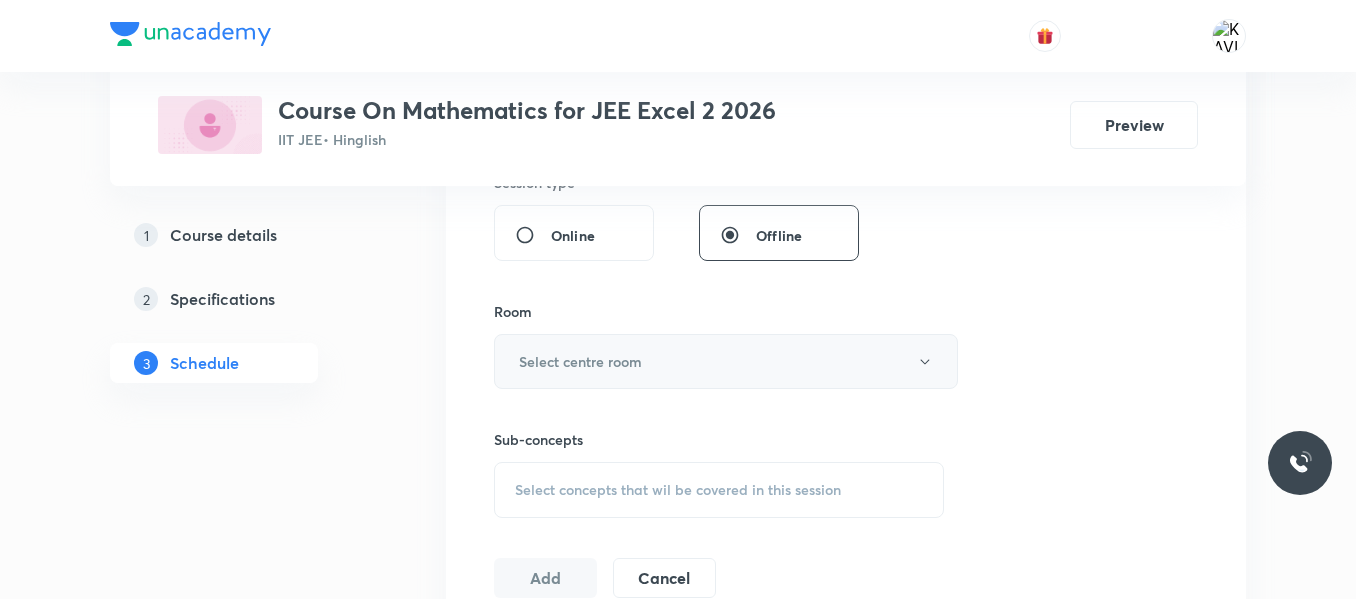 click on "Select centre room" at bounding box center (726, 361) 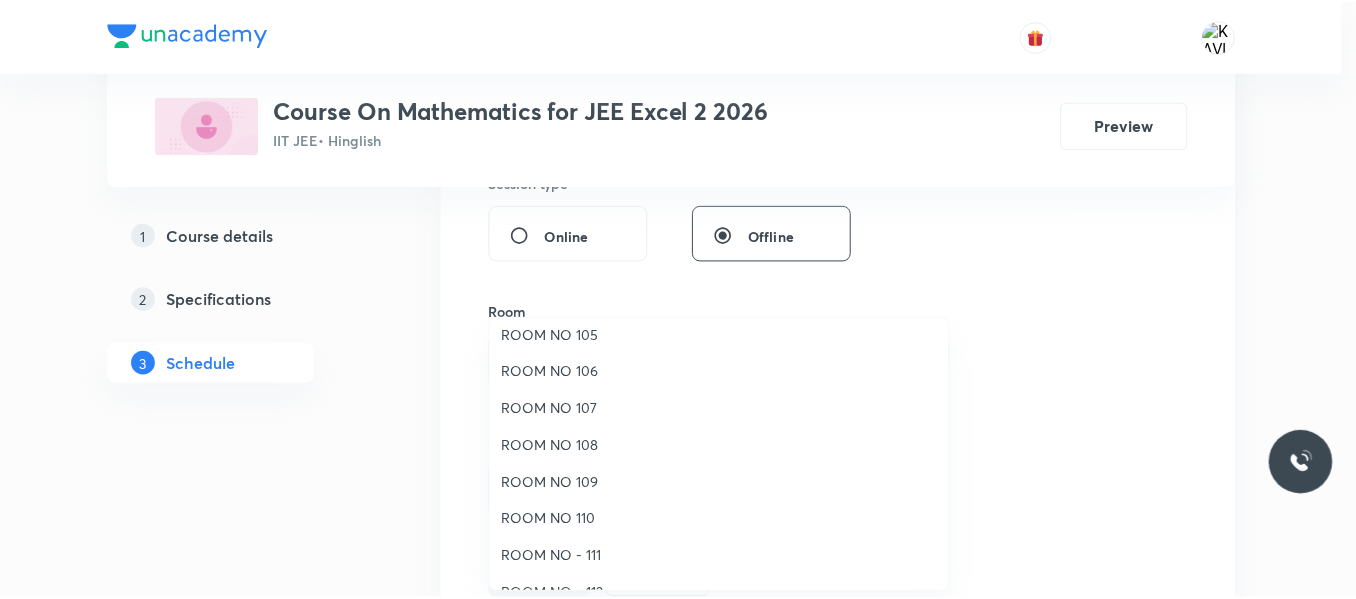 scroll, scrollTop: 223, scrollLeft: 0, axis: vertical 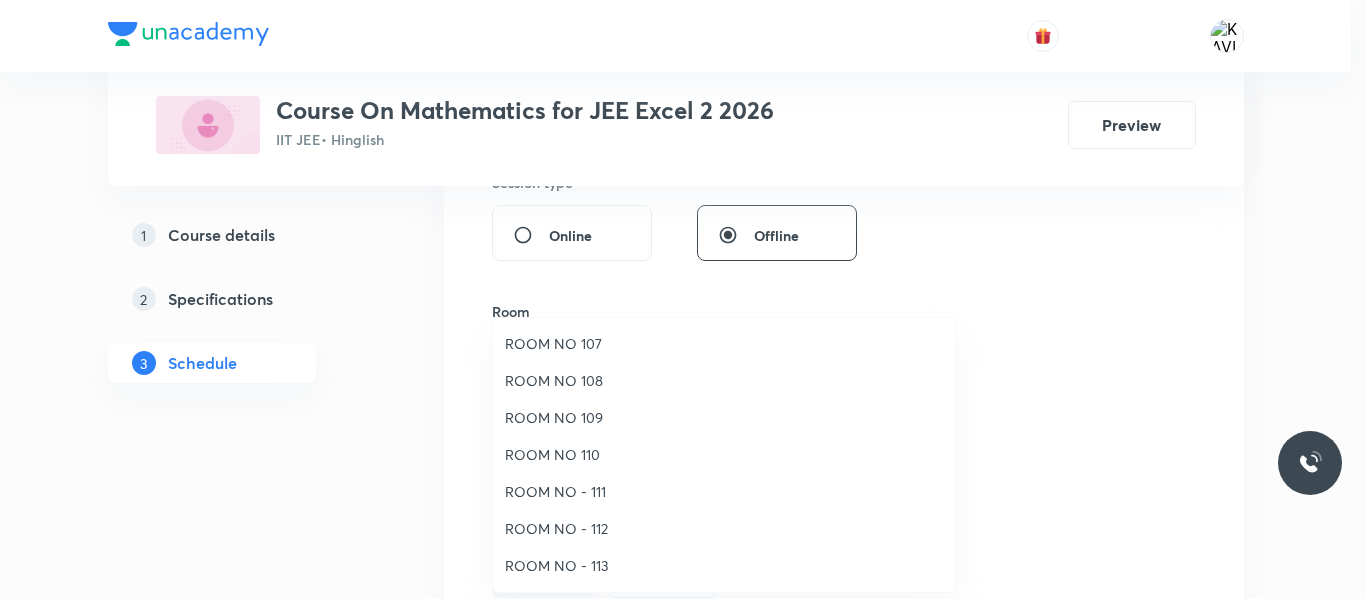 click on "ROOM NO - 112" at bounding box center [724, 528] 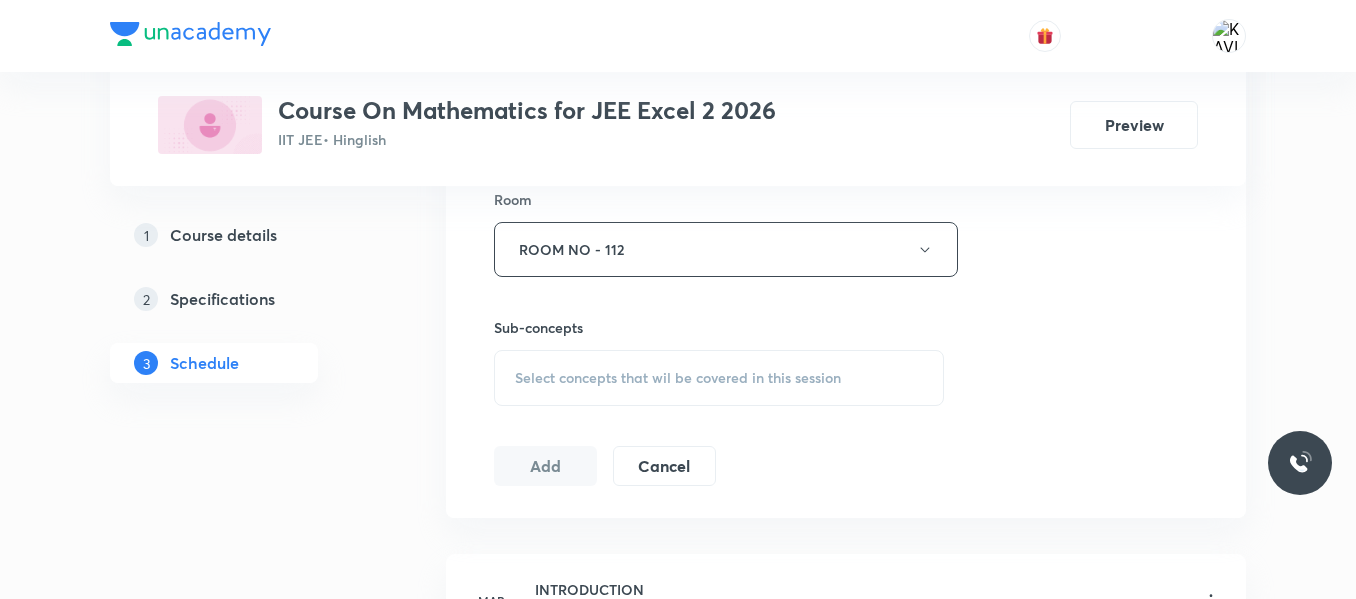 scroll, scrollTop: 873, scrollLeft: 0, axis: vertical 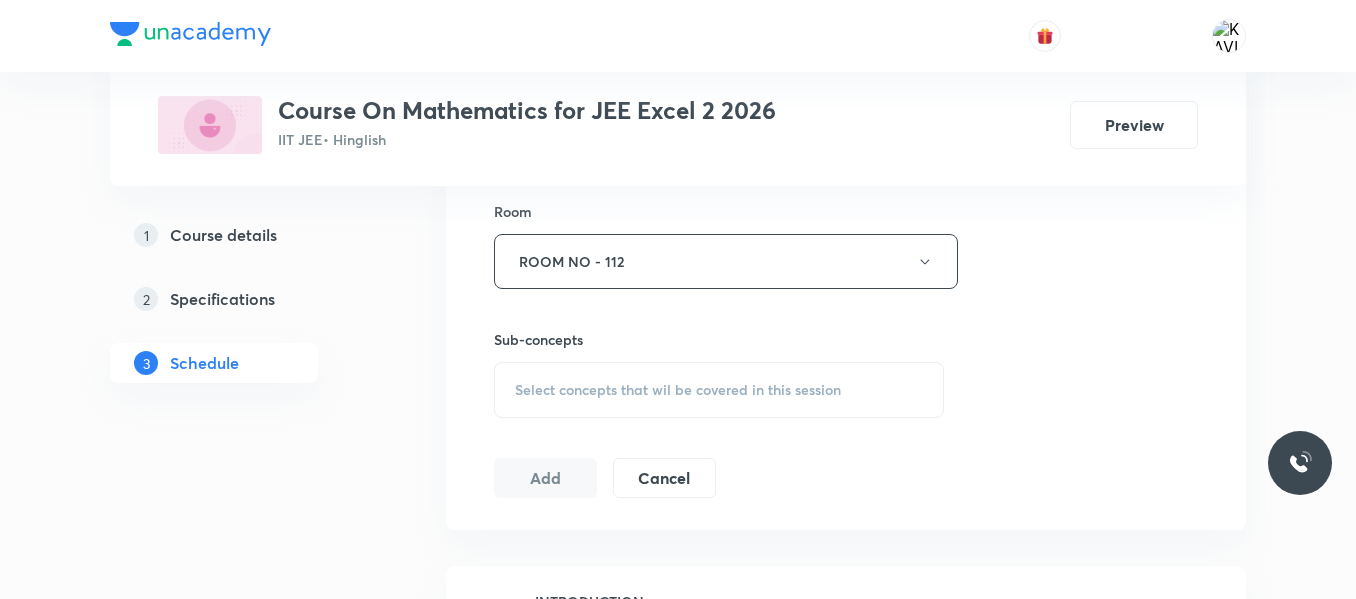 click on "Select concepts that wil be covered in this session" at bounding box center [719, 390] 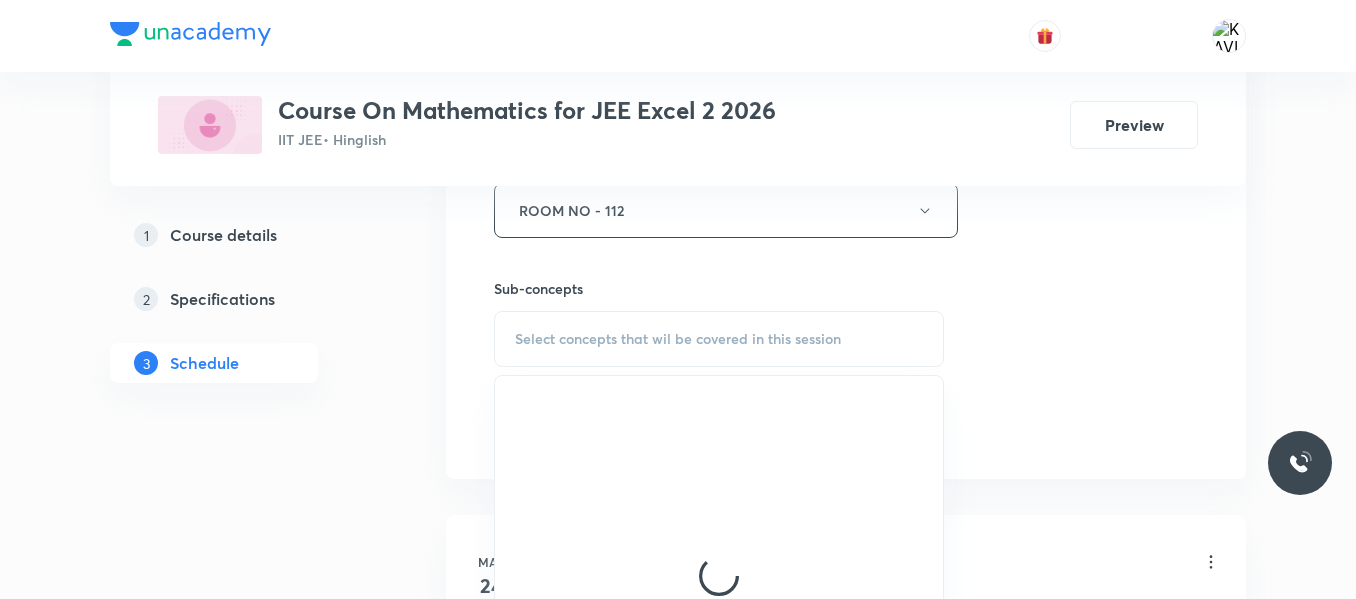 scroll, scrollTop: 973, scrollLeft: 0, axis: vertical 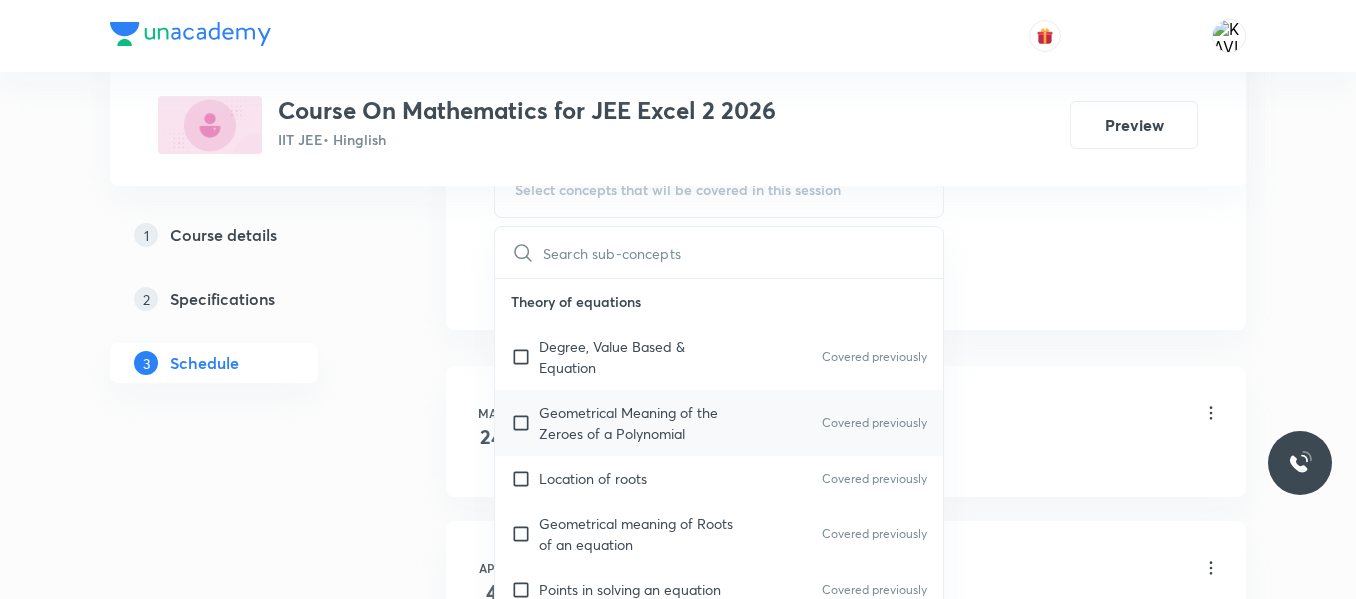 click on "Geometrical Meaning of the Zeroes of a Polynomial" at bounding box center [640, 423] 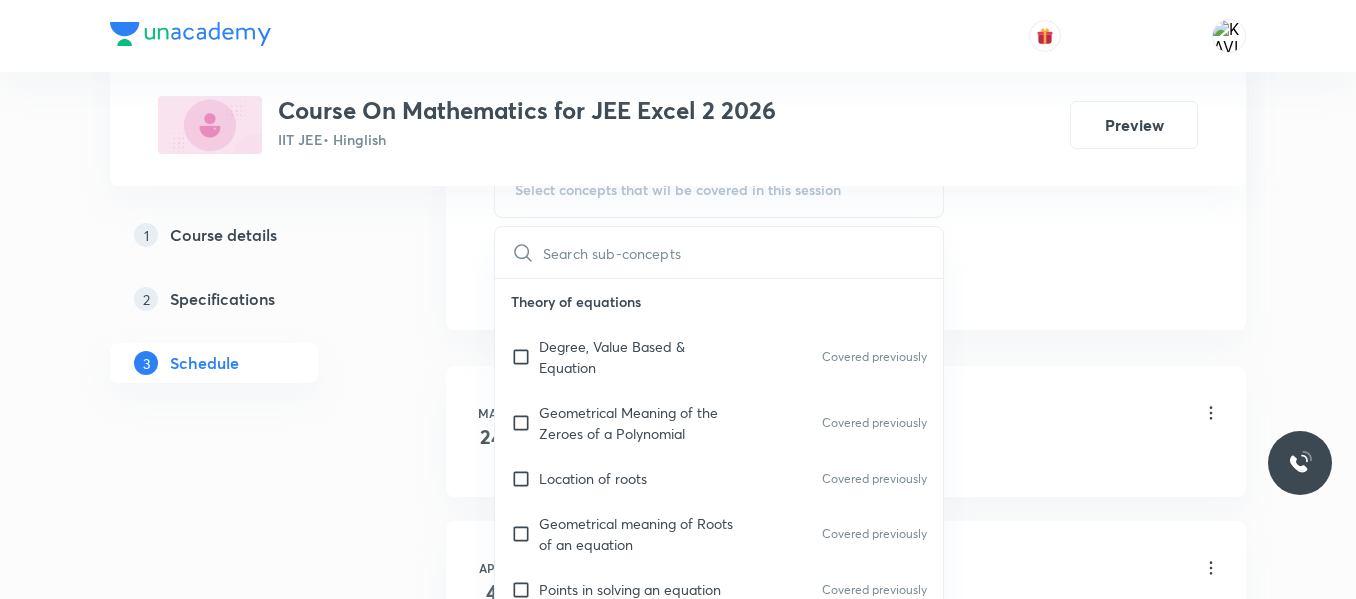 checkbox on "true" 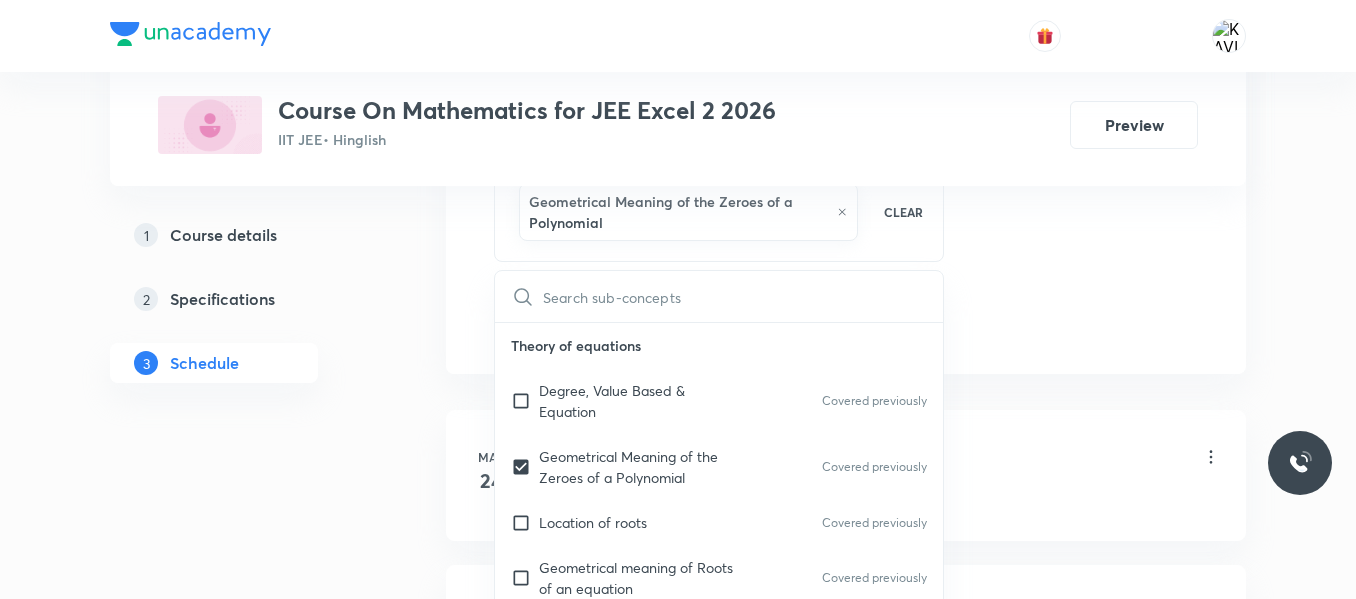 click on "Session  35 Live class Session title 25/99 Limits and Continuity -06 ​ Schedule for Jul 10, 2025, 4:00 PM ​ Duration (in minutes) 90 ​   Session type Online Offline Room ROOM NO - 112 Sub-concepts Geometrical Meaning of the Zeroes of a Polynomial CLEAR ​ Theory of equations Degree, Value Based & Equation Covered previously Geometrical Meaning of the Zeroes of a Polynomial Covered previously Location of roots Covered previously Geometrical meaning of Roots of an equation Covered previously Points in solving an equation Covered previously Graph of Quadratic Expression & its Analysis Range of Quadratic Equation Remainder and factor theorems Identity Covered previously Quadratic equations Common Roots Location of Roots Covered previously General Equation of Second Degree in Variable x and y Theory of Equations Covered previously Relation Between Roots and Coefficients Nature of Roots: Real, Imaginary, and Integer Covered previously Quadratic with Complex Co-efficient Quadratic Inequality Complex Numbers" at bounding box center [846, -150] 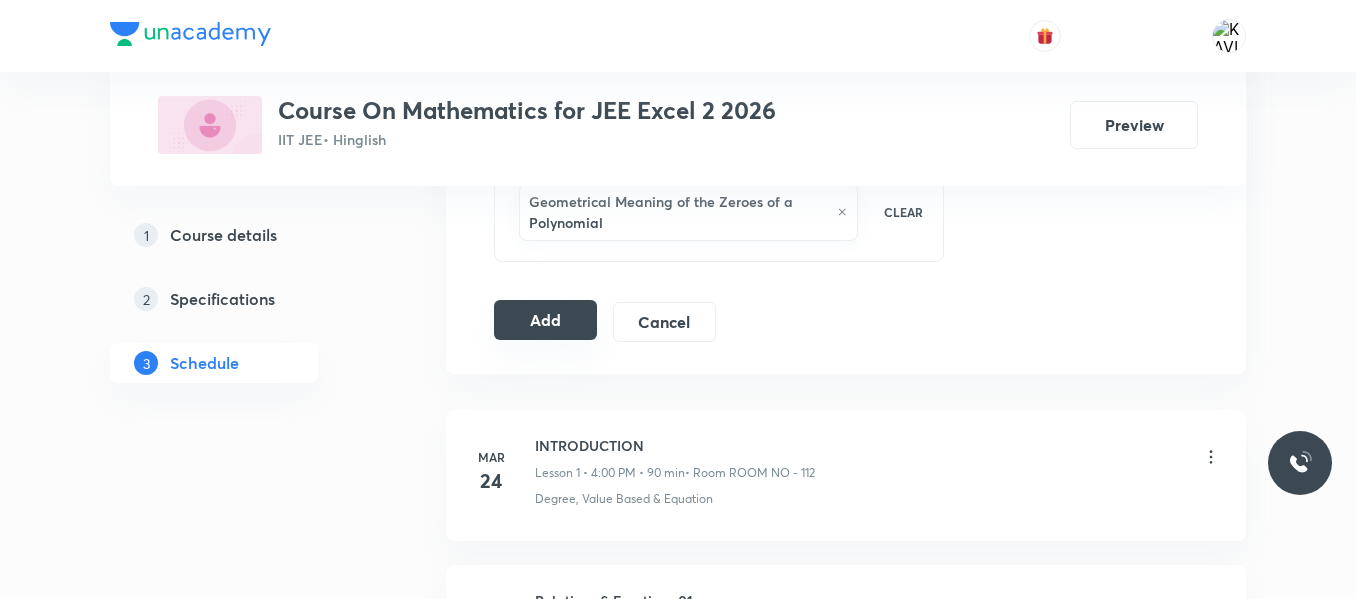 click on "Add" at bounding box center [545, 320] 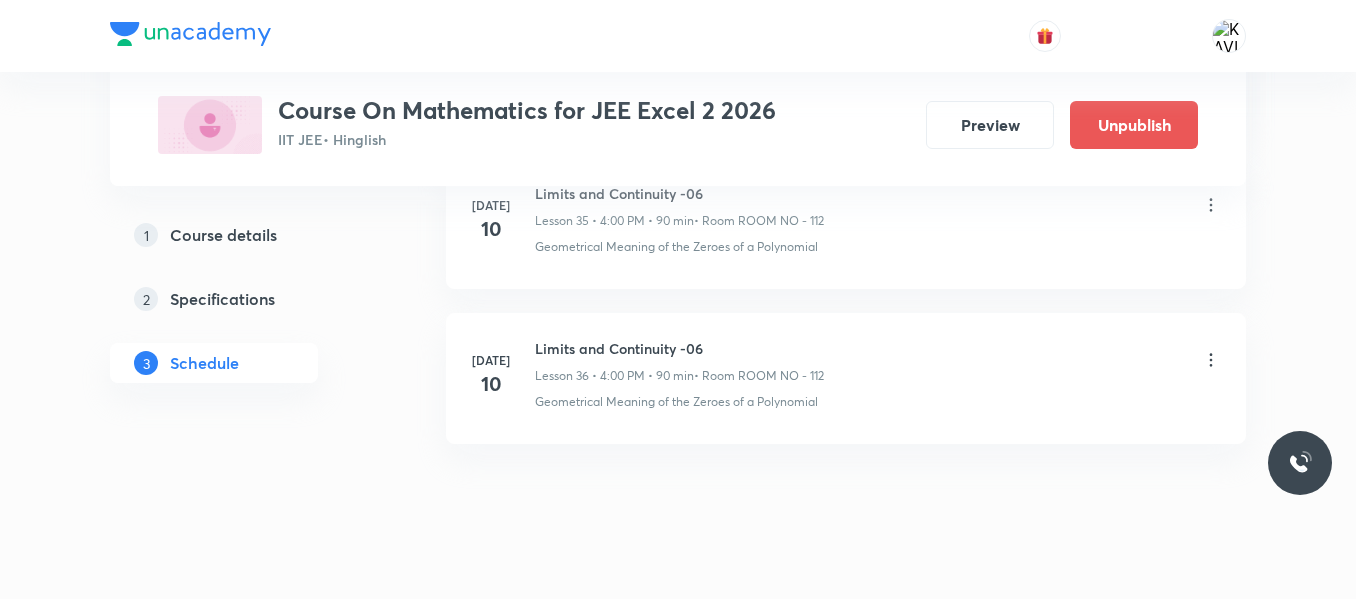 scroll, scrollTop: 5665, scrollLeft: 0, axis: vertical 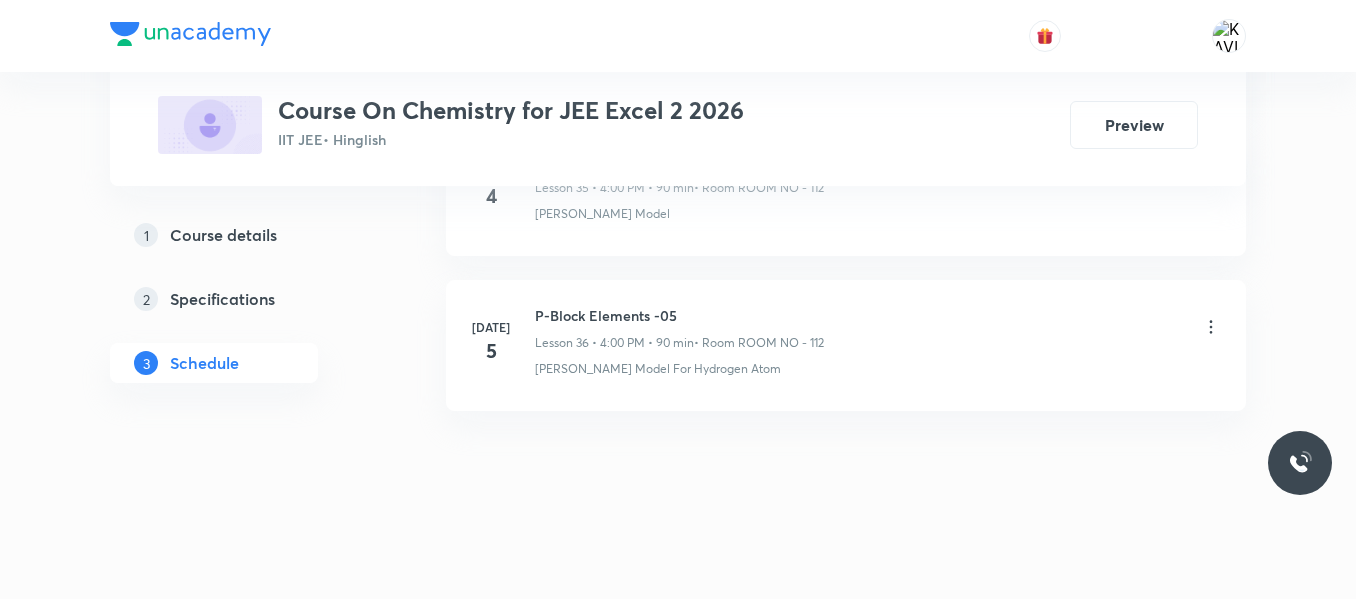 click on "P-Block Elements -05" at bounding box center [679, 315] 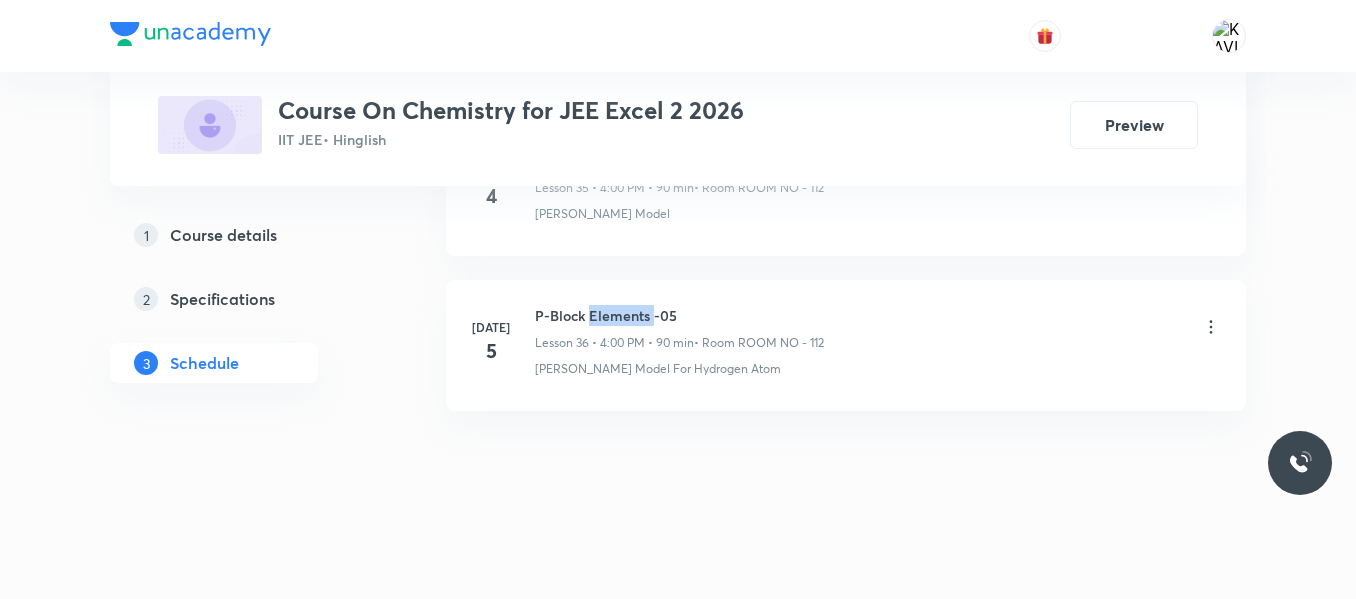 click on "P-Block Elements -05" at bounding box center (679, 315) 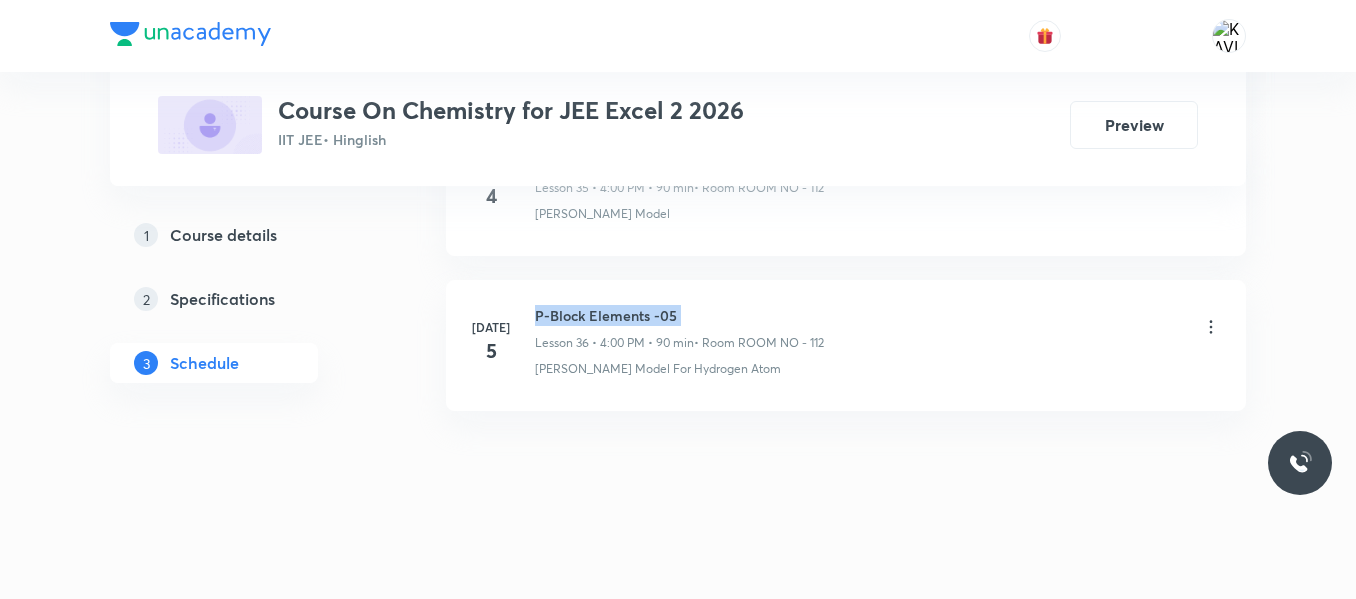 click on "P-Block Elements -05" at bounding box center (679, 315) 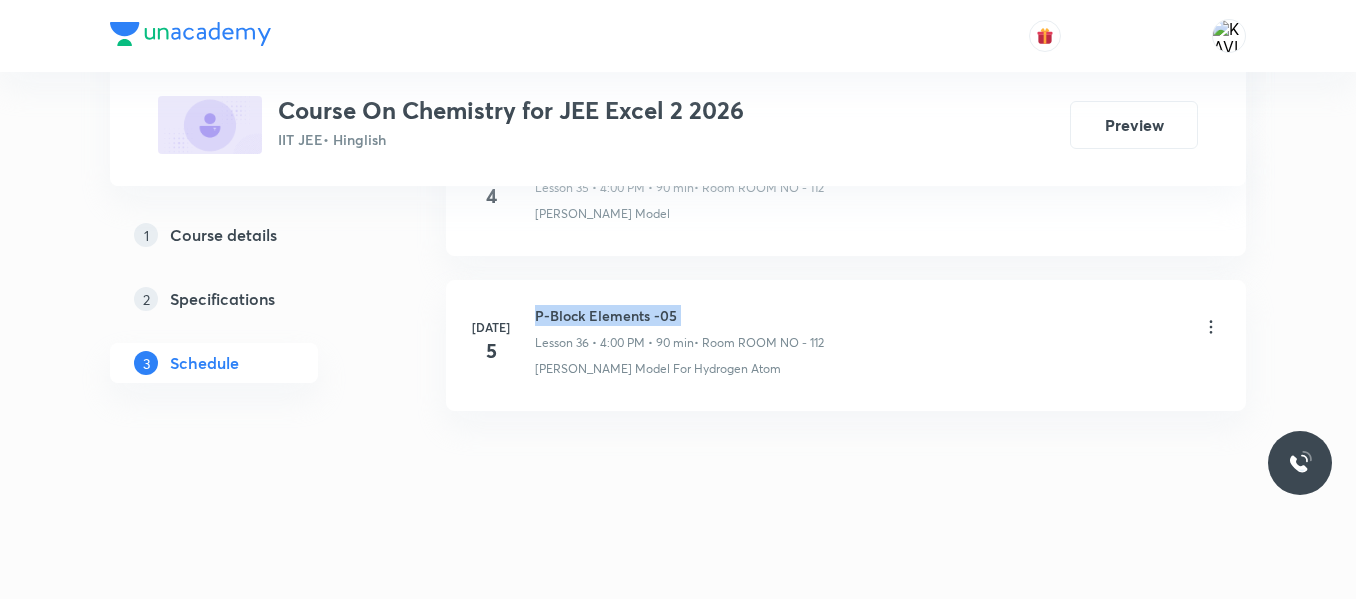 copy on "P-Block Elements -05" 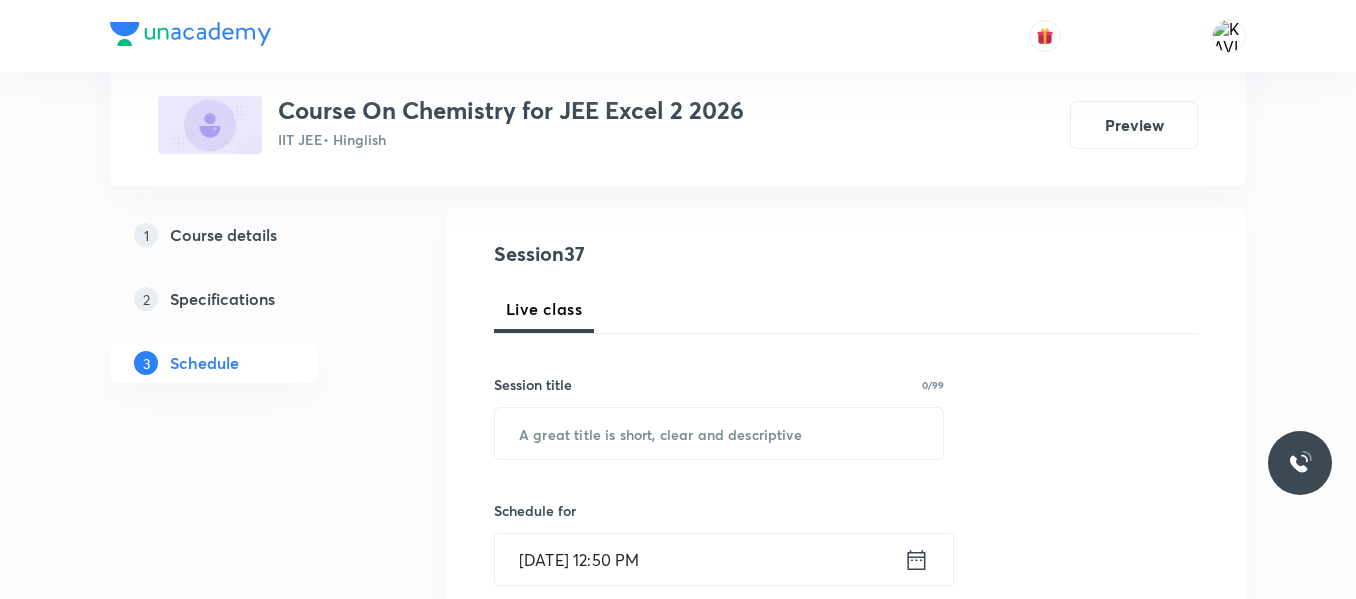scroll, scrollTop: 195, scrollLeft: 0, axis: vertical 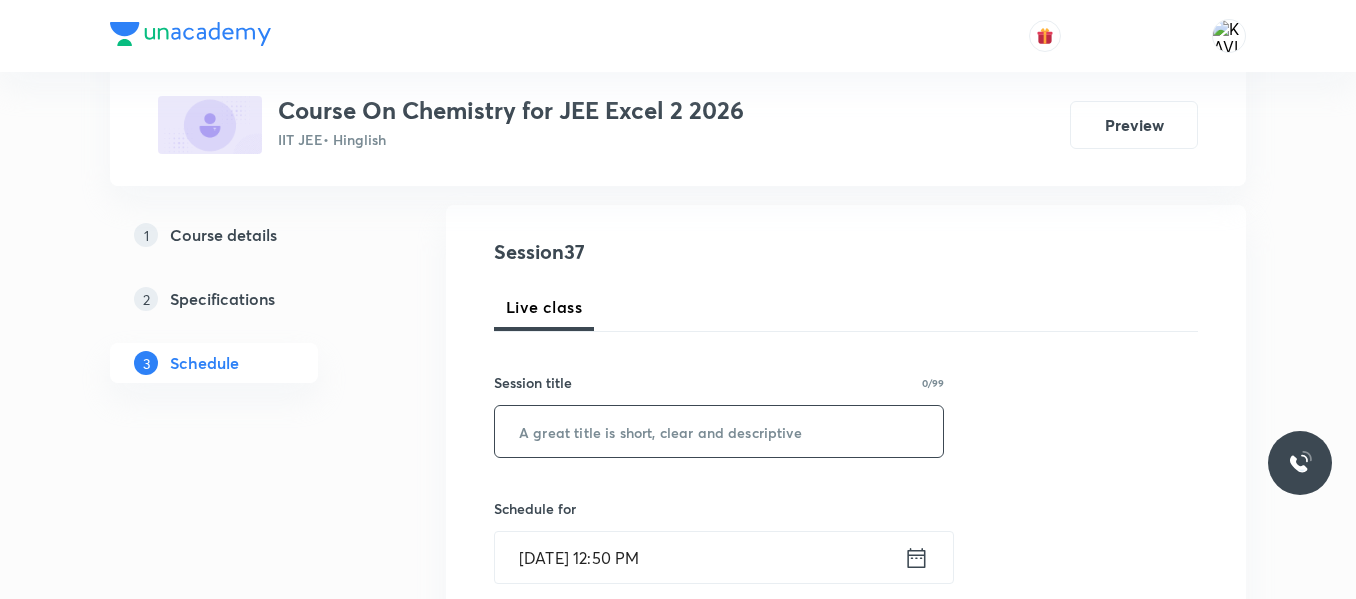 click at bounding box center (719, 431) 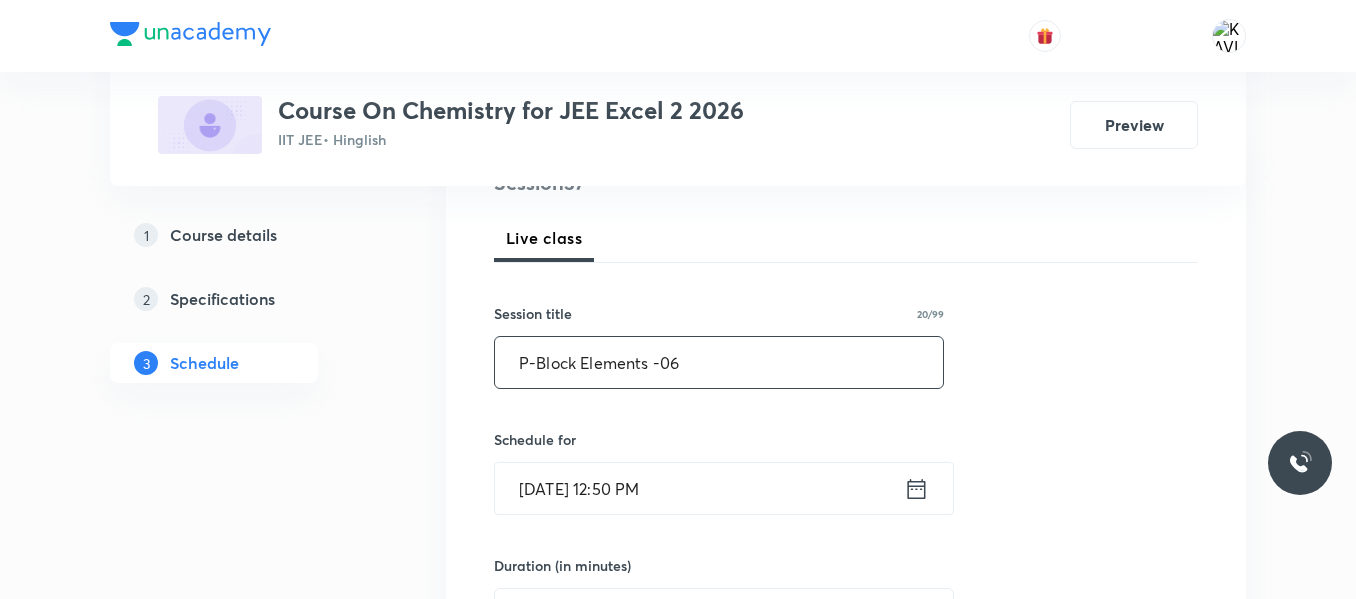 scroll, scrollTop: 395, scrollLeft: 0, axis: vertical 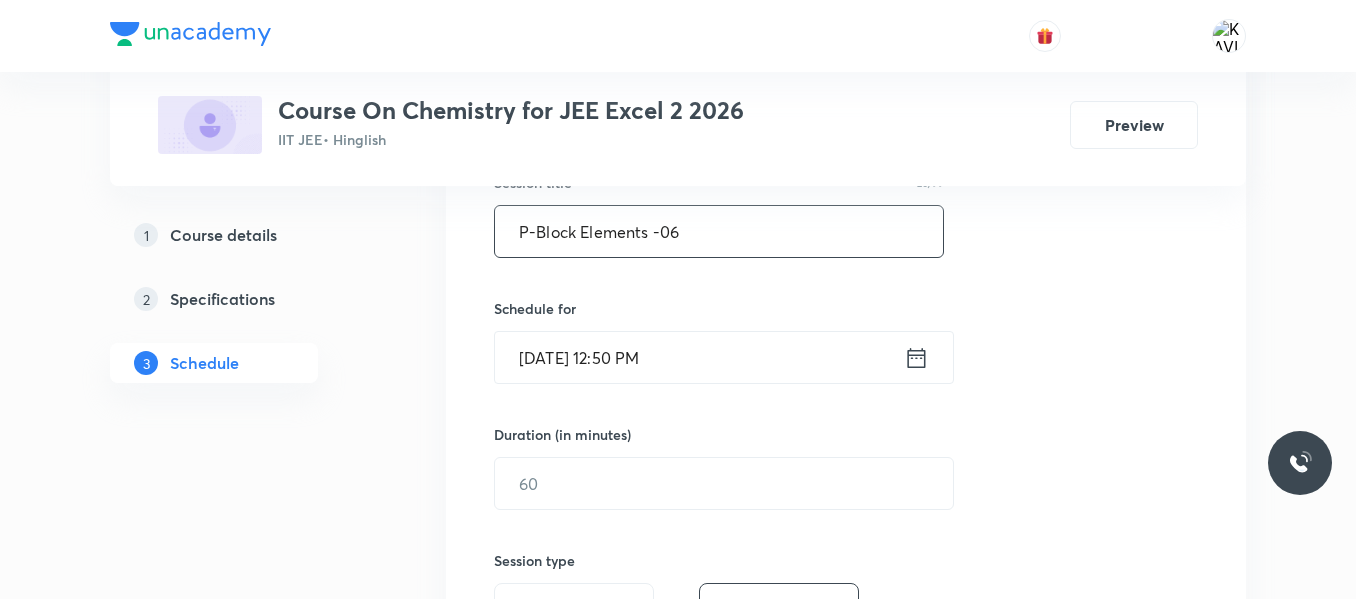 type on "P-Block Elements -06" 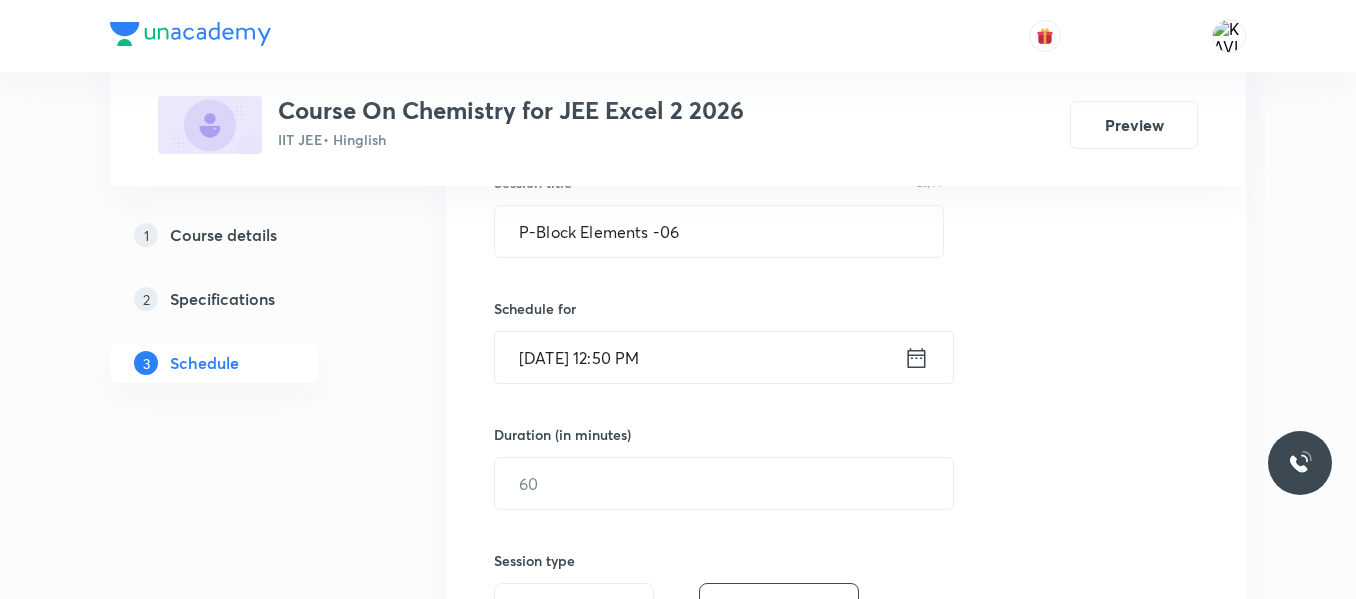 click 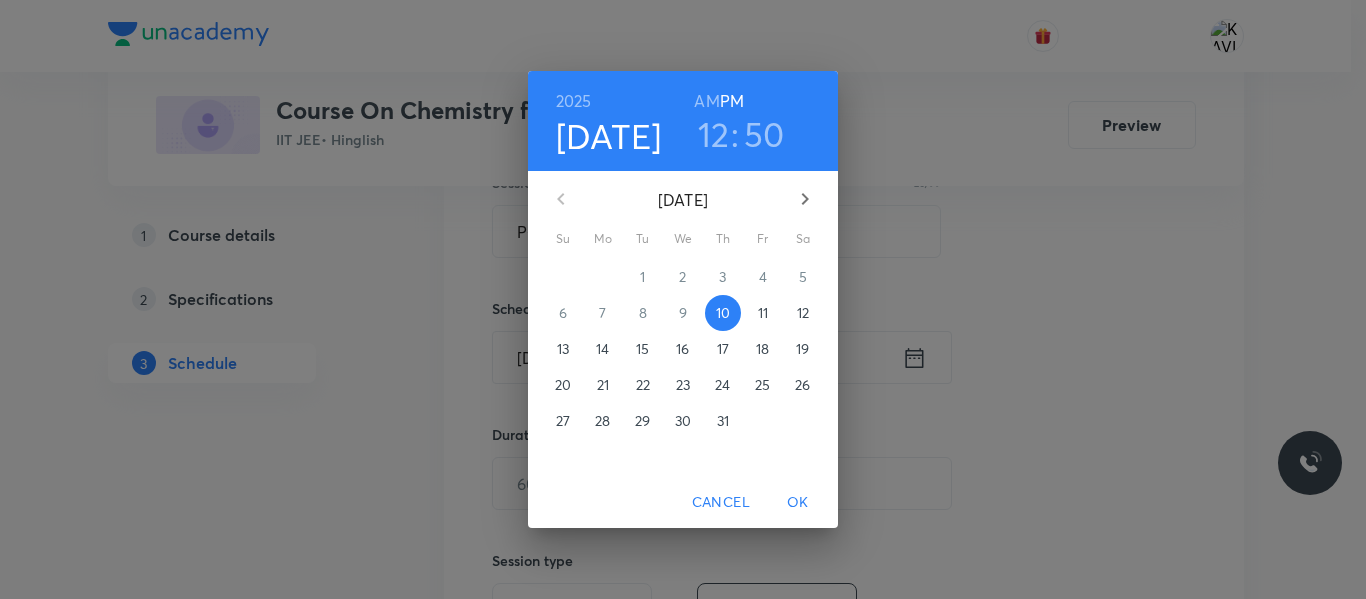 click on "12" at bounding box center (714, 134) 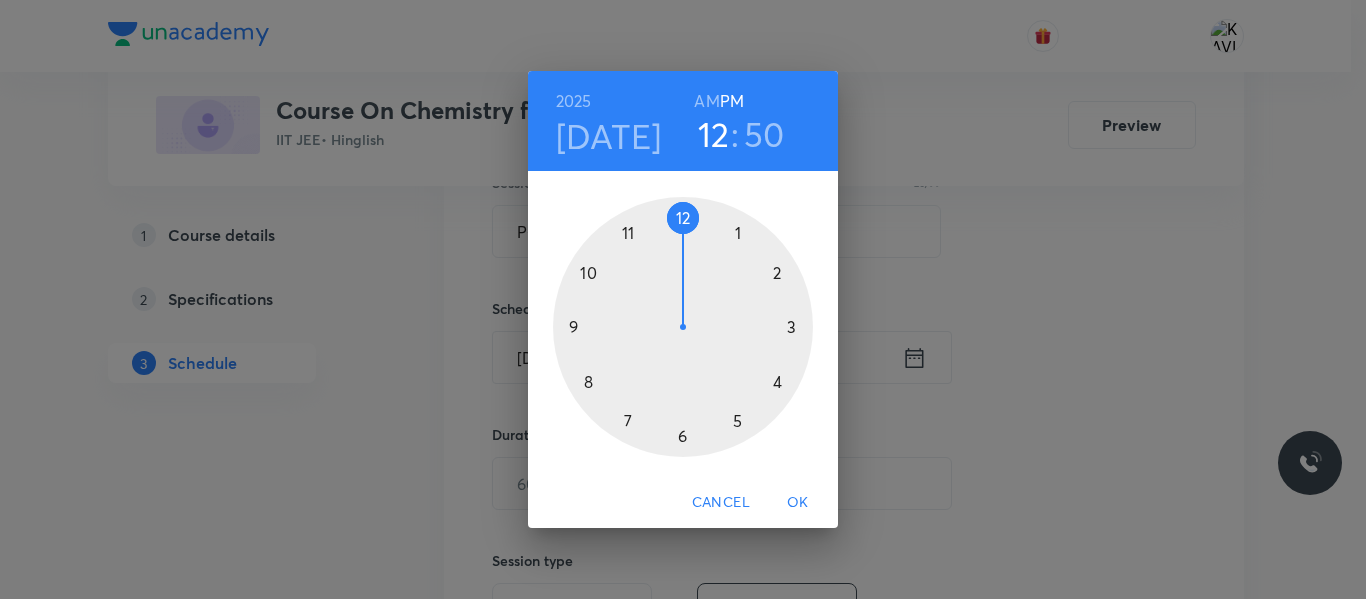 click at bounding box center (683, 327) 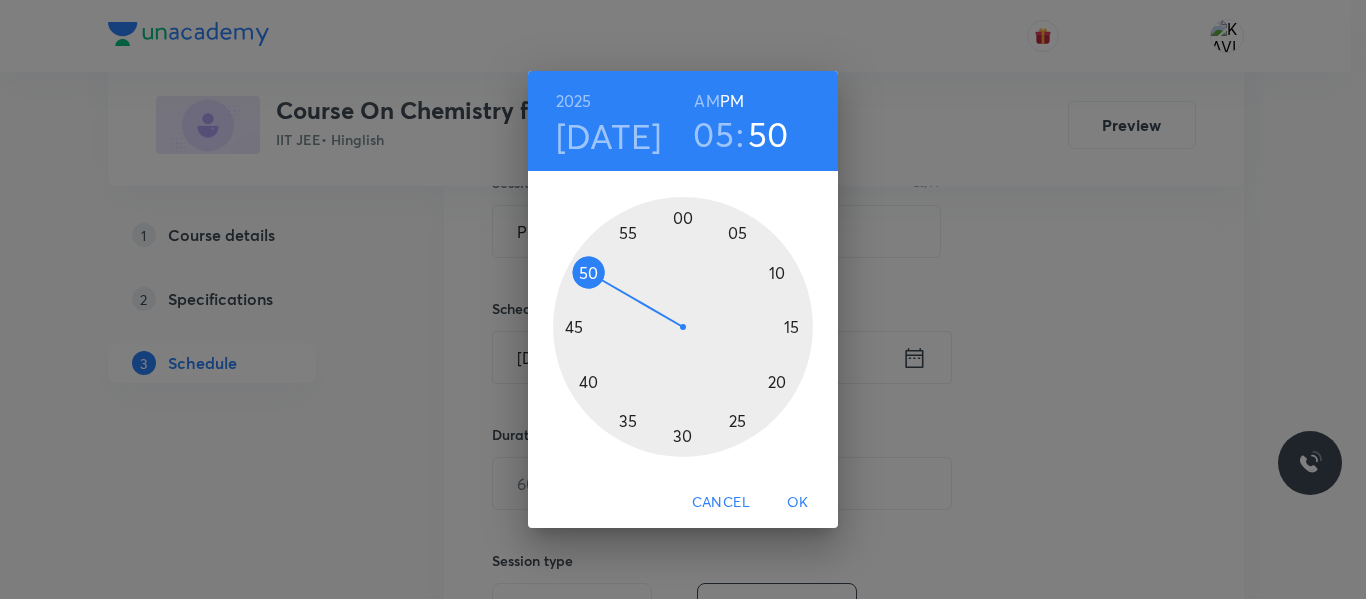 click at bounding box center (683, 327) 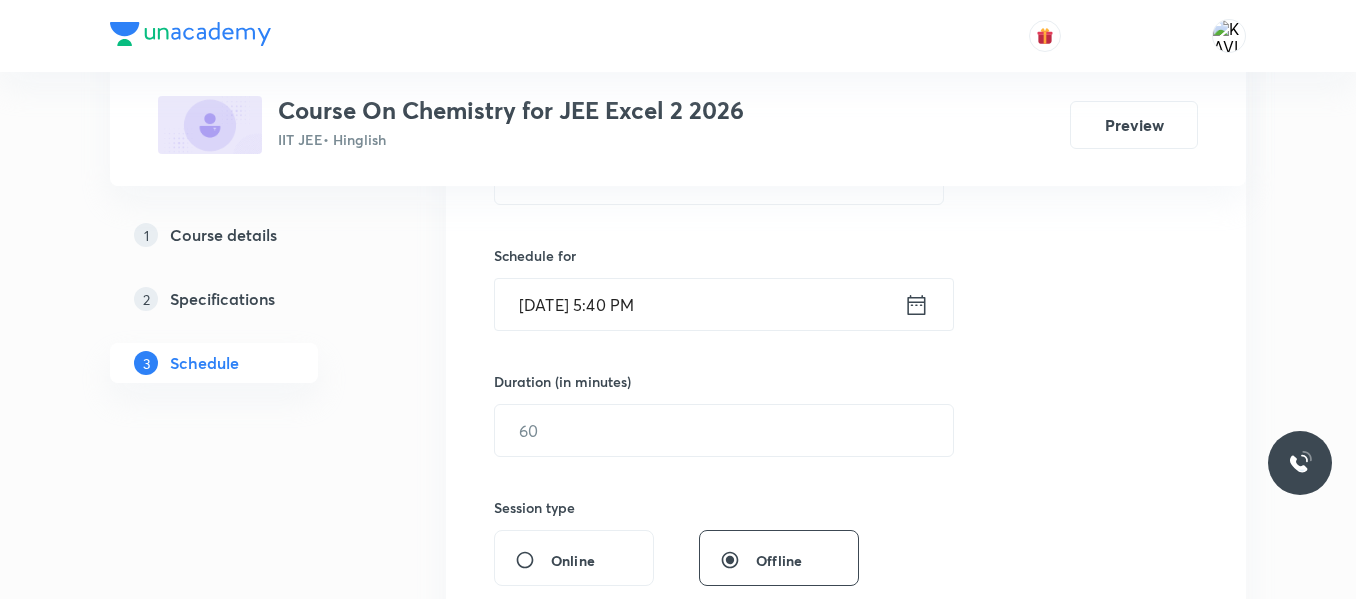 scroll, scrollTop: 495, scrollLeft: 0, axis: vertical 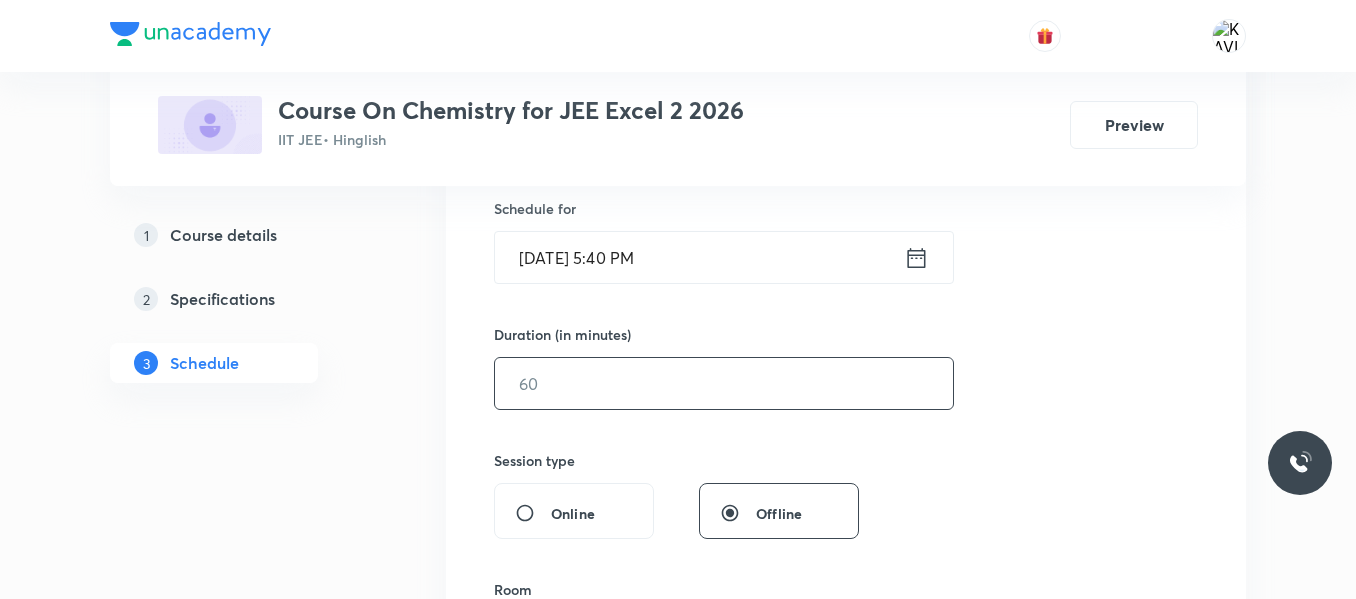click at bounding box center [724, 383] 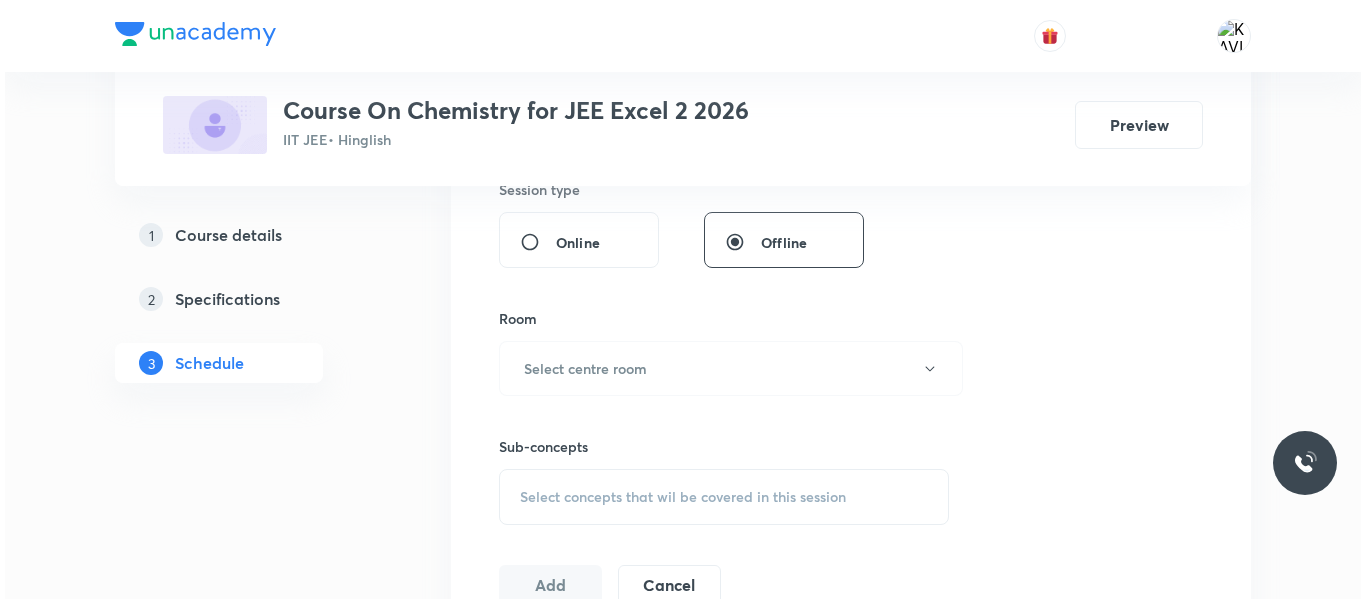 scroll, scrollTop: 795, scrollLeft: 0, axis: vertical 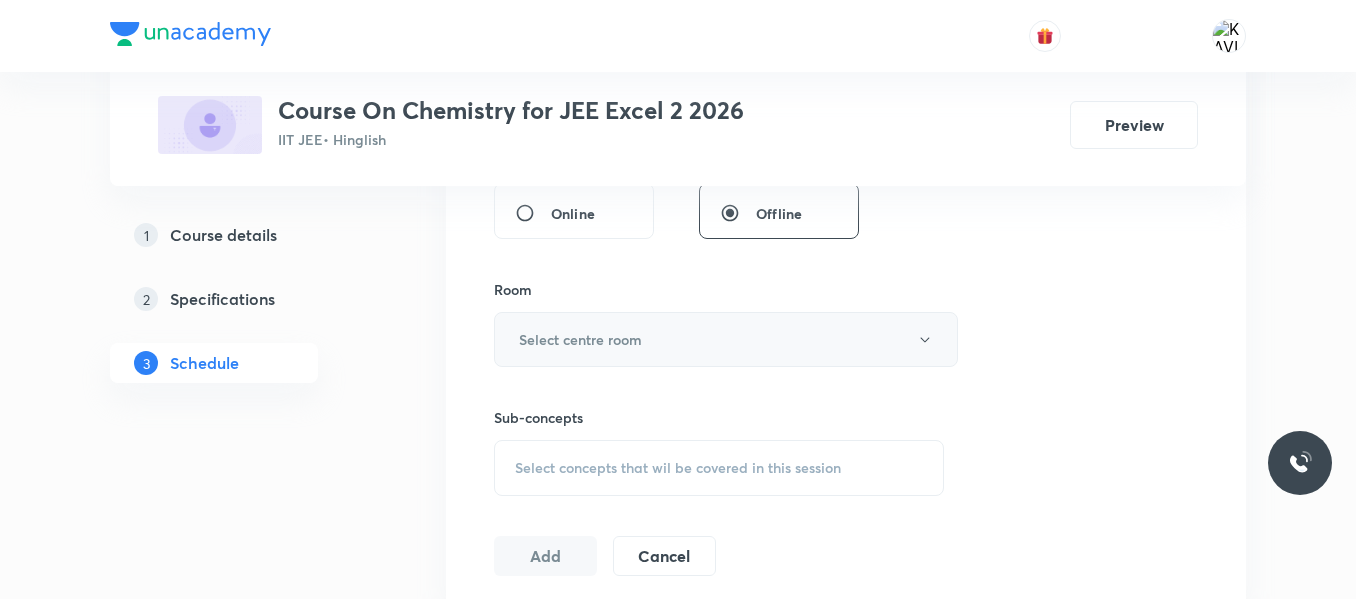 type on "90" 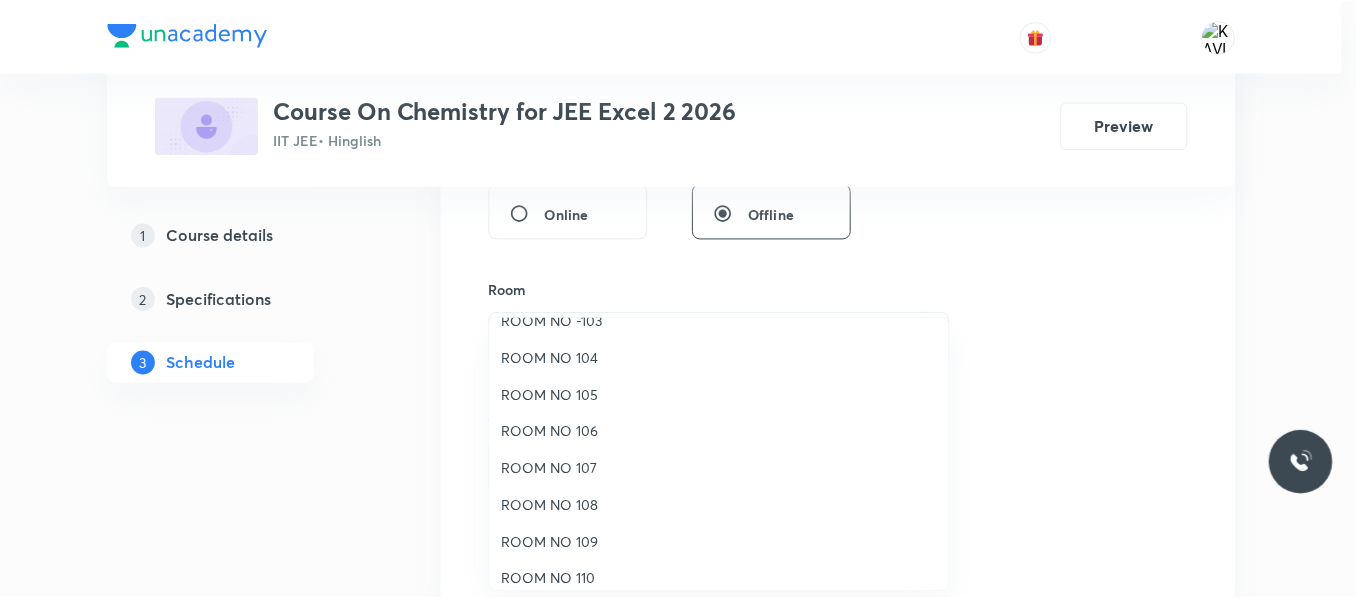 scroll, scrollTop: 223, scrollLeft: 0, axis: vertical 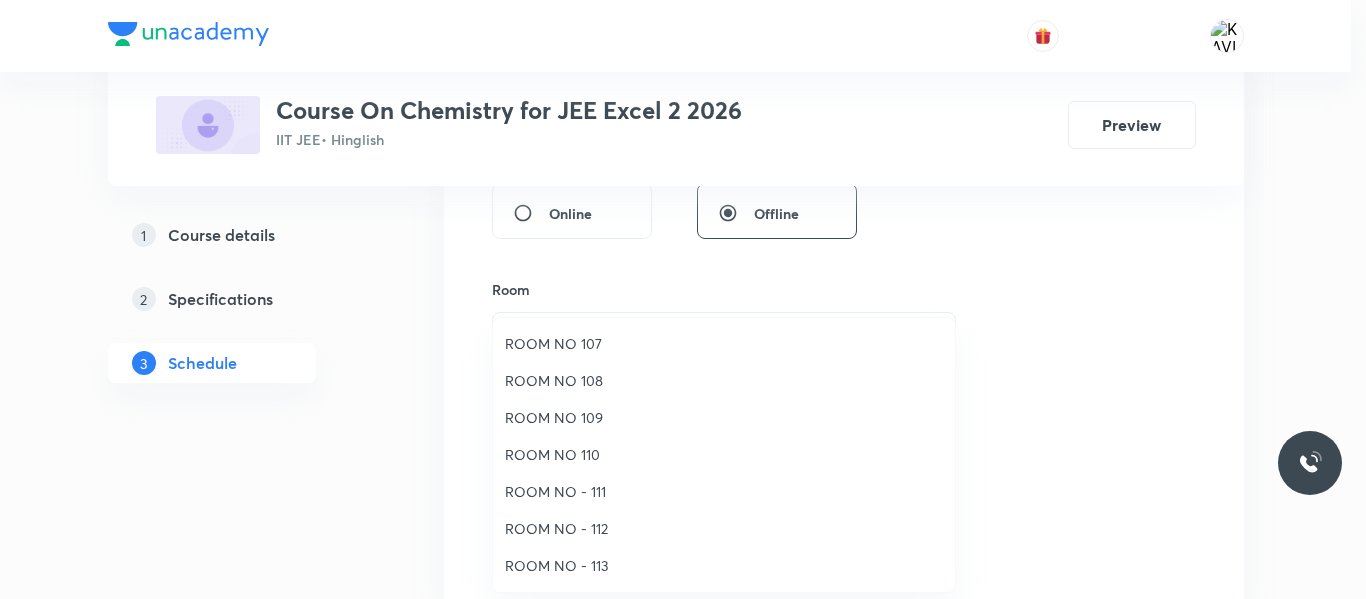click on "ROOM NO - 112" at bounding box center [724, 528] 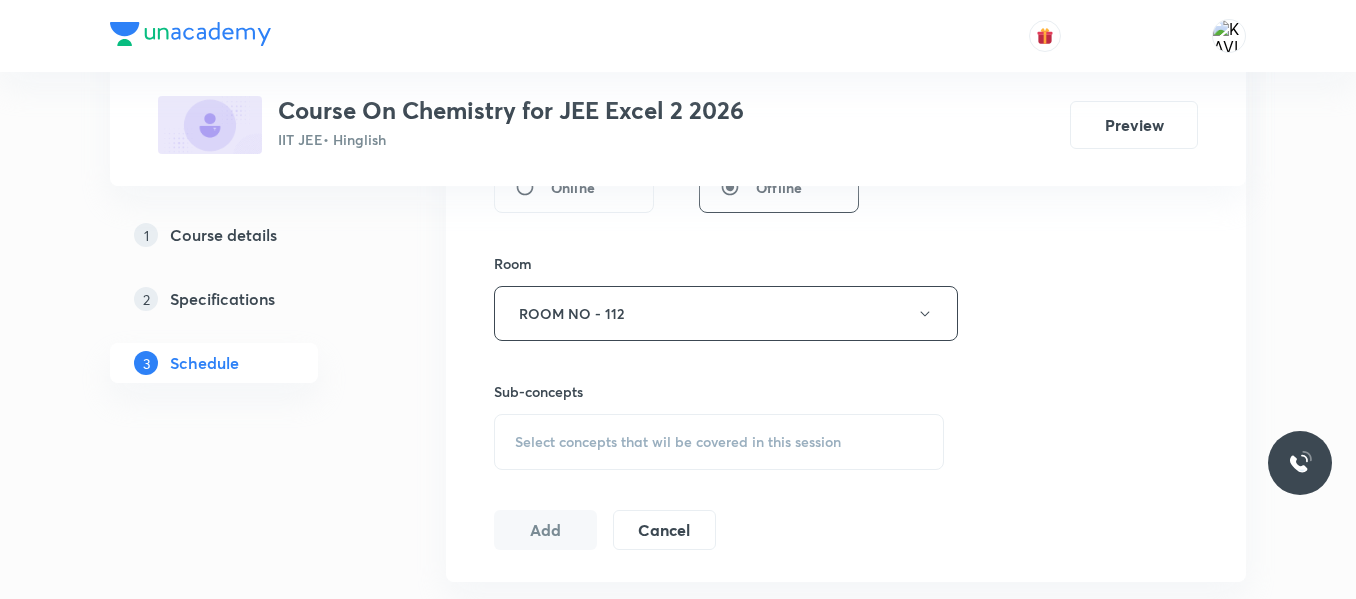 scroll, scrollTop: 819, scrollLeft: 0, axis: vertical 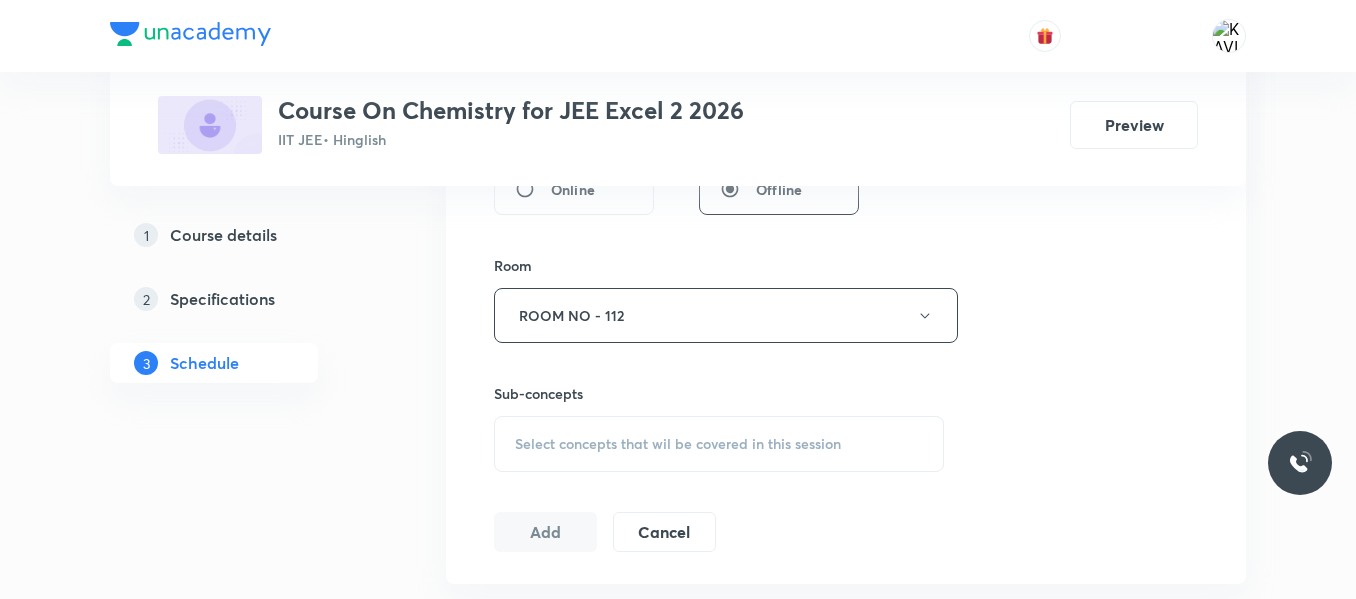 click on "Select concepts that wil be covered in this session" at bounding box center [719, 444] 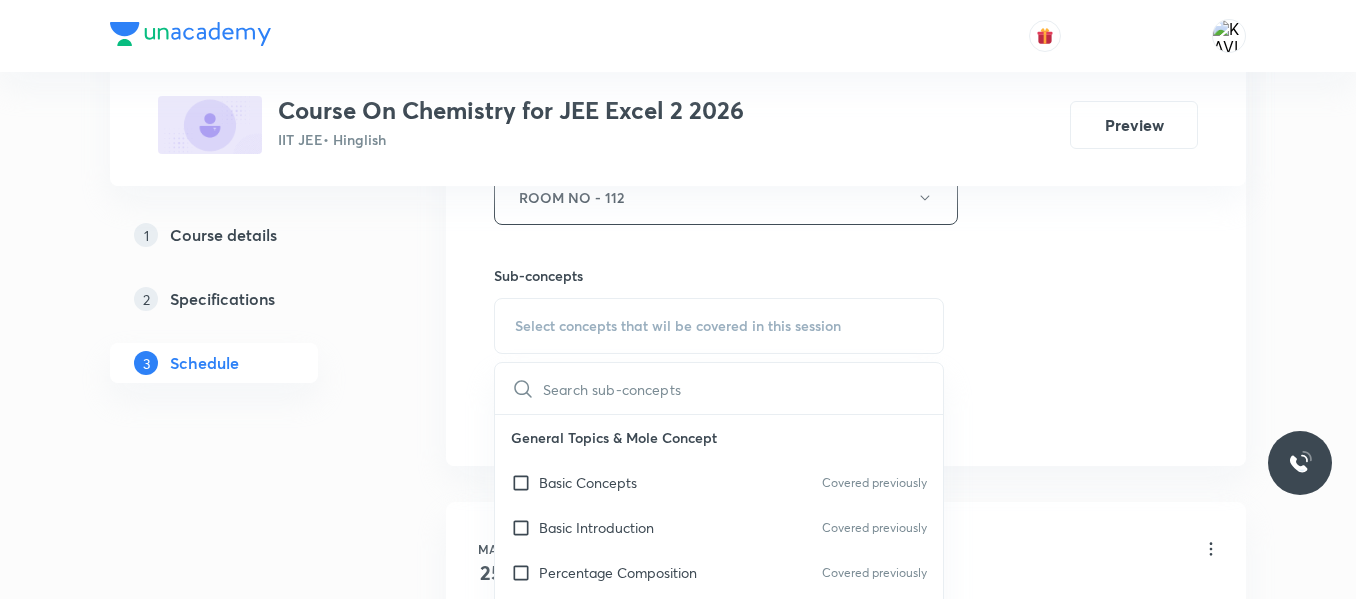 scroll, scrollTop: 1019, scrollLeft: 0, axis: vertical 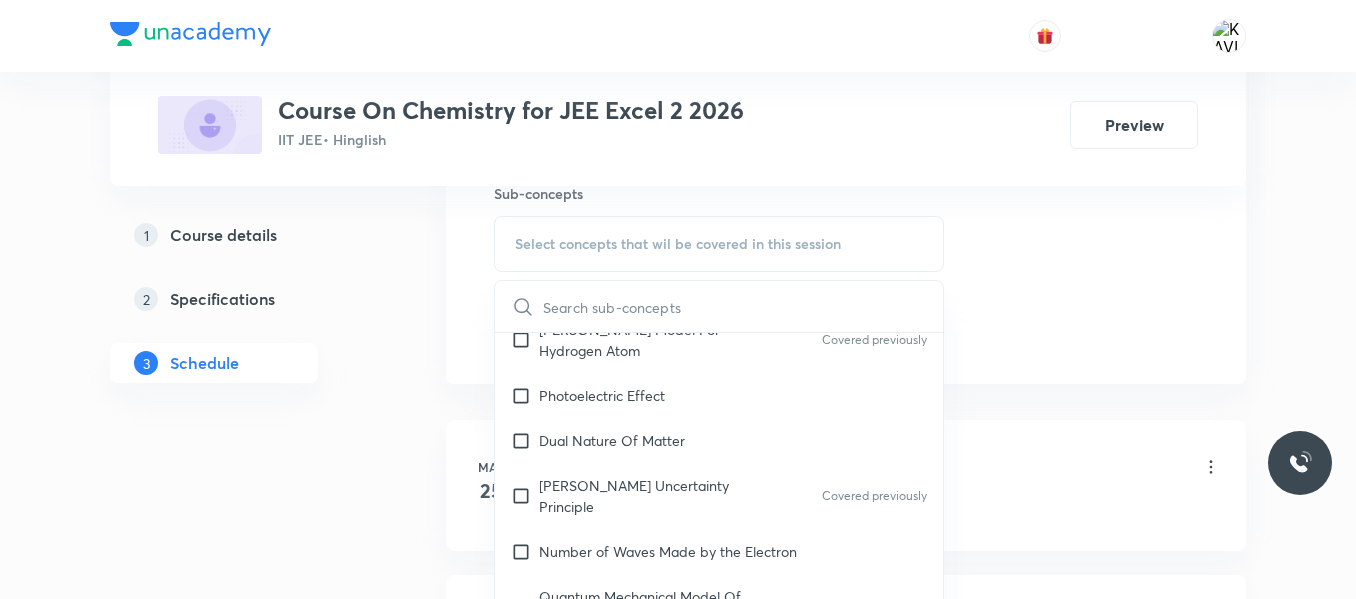 click on "Dual Nature Of Matter" at bounding box center [719, 440] 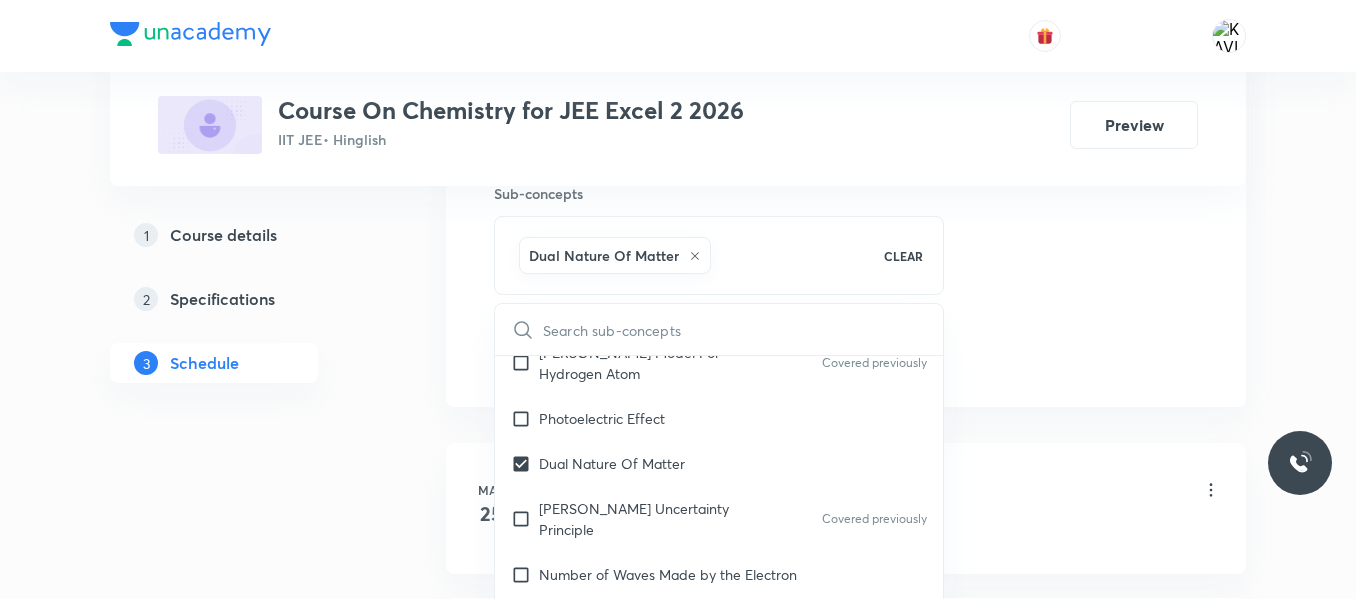 click on "Session  37 Live class Session title 20/99 P-Block Elements -06 ​ Schedule for Jul 10, 2025, 5:40 PM ​ Duration (in minutes) 90 ​   Session type Online Offline Room ROOM NO - 112 Sub-concepts Dual Nature Of Matter CLEAR ​ General Topics & Mole Concept Basic Concepts Covered previously Basic Introduction Covered previously Percentage Composition Covered previously Stoichiometry Covered previously Principle of Atom Conservation (POAC) Relation between Stoichiometric Quantities Application of Mole Concept: Gravimetric Analysis Different Laws Covered previously Formula and Composition Covered previously Concentration Terms Some basic concepts of Chemistry Covered previously Atomic Structure Discovery Of Electron Covered previously Some Prerequisites of Physics Covered previously Discovery Of Protons And Neutrons Covered previously Atomic Models and Theories  Representation Of Atom With Electrons And Neutrons Nature of Waves Nature Of Electromagnetic Radiation Planck’S Quantum Theory Covered previously" at bounding box center (846, -106) 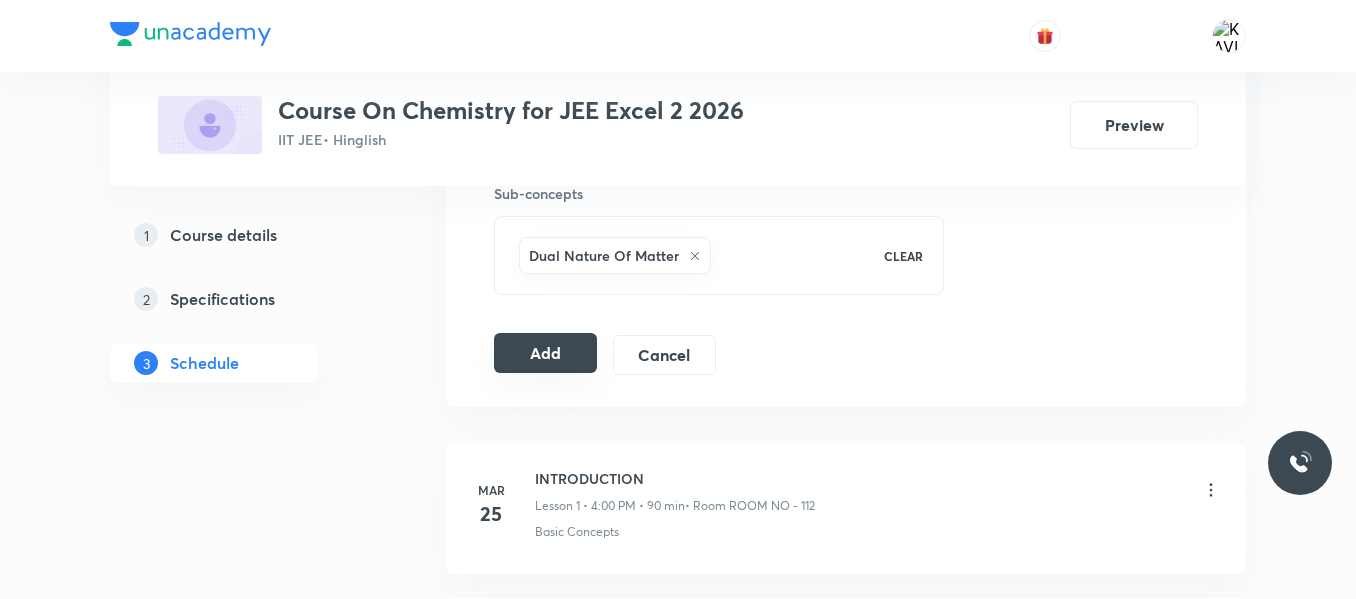 click on "Add" at bounding box center [545, 353] 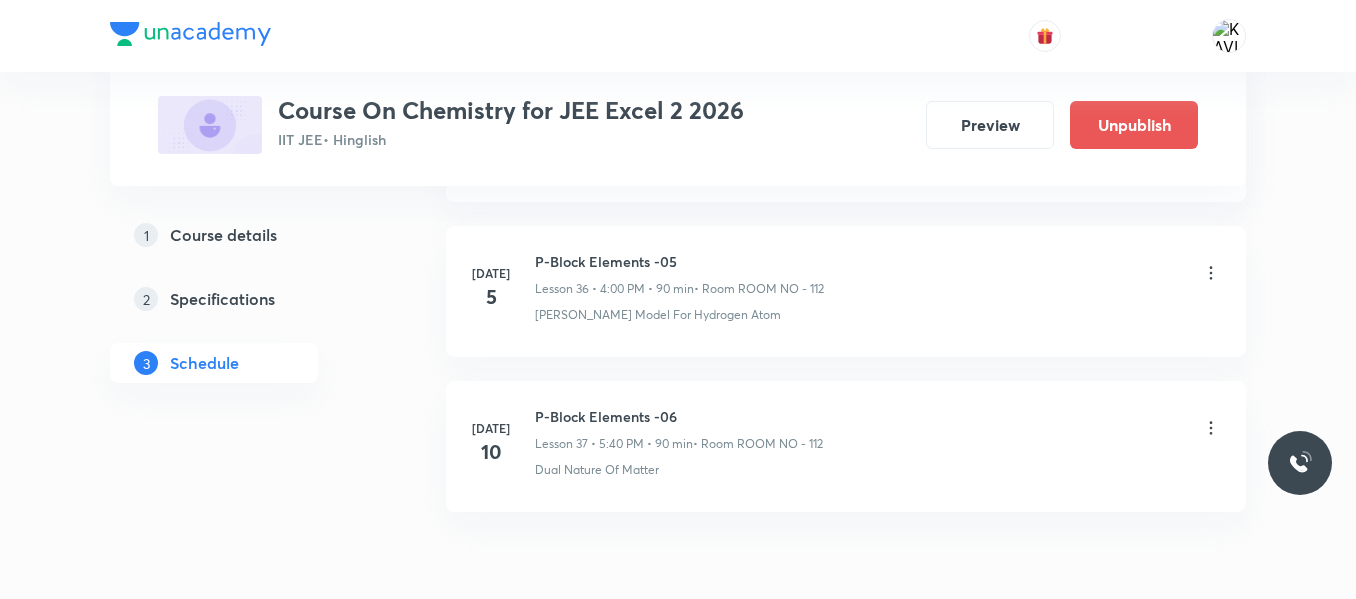 scroll, scrollTop: 5820, scrollLeft: 0, axis: vertical 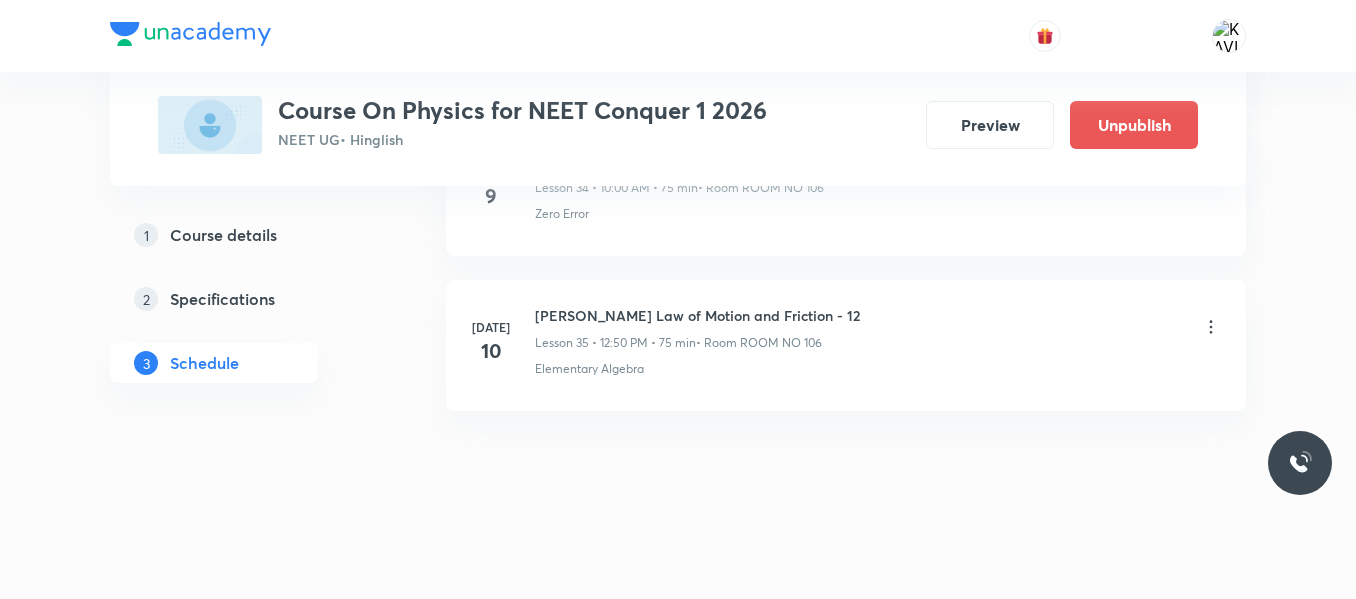 click 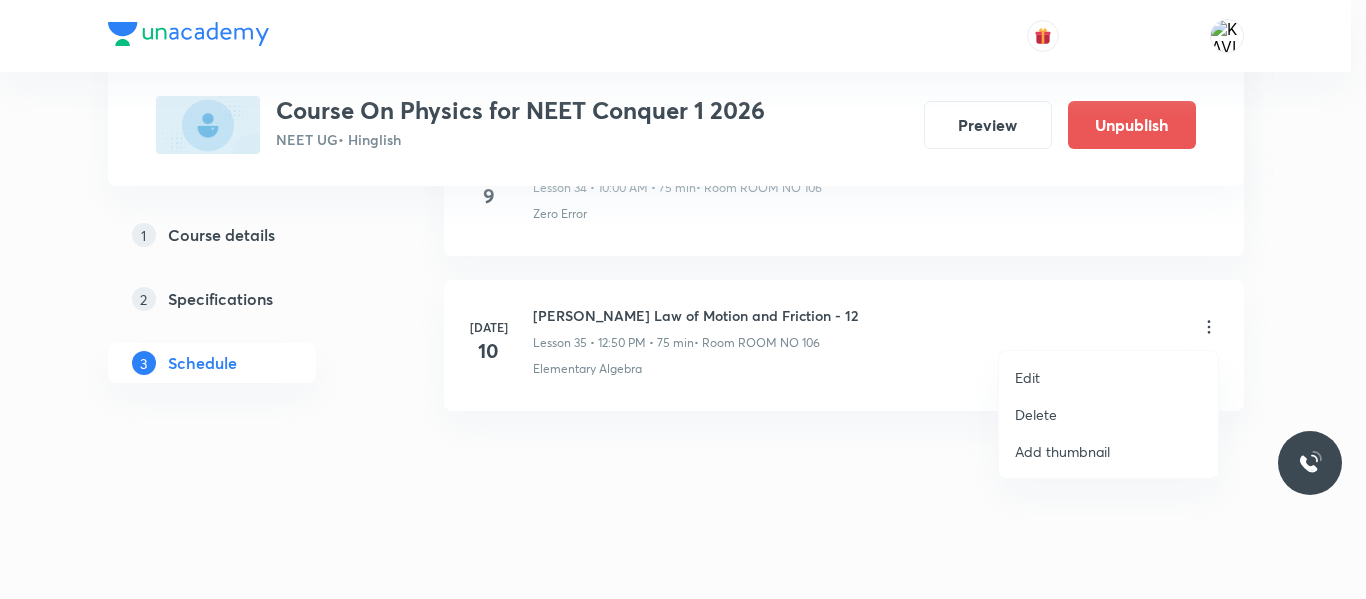 click on "Edit" at bounding box center [1108, 377] 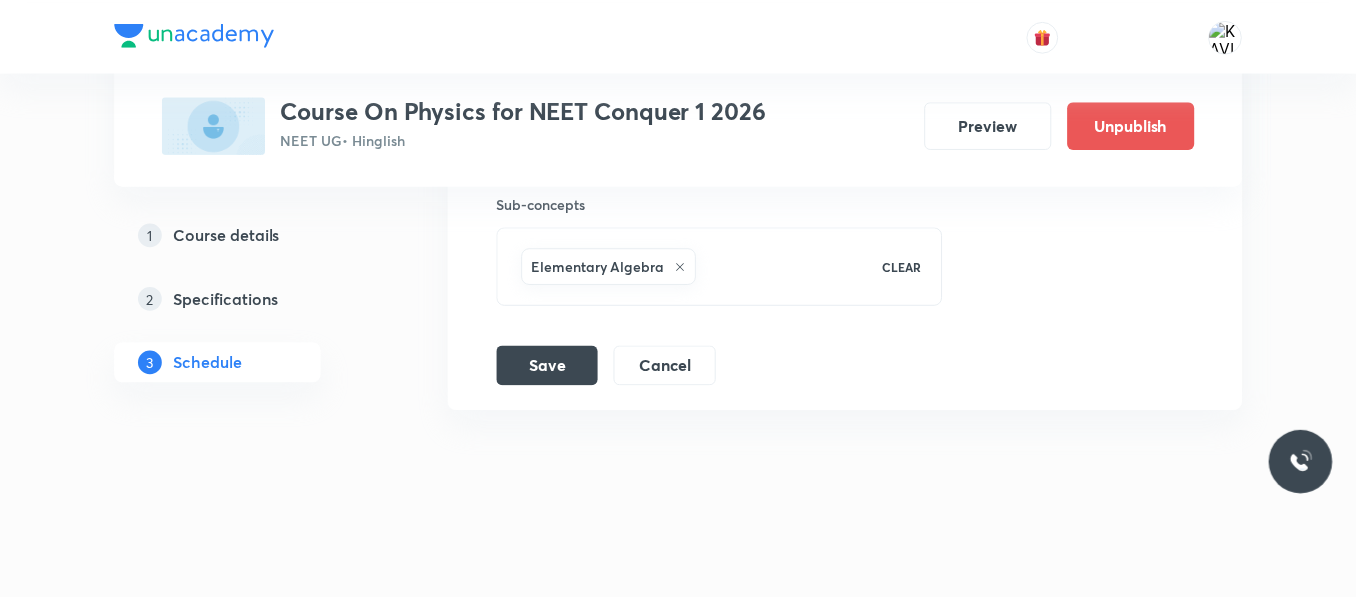 scroll, scrollTop: 6279, scrollLeft: 0, axis: vertical 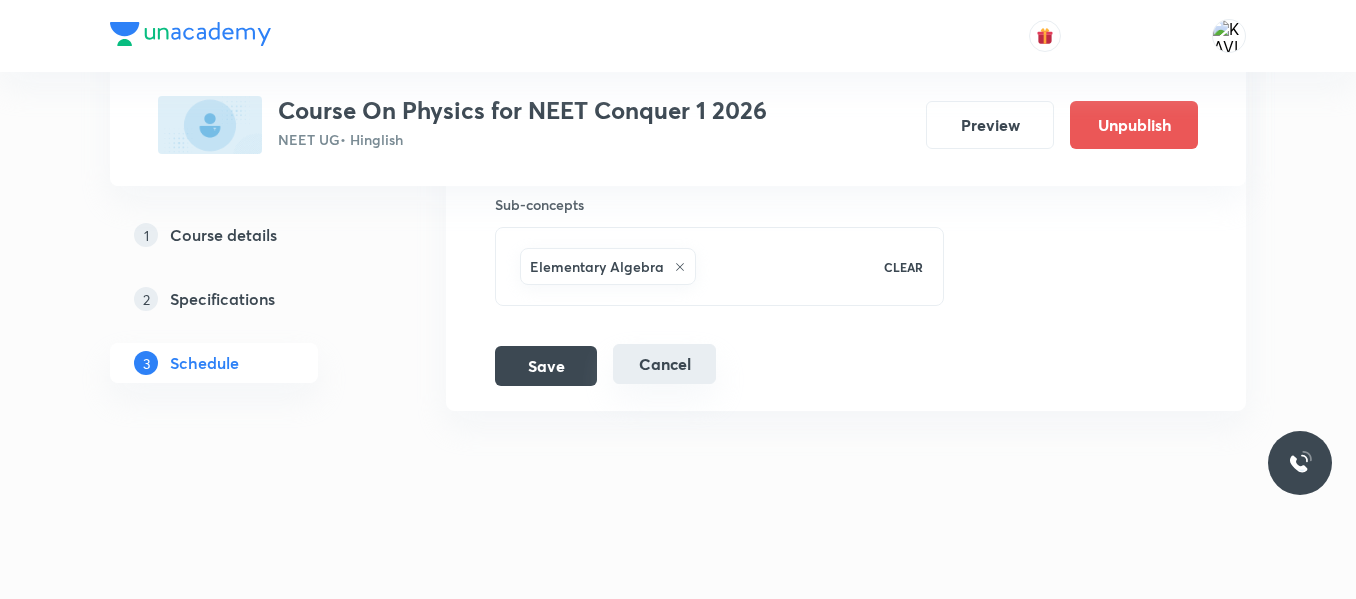 click on "Cancel" at bounding box center (664, 364) 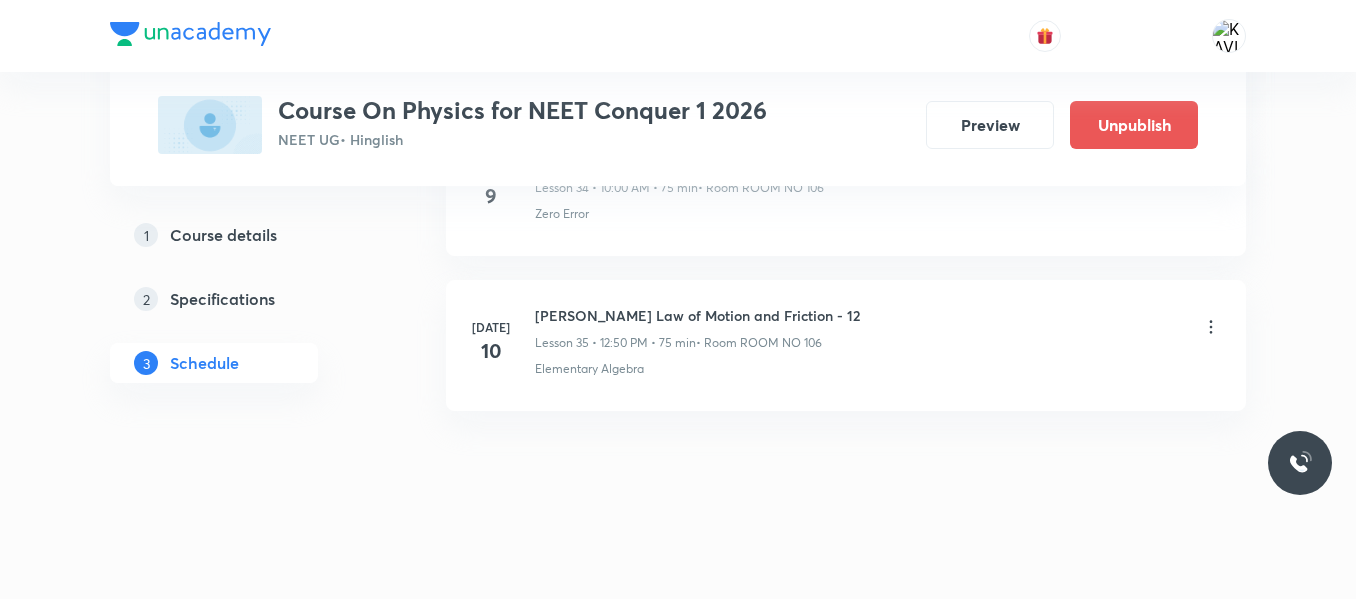 click 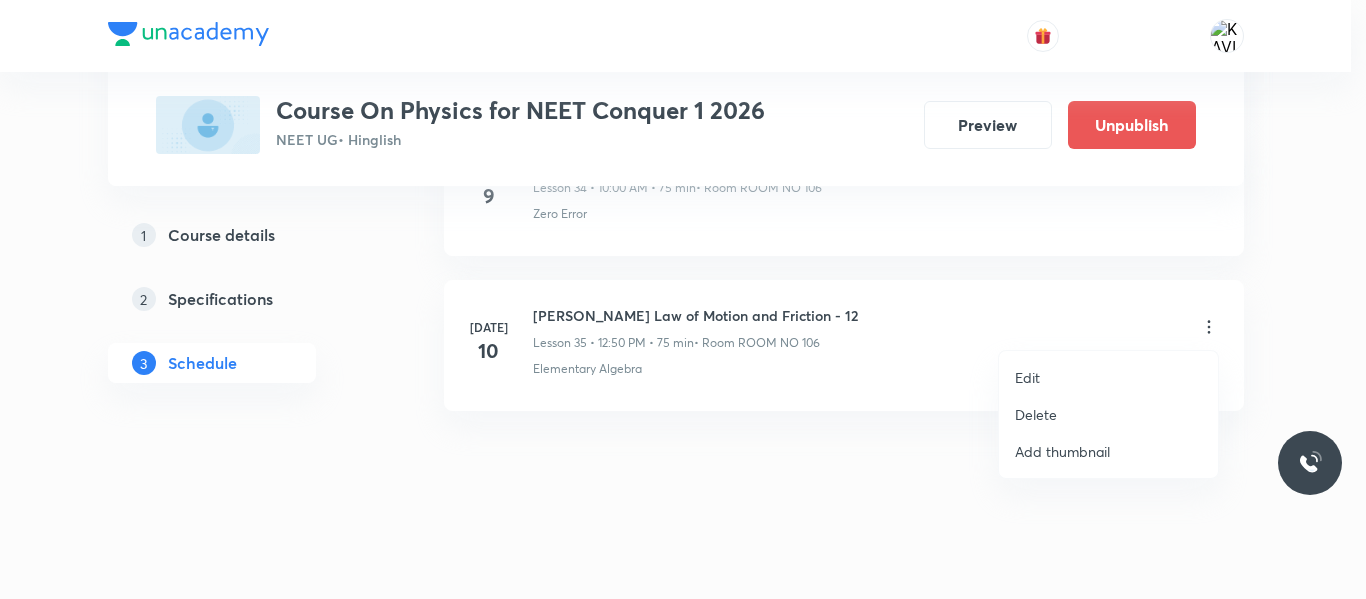 click on "Delete" at bounding box center [1036, 414] 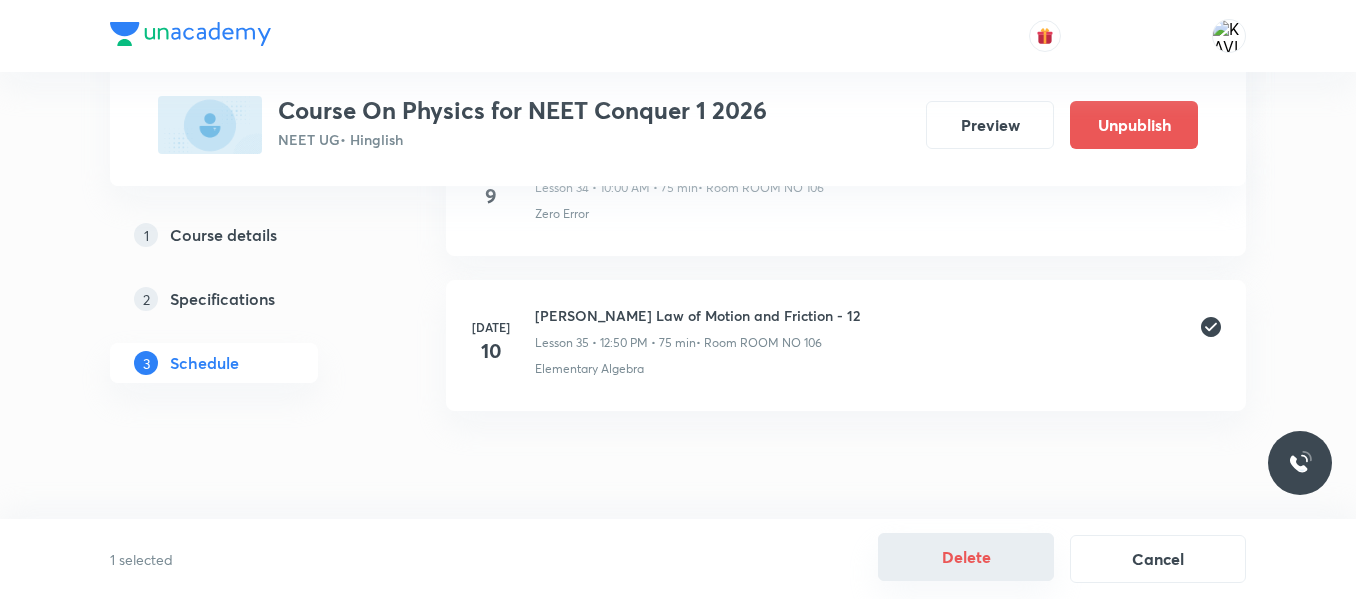 click on "Delete" at bounding box center [966, 557] 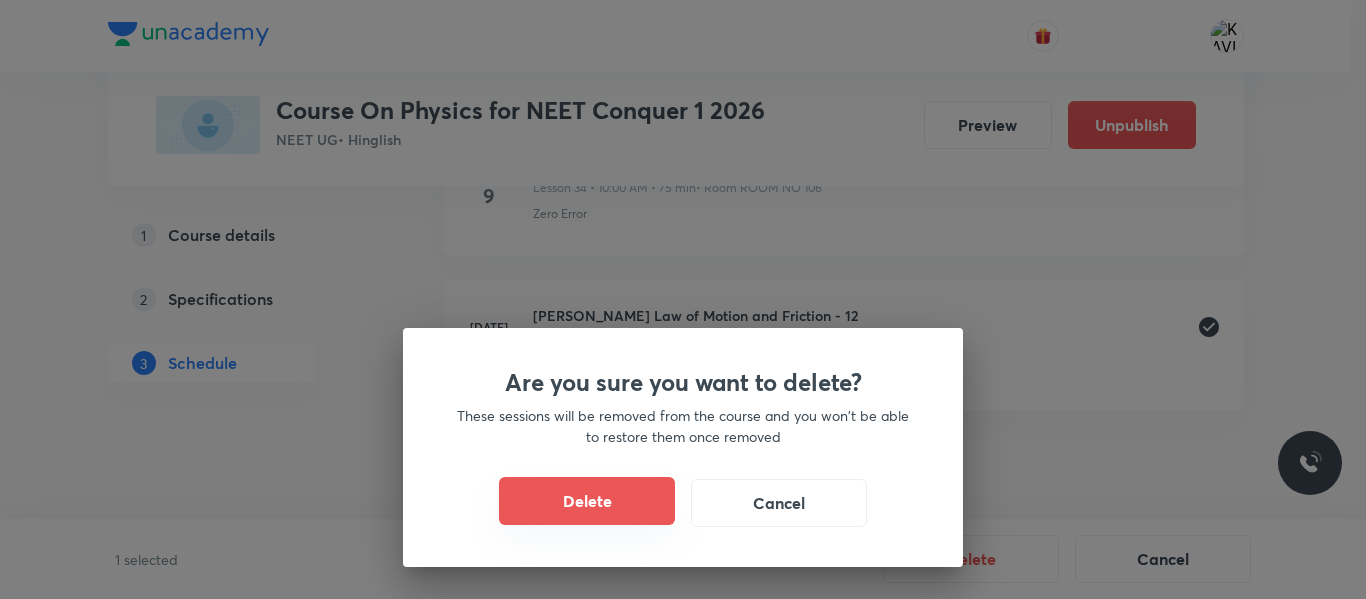 click on "Delete" at bounding box center [587, 501] 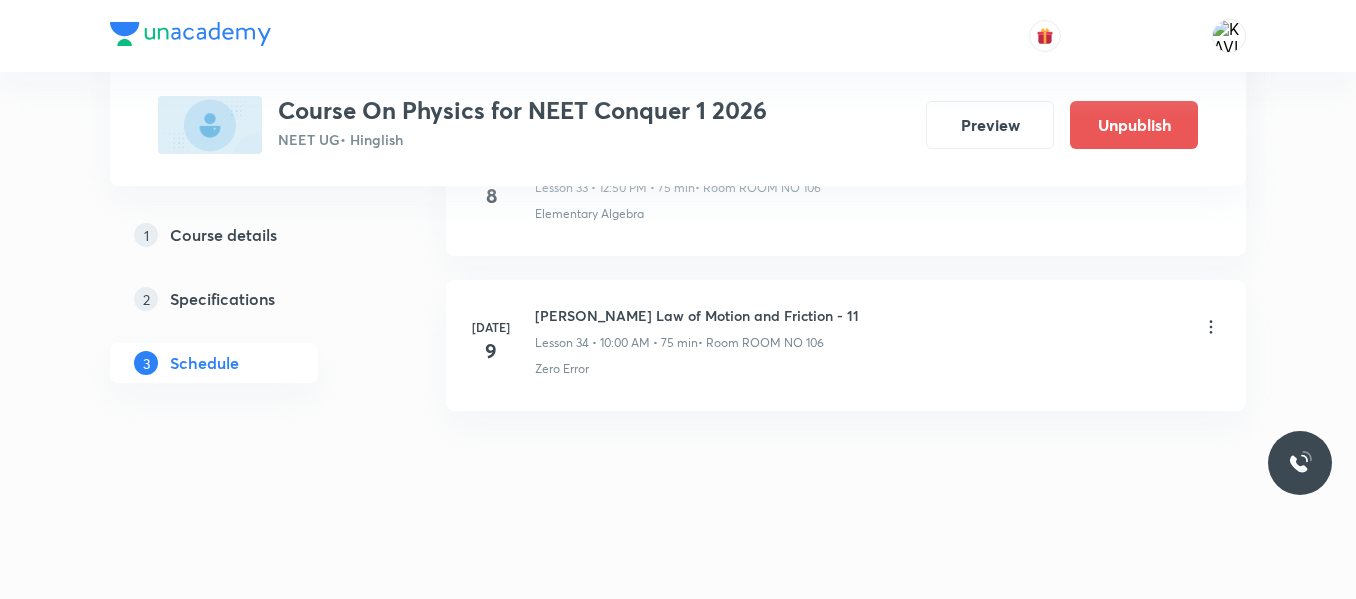 scroll, scrollTop: 5355, scrollLeft: 0, axis: vertical 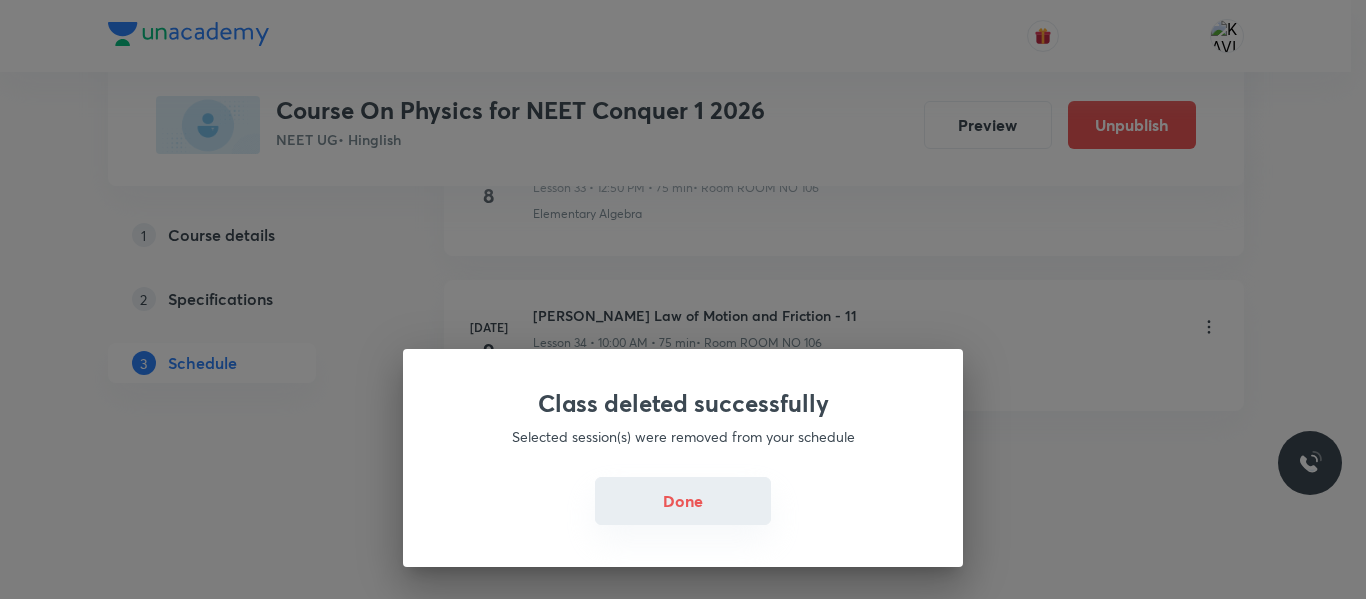 click on "Done" at bounding box center [683, 501] 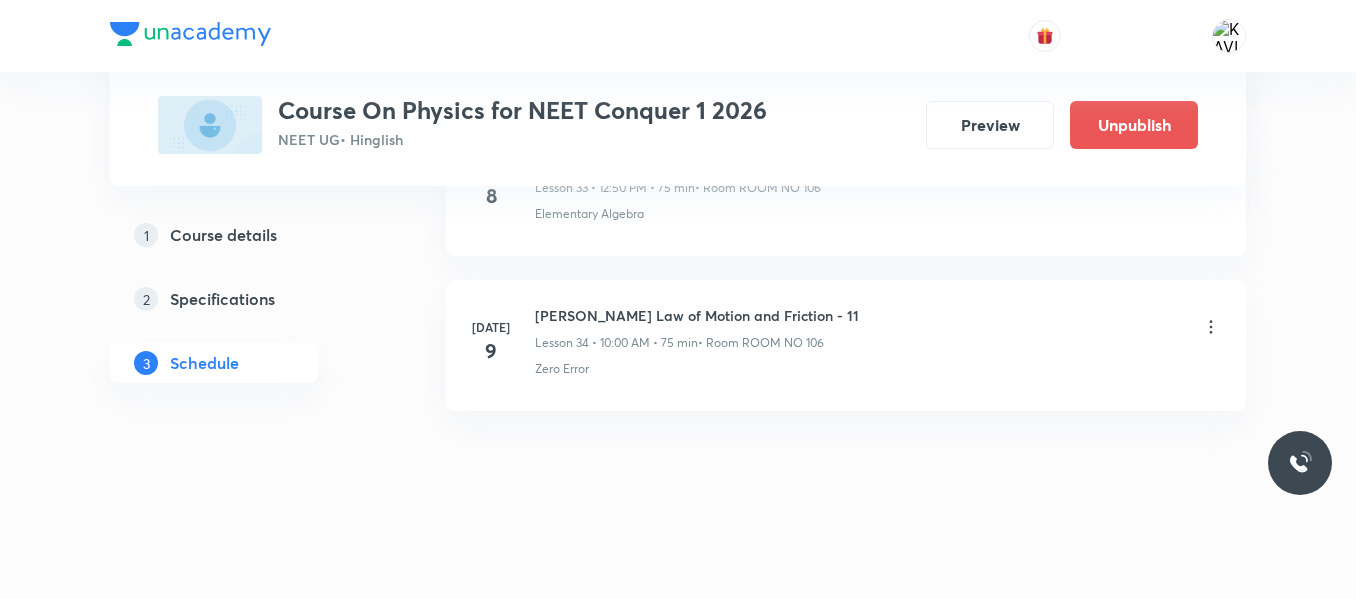click on "Schedule 34  classes Add new session May 5 Kinematics-1D -01 Lesson 1 • 10:00 AM • 75 min  • Room ROOM NO 104 Acceleration  May 6 Kinematics-1D -02 Lesson 2 • 12:50 PM • 75 min  • Room ROOM NO 104 System of Units May 9 Kinematics-1D -03 Lesson 3 • 11:25 AM • 75 min  • Room ROOM NO 104 Screw Gauge May 12 Kinematics-1D -04 Lesson 4 • 12:50 PM • 75 min  • Room ROOM NO 104 Laboratory Experiments May 13 Kinematics-1D -05 Lesson 5 • 12:50 PM • 75 min  • Room ROOM NO 104 Position Vector May 16 Kinematics-1D -06 Lesson 6 • 11:25 AM • 75 min  • Room ROOM NO 104 Unit and Dimension May 19 Kinematics-1D -07 Lesson 7 • 10:00 AM • 75 min  • Room ROOM NO 104 Dimensions of Some Mathematical Functions May 22 Kinematics-1D -08 Lesson 8 • 10:00 AM • 75 min  • Room ROOM NO 104 Kinematics of Circular Motion May 23 Kinematics-1D -09 Lesson 9 • 11:25 AM • 75 min  • Room ROOM NO 104 Kinematics of Circular Motion May 26 Kinematics-1D -10 Lesson 10 • 10:00 AM • 75 min" at bounding box center (846, -2227) 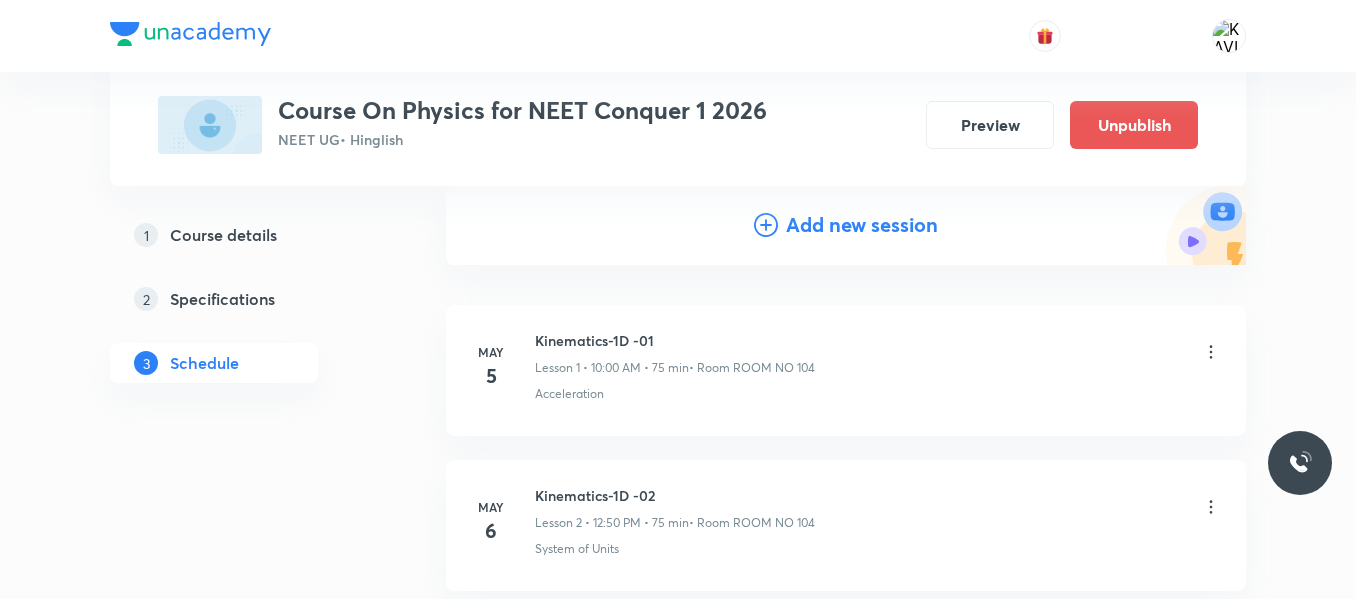 scroll, scrollTop: 0, scrollLeft: 0, axis: both 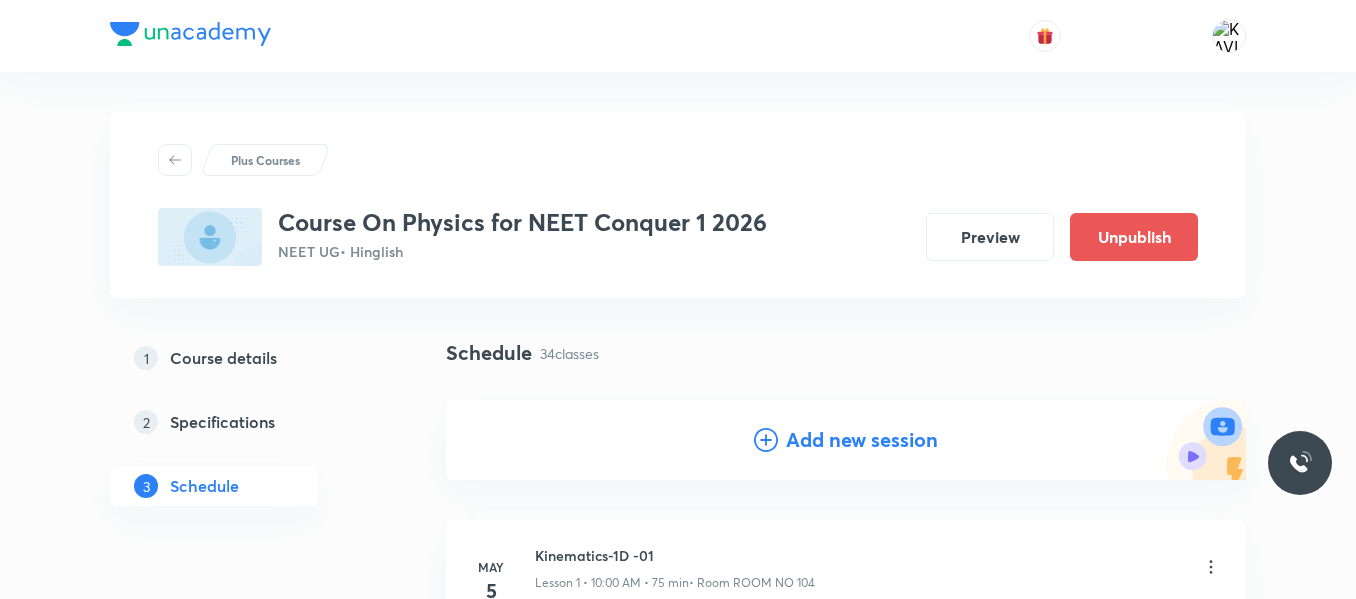 click on "Add new session" at bounding box center [862, 440] 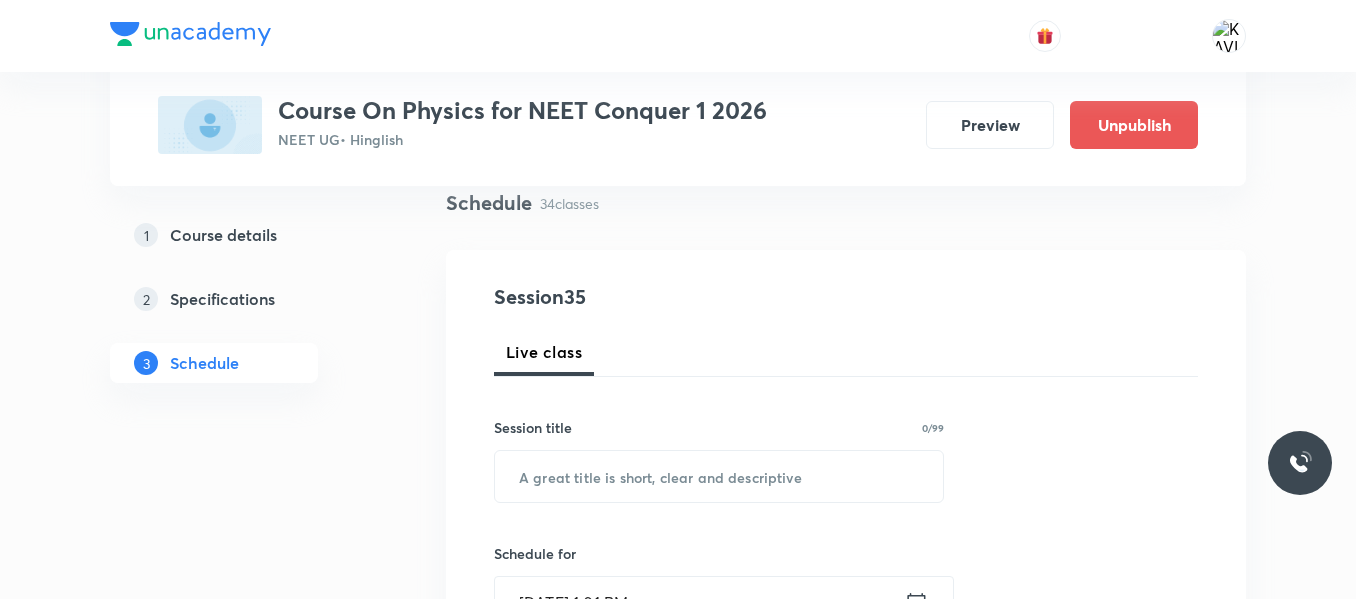 scroll, scrollTop: 152, scrollLeft: 0, axis: vertical 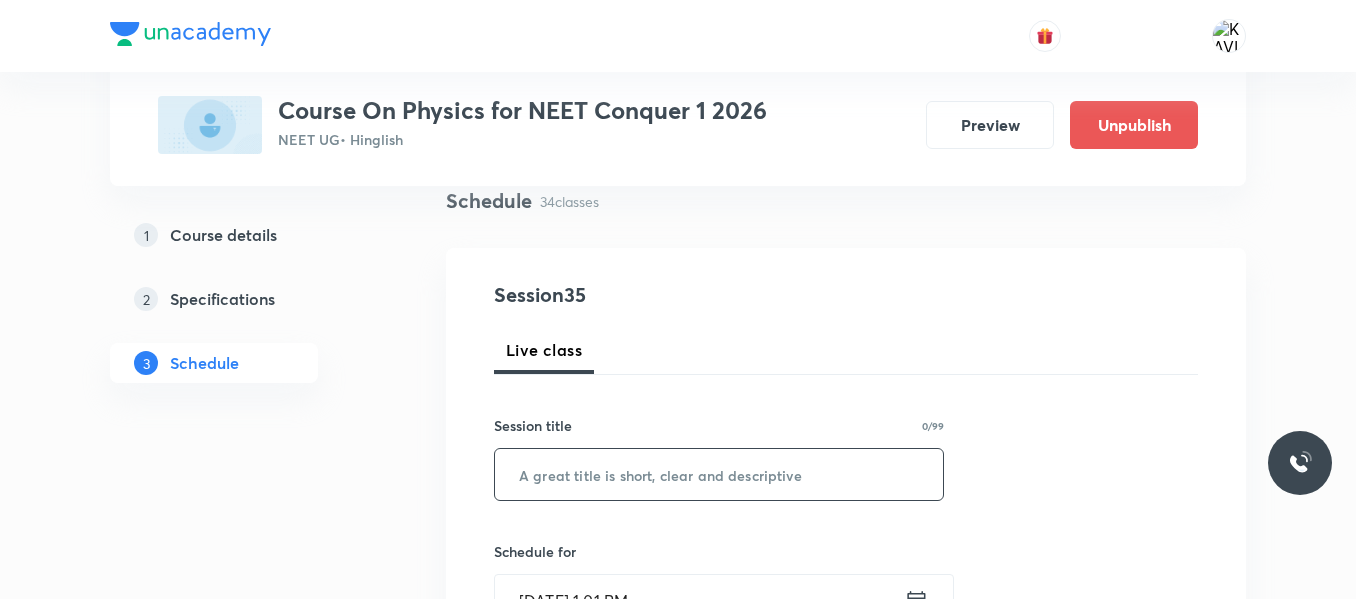click at bounding box center [719, 474] 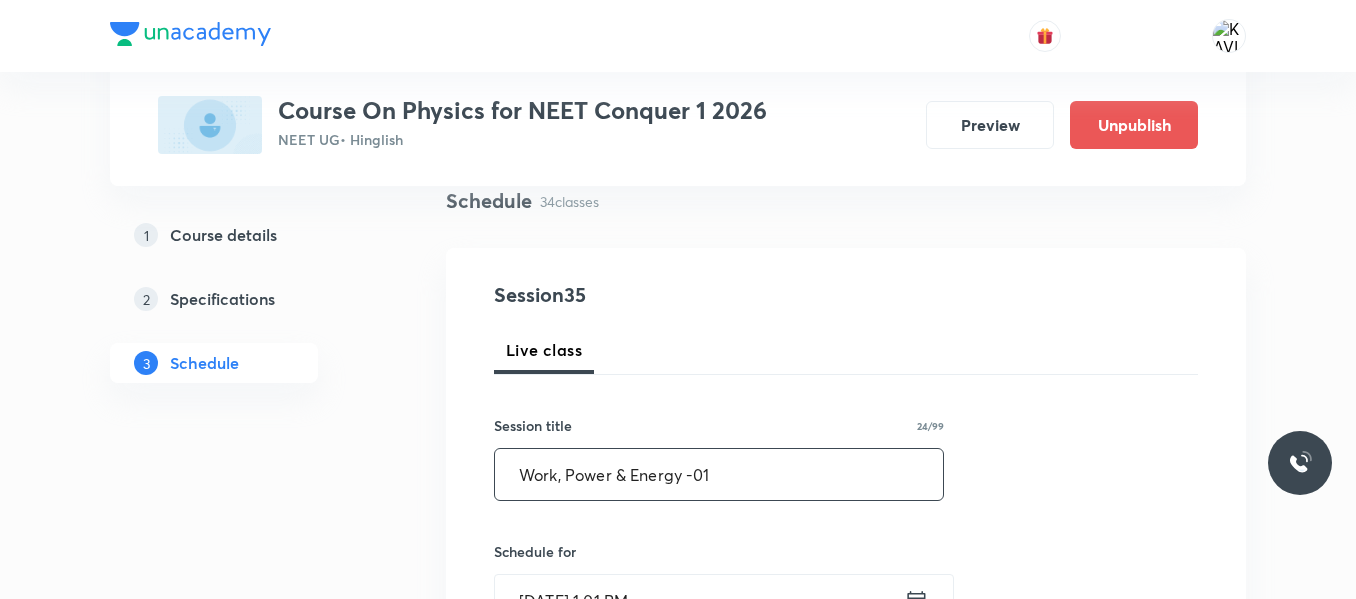 click on "Work, Power & Energy -01" at bounding box center [719, 474] 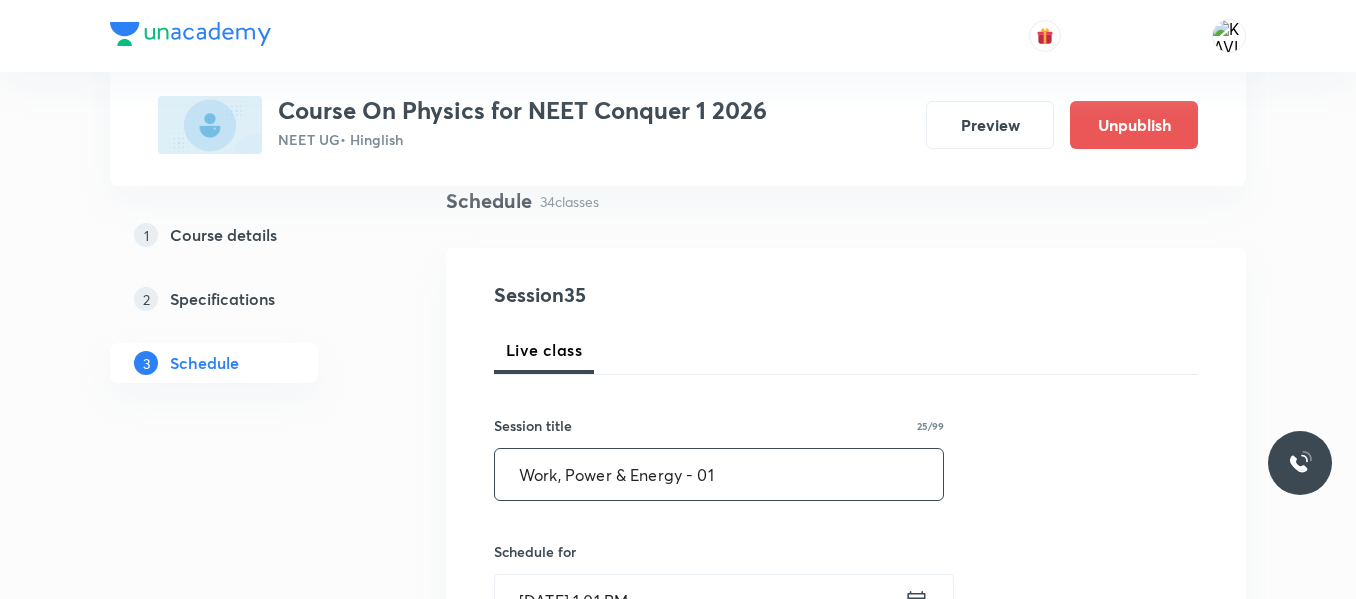 click on "Work, Power & Energy - 01" at bounding box center [719, 474] 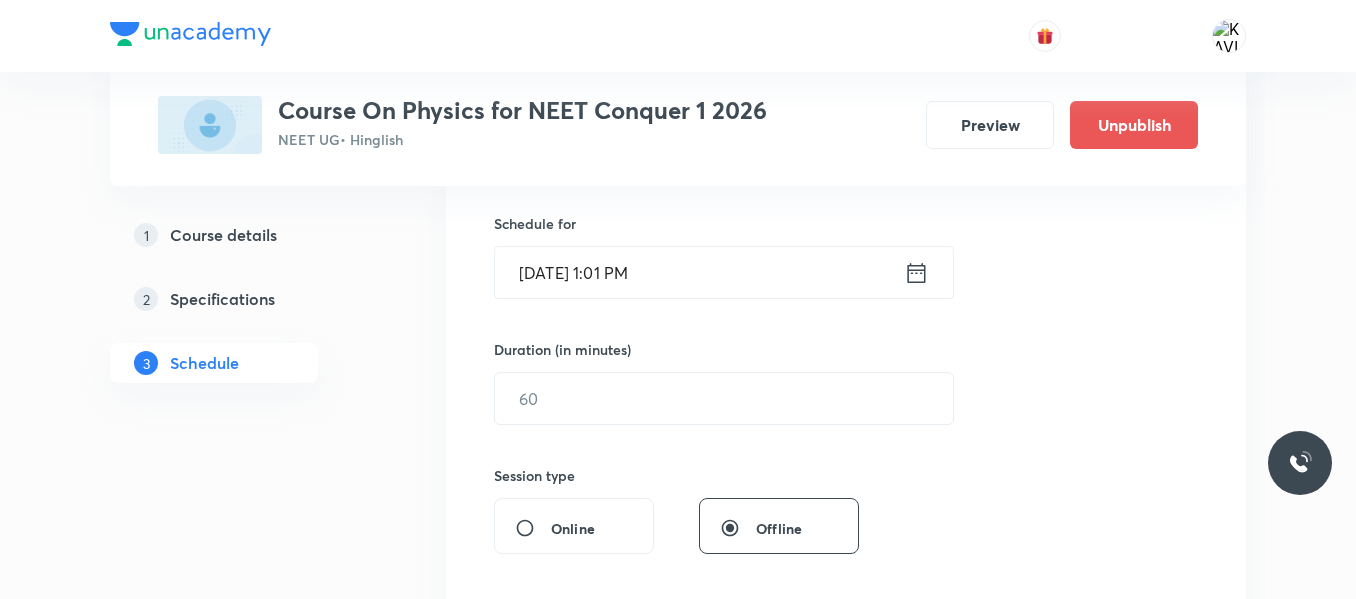 scroll, scrollTop: 484, scrollLeft: 0, axis: vertical 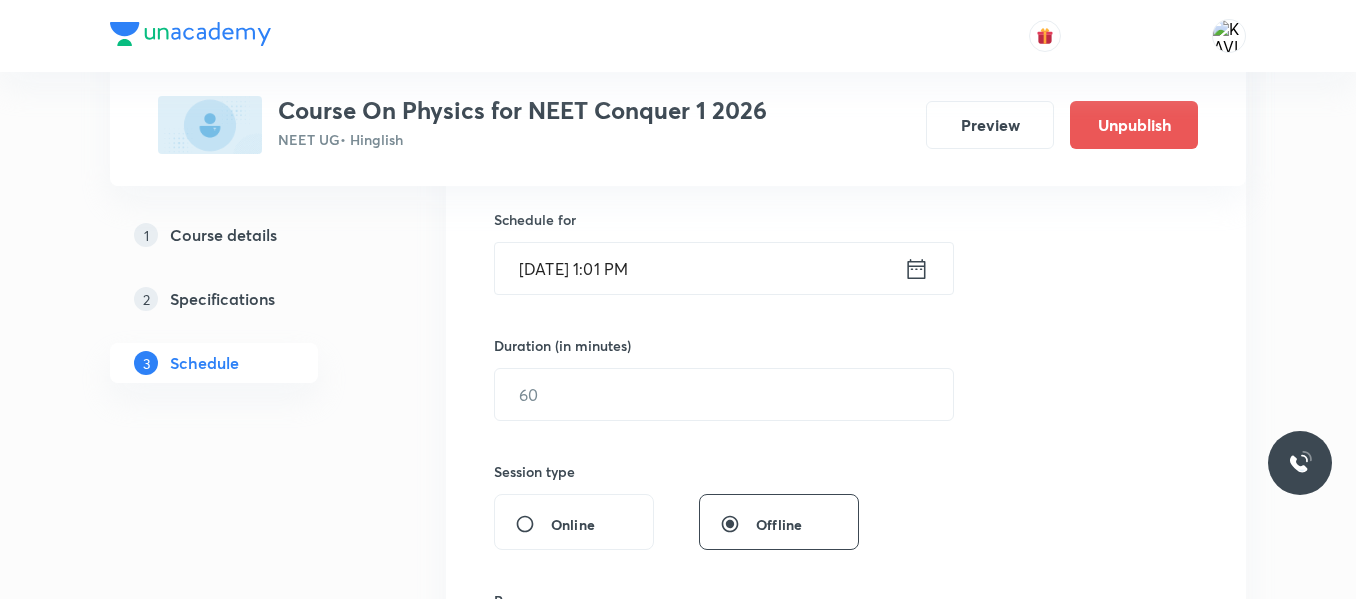 type on "Work, Power & Energy - 01" 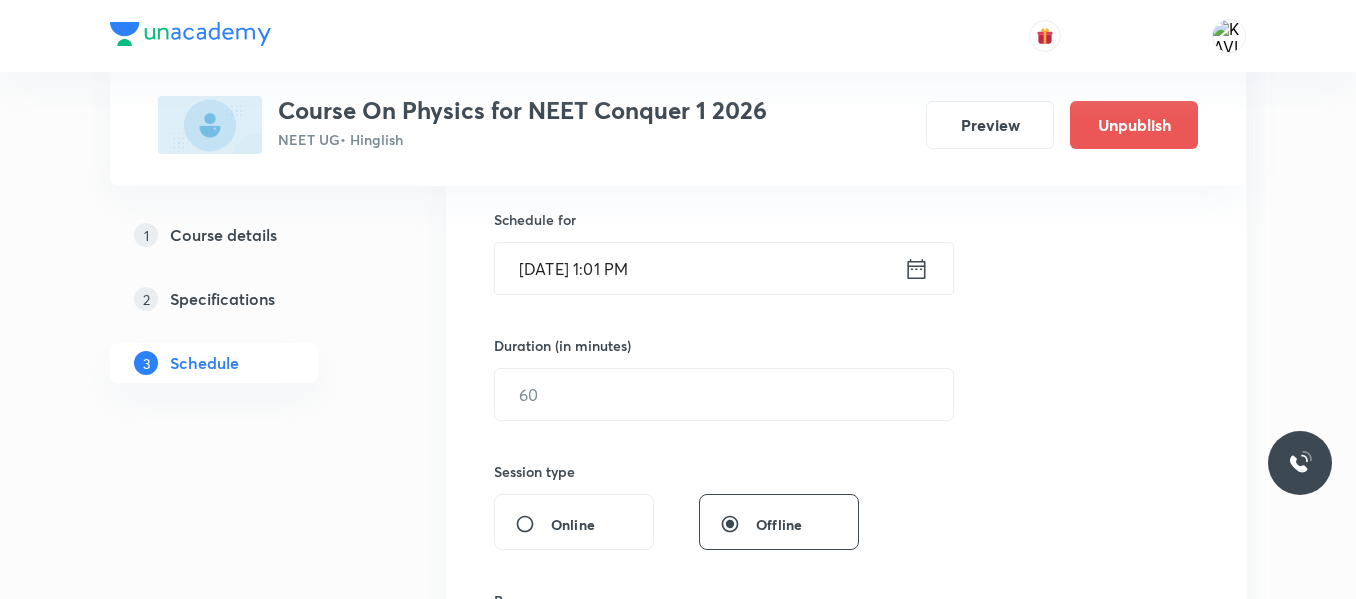 click 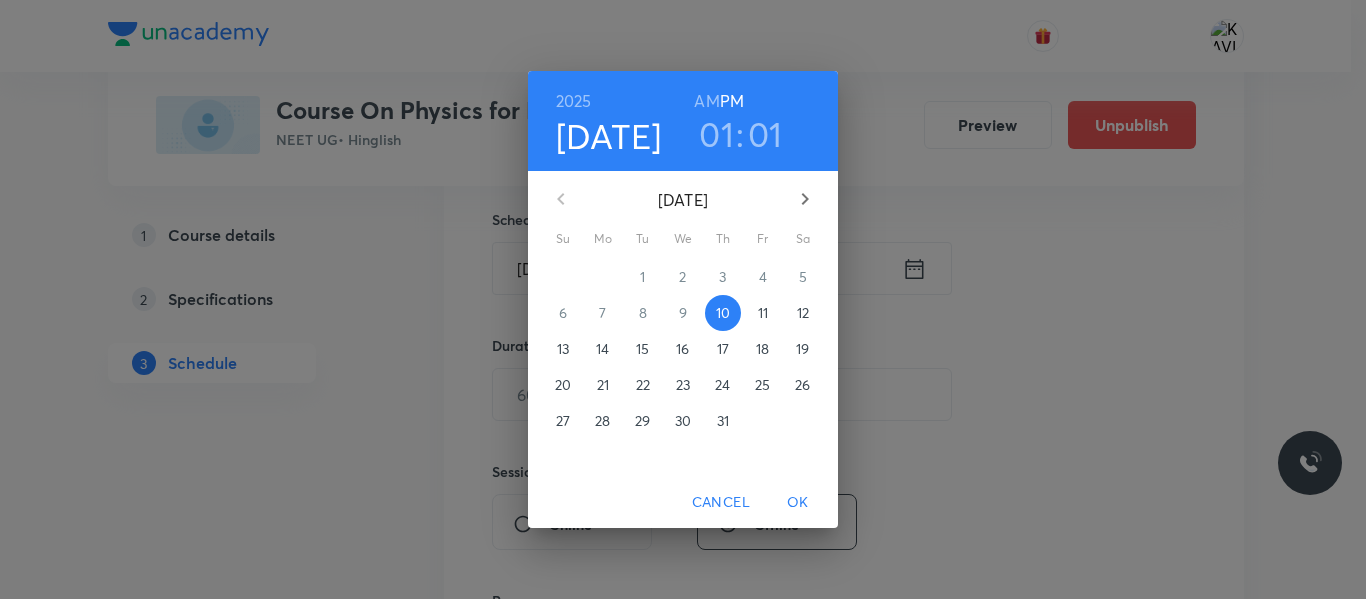 click on "01" at bounding box center [716, 134] 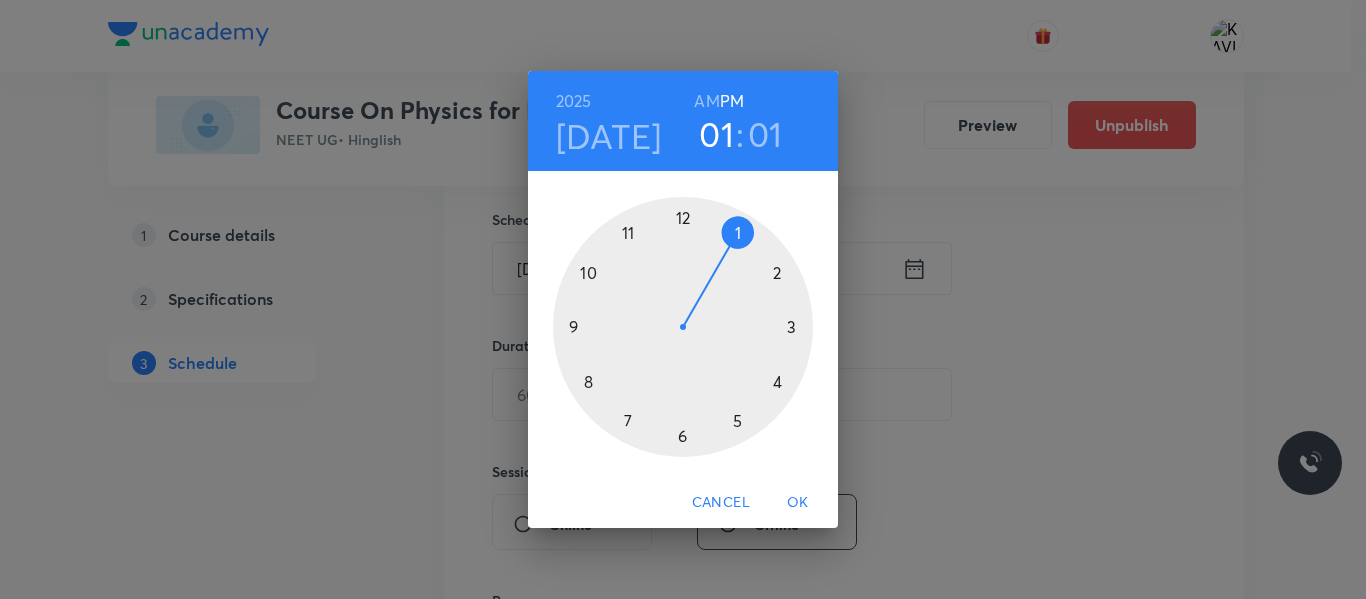 click at bounding box center [683, 327] 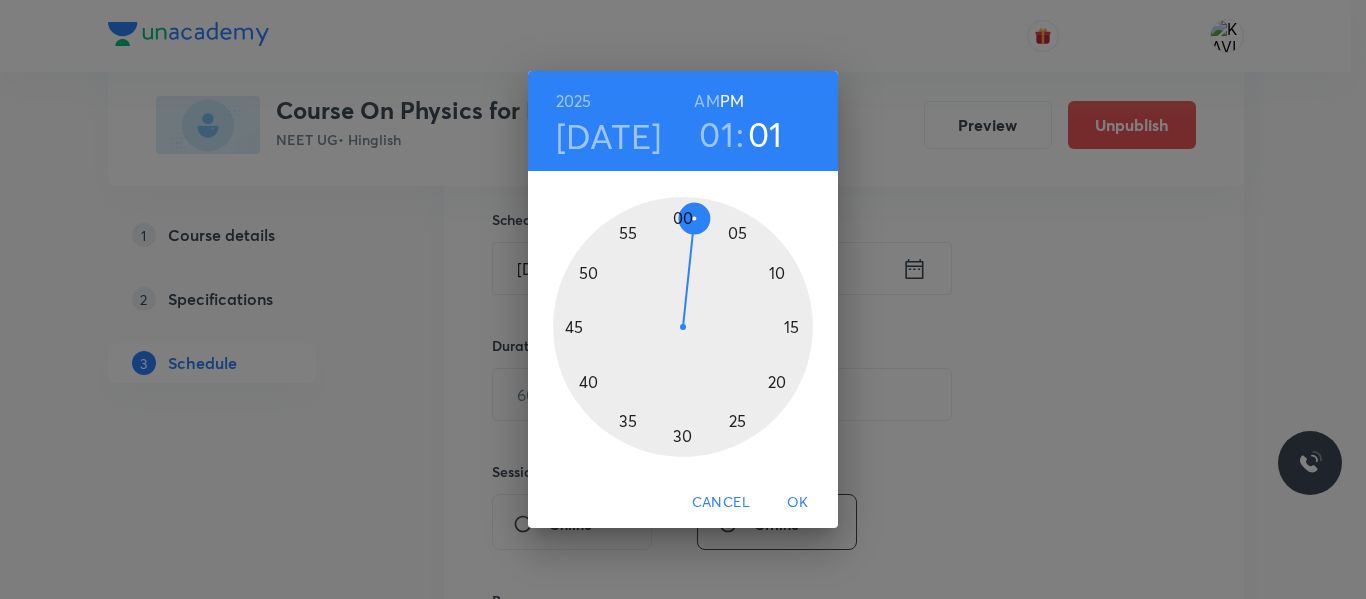 click at bounding box center [683, 327] 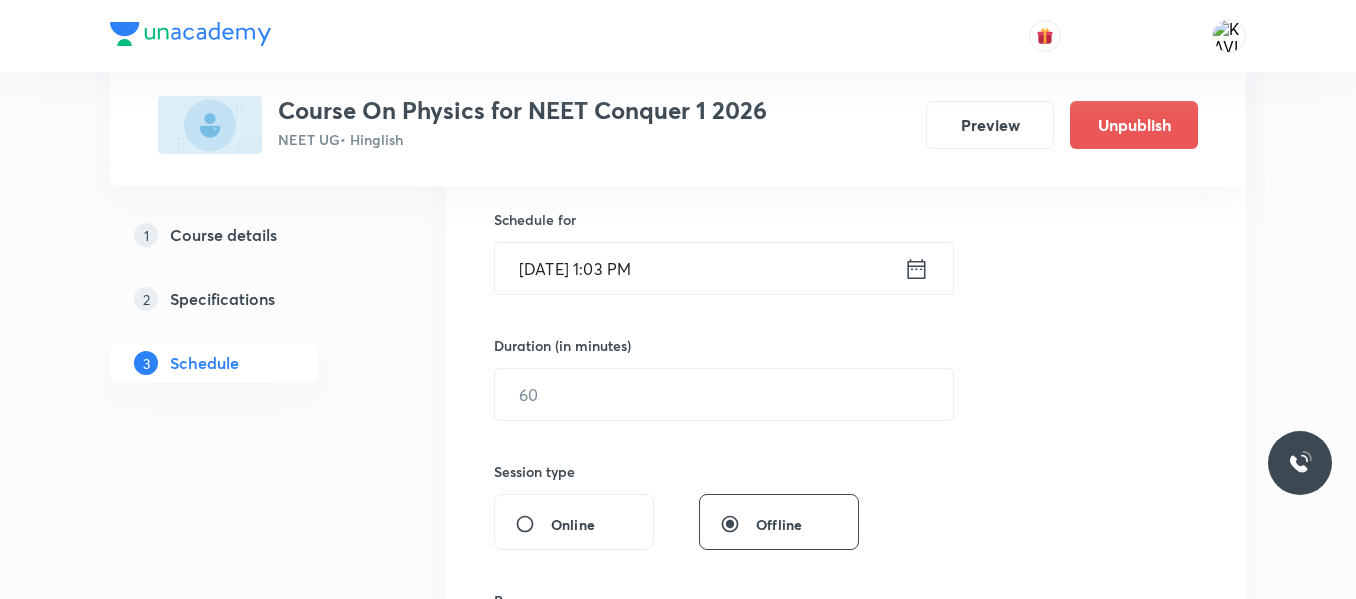 scroll, scrollTop: 554, scrollLeft: 0, axis: vertical 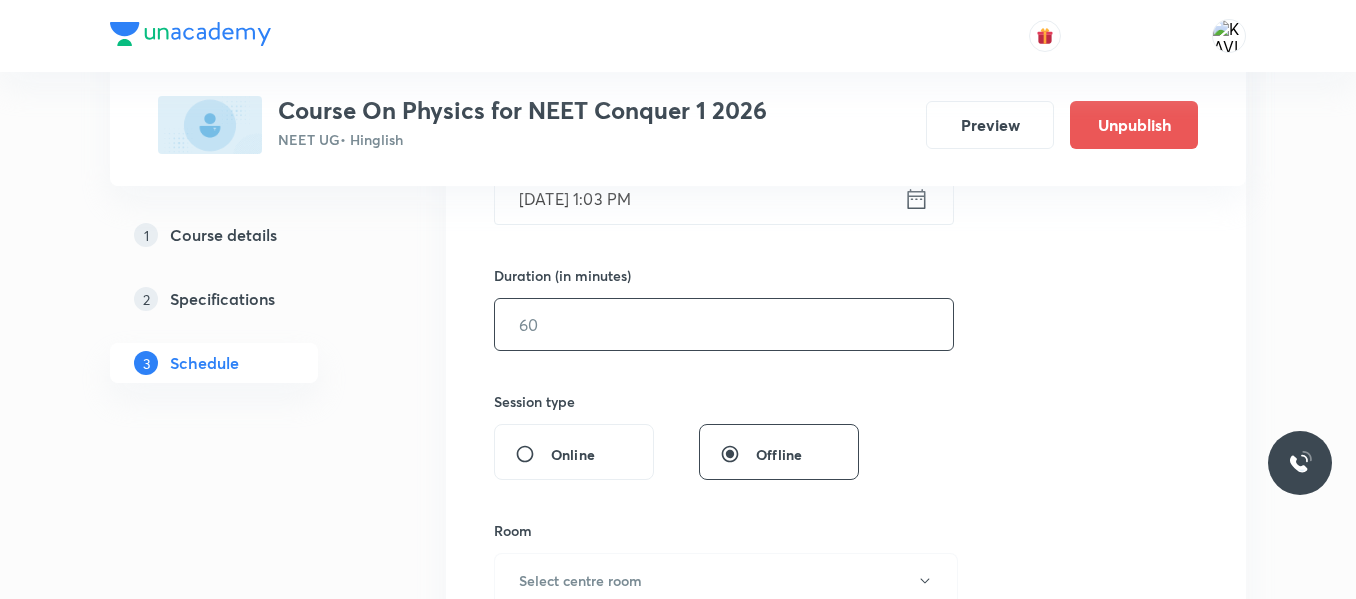 click at bounding box center [724, 324] 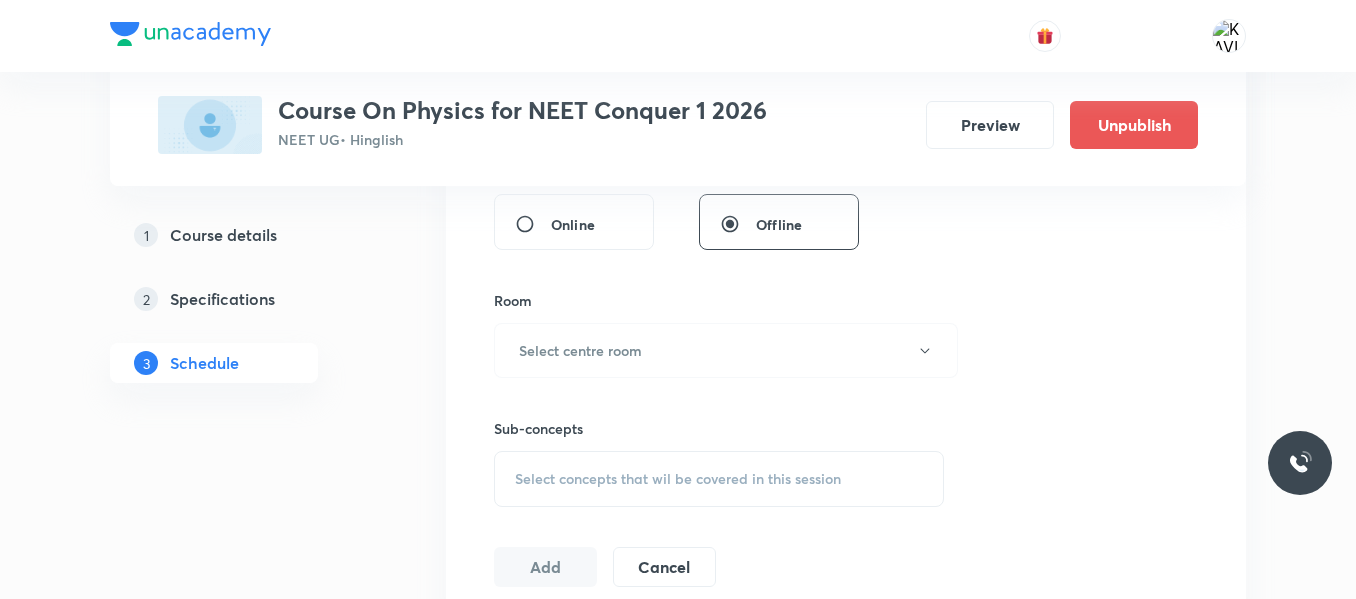 scroll, scrollTop: 785, scrollLeft: 0, axis: vertical 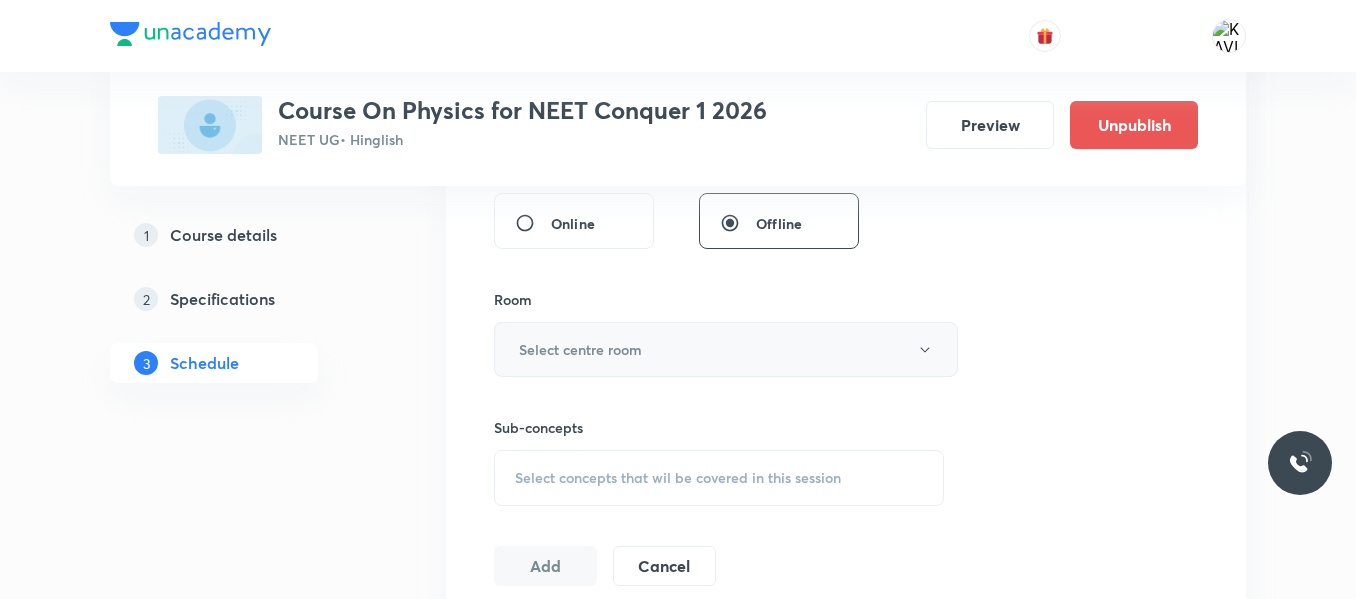 type on "60" 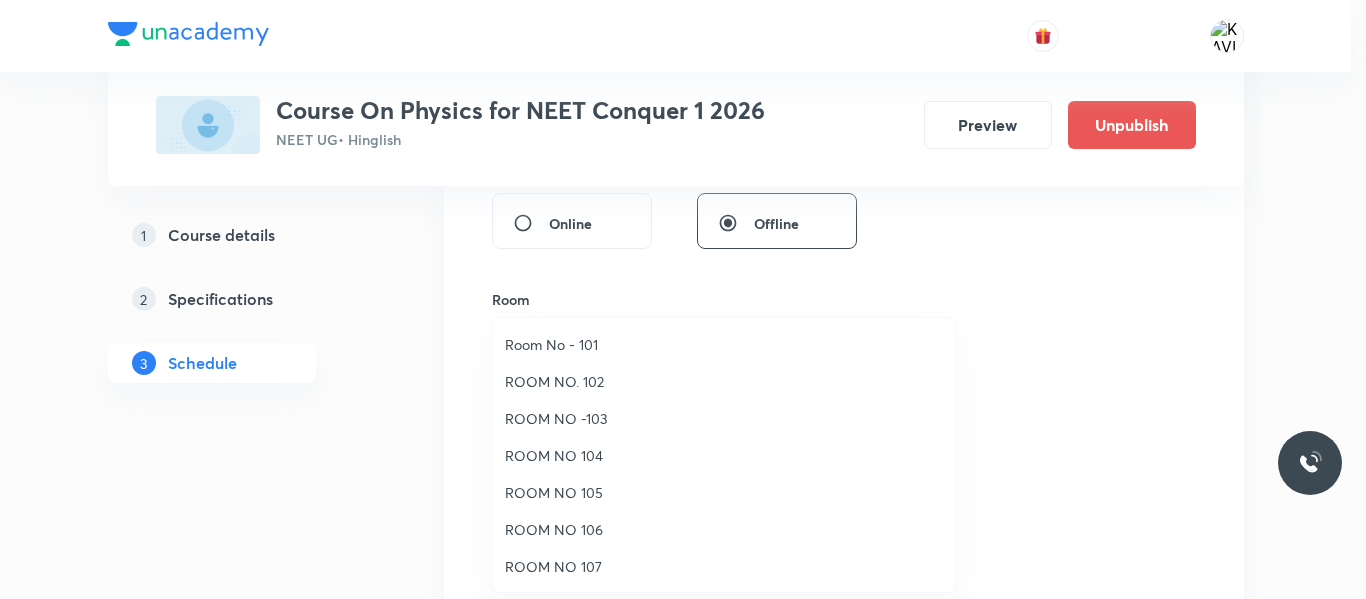 click on "ROOM NO 106" at bounding box center (724, 529) 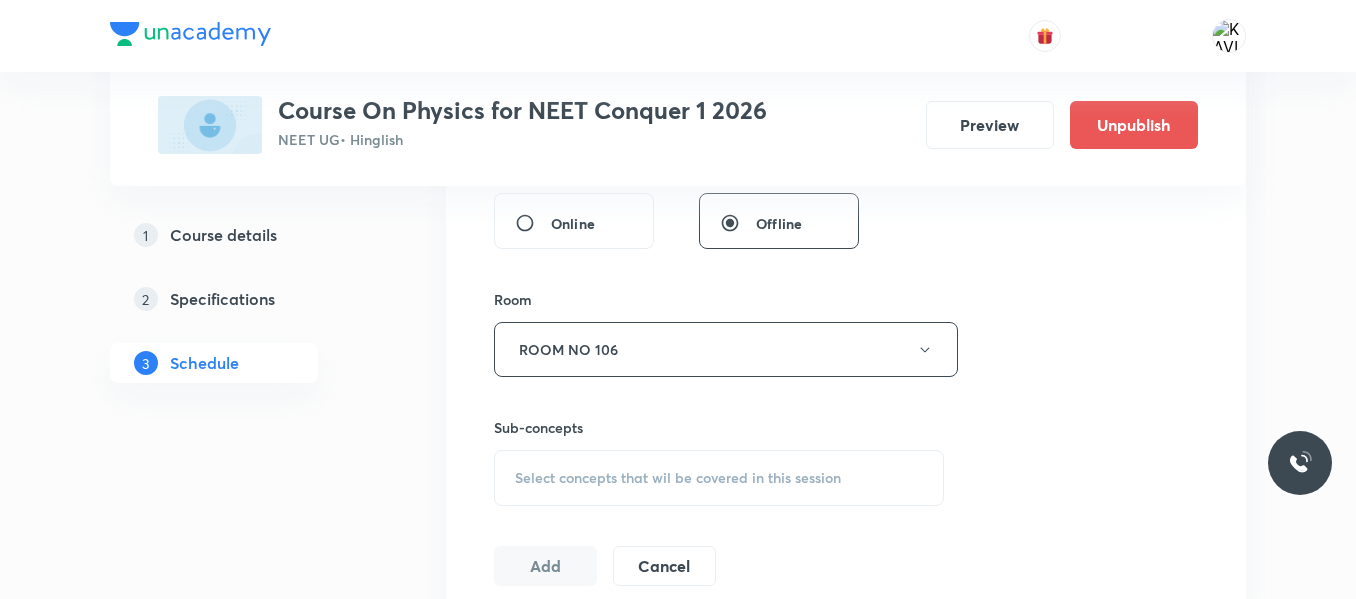 scroll, scrollTop: 969, scrollLeft: 0, axis: vertical 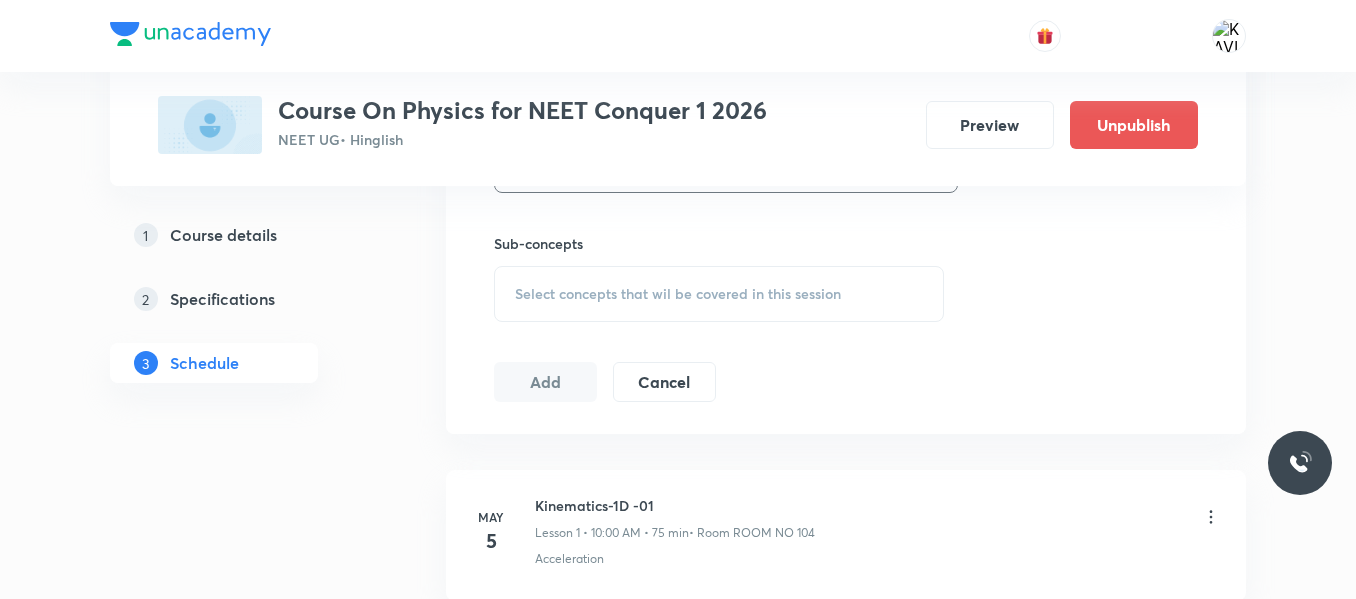 click on "Select concepts that wil be covered in this session" at bounding box center [719, 294] 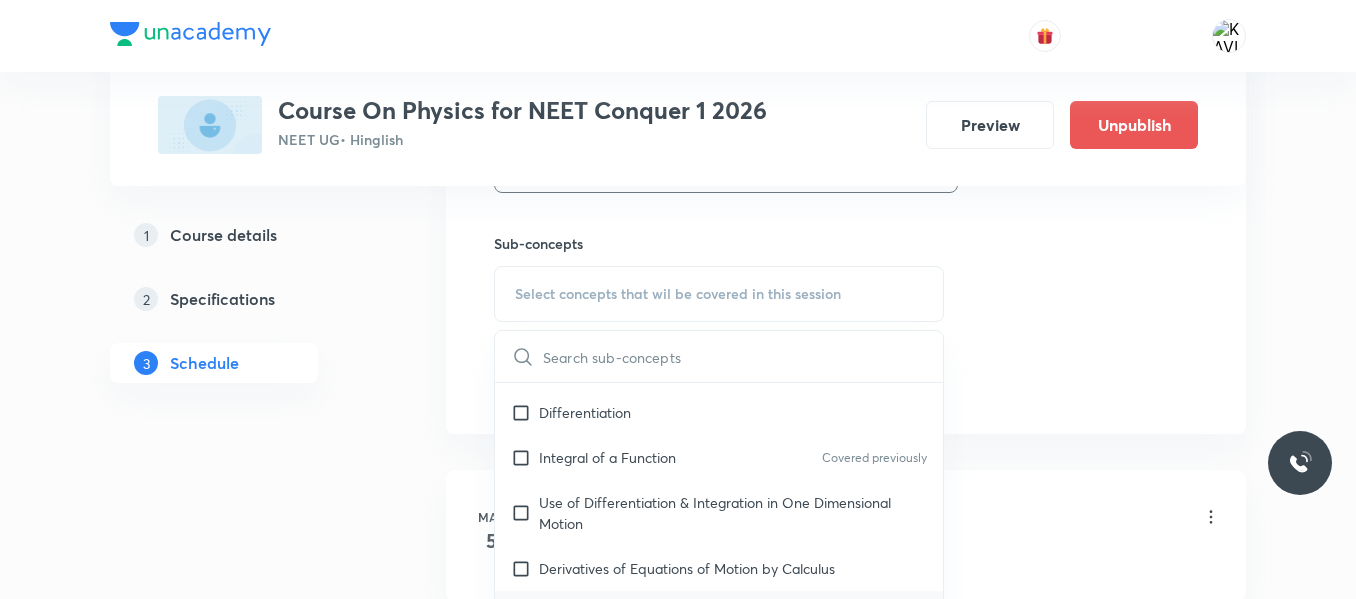 scroll, scrollTop: 1209, scrollLeft: 0, axis: vertical 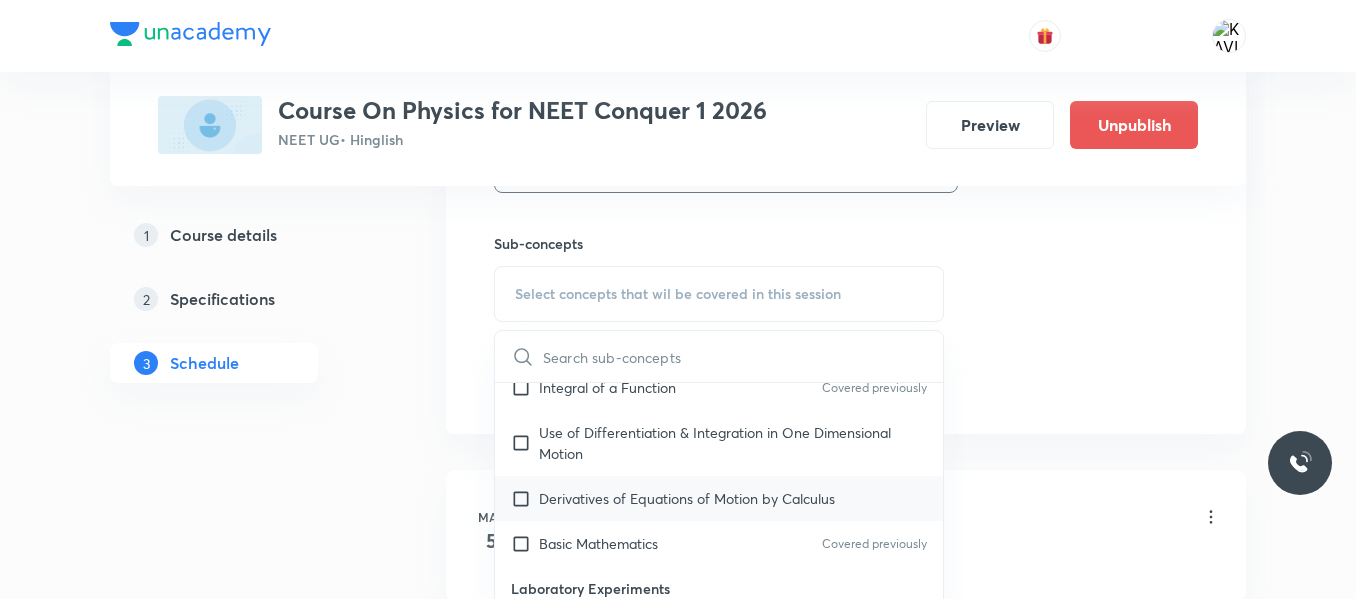 click on "Derivatives of Equations of Motion by Calculus" at bounding box center (687, 498) 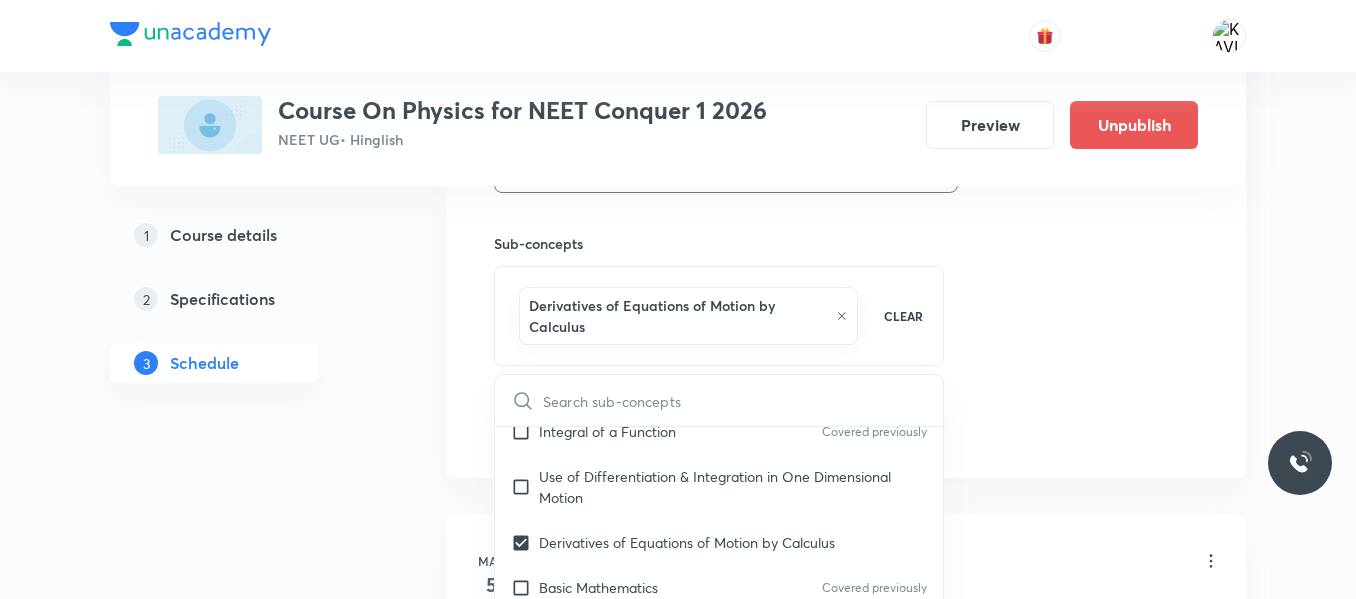 click on "Session  35 Live class Session title 25/99 Work, Power & Energy - 01 ​ Schedule for Jul 10, 2025, 1:03 PM ​ Duration (in minutes) 60 ​   Session type Online Offline Room ROOM NO 106 Sub-concepts Derivatives of Equations of Motion by Calculus CLEAR ​ Physics - Full Syllabus Mock Questions Physics - Full Syllabus Mock Questions Physics Previous Year Question Physics Previous Year Question Covered previously Units & Dimensions Physical quantity Covered previously Applications of Dimensional Analysis Significant Figures Covered previously Units of Physical Quantities Covered previously System of Units Covered previously Dimensions of Some Mathematical Functions Covered previously Unit and Dimension Covered previously Product of Two Vectors Covered previously Subtraction of Vectors Covered previously Cross Product Least Count Analysis Errors of Measurement Vernier Callipers Screw Gauge Covered previously Zero Error Covered previously Basic Mathematics Elementary Algebra Covered previously Functions Error" at bounding box center [846, -46] 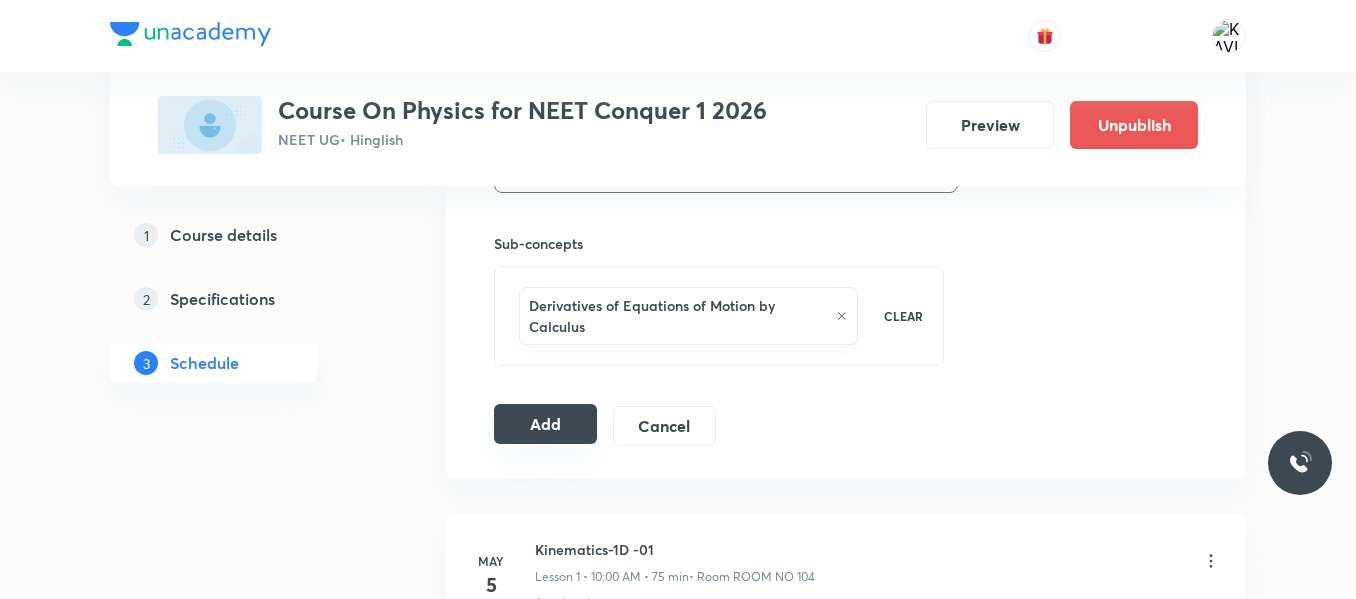 click on "Add" at bounding box center (545, 424) 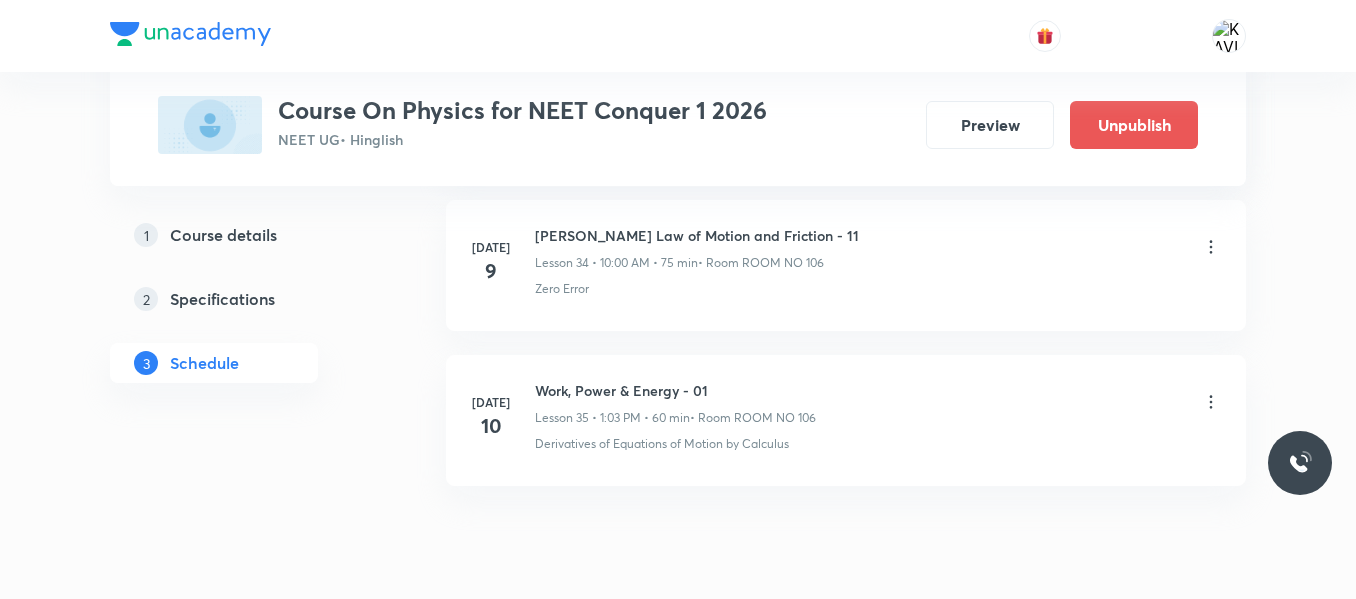 scroll, scrollTop: 5510, scrollLeft: 0, axis: vertical 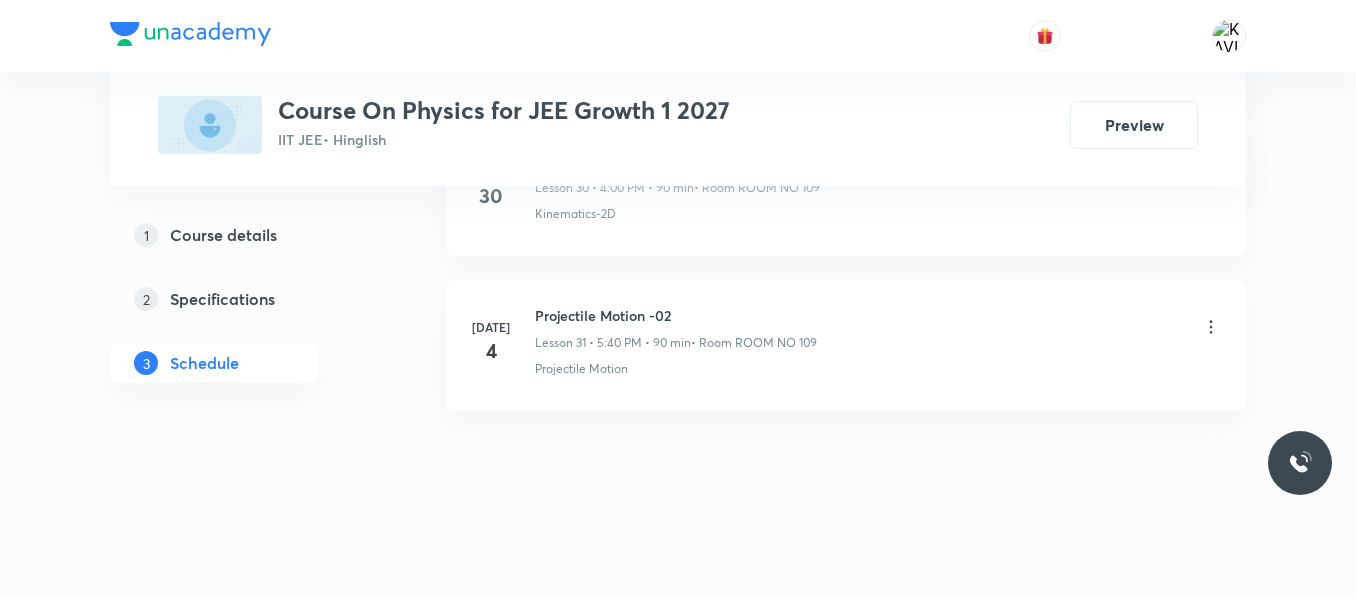 click on "Projectile Motion -02" at bounding box center [676, 315] 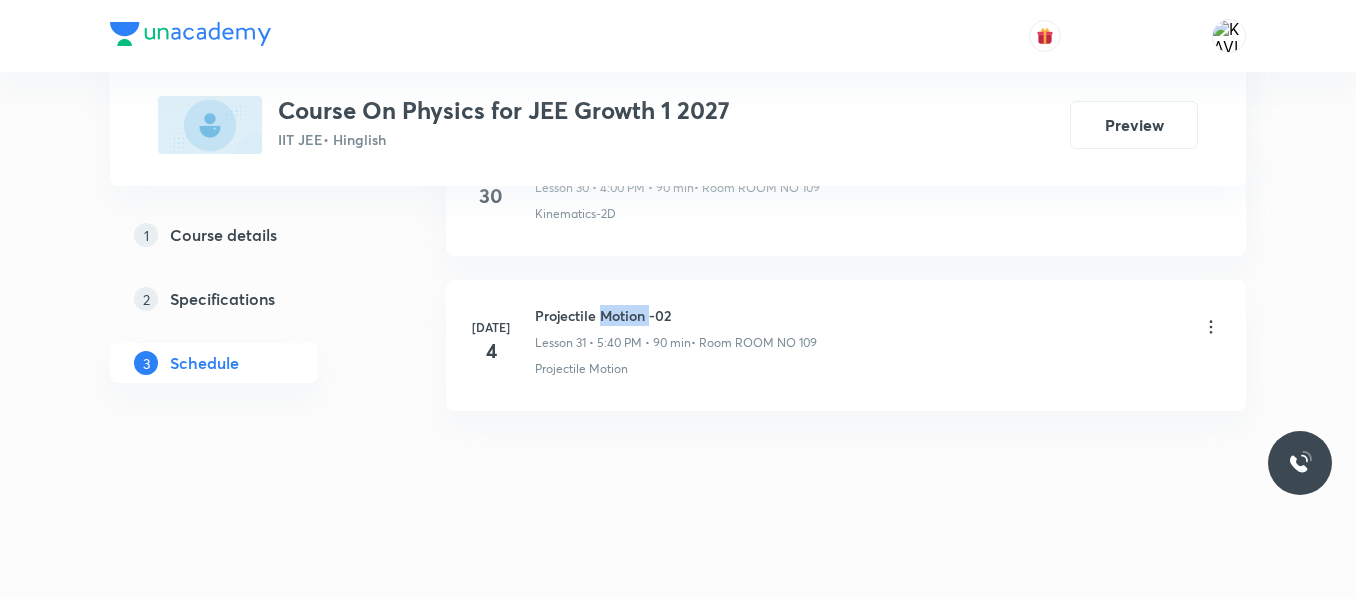 click on "Projectile Motion -02" at bounding box center (676, 315) 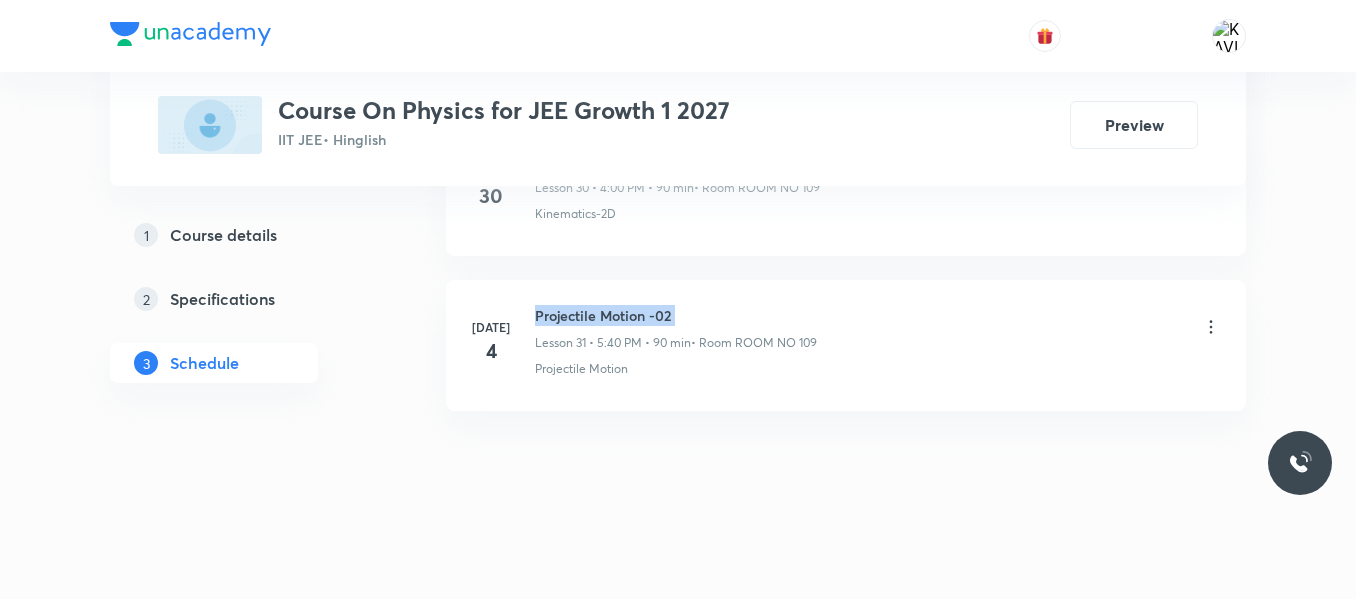 click on "Projectile Motion -02" at bounding box center [676, 315] 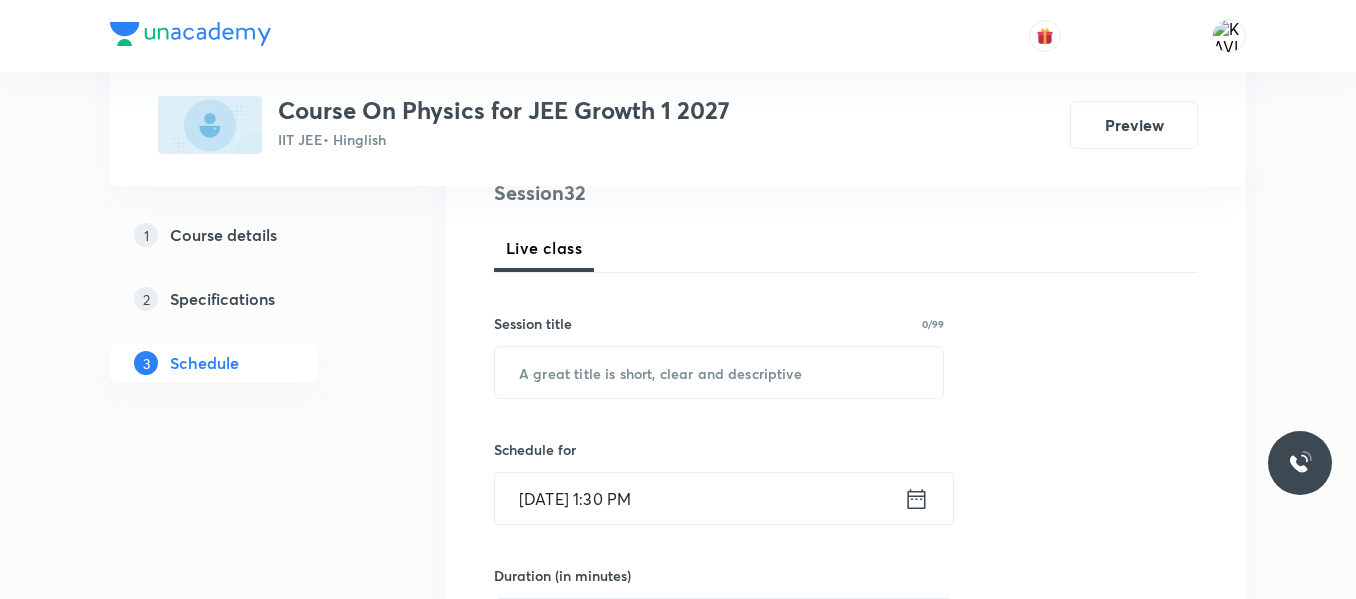 scroll, scrollTop: 255, scrollLeft: 0, axis: vertical 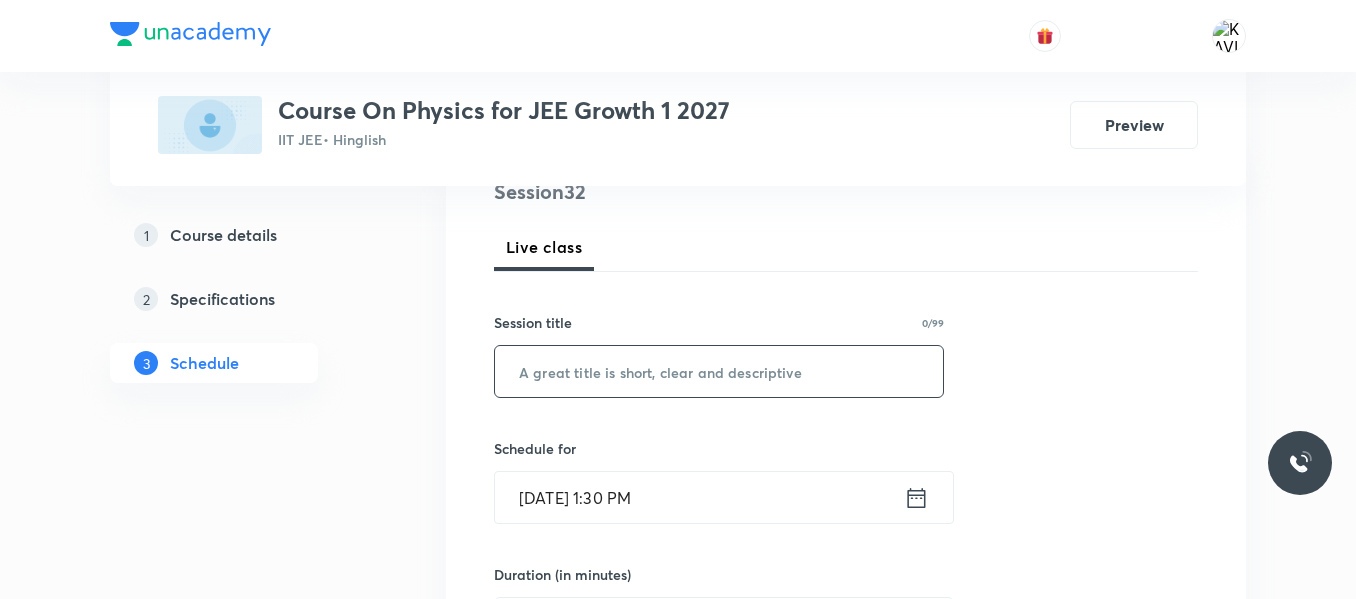 click at bounding box center (719, 371) 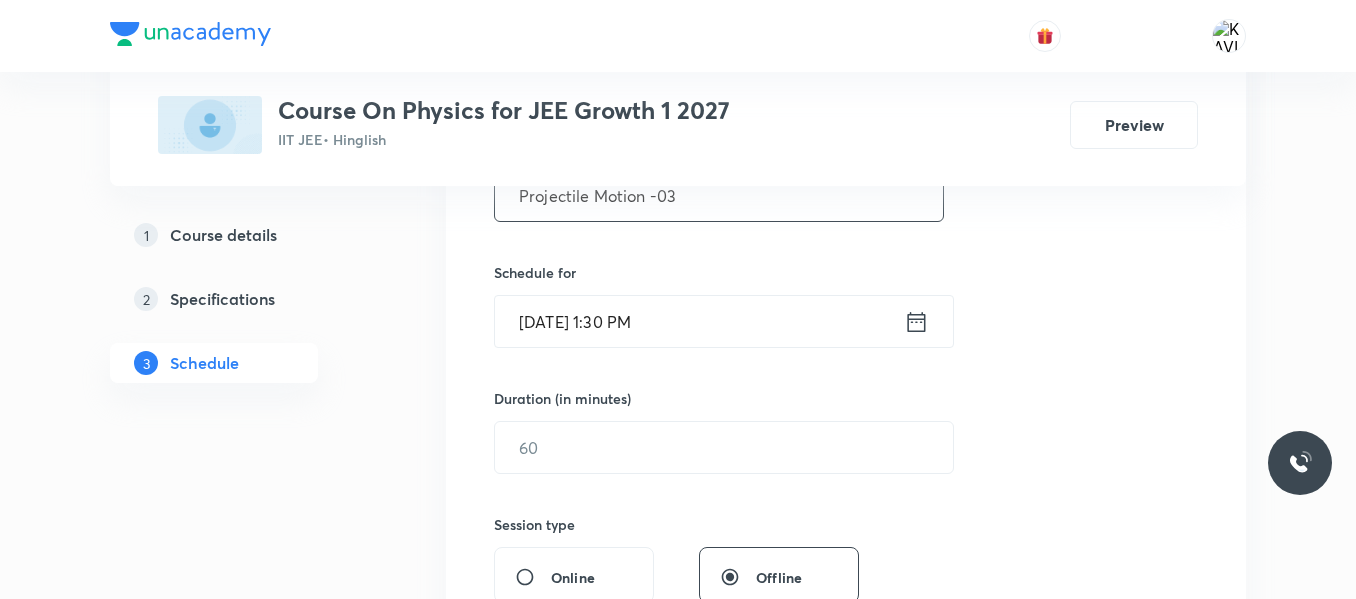 scroll, scrollTop: 455, scrollLeft: 0, axis: vertical 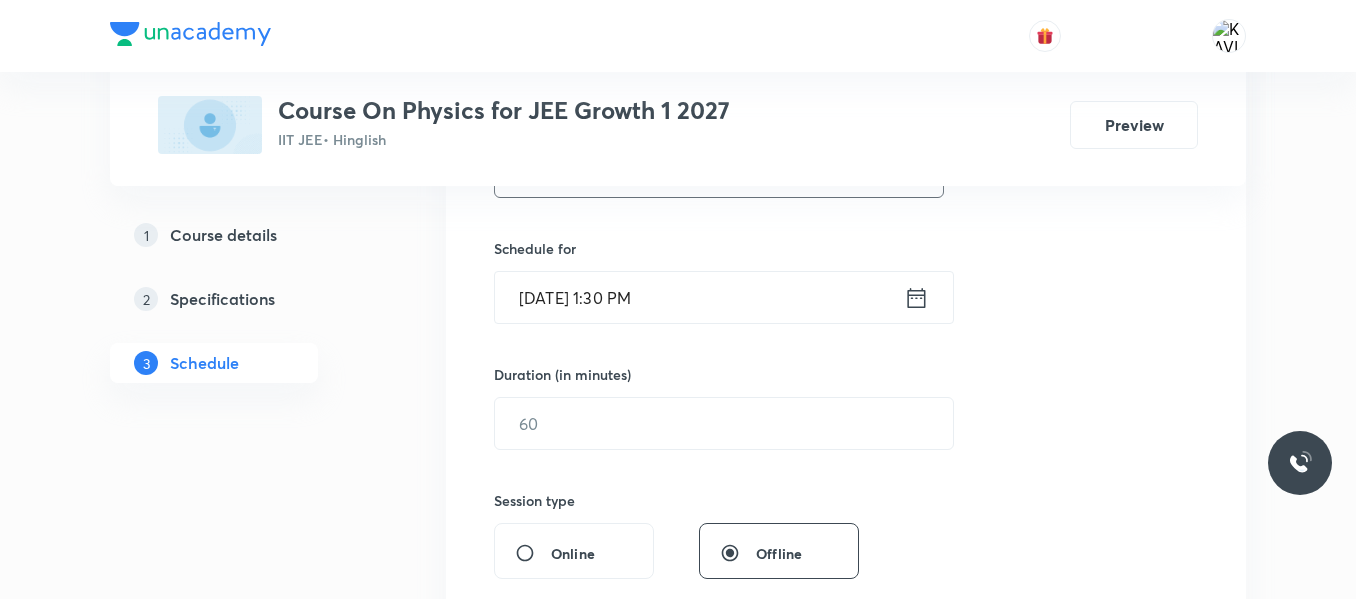type on "Projectile Motion -03" 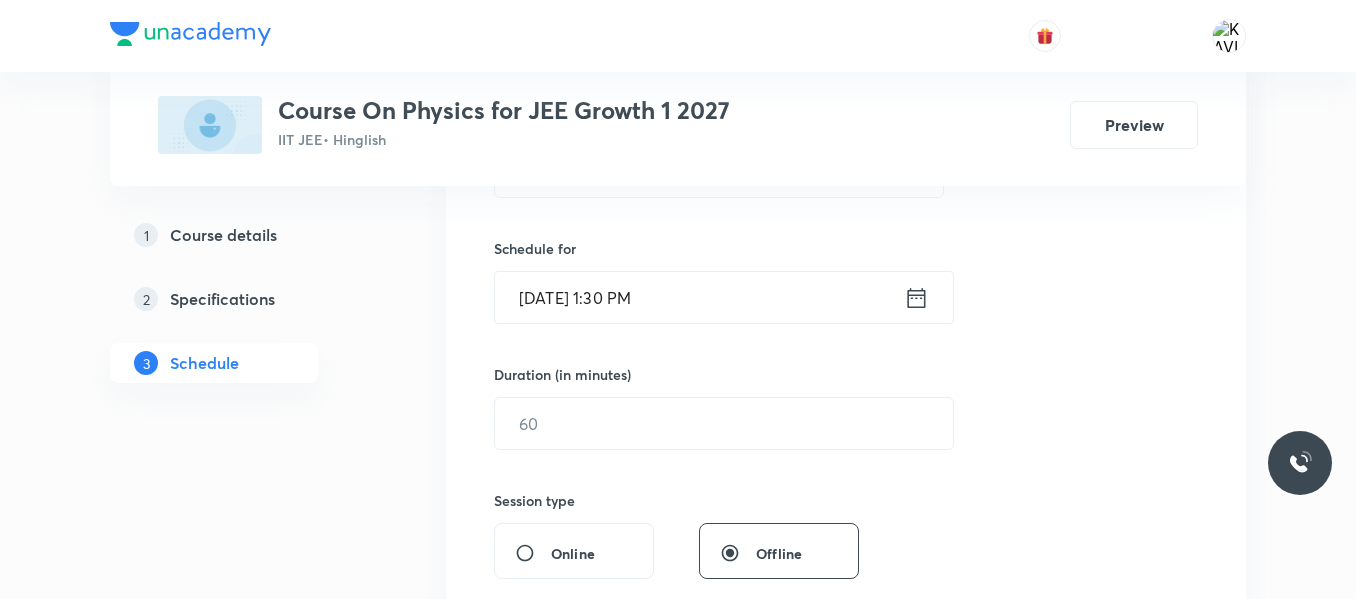 click 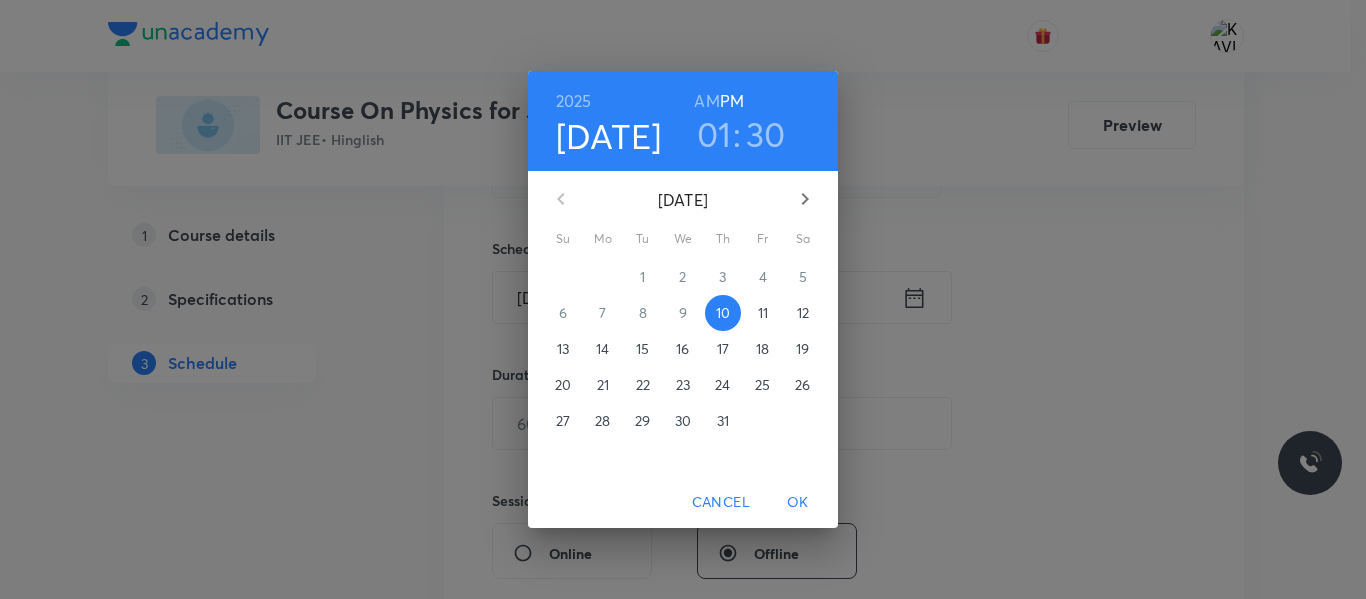 drag, startPoint x: 707, startPoint y: 148, endPoint x: 730, endPoint y: 170, distance: 31.827662 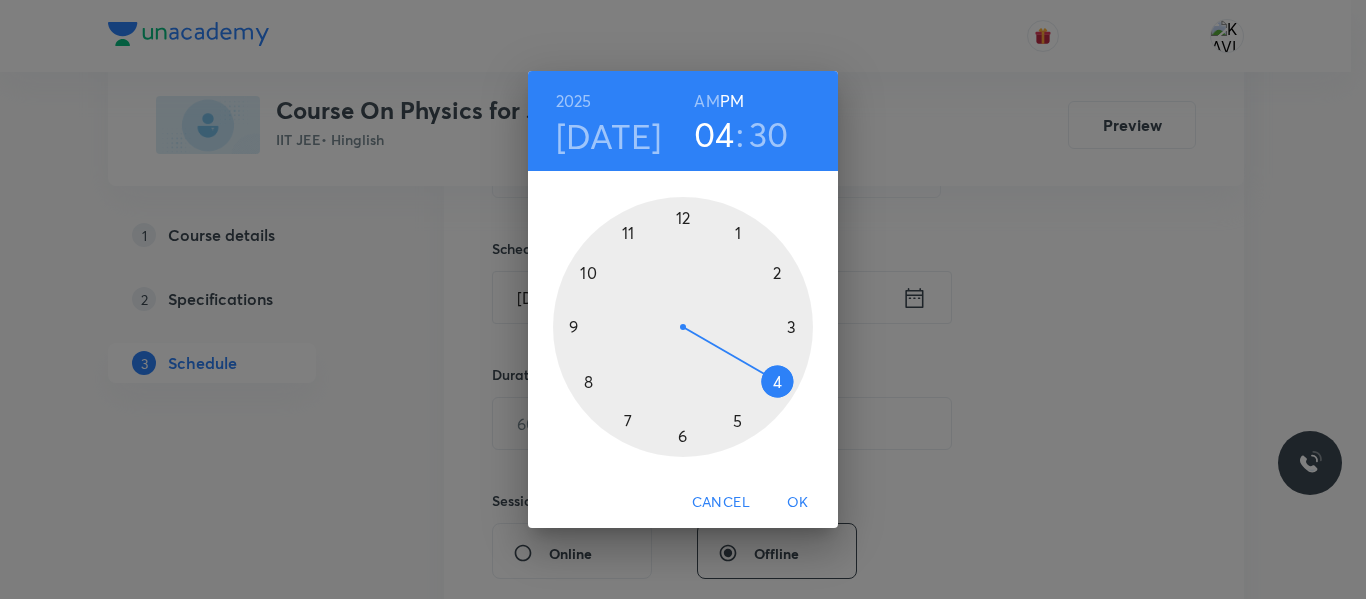 drag, startPoint x: 781, startPoint y: 397, endPoint x: 773, endPoint y: 378, distance: 20.615528 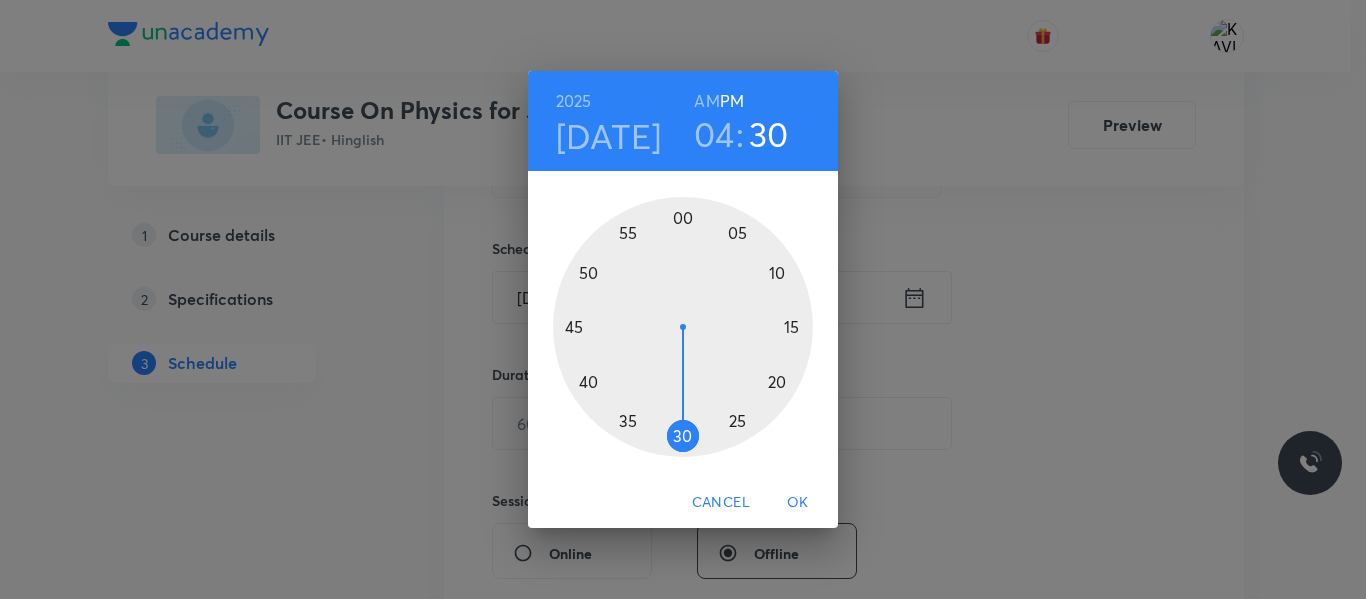click at bounding box center [683, 327] 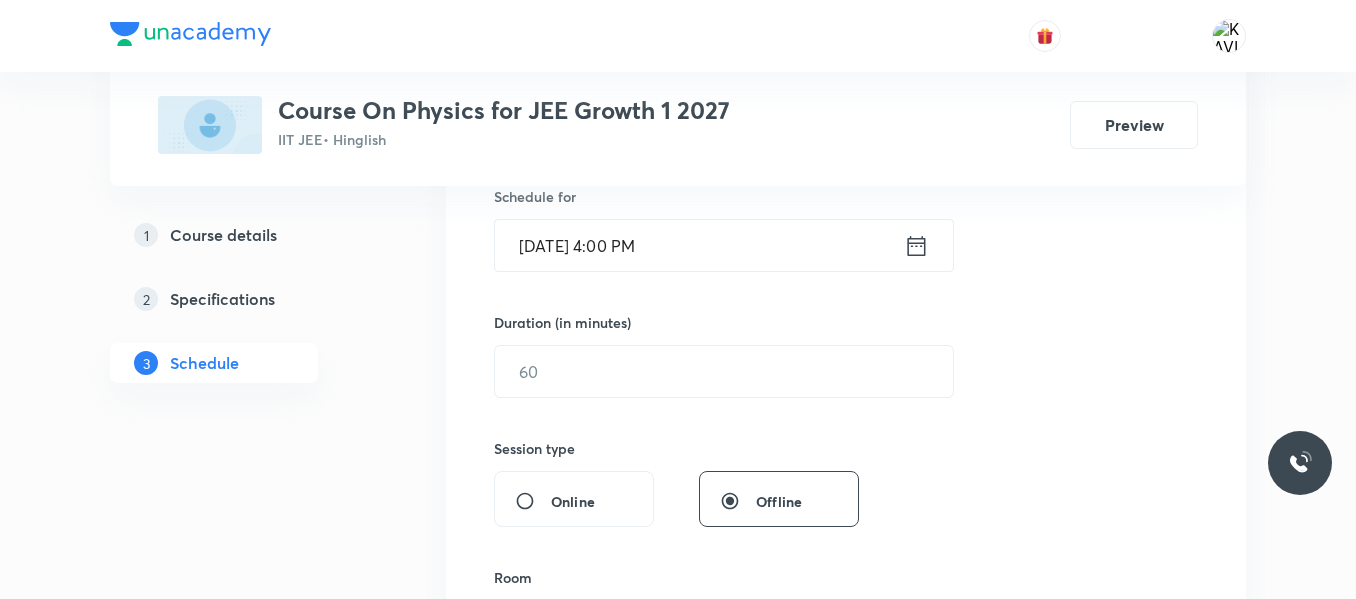 scroll, scrollTop: 555, scrollLeft: 0, axis: vertical 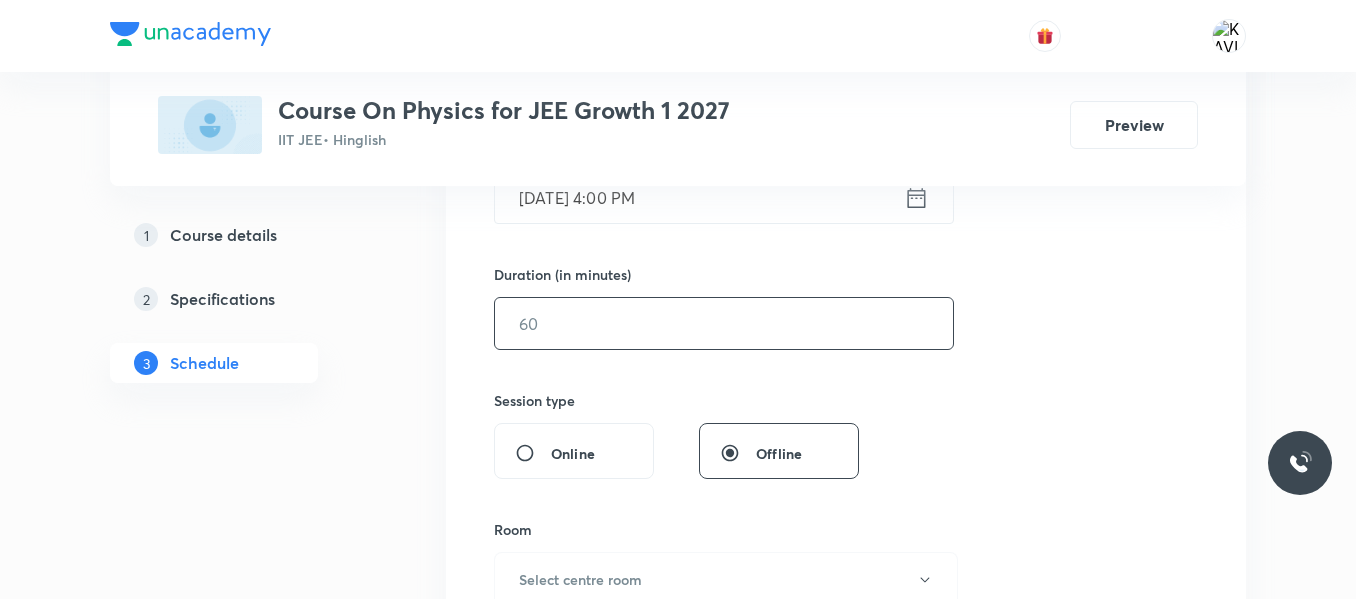 click at bounding box center [724, 323] 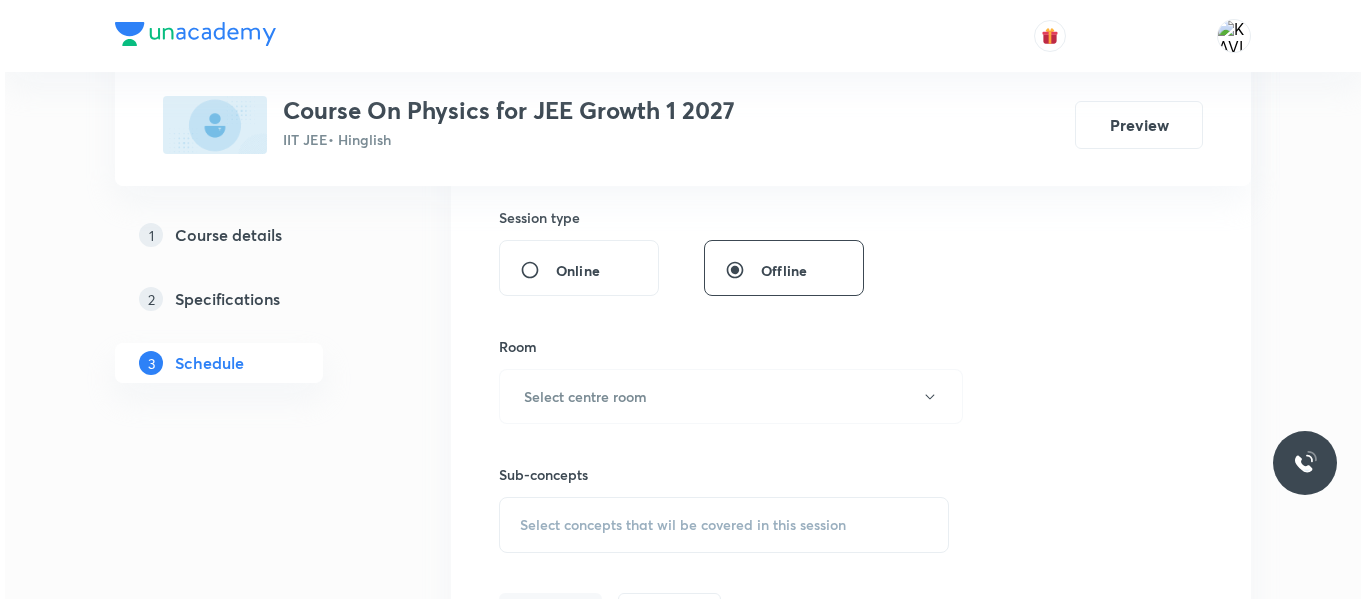 scroll, scrollTop: 755, scrollLeft: 0, axis: vertical 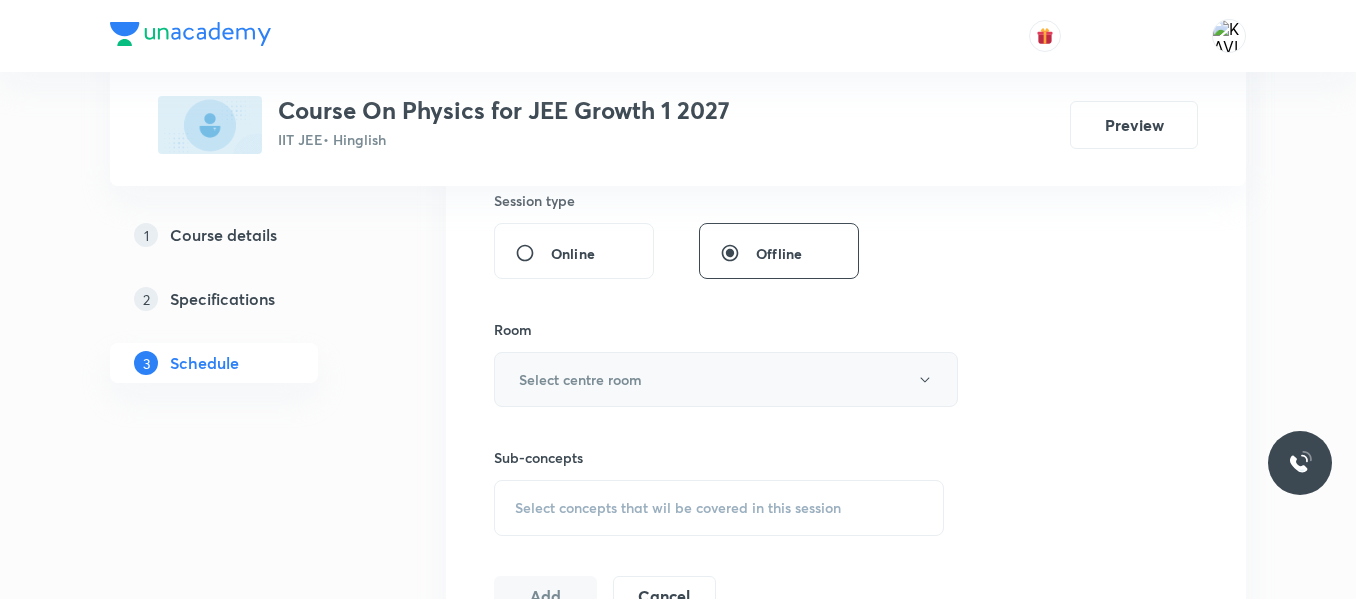 type on "90" 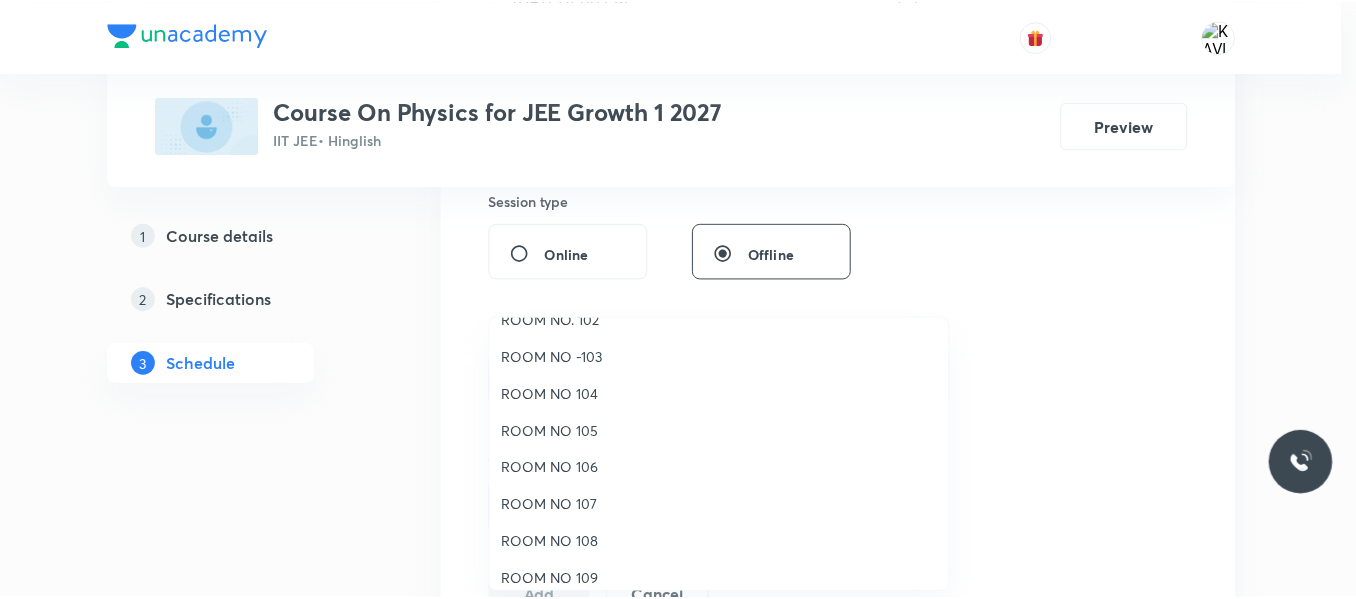 scroll, scrollTop: 223, scrollLeft: 0, axis: vertical 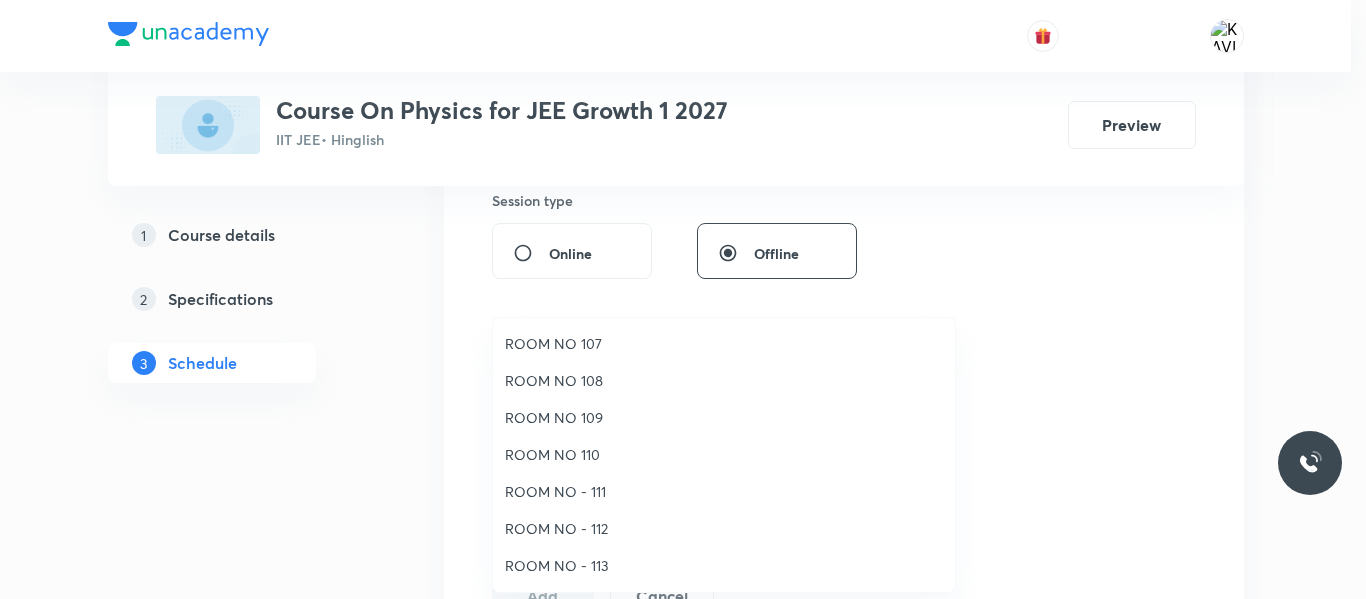 click on "ROOM NO 109" at bounding box center (724, 417) 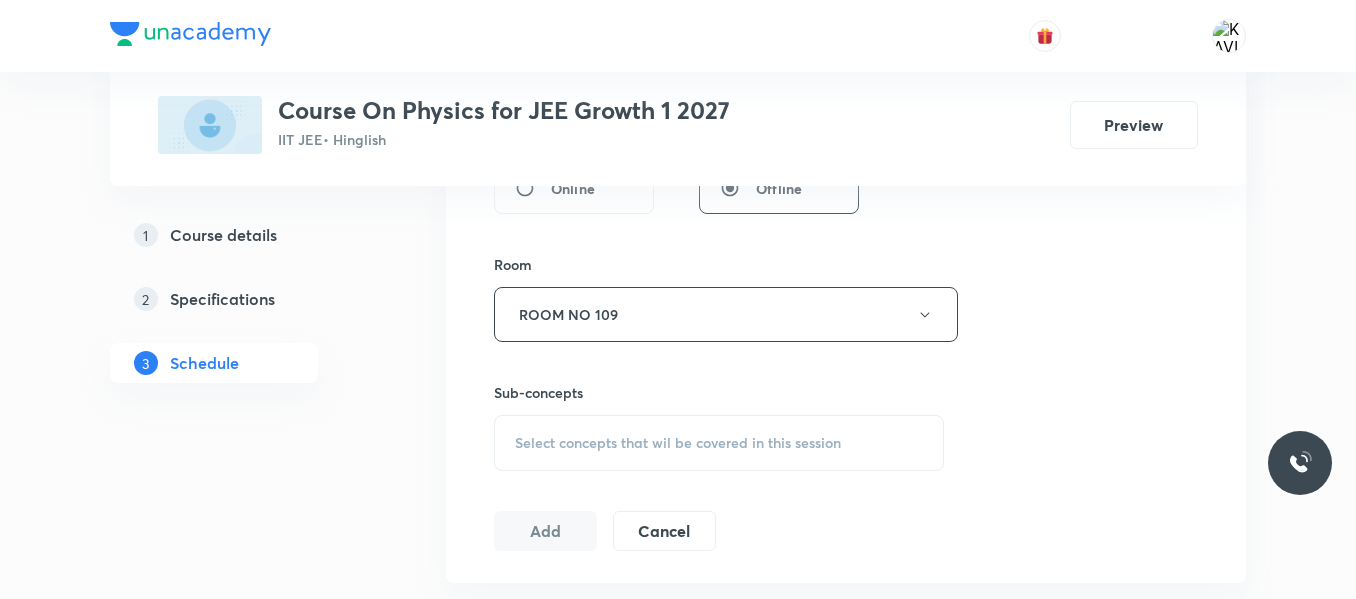 scroll, scrollTop: 955, scrollLeft: 0, axis: vertical 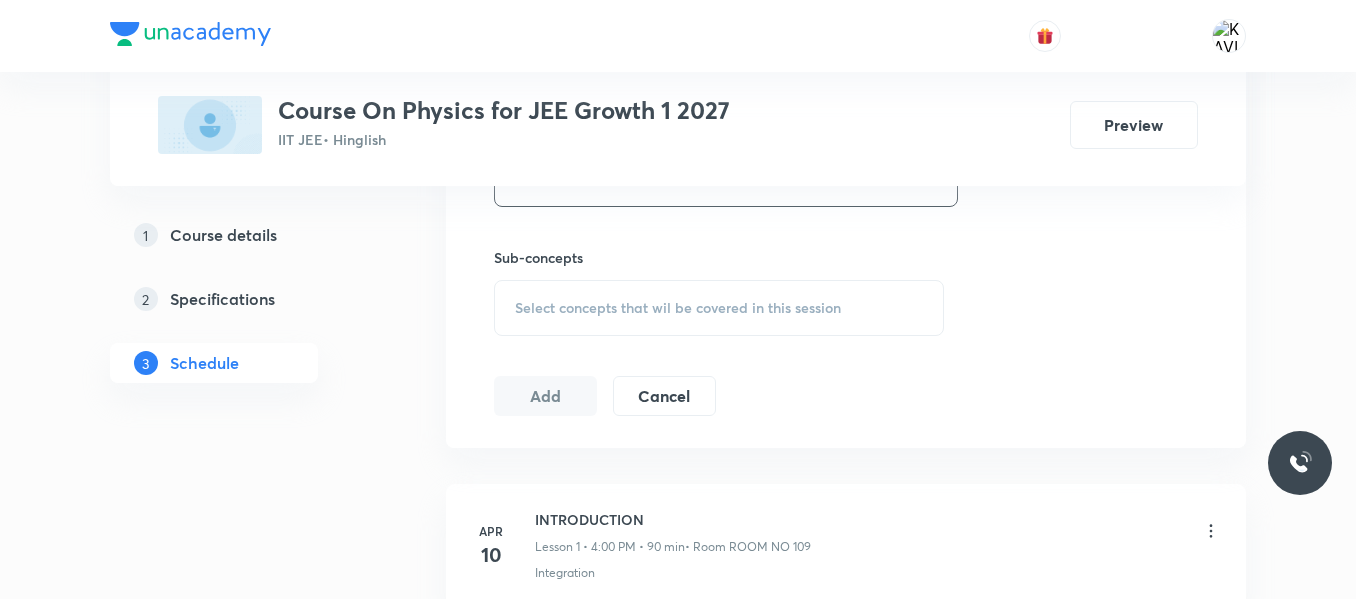 click on "Select concepts that wil be covered in this session" at bounding box center [719, 308] 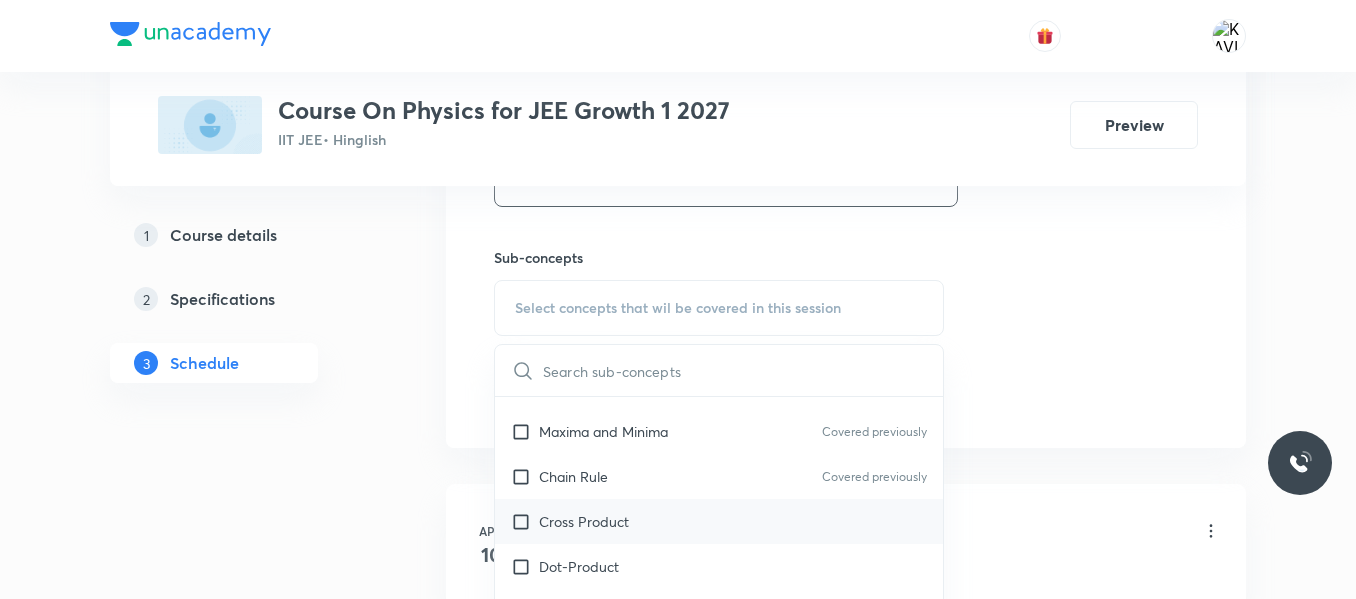 scroll, scrollTop: 1000, scrollLeft: 0, axis: vertical 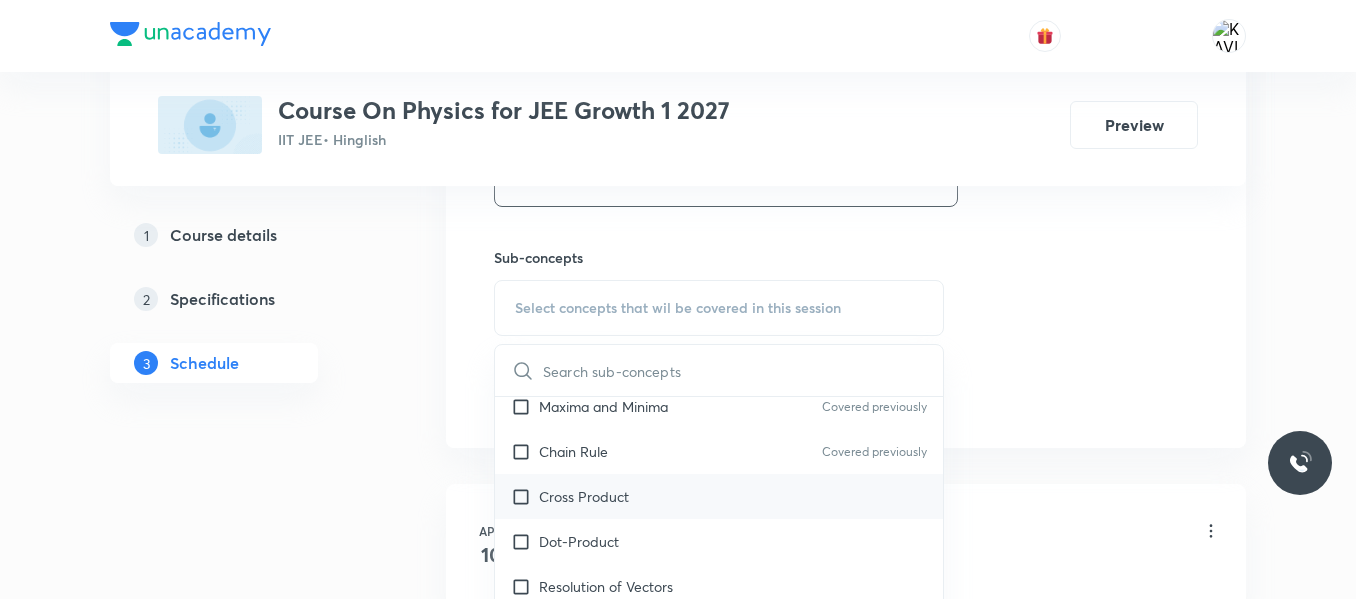 click on "Cross Product" at bounding box center [719, 496] 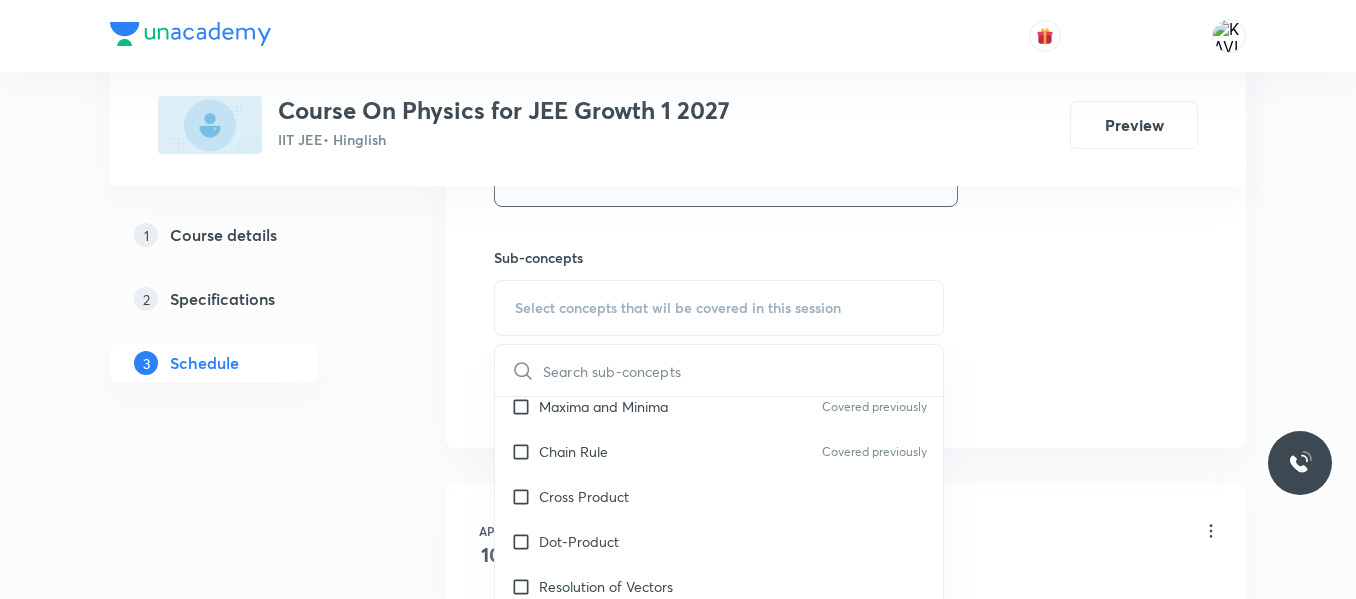checkbox on "true" 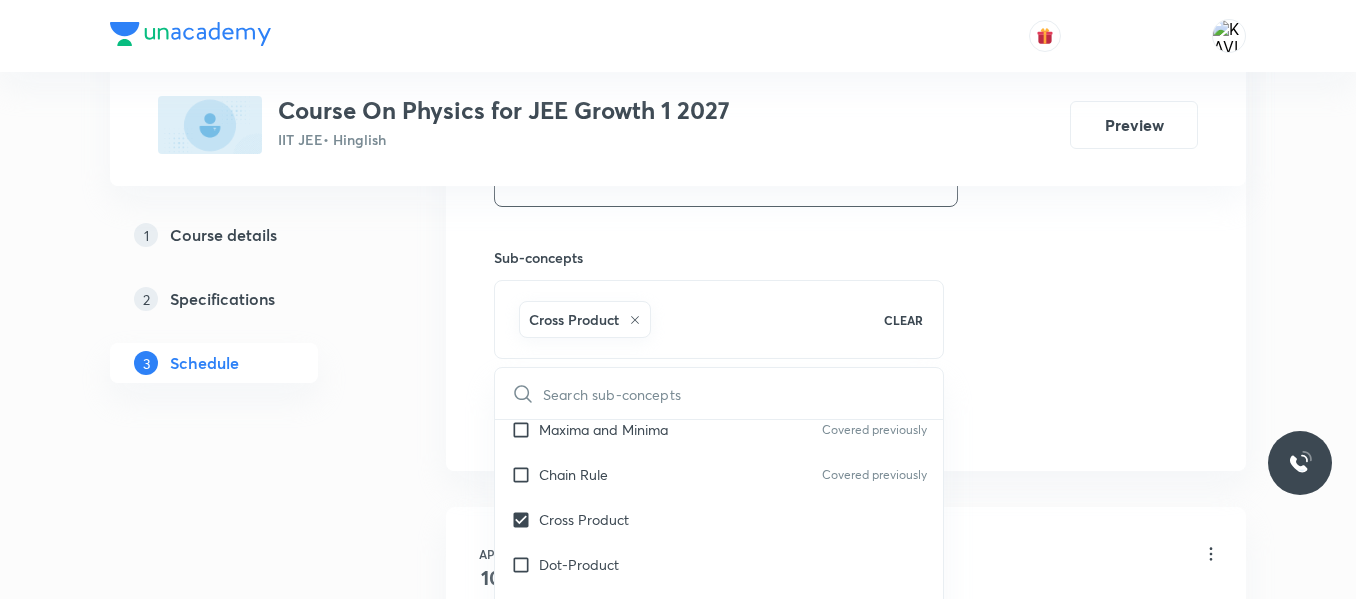 click on "Session  32 Live class Session title 21/99 Projectile Motion -03 ​ Schedule for Jul 10, 2025, 4:00 PM ​ Duration (in minutes) 90 ​   Session type Online Offline Room ROOM NO 109 Sub-concepts Cross Product CLEAR ​ Mathematical Tools Vectors and Scalars  Covered previously Elementary Algebra Covered previously Basic Trigonometry Covered previously Addition of Vectors Covered previously 2D and 3D Geometry Representation of Vector  Covered previously Components of a Vector Functions Covered previously Unit Vectors Covered previously Differentiation Covered previously Integration Covered previously Rectangular Components of a Vector in Three Dimensions Position Vector Covered previously Use of Differentiation & Integration in One Dimensional Motion Displacement Vector Covered previously Derivatives of Equations of Motion by Calculus Vectors Product of Two Vectors Covered previously Differentiation: Basic Formula and Rule Covered previously Definite Integration and Area Under The Curve Maxima and Minima Add" at bounding box center (846, -42) 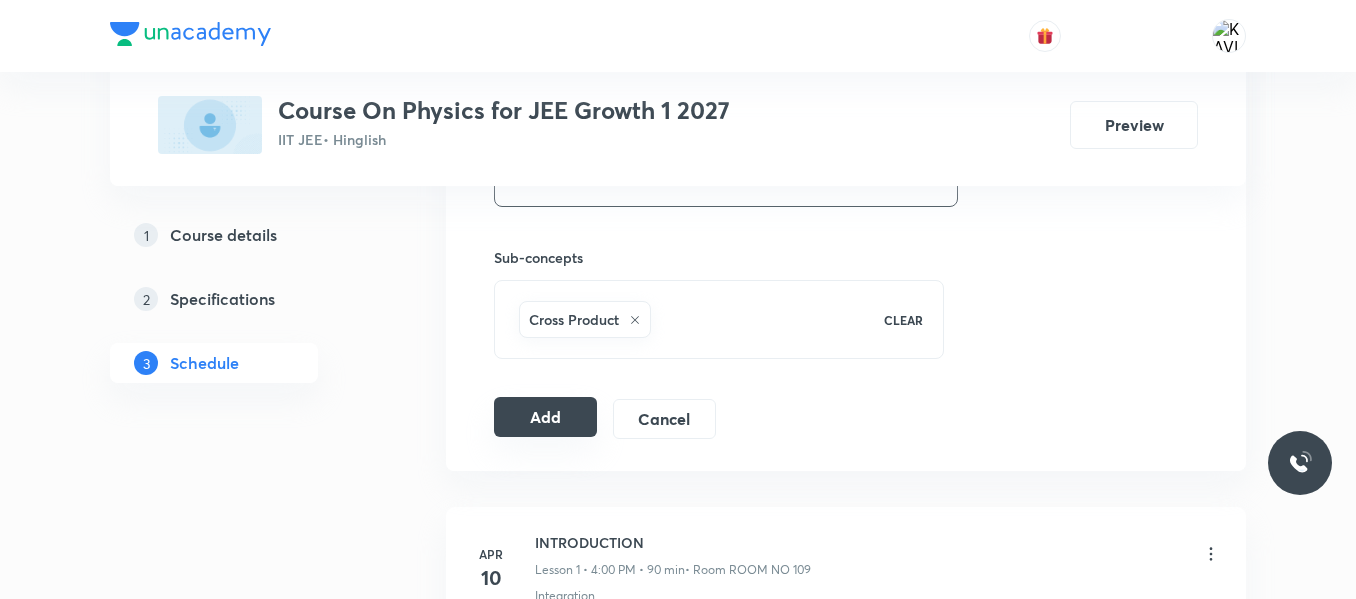 click on "Add" at bounding box center [545, 417] 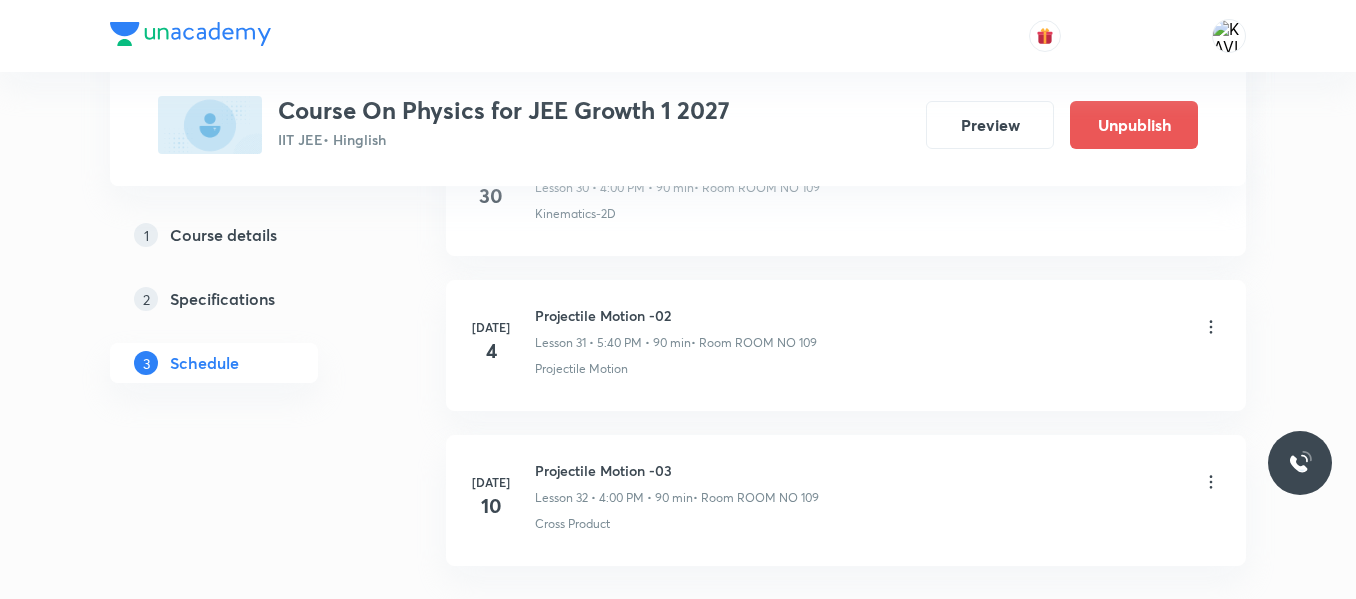 scroll, scrollTop: 5045, scrollLeft: 0, axis: vertical 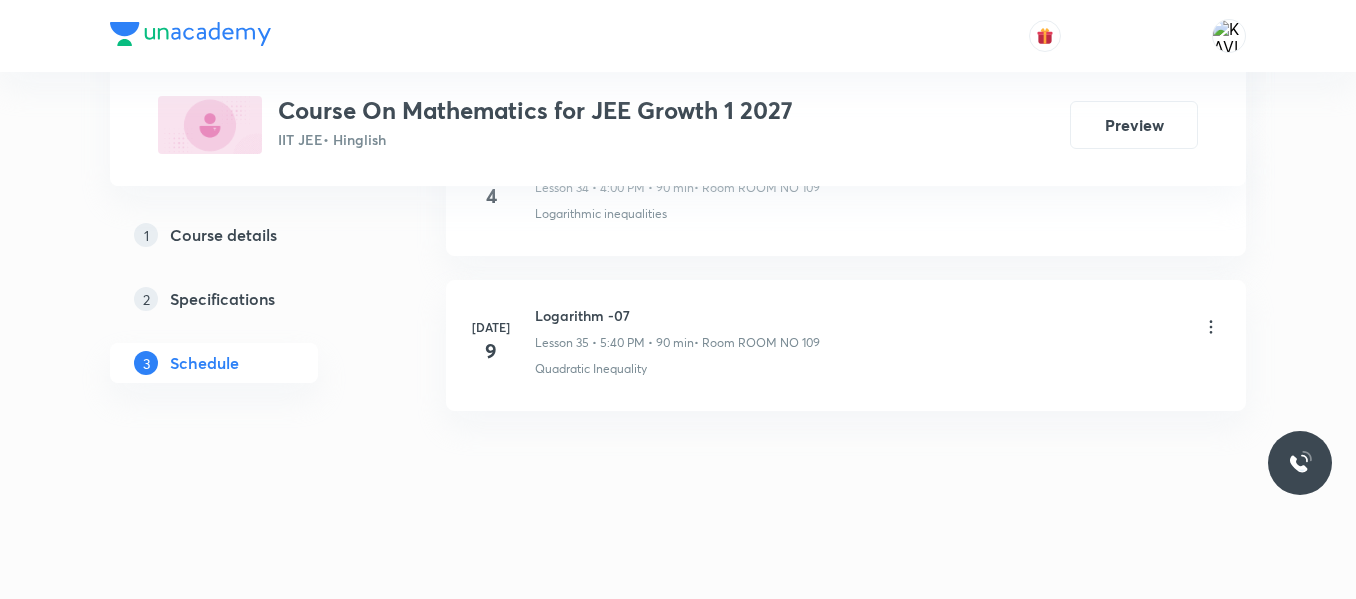 click on "Logarithm -07" at bounding box center [677, 315] 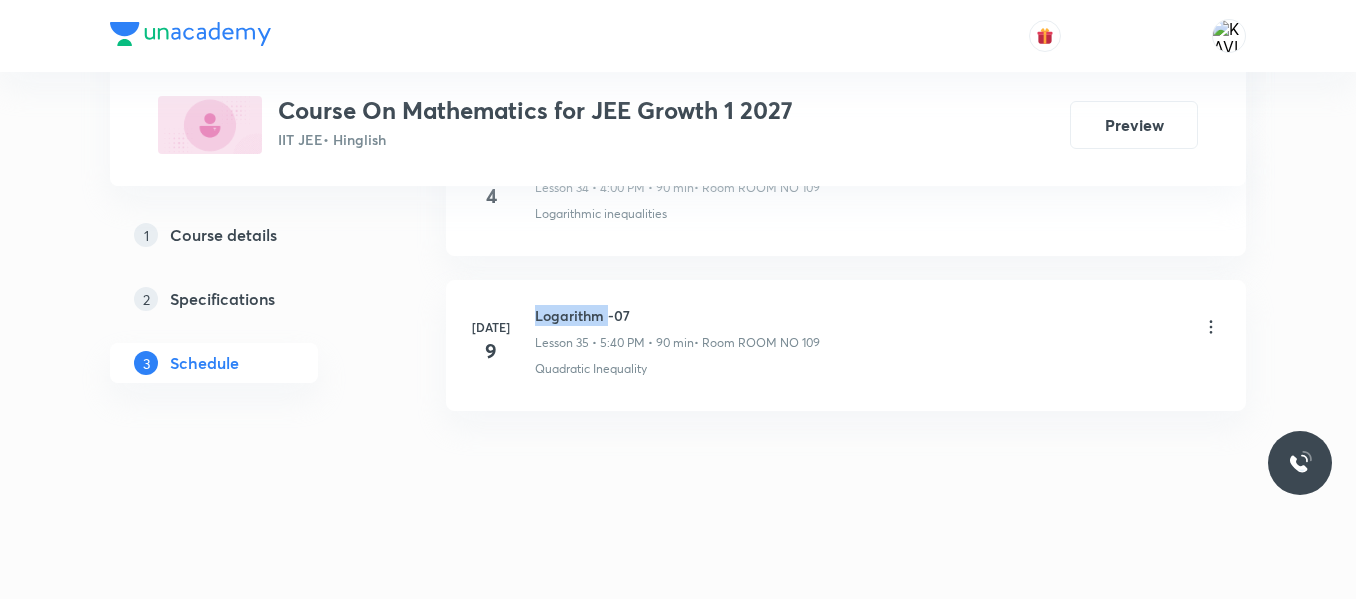 click on "Logarithm -07" at bounding box center (677, 315) 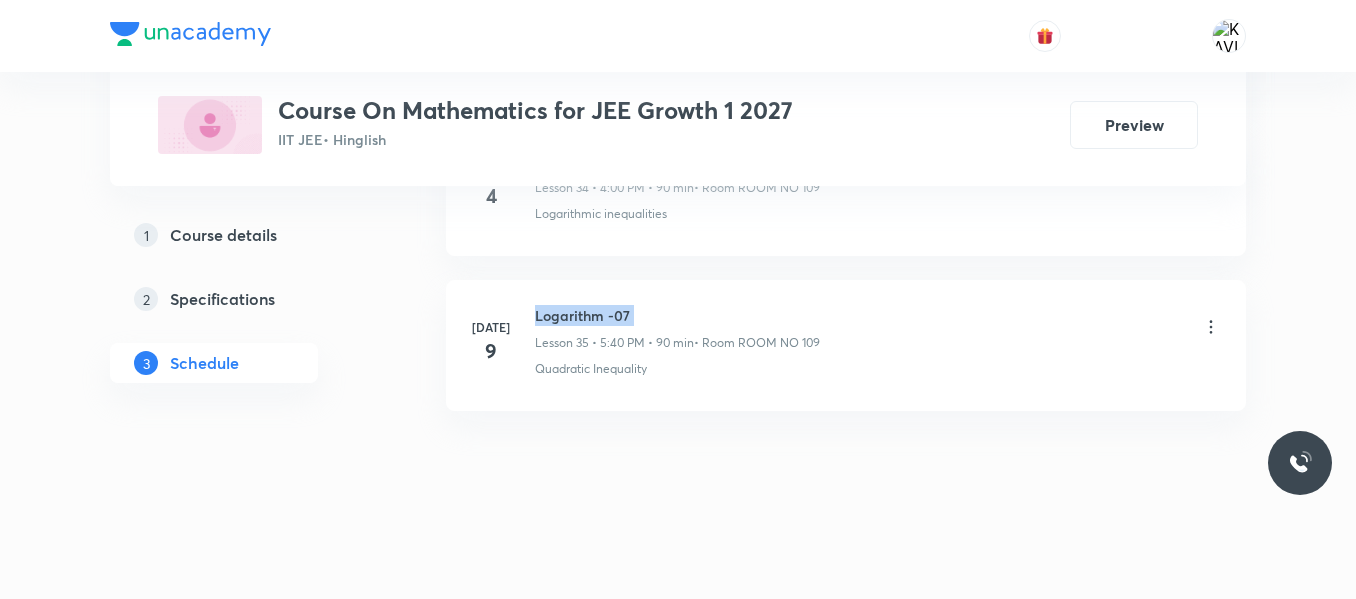 drag, startPoint x: 542, startPoint y: 317, endPoint x: 549, endPoint y: 185, distance: 132.18547 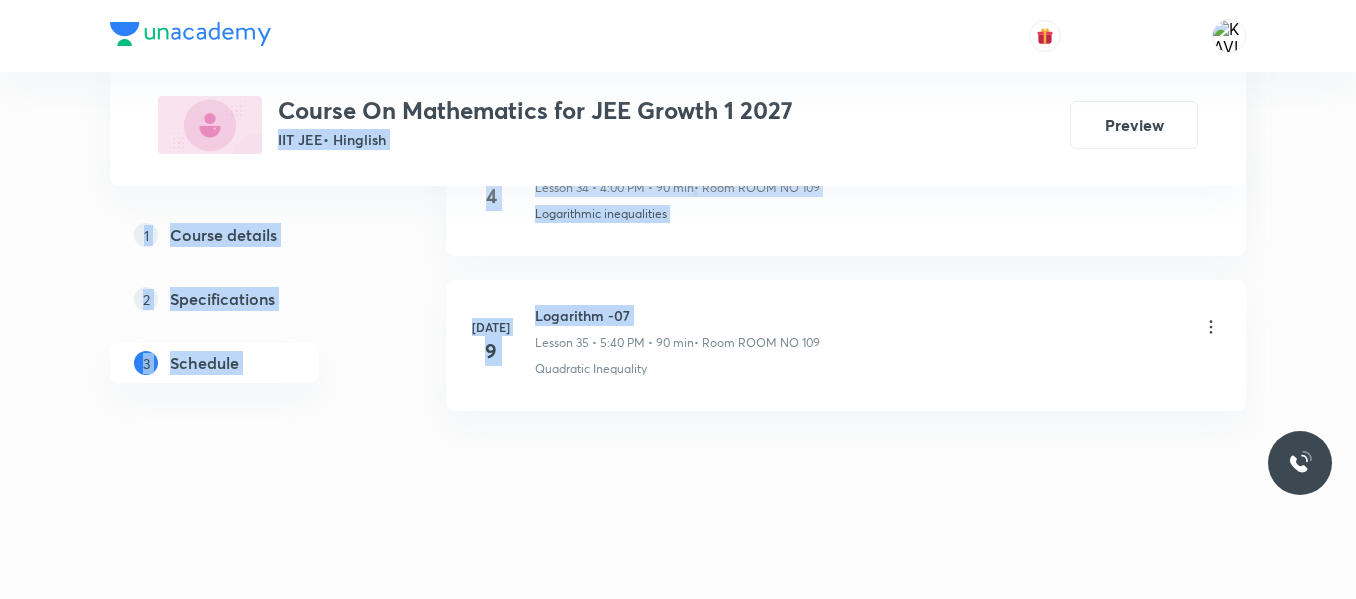 click on "Plus Courses Course On Mathematics for JEE Growth 1 2027 IIT JEE  • Hinglish Preview" at bounding box center (678, 93) 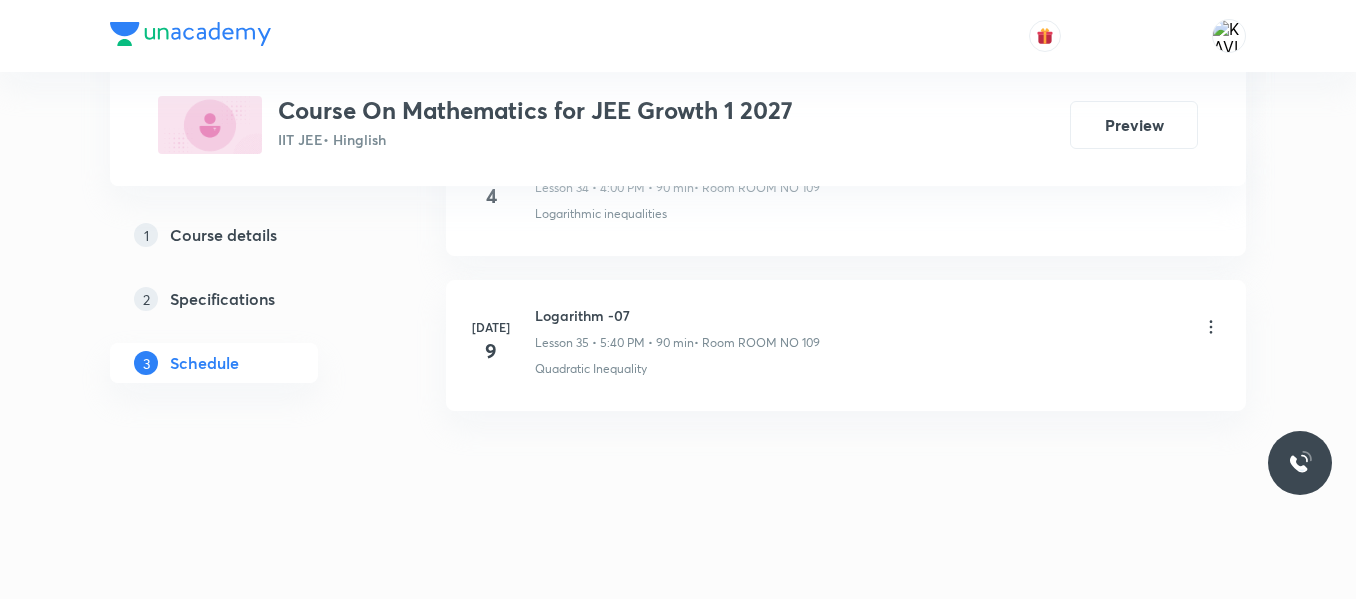 click on "Plus Courses Course On Mathematics for JEE Growth 1 2027 IIT JEE  • Hinglish Preview" at bounding box center [678, 93] 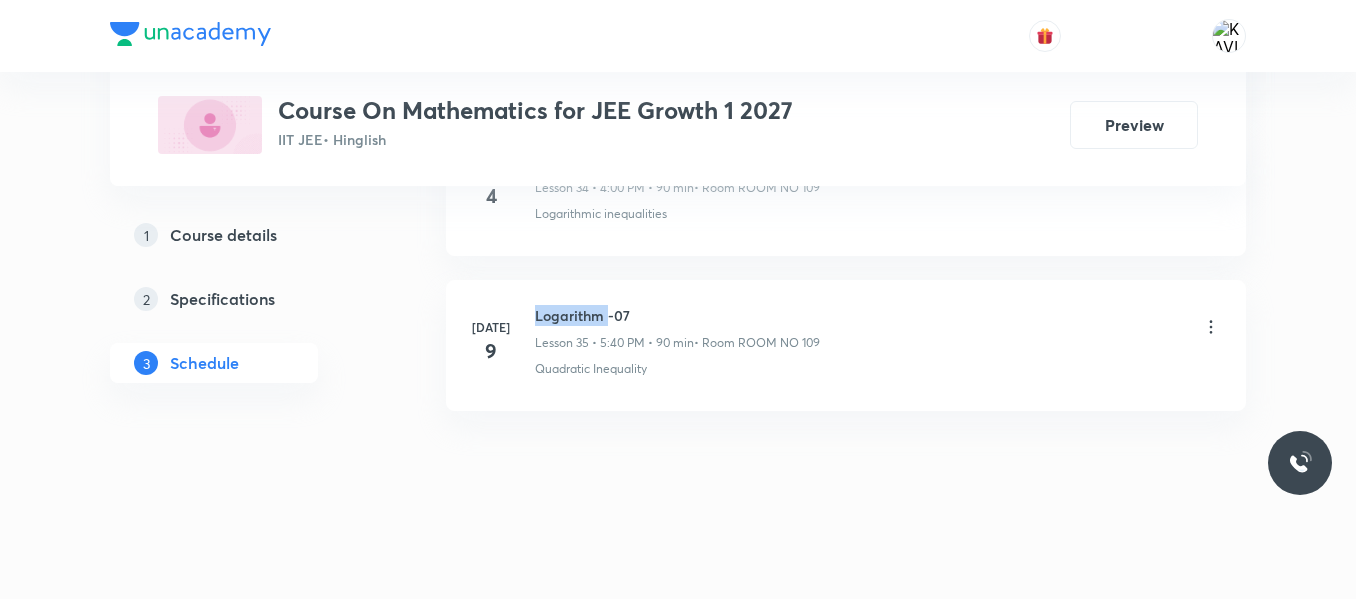 click on "Logarithm -07" at bounding box center (677, 315) 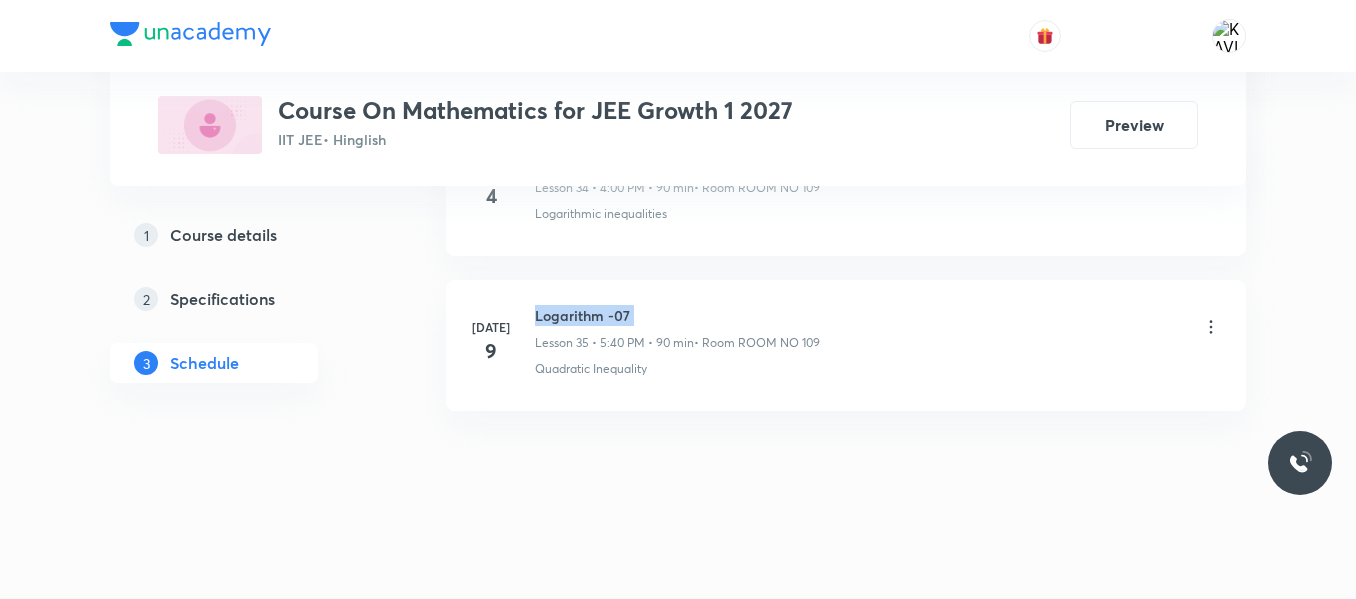 copy on "Logarithm -07" 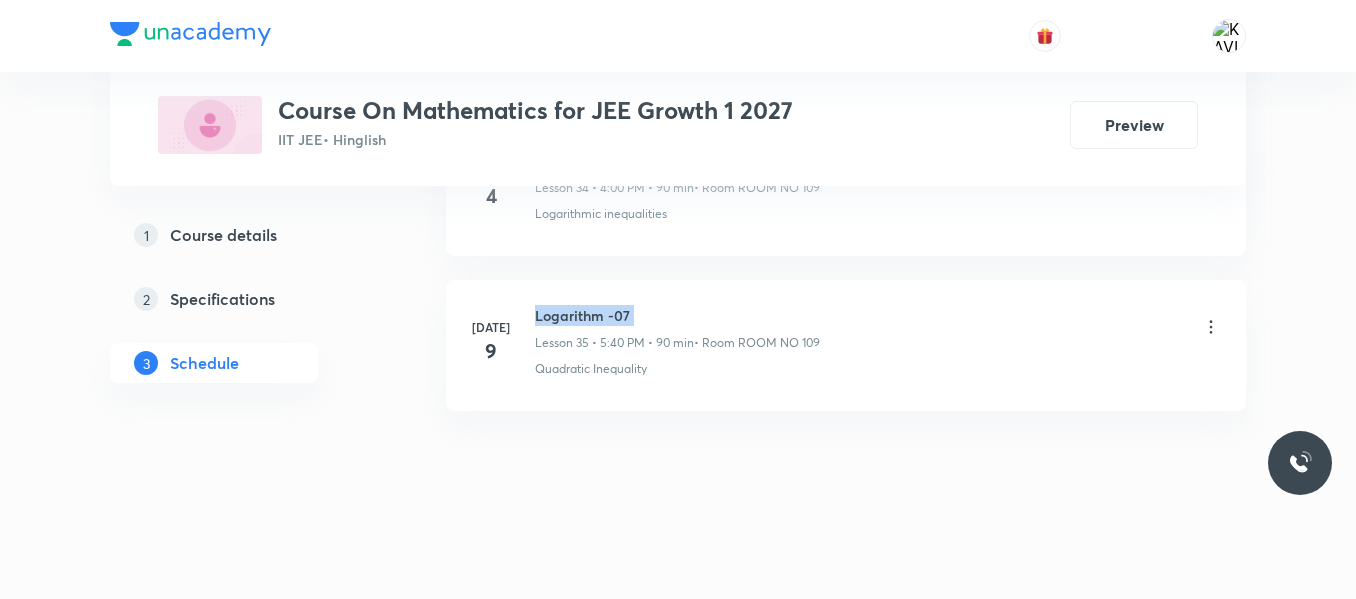 copy on "Logarithm -07" 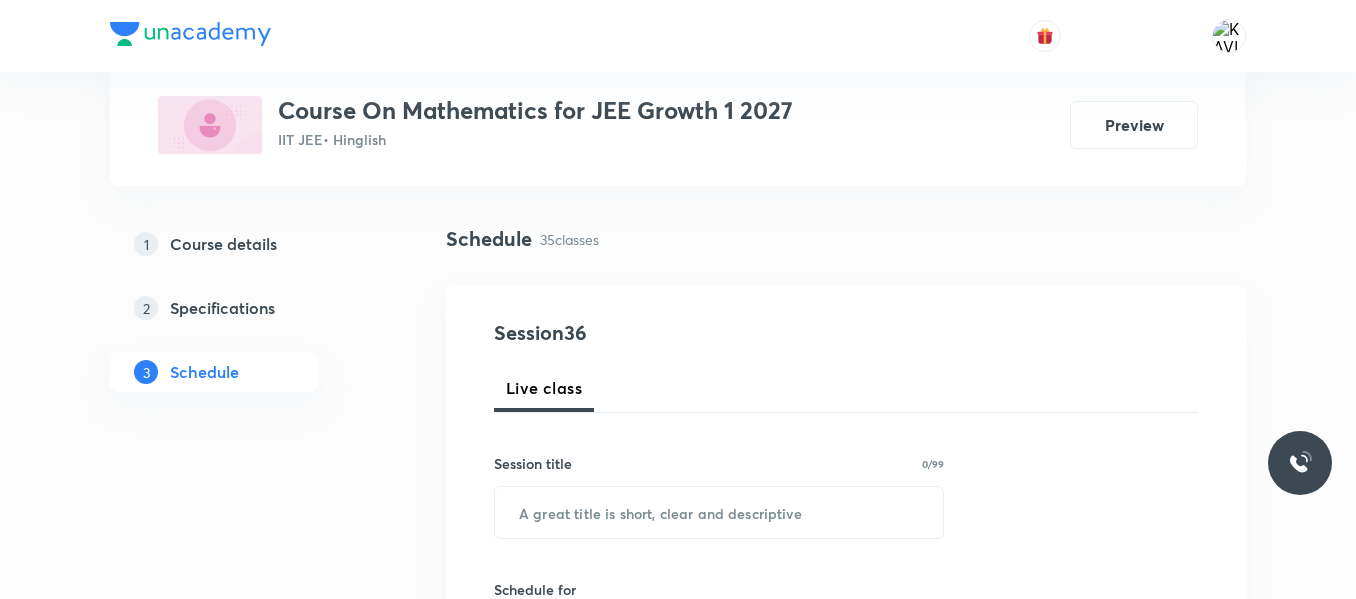 scroll, scrollTop: 122, scrollLeft: 0, axis: vertical 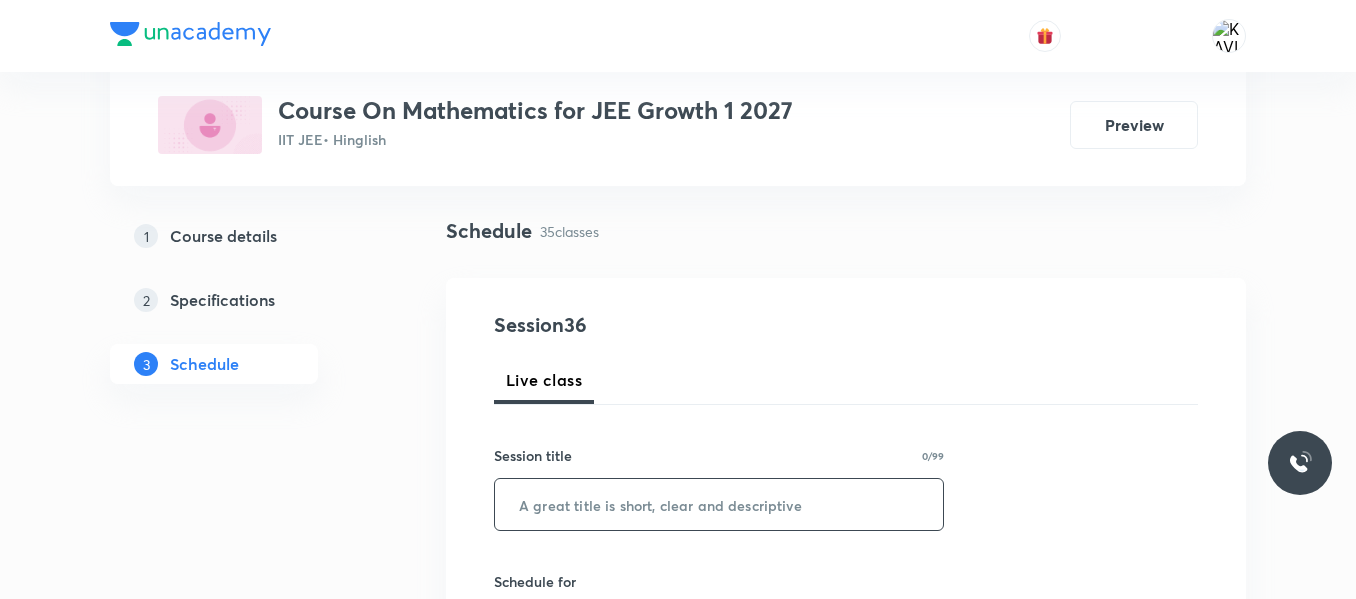 click at bounding box center (719, 504) 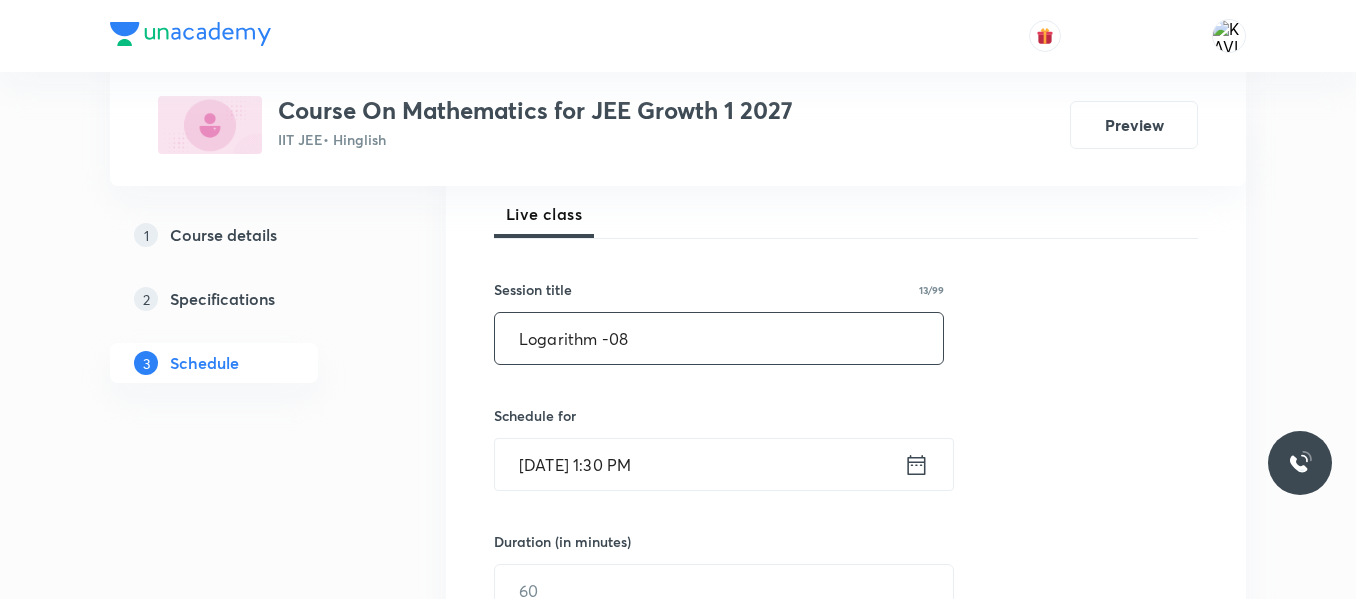 scroll, scrollTop: 322, scrollLeft: 0, axis: vertical 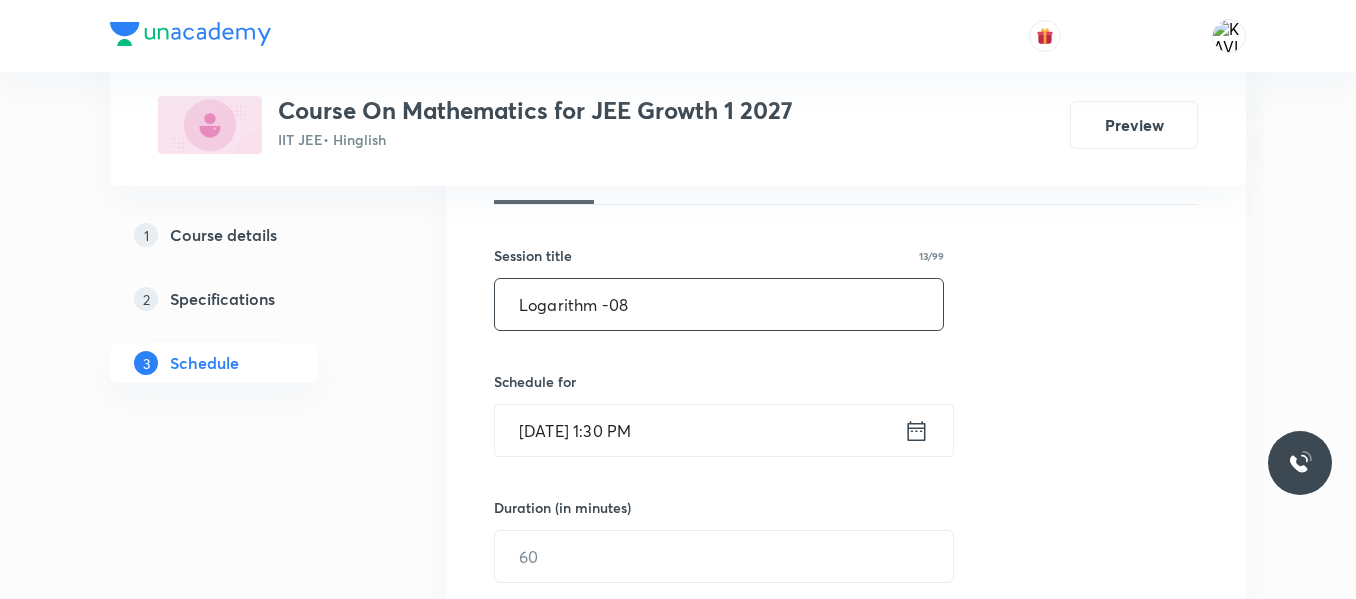 type on "Logarithm -08" 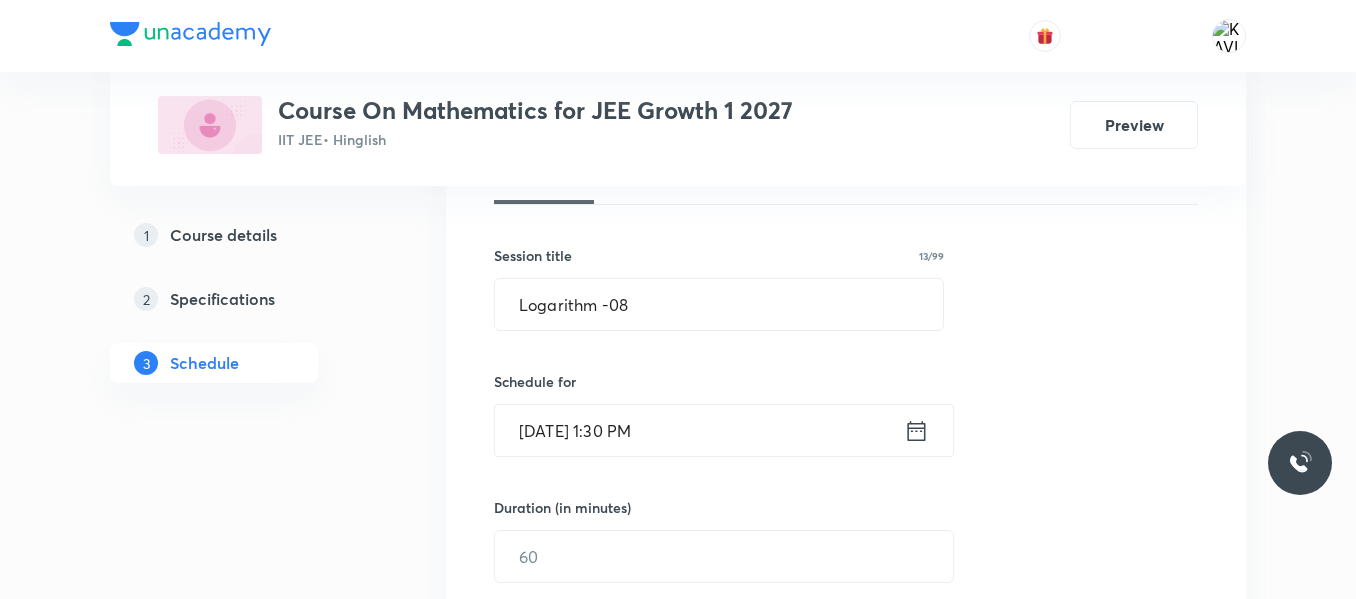click on "Jul 10, 2025, 1:30 PM ​" at bounding box center [724, 430] 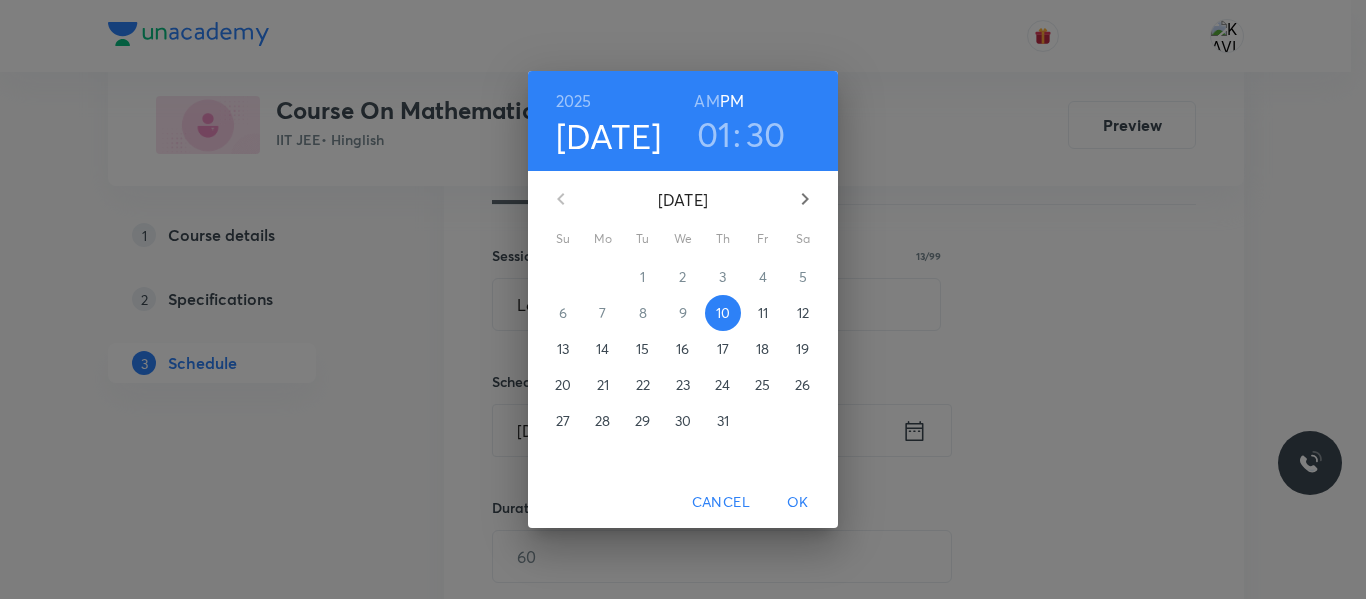 click on "01" at bounding box center (714, 134) 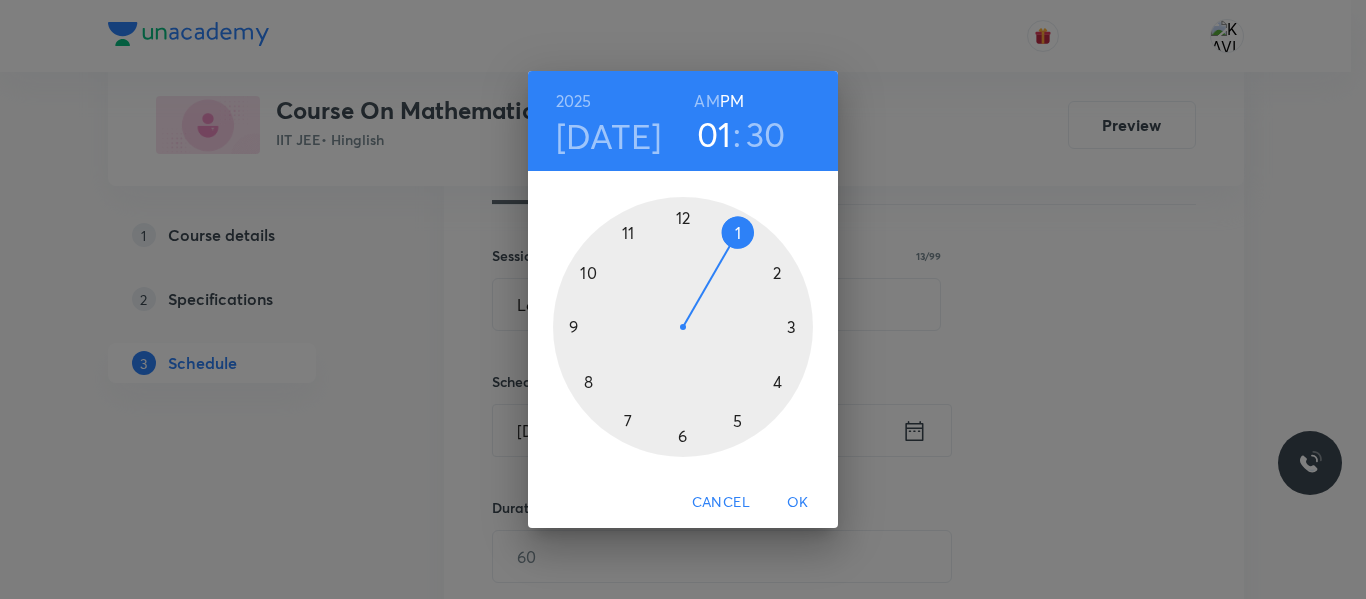 click at bounding box center [683, 327] 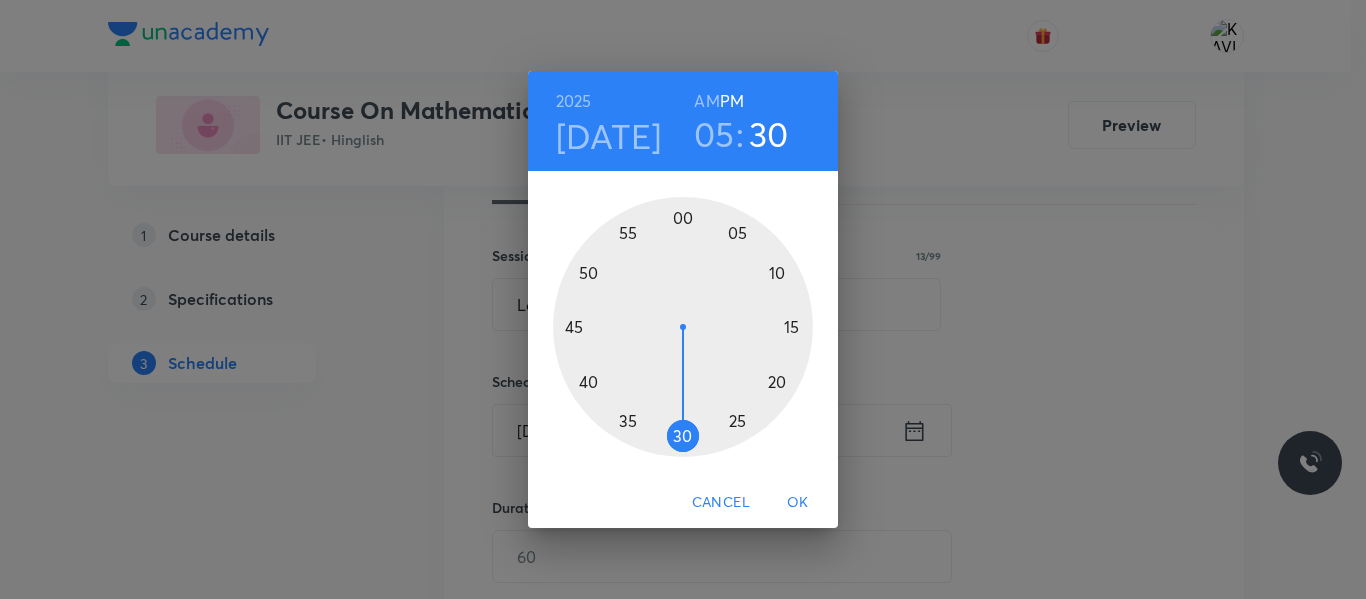 drag, startPoint x: 587, startPoint y: 384, endPoint x: 884, endPoint y: 306, distance: 307.07166 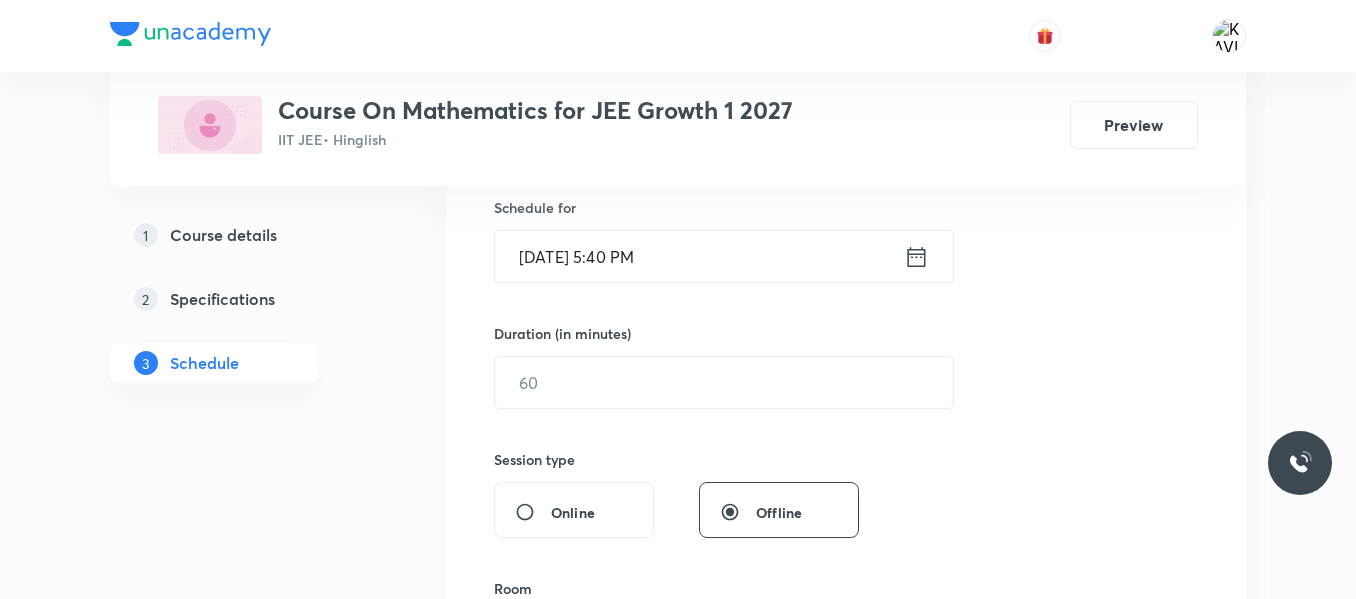 scroll, scrollTop: 522, scrollLeft: 0, axis: vertical 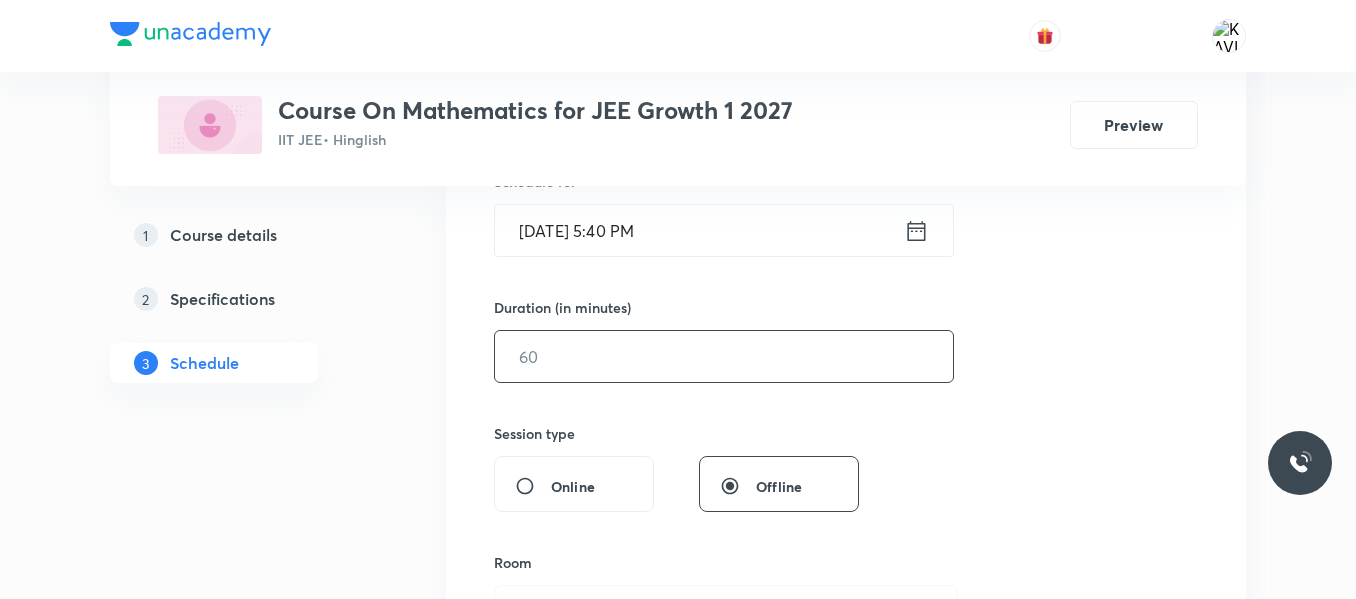 click at bounding box center (724, 356) 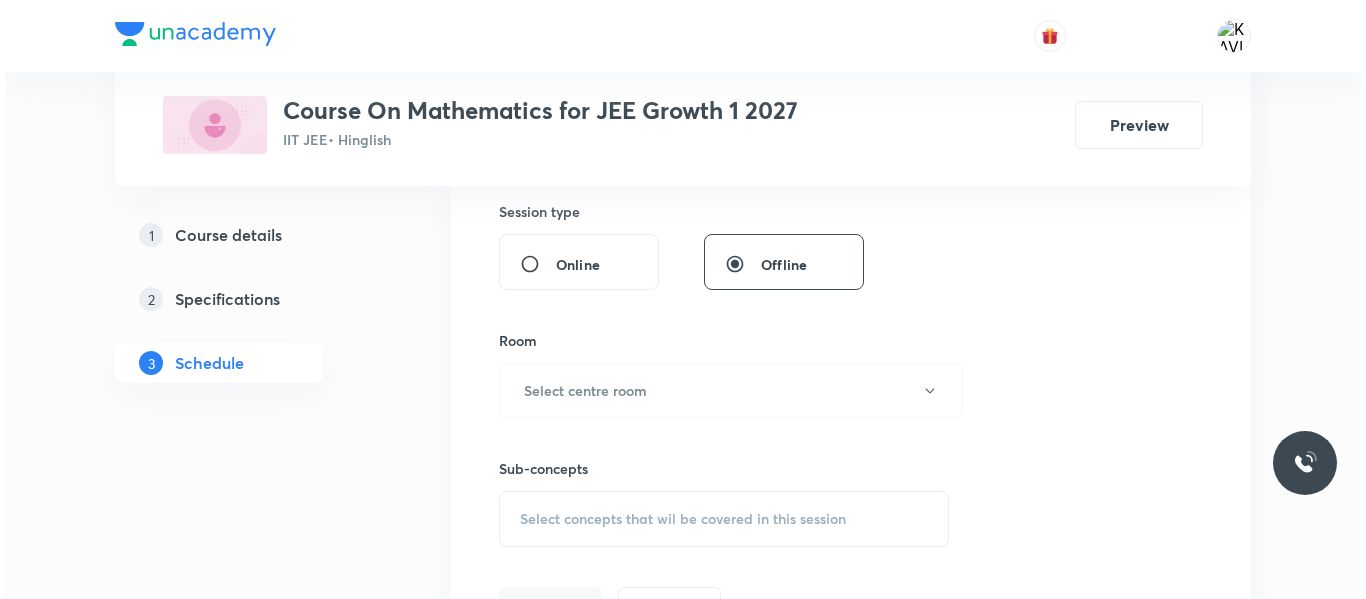 scroll, scrollTop: 822, scrollLeft: 0, axis: vertical 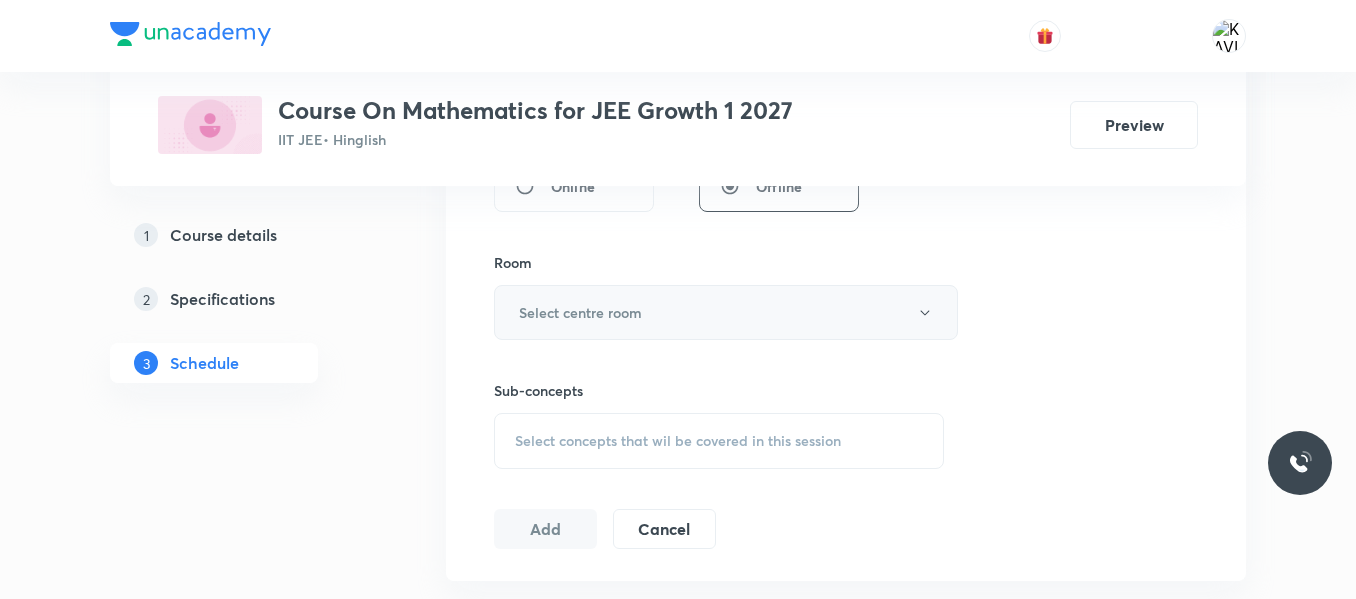 type on "90" 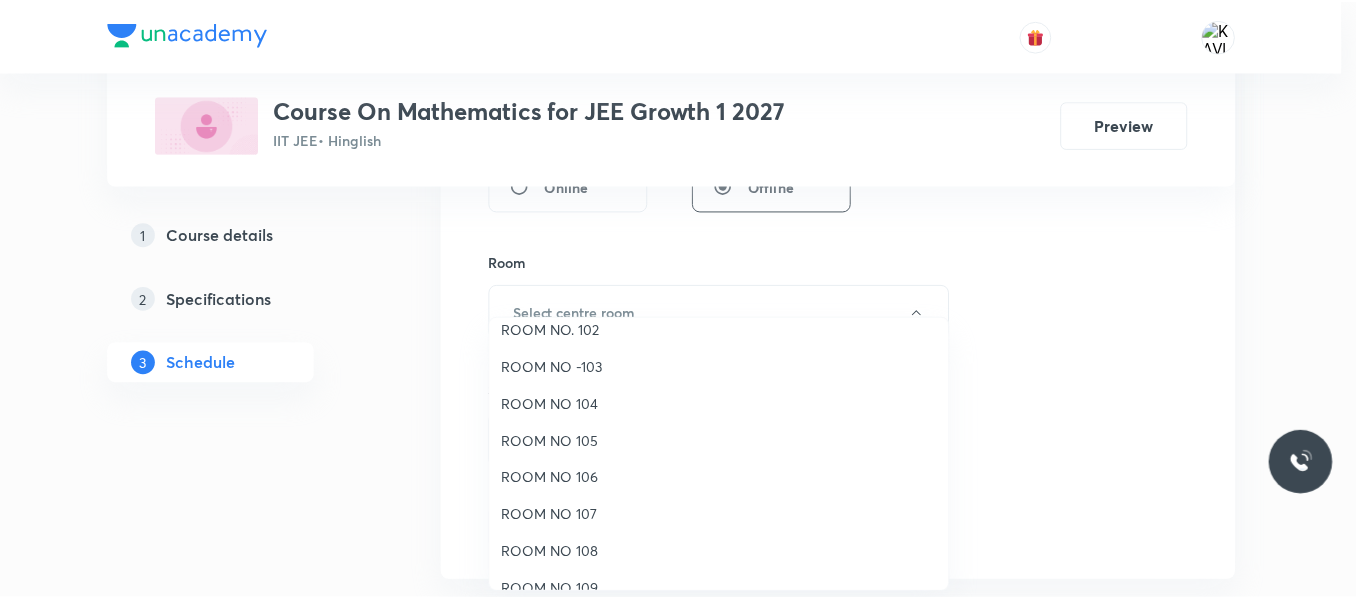 scroll, scrollTop: 100, scrollLeft: 0, axis: vertical 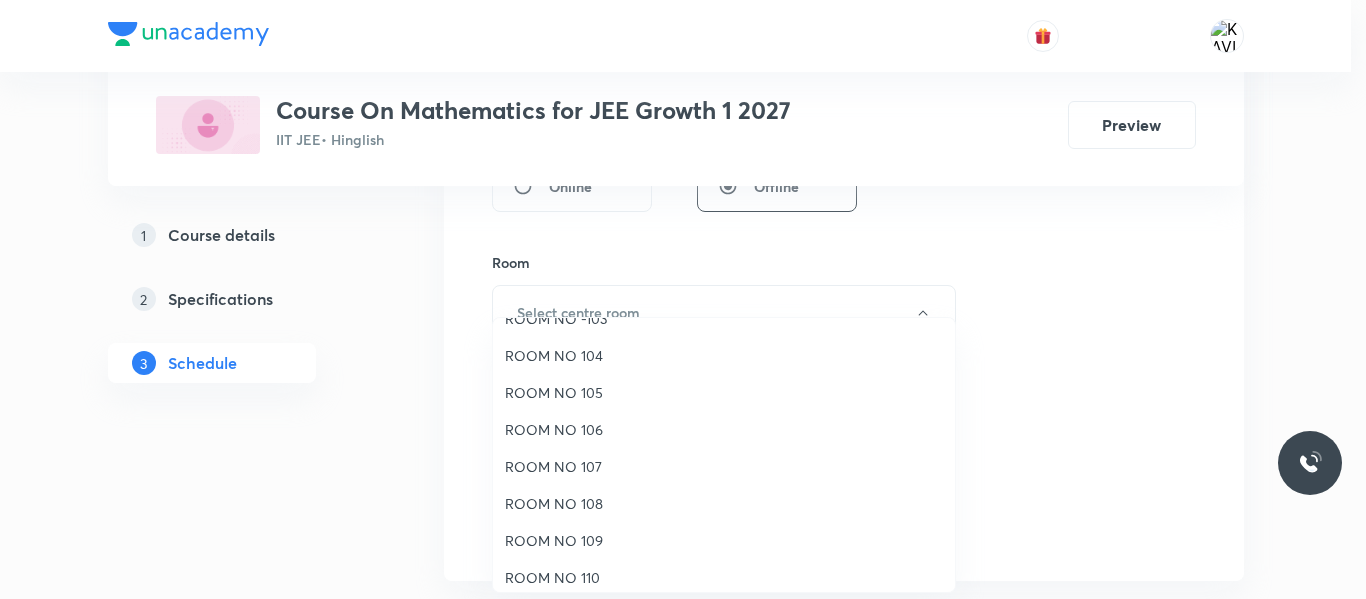 click on "ROOM NO 109" at bounding box center [724, 540] 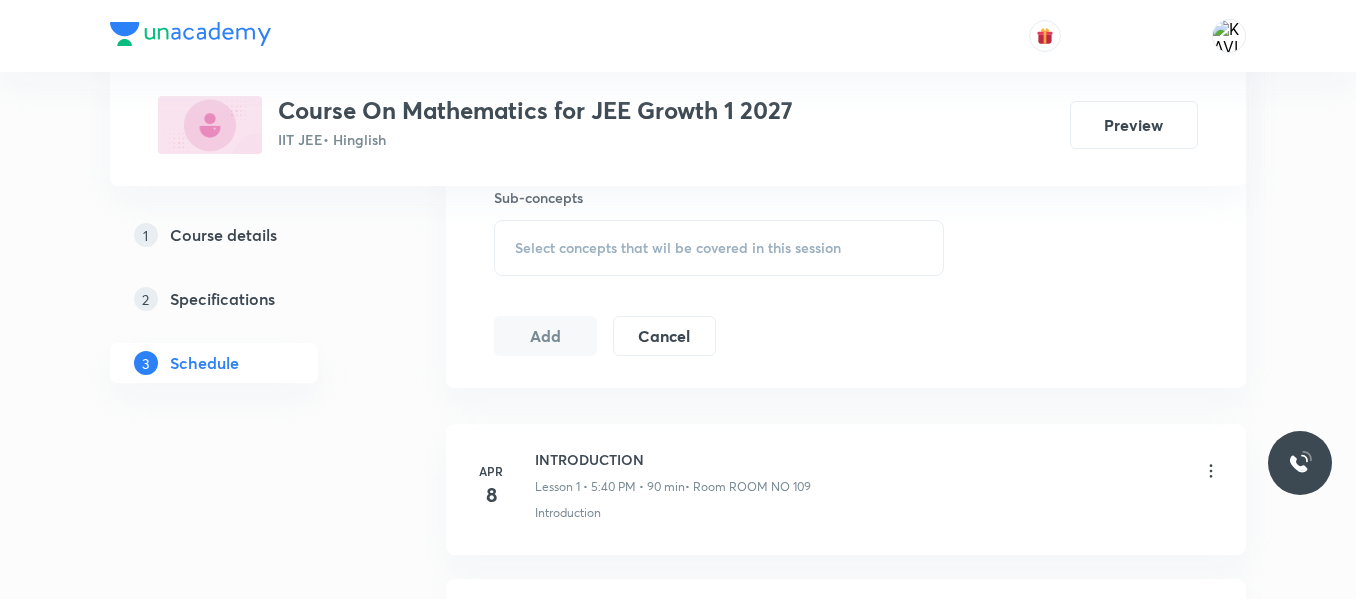 scroll, scrollTop: 1022, scrollLeft: 0, axis: vertical 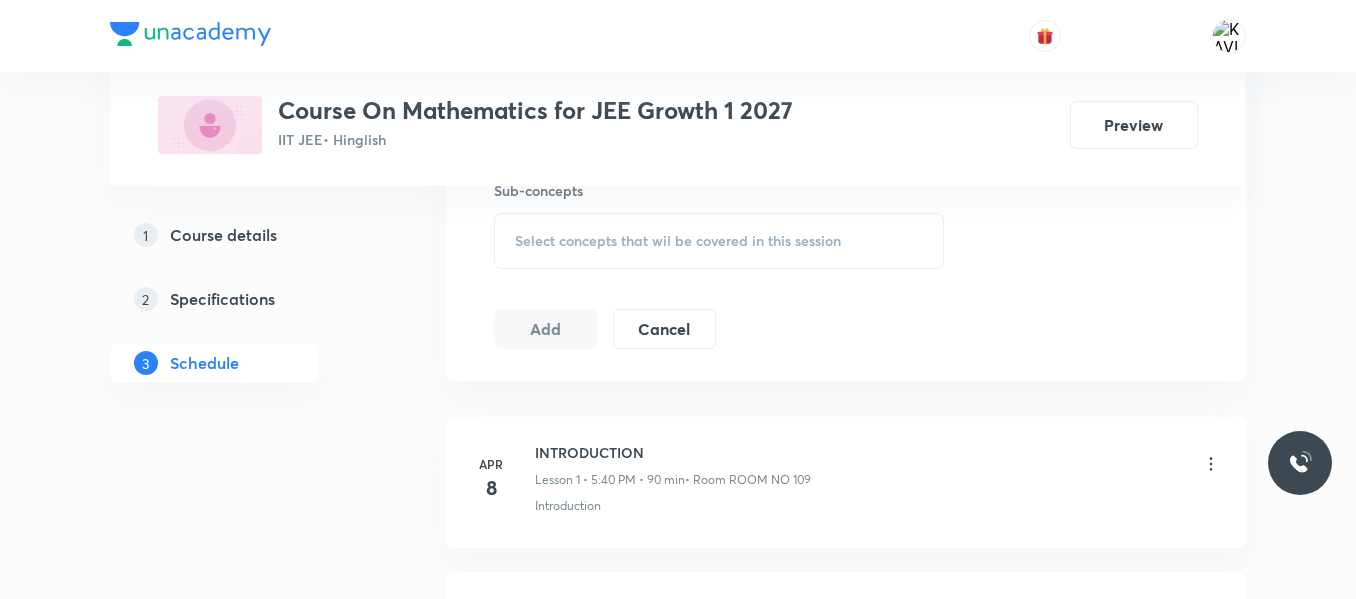 click on "Select concepts that wil be covered in this session" at bounding box center [678, 241] 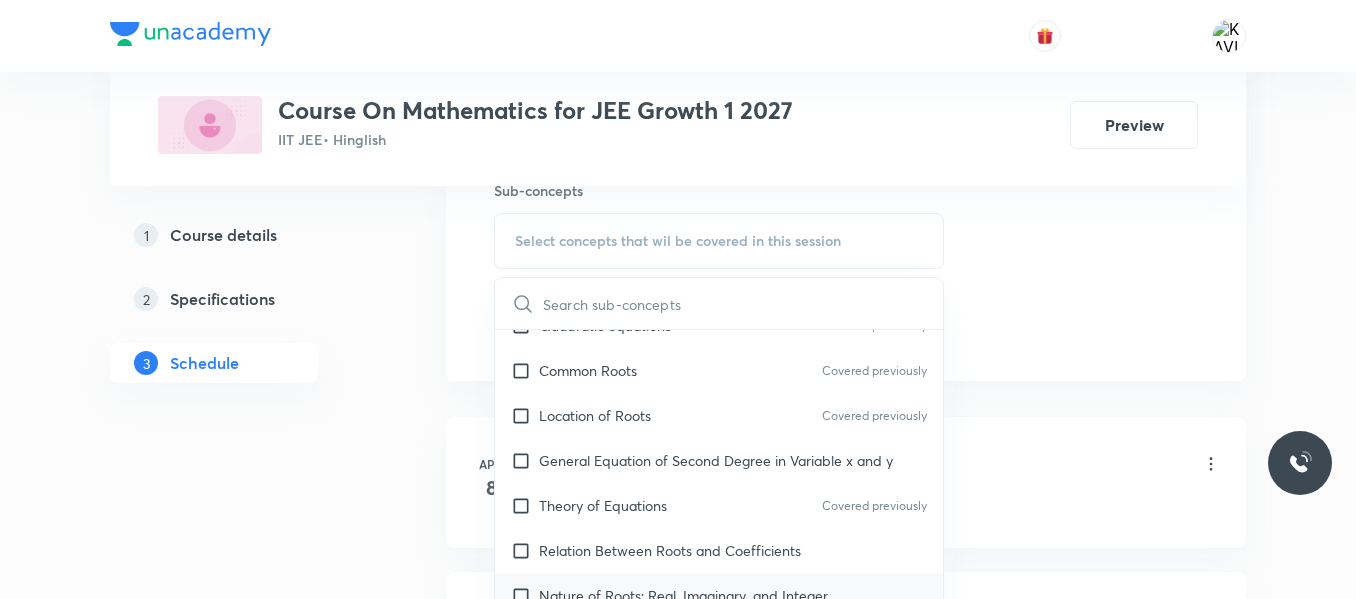 scroll, scrollTop: 600, scrollLeft: 0, axis: vertical 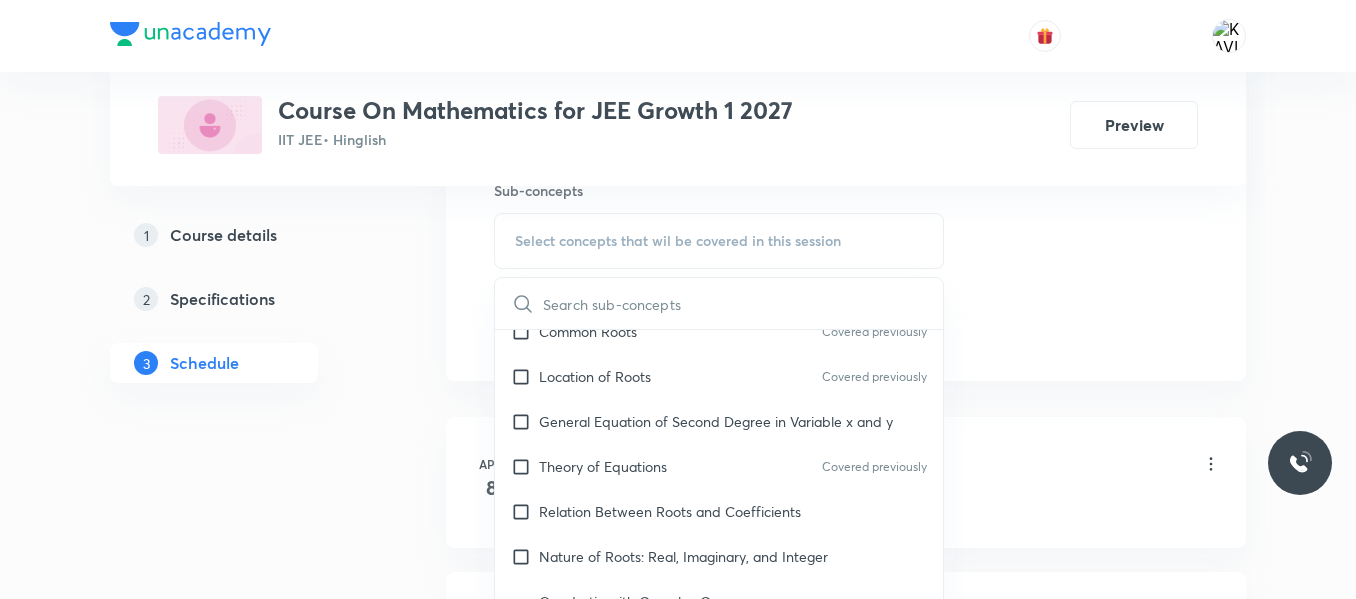 drag, startPoint x: 745, startPoint y: 515, endPoint x: 1064, endPoint y: 352, distance: 358.23178 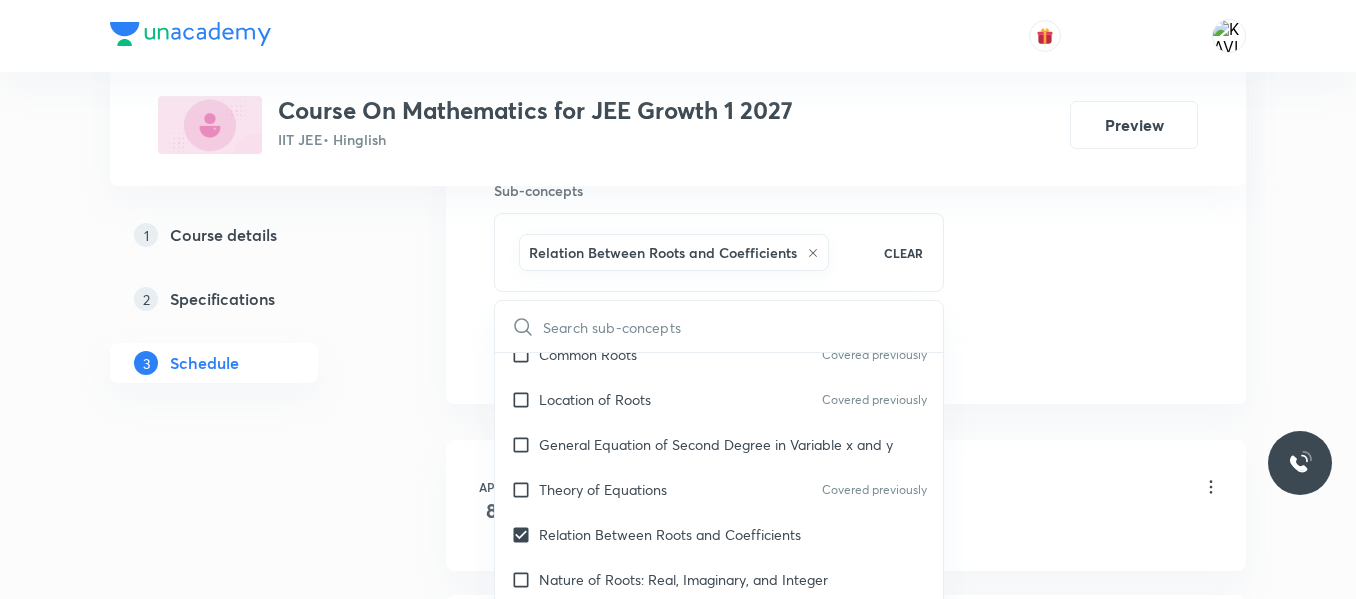 click on "Session  36 Live class Session title 13/99 Logarithm -08 ​ Schedule for Jul 10, 2025, 5:40 PM ​ Duration (in minutes) 90 ​   Session type Online Offline Room ROOM NO 109 Sub-concepts Relation Between Roots and Coefficients CLEAR ​ Theory of equations Degree, Value Based & Equation Covered previously Geometrical Meaning of the Zeroes of a Polynomial Covered previously Location of roots Covered previously Geometrical meaning of Roots of an equation Points in solving an equation Covered previously Graph of Quadratic Expression & its Analysis Covered previously Range of Quadratic Equation Remainder and factor theorems Covered previously Identity Covered previously Quadratic equations Covered previously Common Roots Covered previously Location of Roots Covered previously General Equation of Second Degree in Variable x and y Theory of Equations Covered previously Relation Between Roots and Coefficients Nature of Roots: Real, Imaginary, and Integer Quadratic with Complex Co-efficient Covered previously Mode" at bounding box center (846, -109) 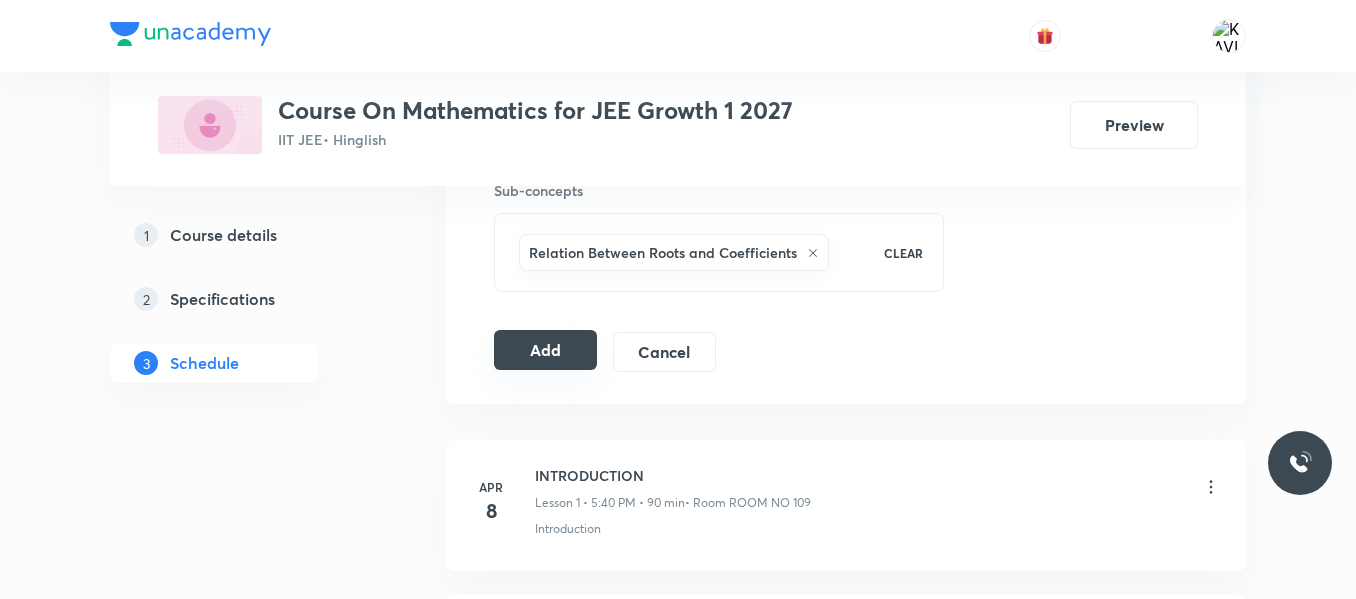 click on "Add" at bounding box center [545, 350] 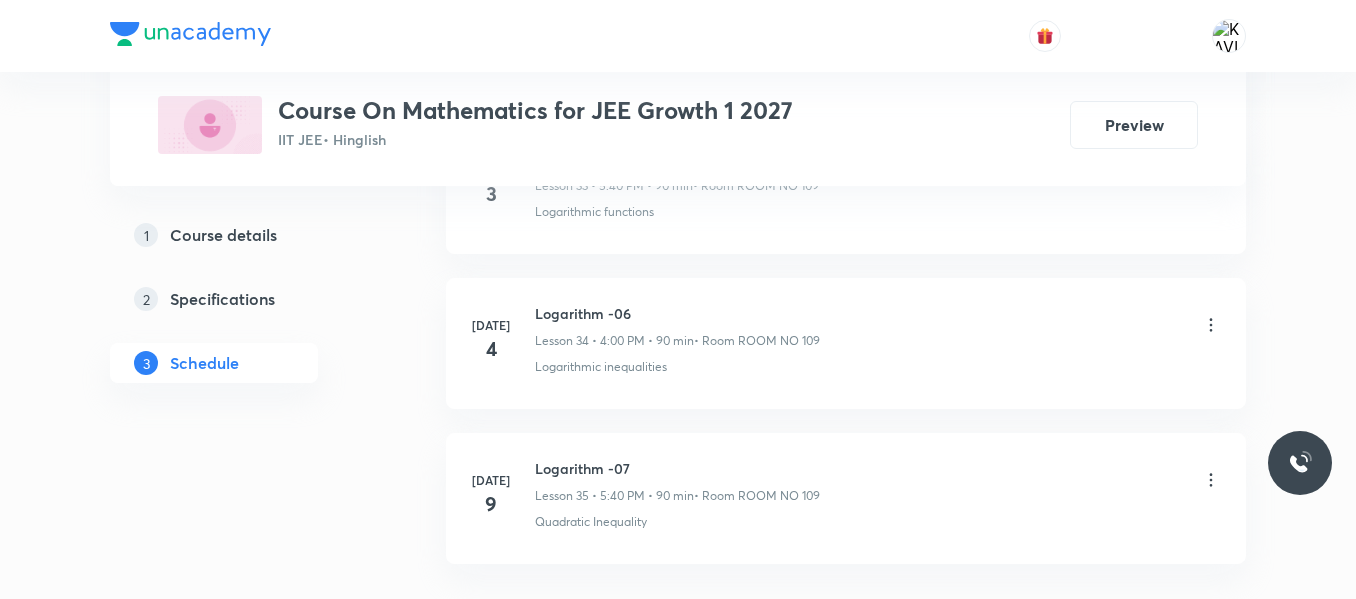 scroll, scrollTop: 6452, scrollLeft: 0, axis: vertical 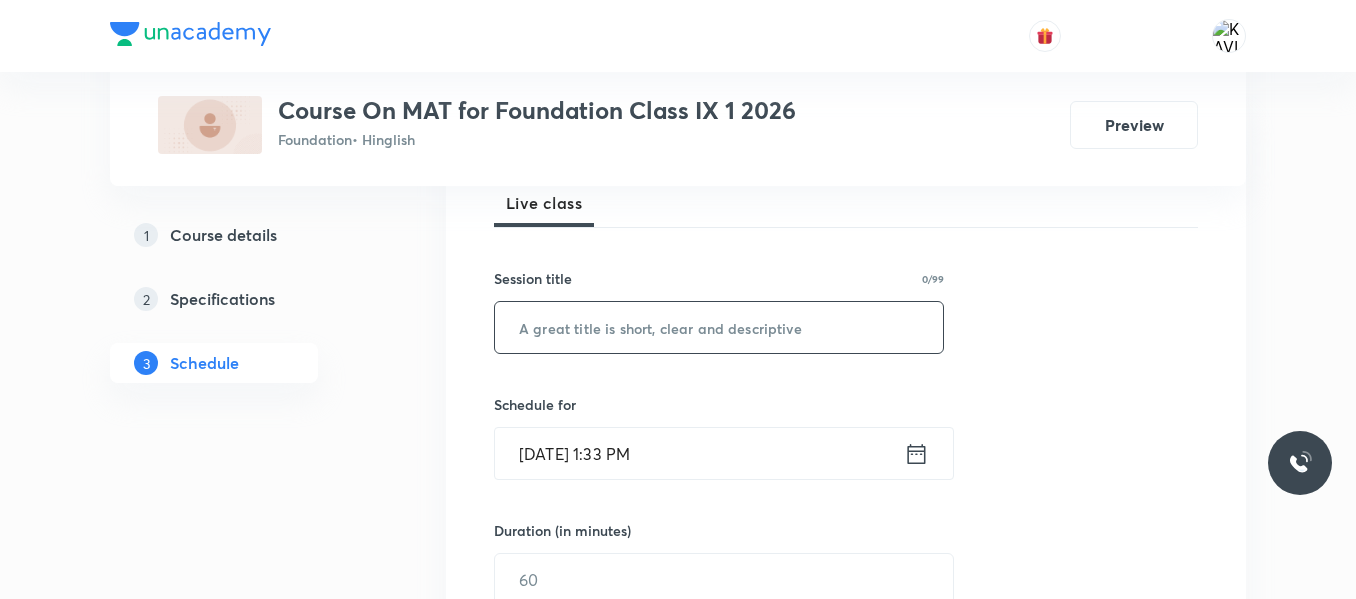 click at bounding box center [719, 327] 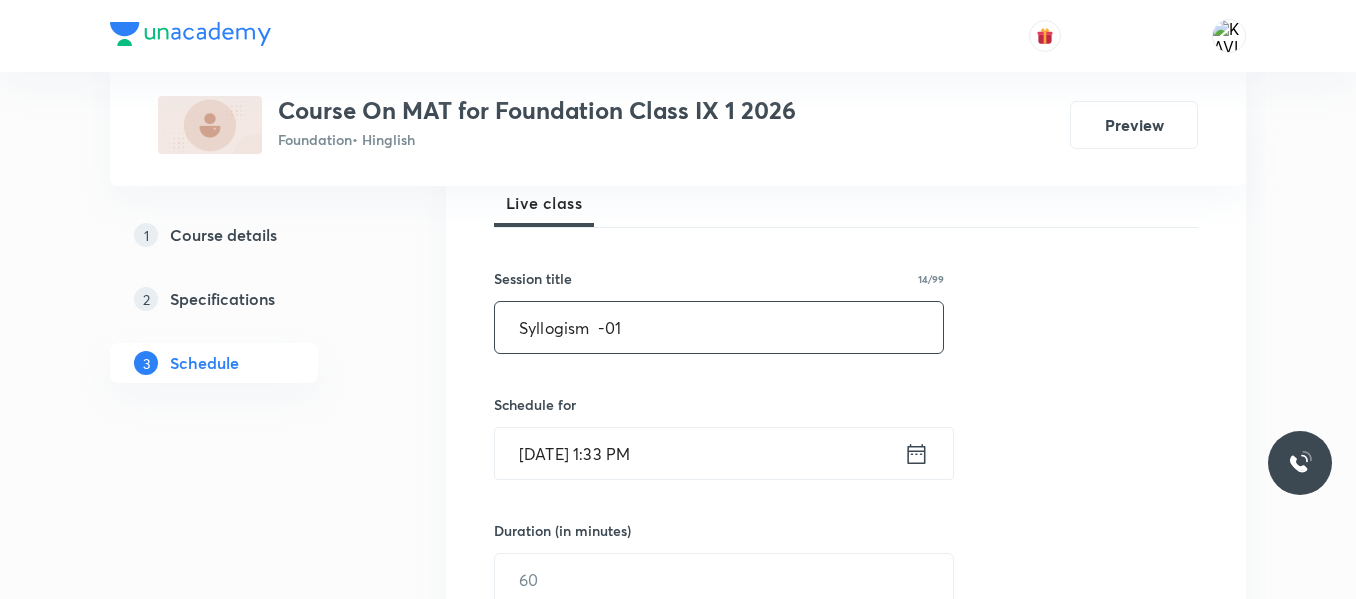 type on "Syllogism  -01" 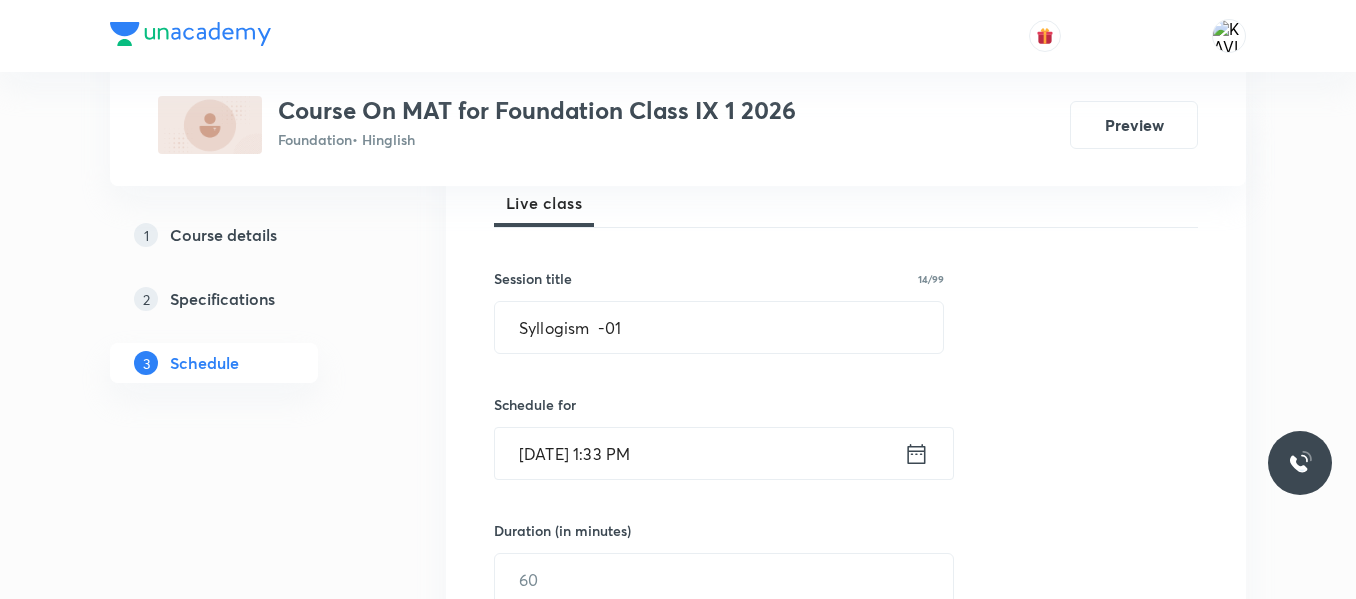 click 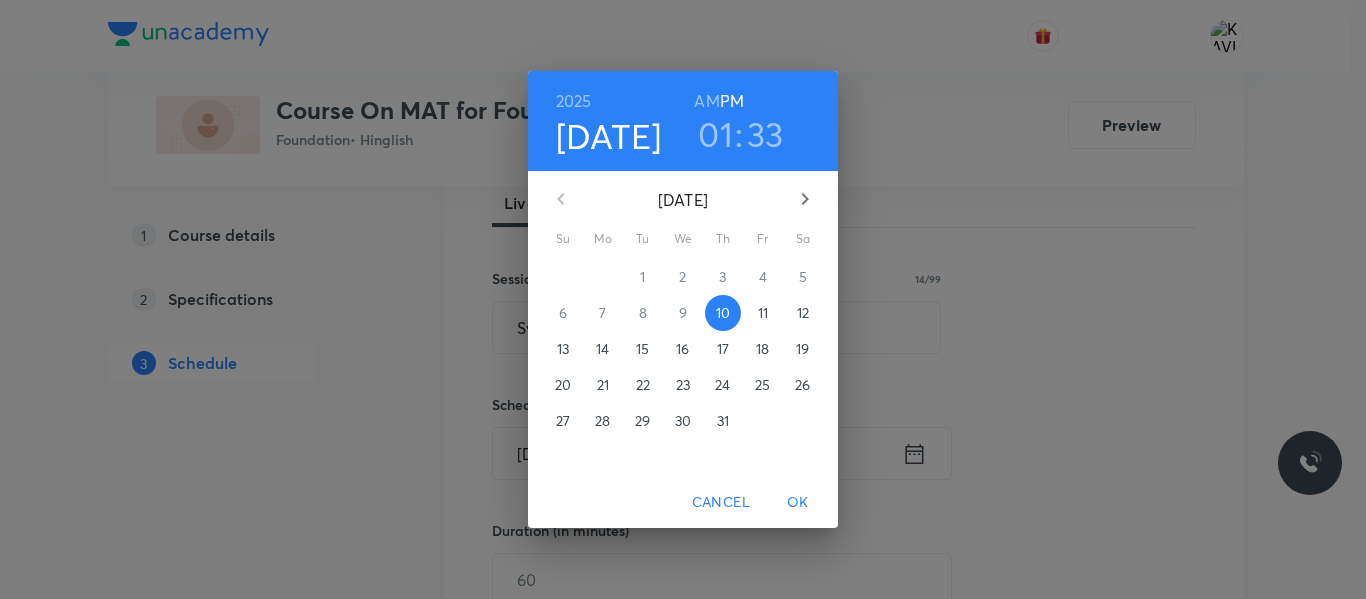 click on "01" at bounding box center [715, 134] 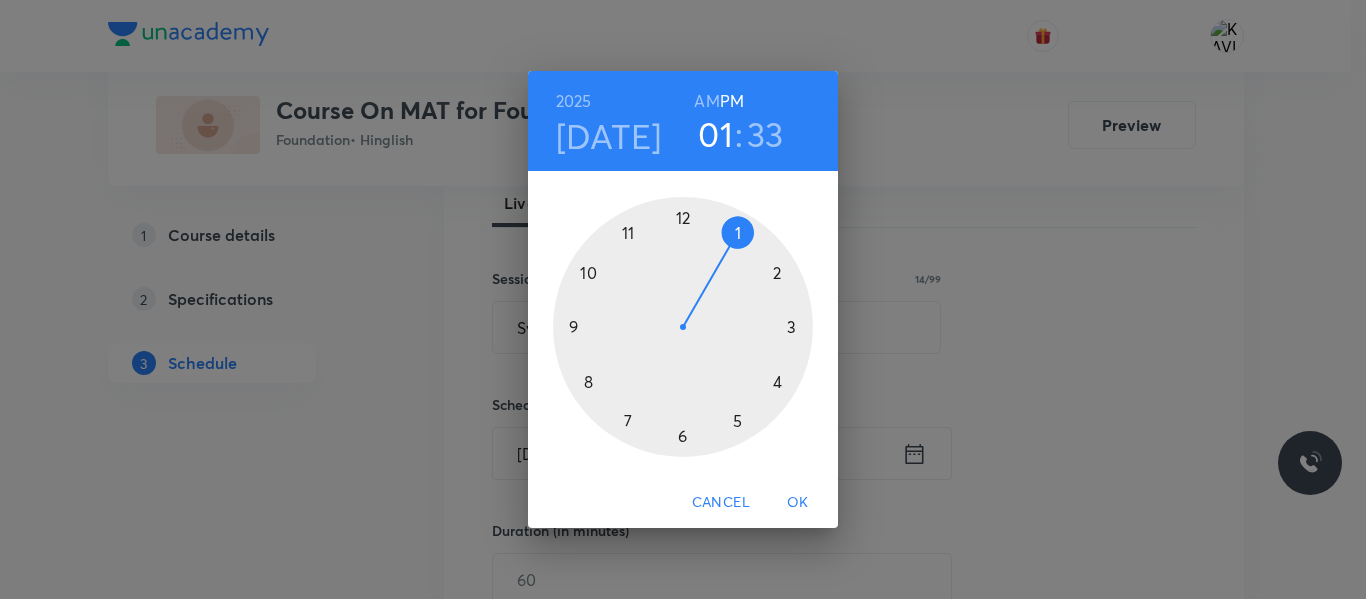 click at bounding box center [683, 327] 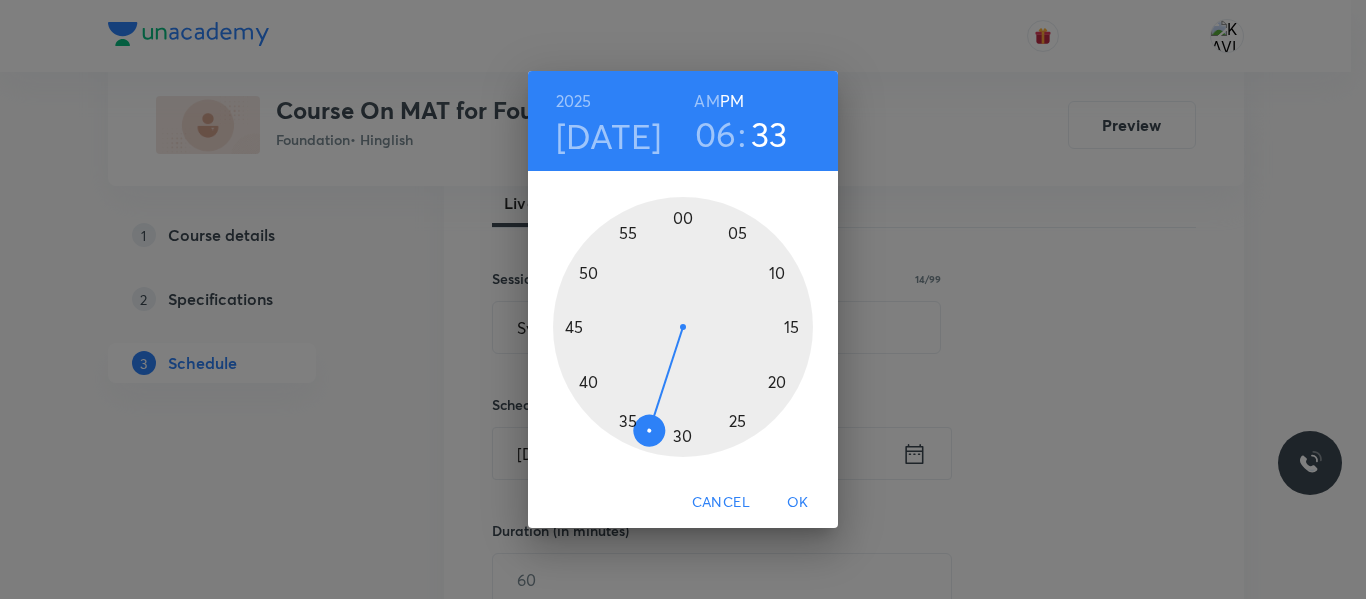 click at bounding box center [683, 327] 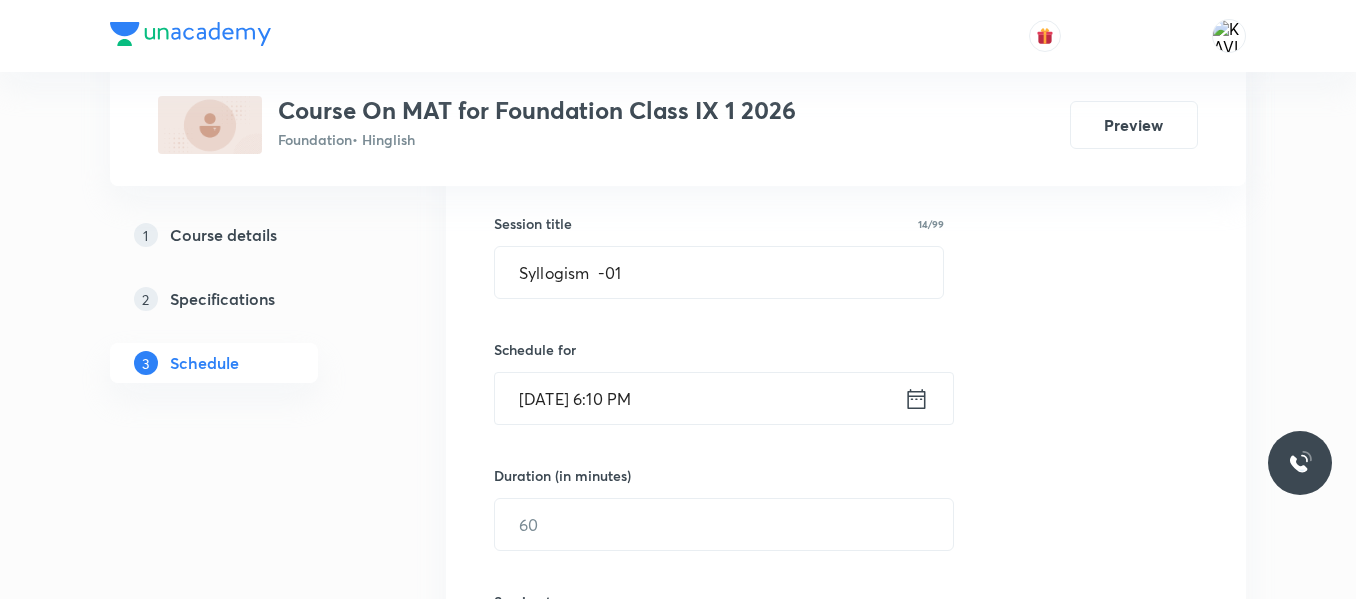 scroll, scrollTop: 399, scrollLeft: 0, axis: vertical 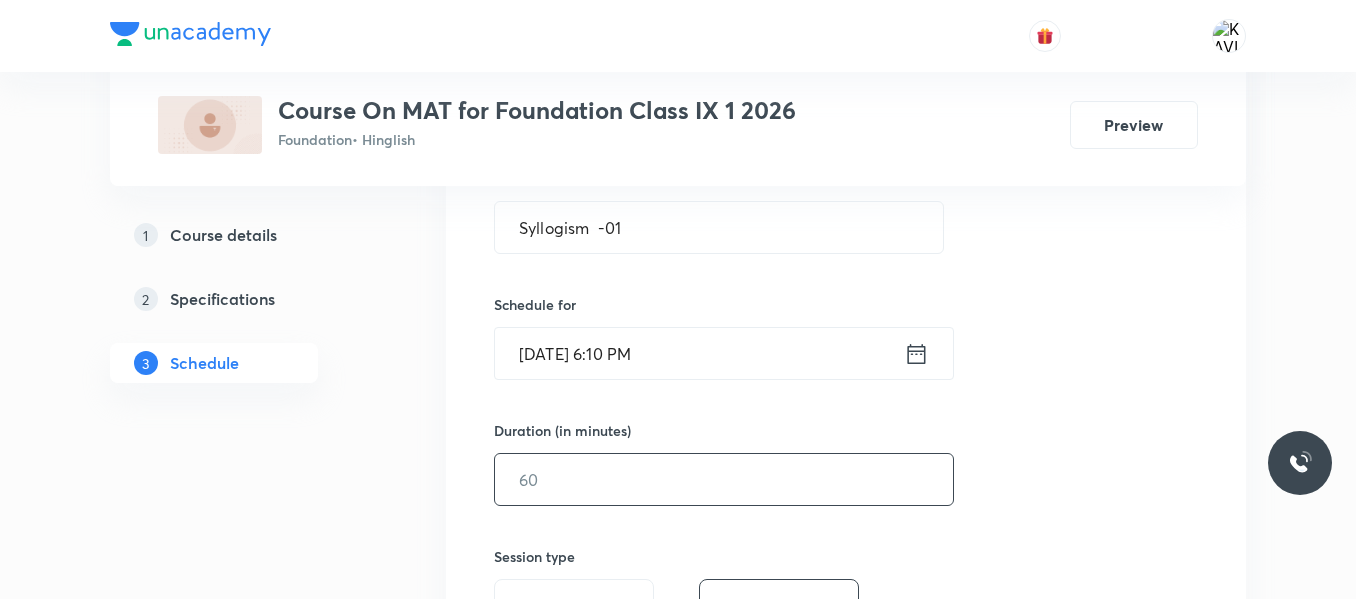 click at bounding box center [724, 479] 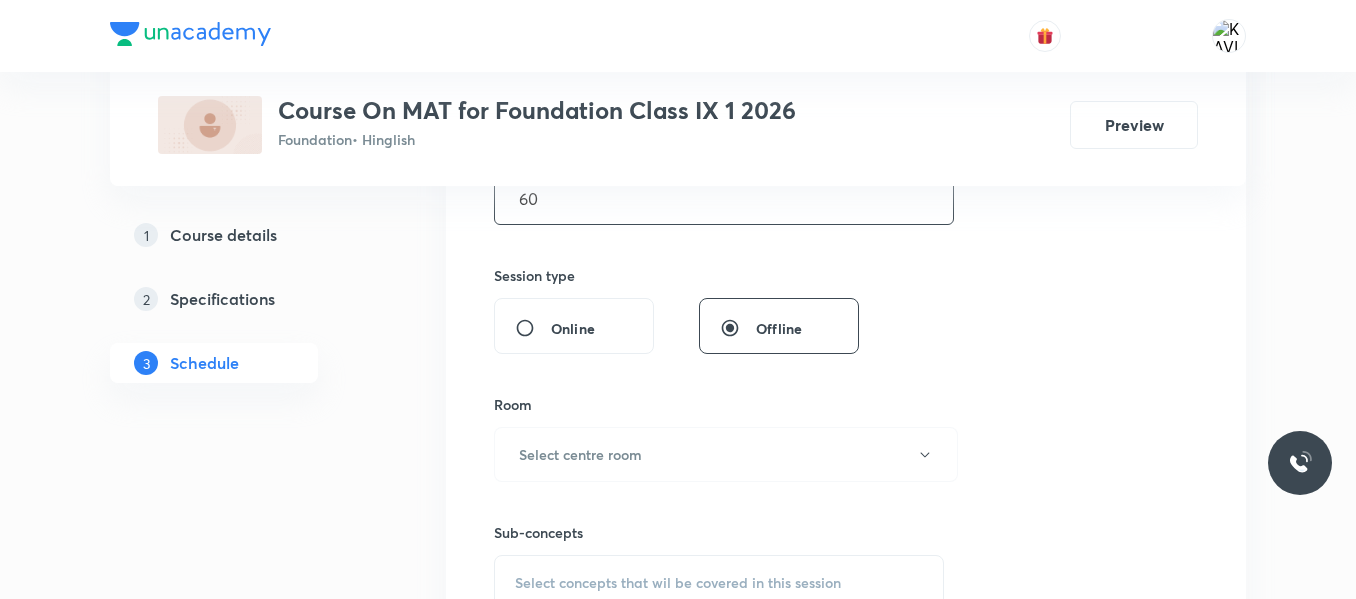 scroll, scrollTop: 599, scrollLeft: 0, axis: vertical 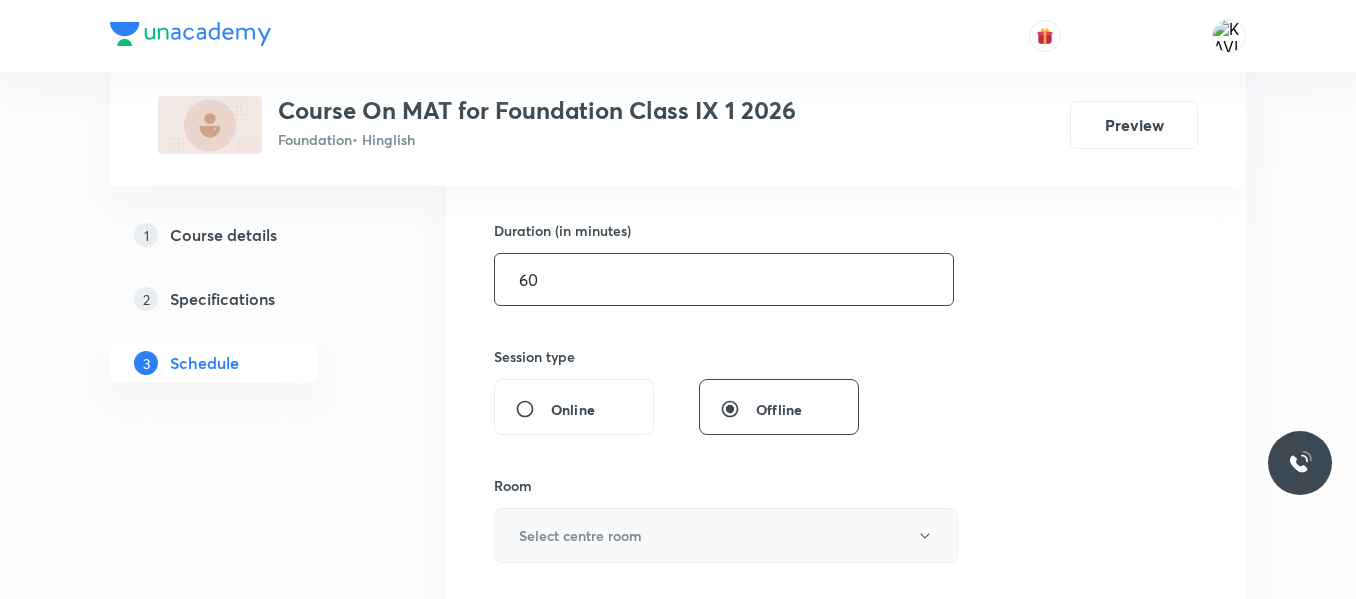 type on "60" 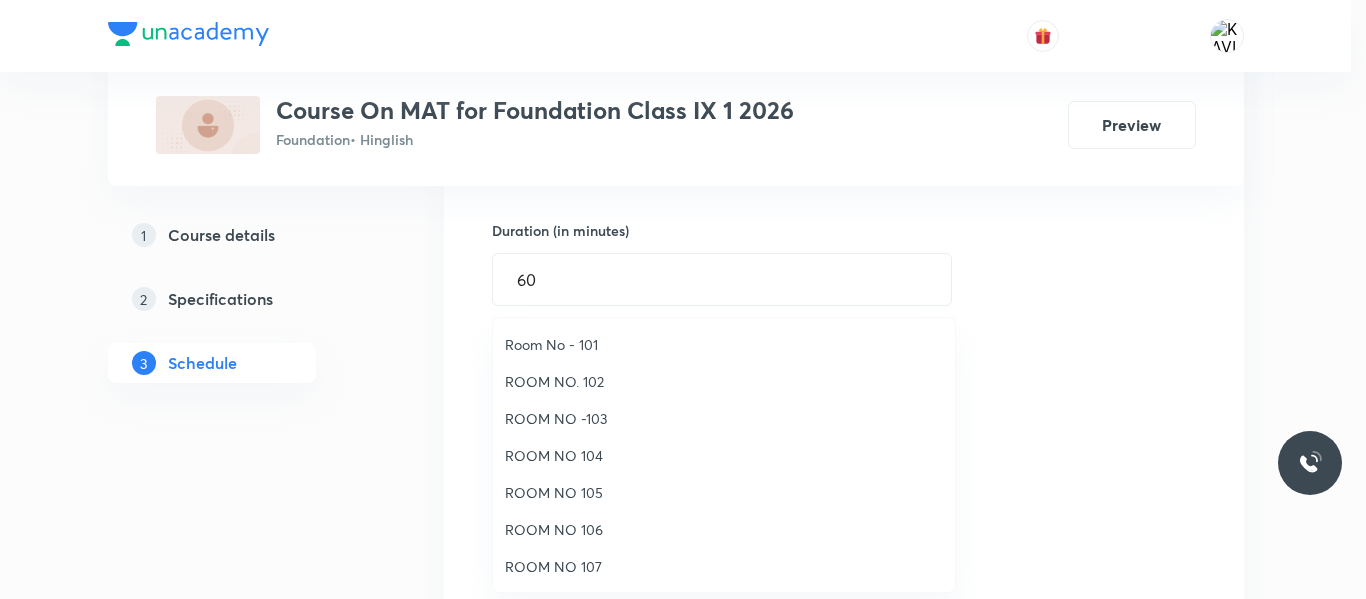 click on "Room No - 101" at bounding box center (724, 344) 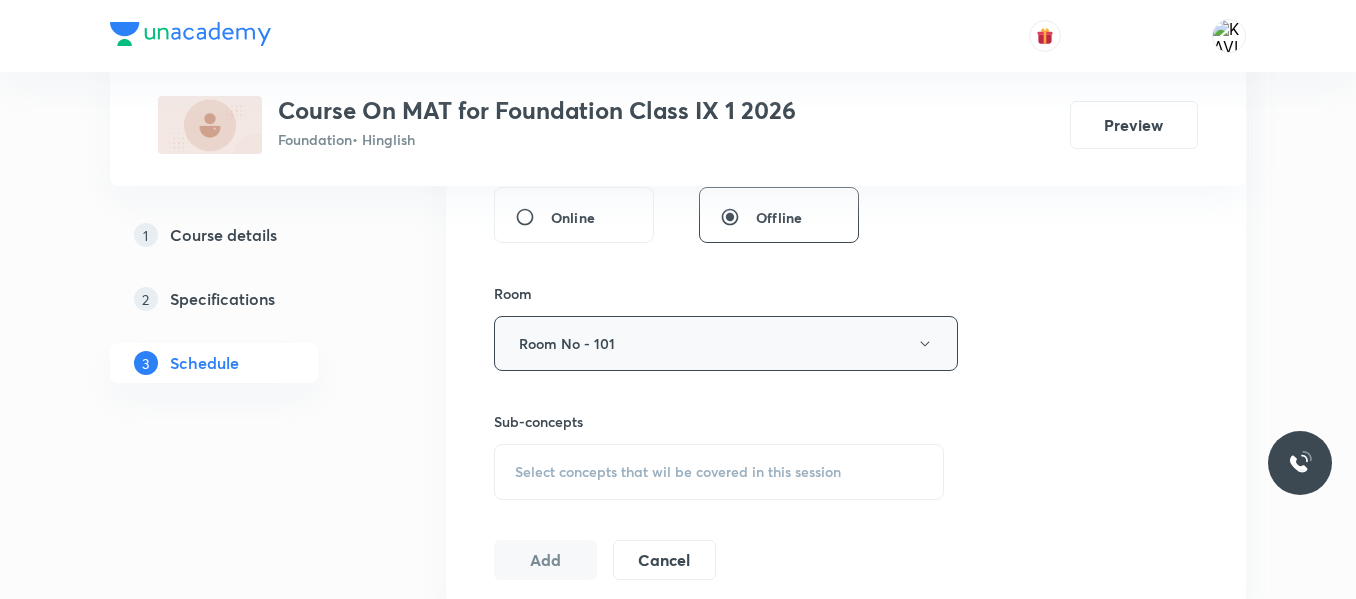 scroll, scrollTop: 799, scrollLeft: 0, axis: vertical 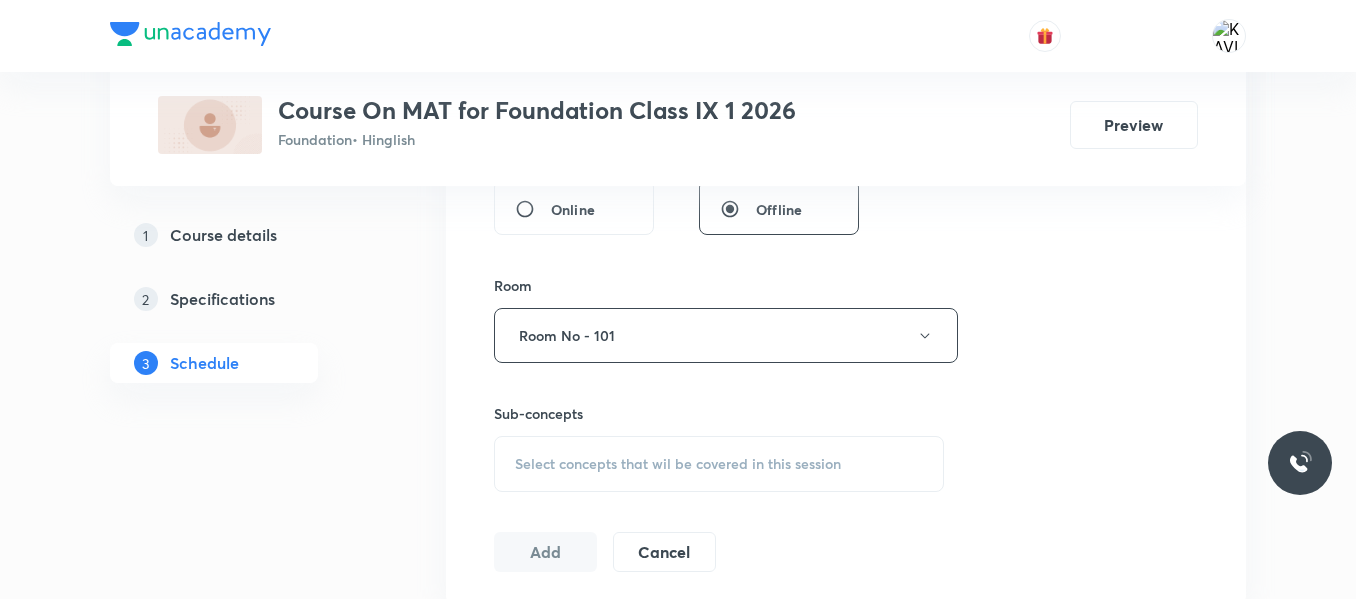 click on "Select concepts that wil be covered in this session" at bounding box center (678, 464) 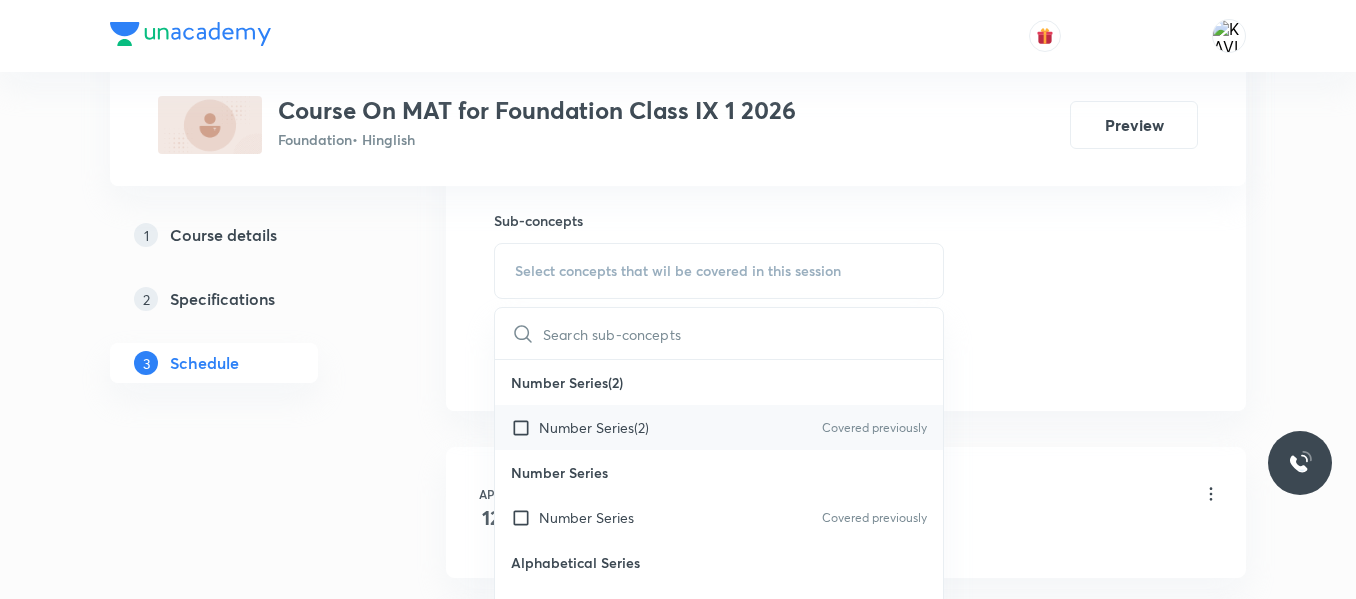 scroll, scrollTop: 999, scrollLeft: 0, axis: vertical 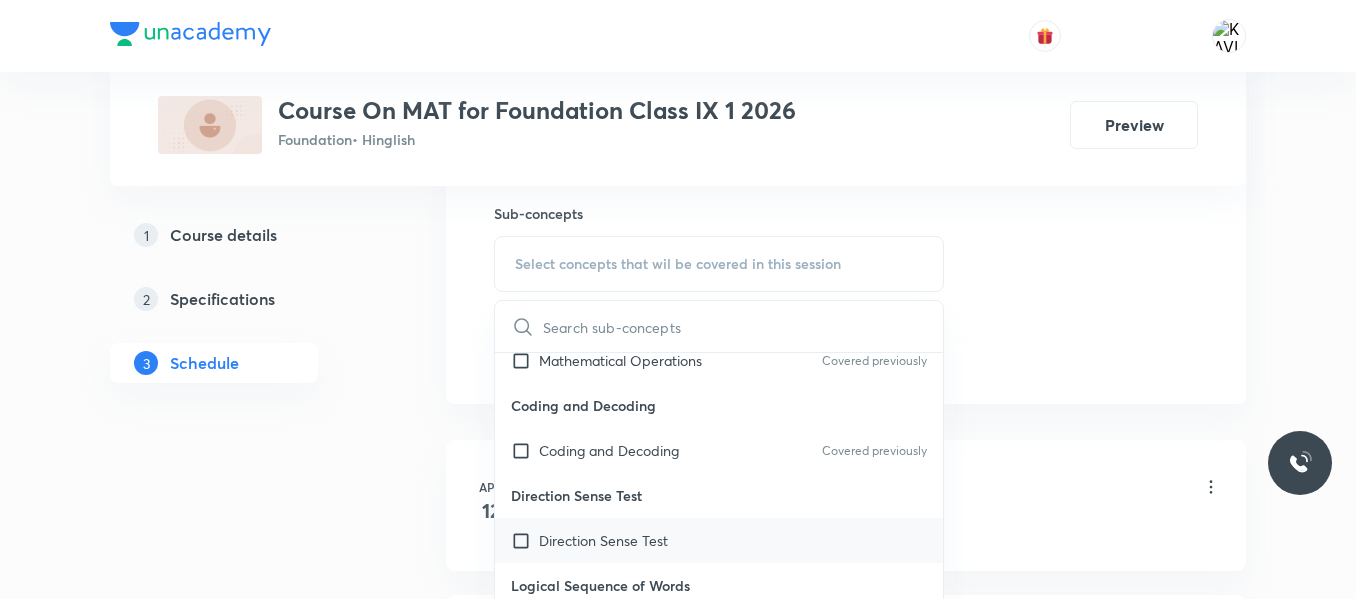 click on "Direction Sense Test" at bounding box center [719, 540] 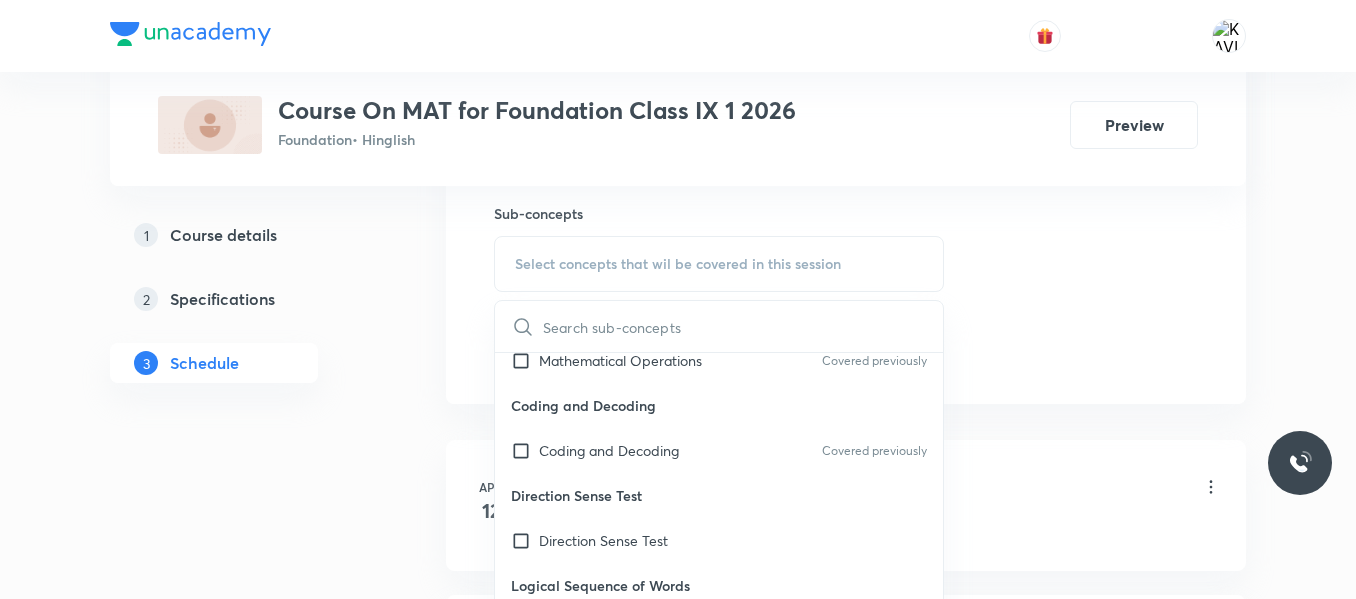 checkbox on "true" 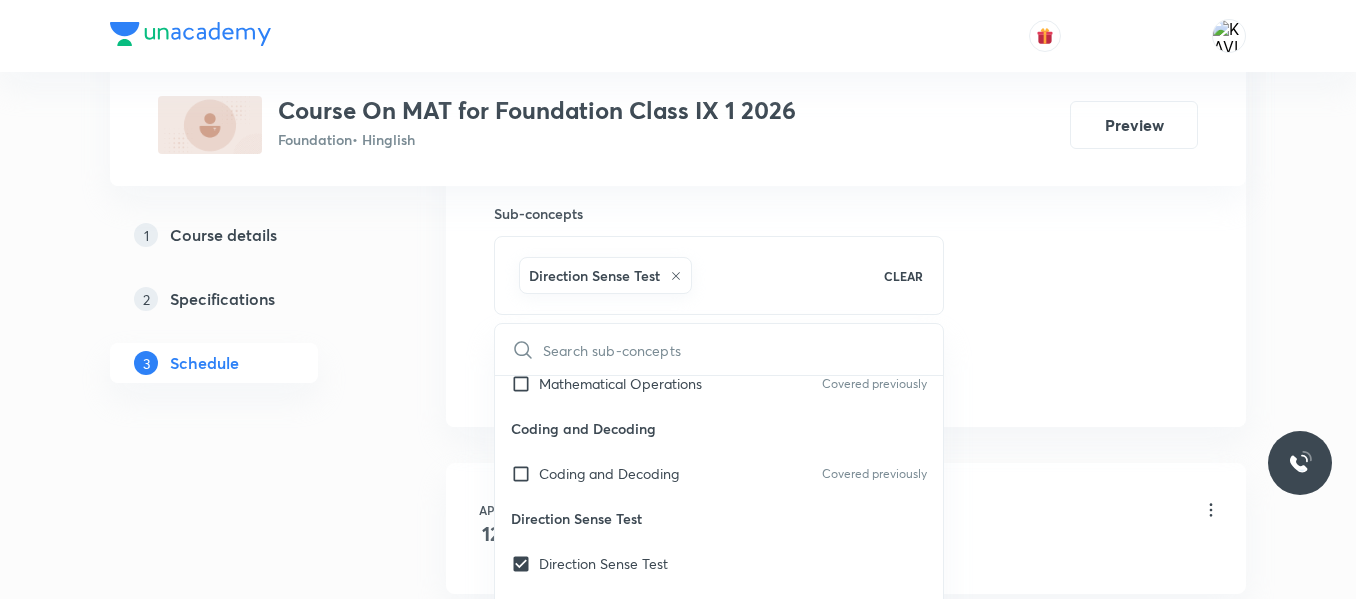 click on "Session  11 Live class Session title 14/99 Syllogism  -01 ​ Schedule for [DATE] 6:10 PM ​ Duration (in minutes) 60 ​   Session type Online Offline Room Room No - 101 Sub-concepts Direction Sense Test CLEAR ​ Number Series(2) Number Series(2) Covered previously Number Series Number Series Covered previously Alphabetical Series Alphabetical Series Covered previously Letter Repeating Series Letter Repeating Series Alphabetical Series & Letter Repeating Series Alphabetical Series & Letter Repeating Series Missing term in figure Missing term in figure Mathematical Operations Mathematical Operations Covered previously Coding and Decoding Coding and Decoding Covered previously Direction Sense Test Direction Sense Test Logical Sequence of Words Logical Sequence of Words Syllogism Syllogism Venn Diagram Venn Diagram Puzzle Puzzle Covered previously Blood Relation Blood Relation Covered previously Seating Arrangement Seating Arrangement Blood Relation Logical Alphabet Number Test Direction Test PUZZLE" at bounding box center (846, -86) 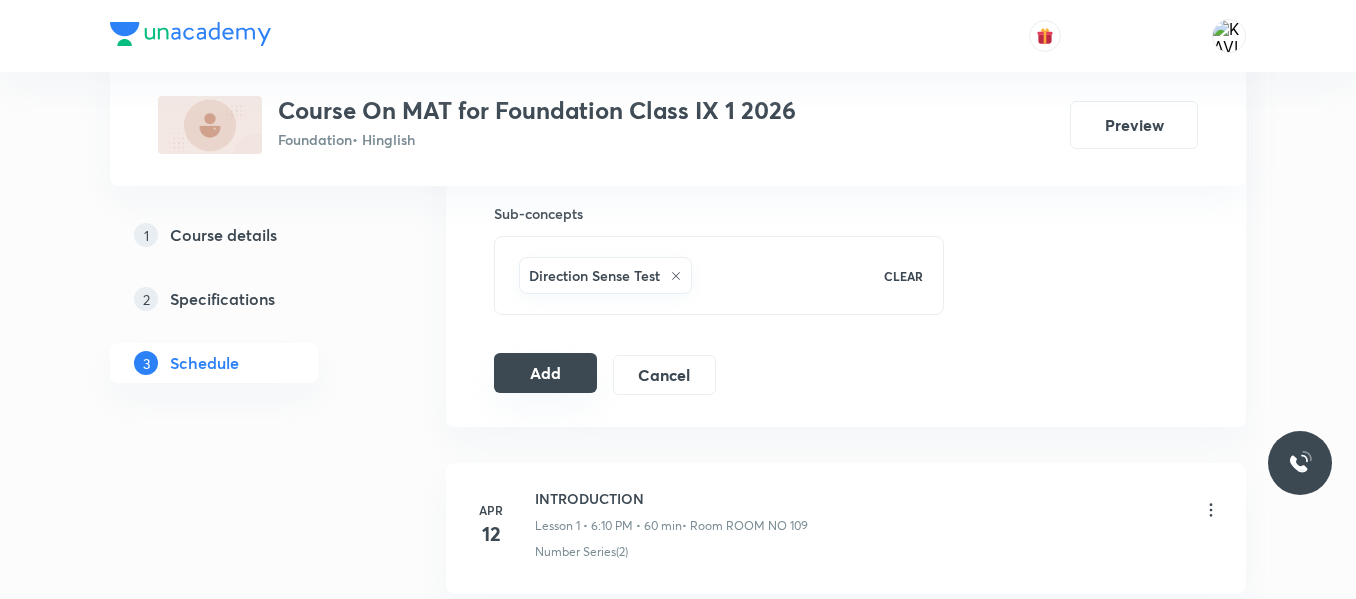 click on "Add" at bounding box center [545, 373] 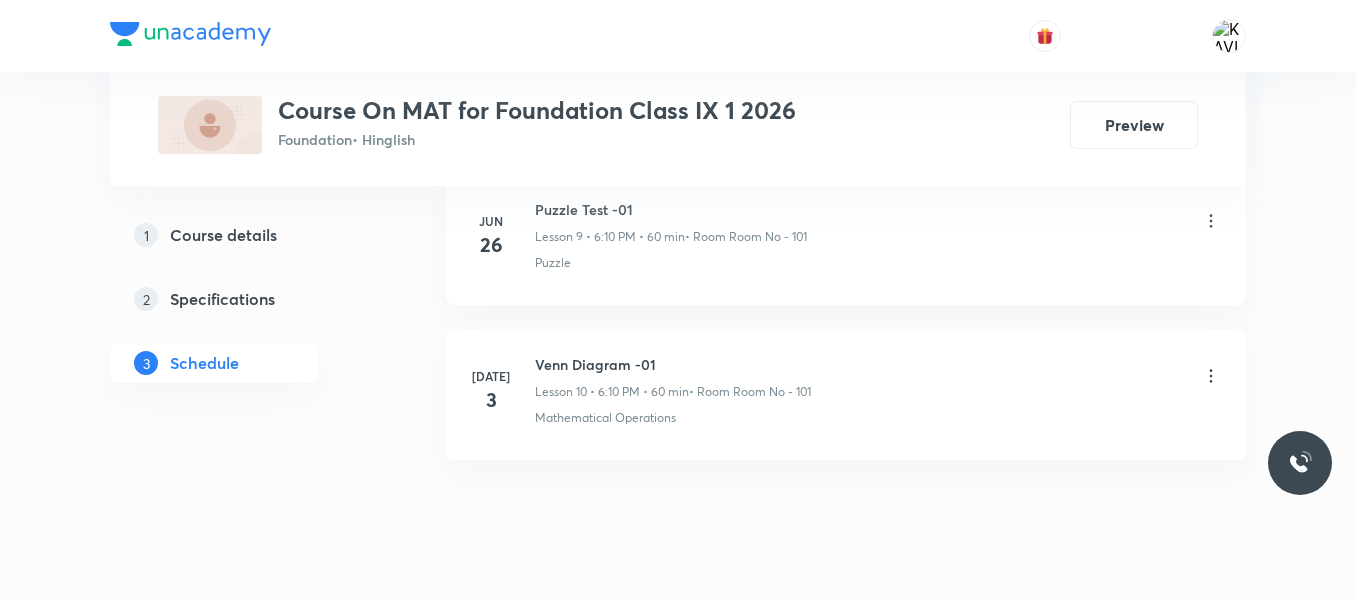 scroll, scrollTop: 2577, scrollLeft: 0, axis: vertical 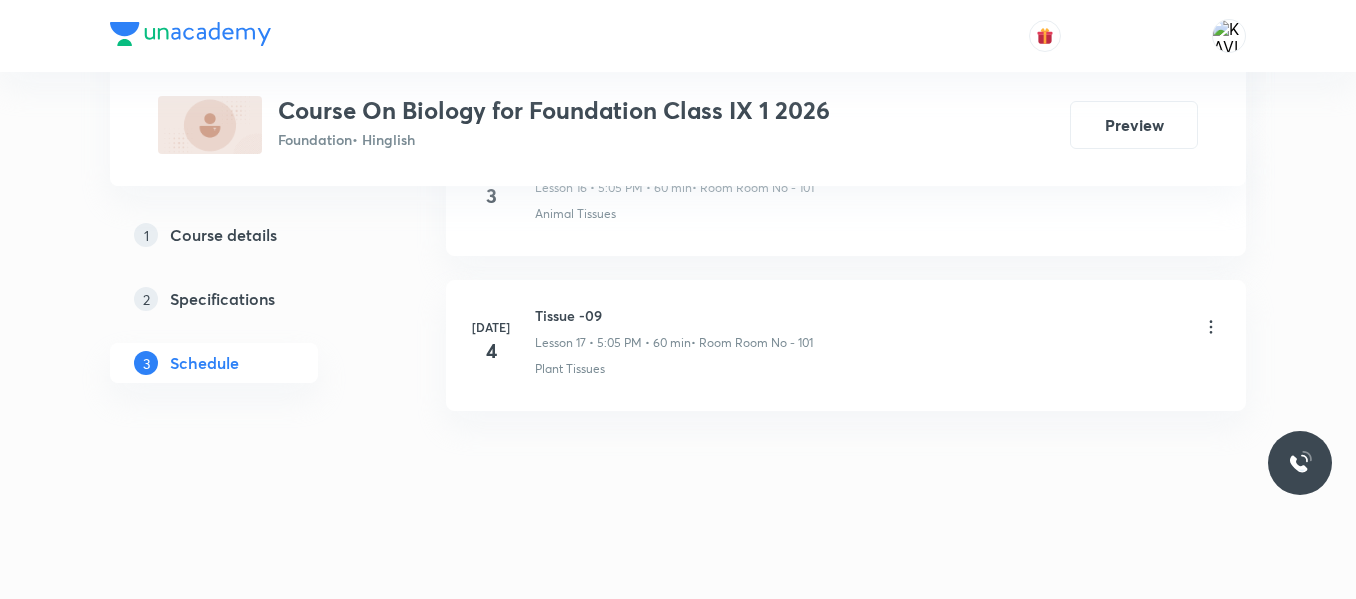 click on "Tissue -09" at bounding box center (674, 315) 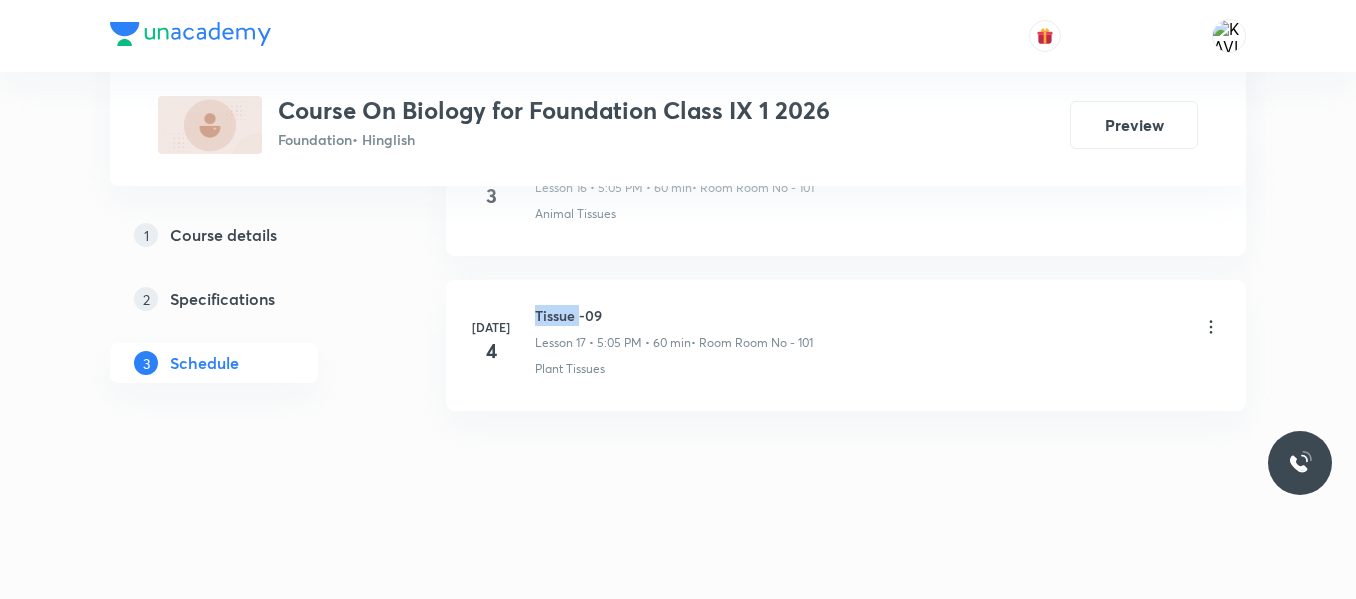click on "Tissue -09" at bounding box center [674, 315] 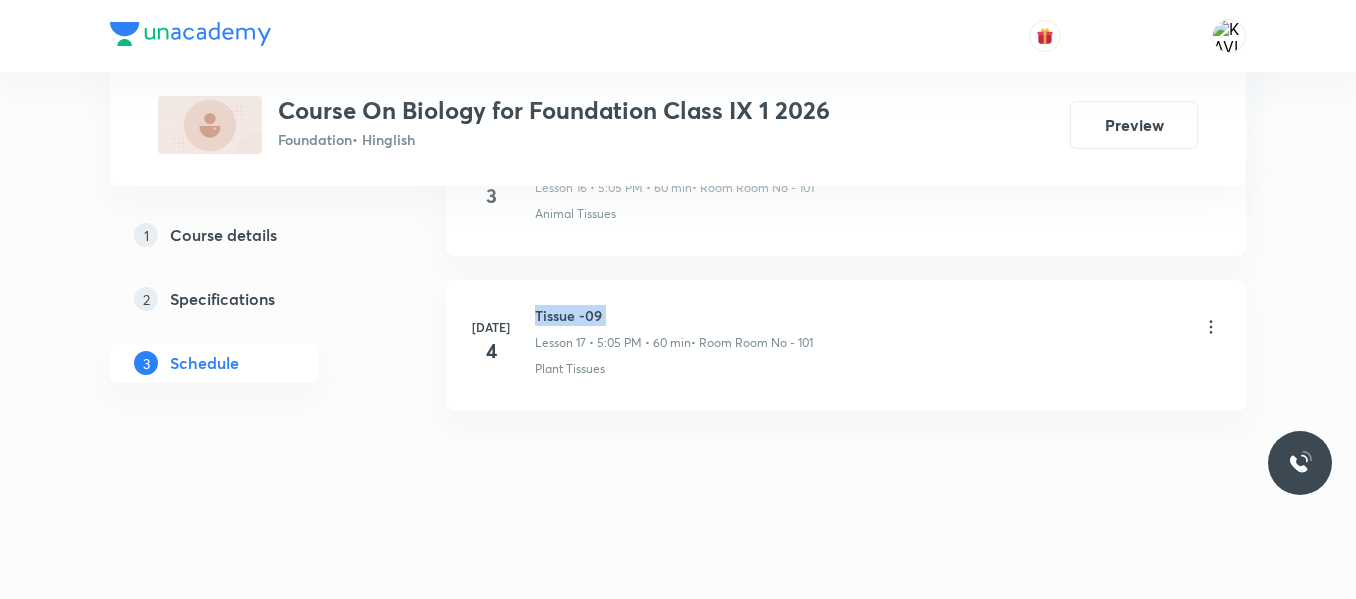 click on "Tissue -09" at bounding box center [674, 315] 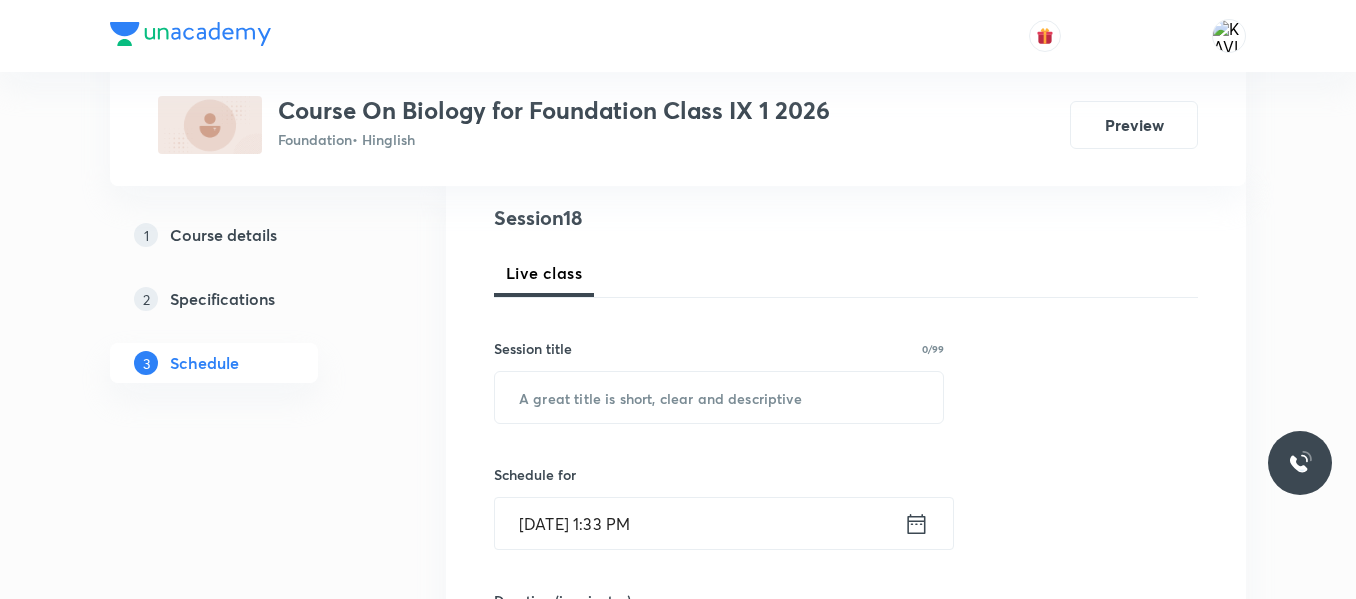 scroll, scrollTop: 231, scrollLeft: 0, axis: vertical 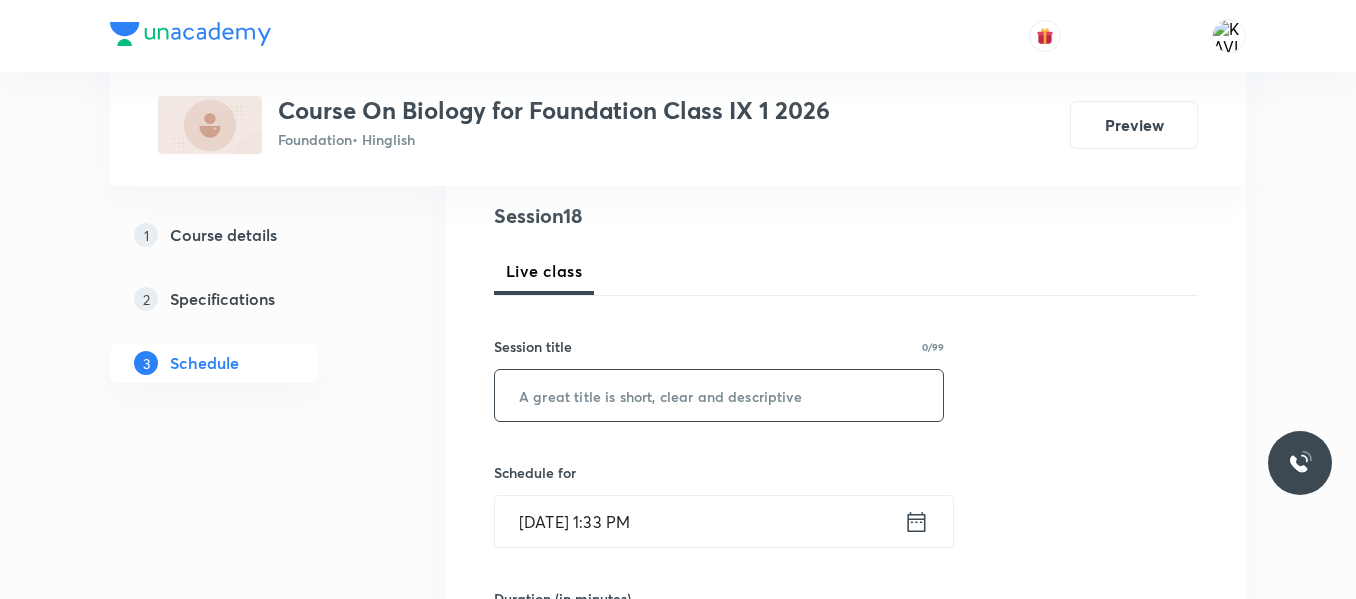 click at bounding box center (719, 395) 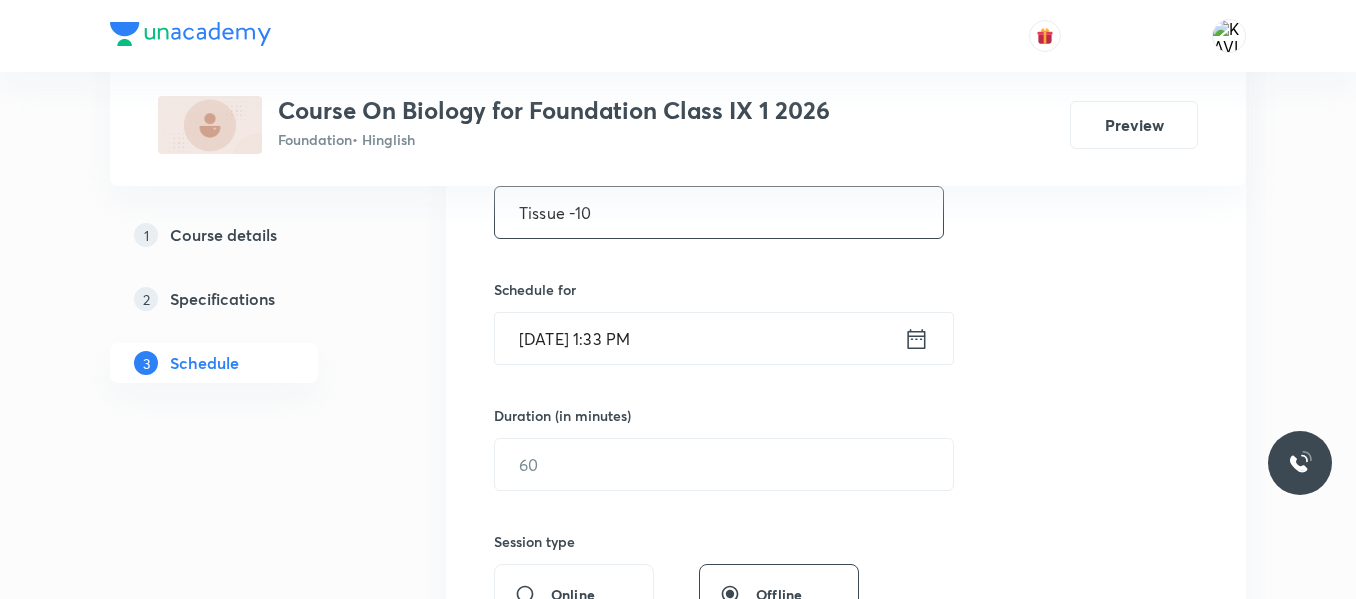 scroll, scrollTop: 431, scrollLeft: 0, axis: vertical 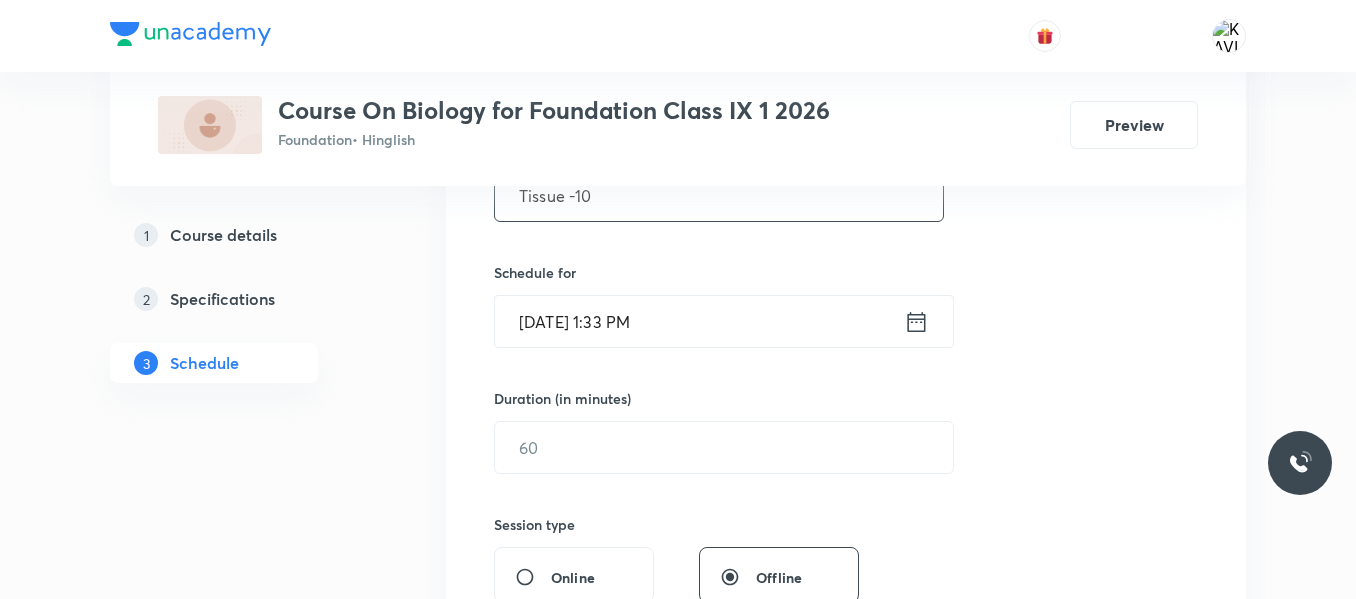 type on "Tissue -10" 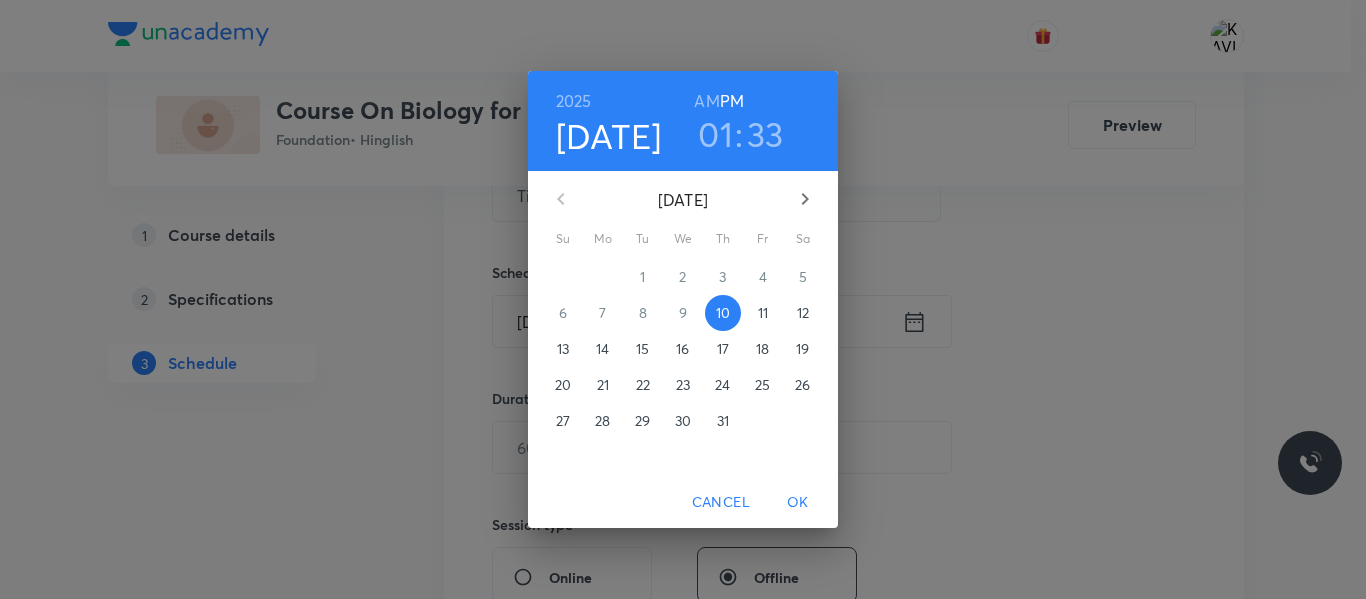 click on "01" at bounding box center (715, 134) 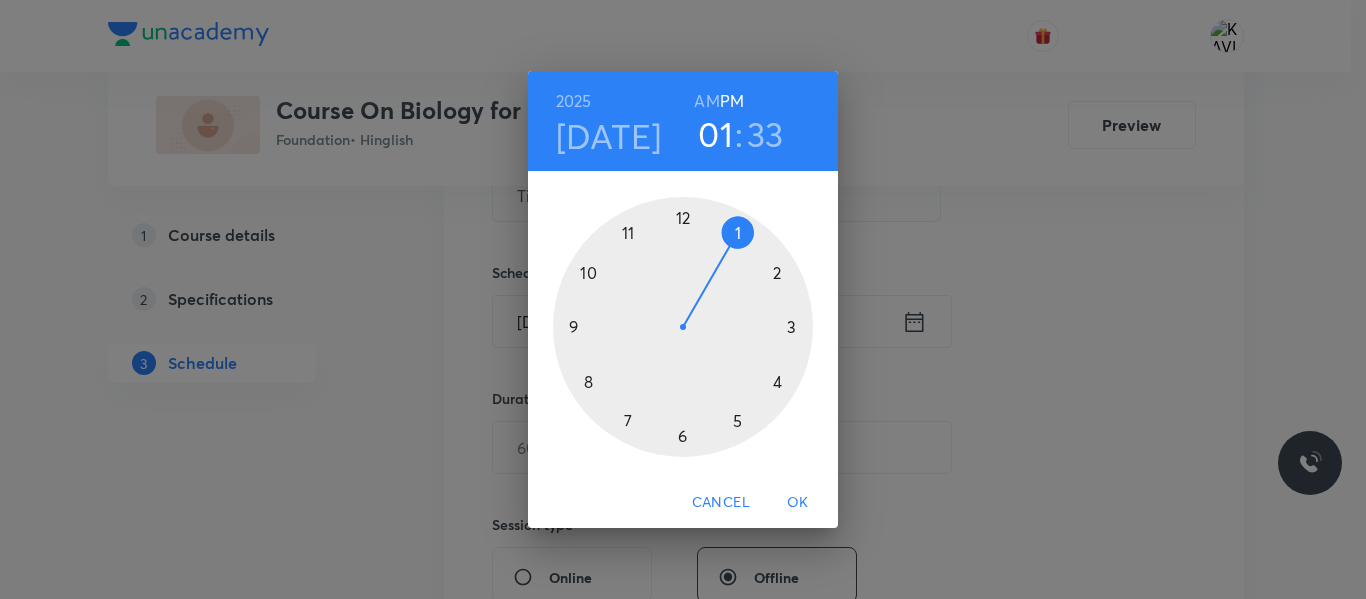 drag, startPoint x: 781, startPoint y: 374, endPoint x: 752, endPoint y: 338, distance: 46.227695 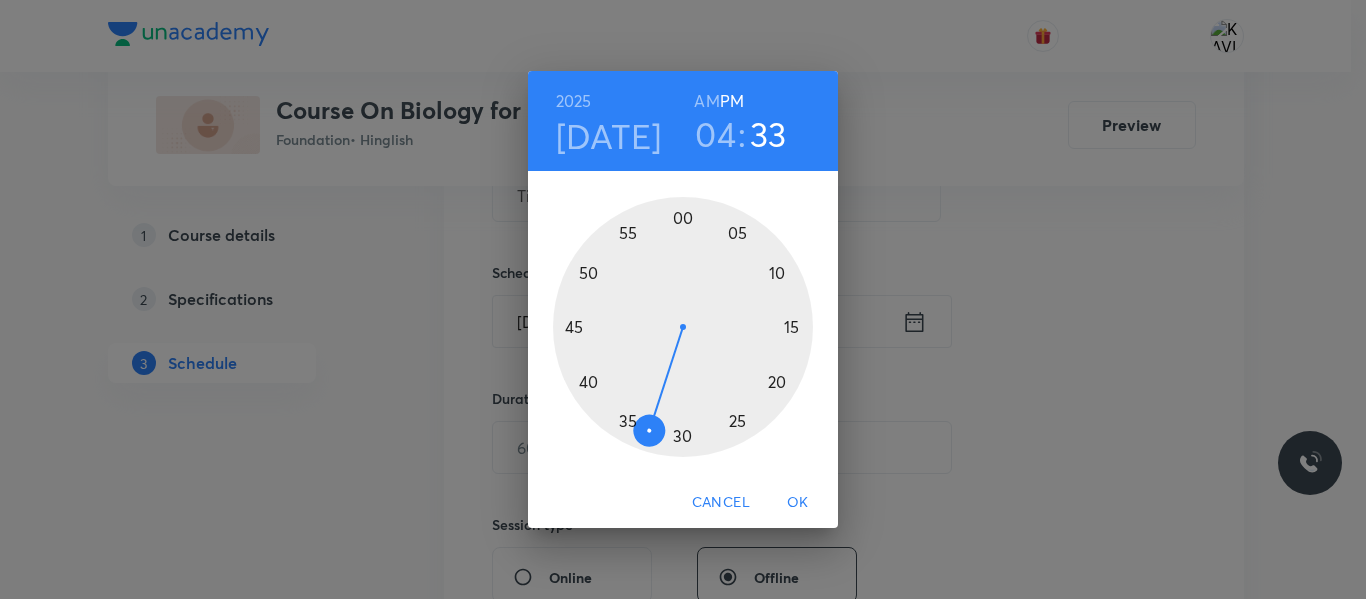 drag, startPoint x: 686, startPoint y: 218, endPoint x: 721, endPoint y: 264, distance: 57.801384 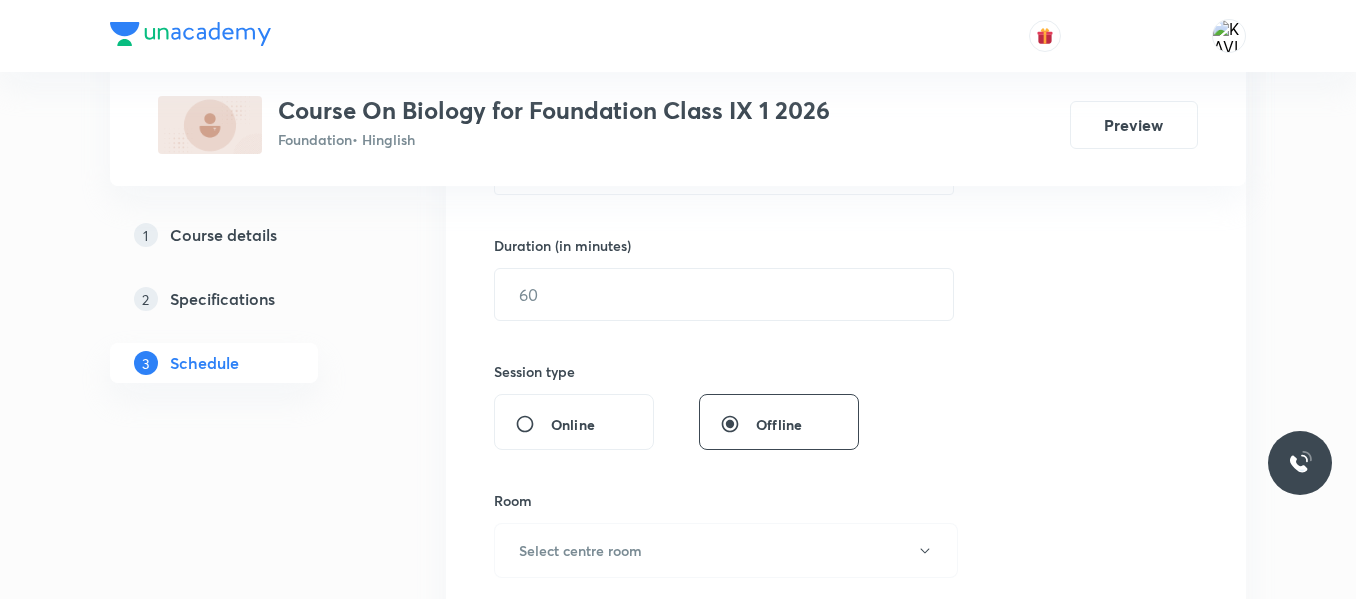 scroll, scrollTop: 631, scrollLeft: 0, axis: vertical 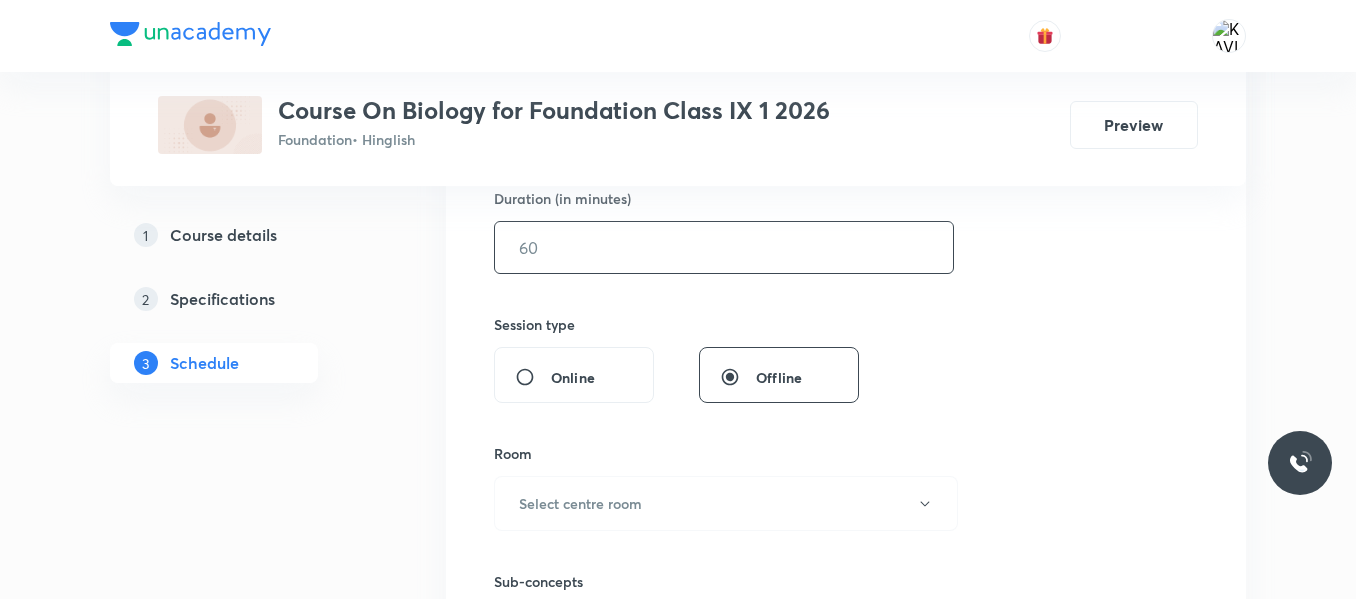 click at bounding box center [724, 247] 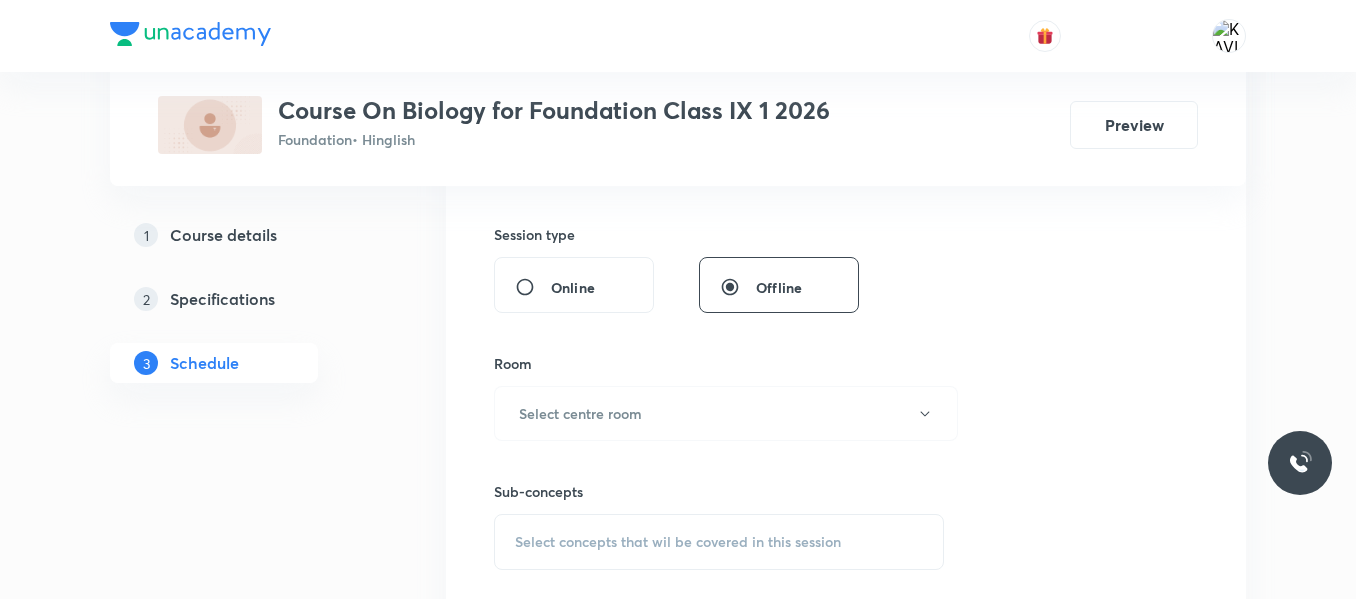 scroll, scrollTop: 831, scrollLeft: 0, axis: vertical 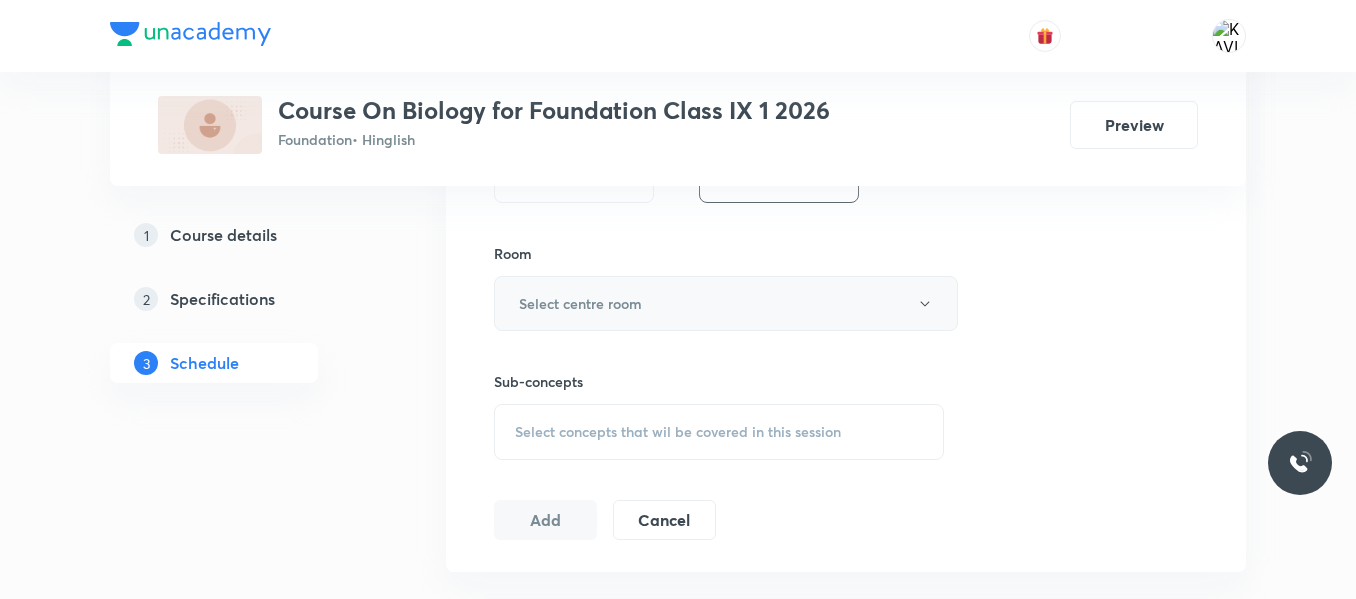 type on "60" 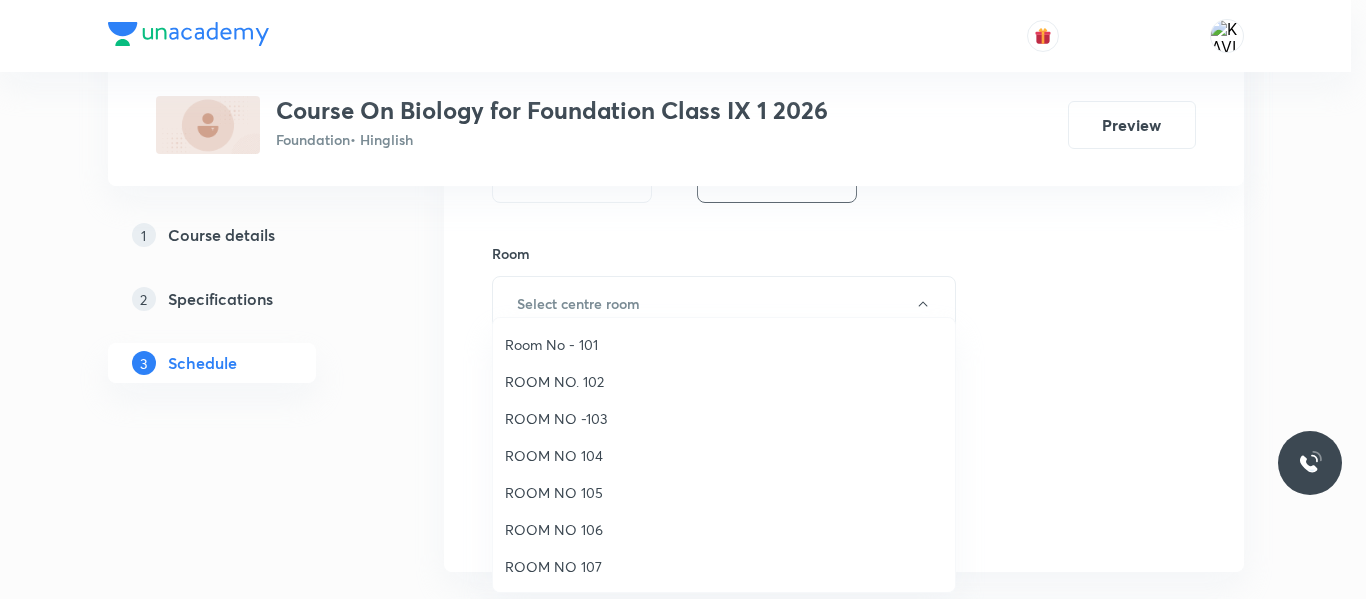 click on "Room No - 101" at bounding box center [724, 344] 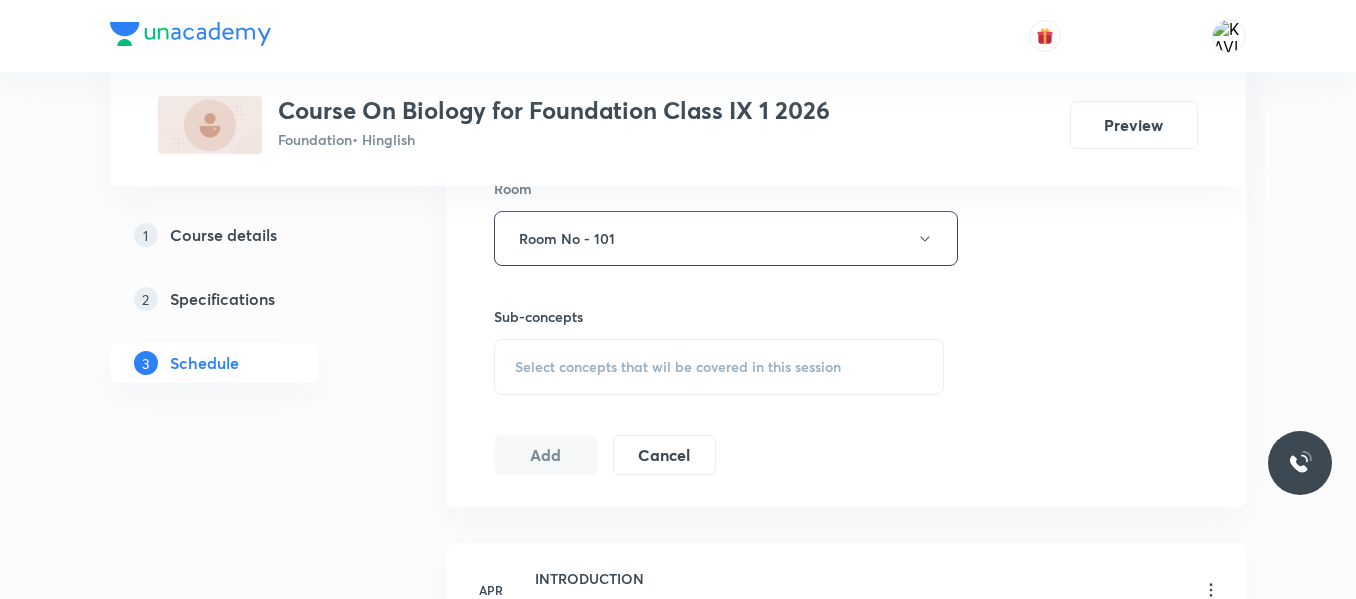 scroll, scrollTop: 931, scrollLeft: 0, axis: vertical 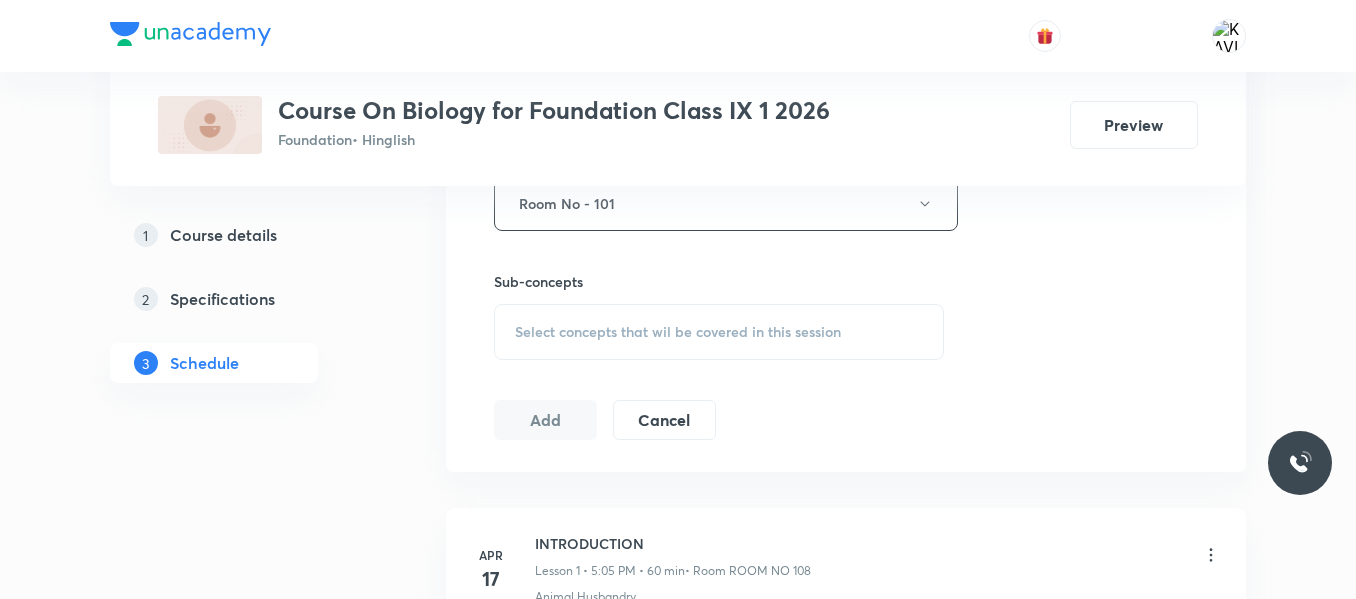 click on "Select concepts that wil be covered in this session" at bounding box center [719, 332] 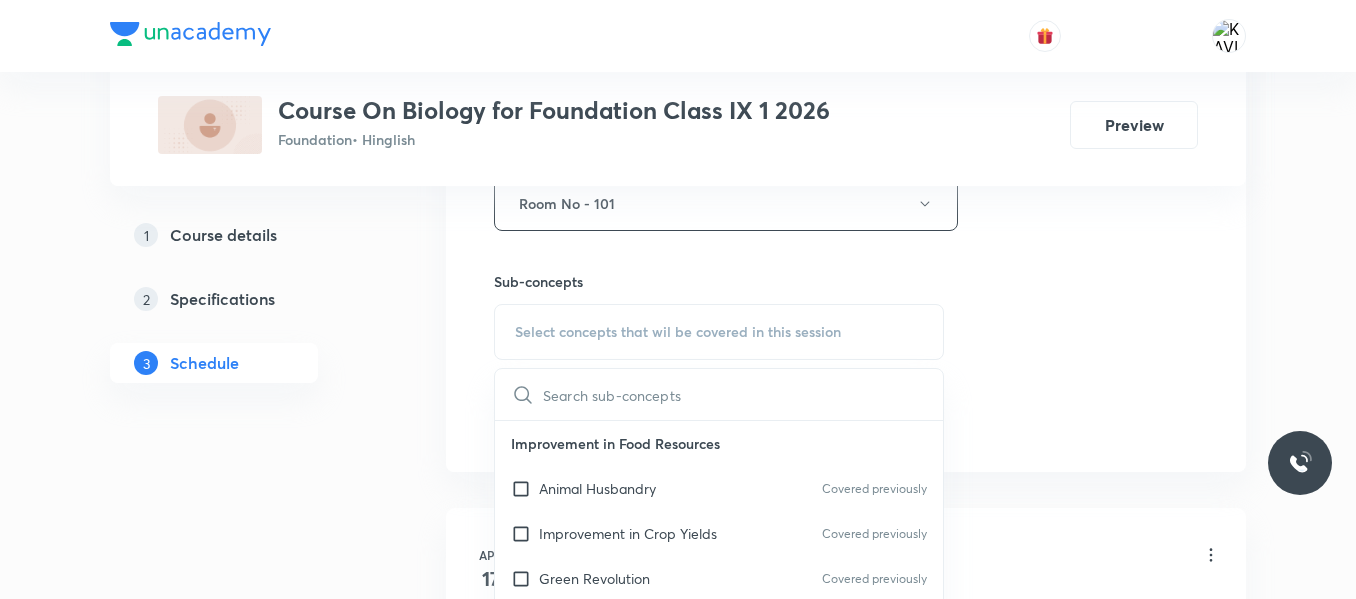 click at bounding box center (743, 394) 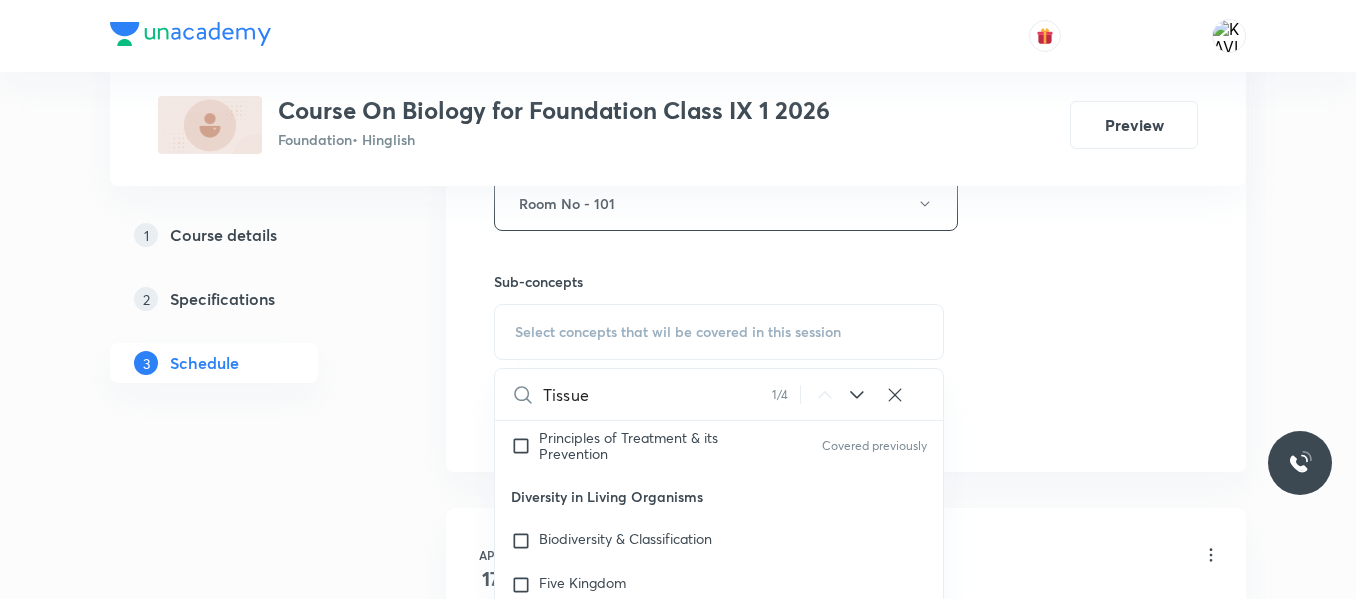scroll, scrollTop: 749, scrollLeft: 0, axis: vertical 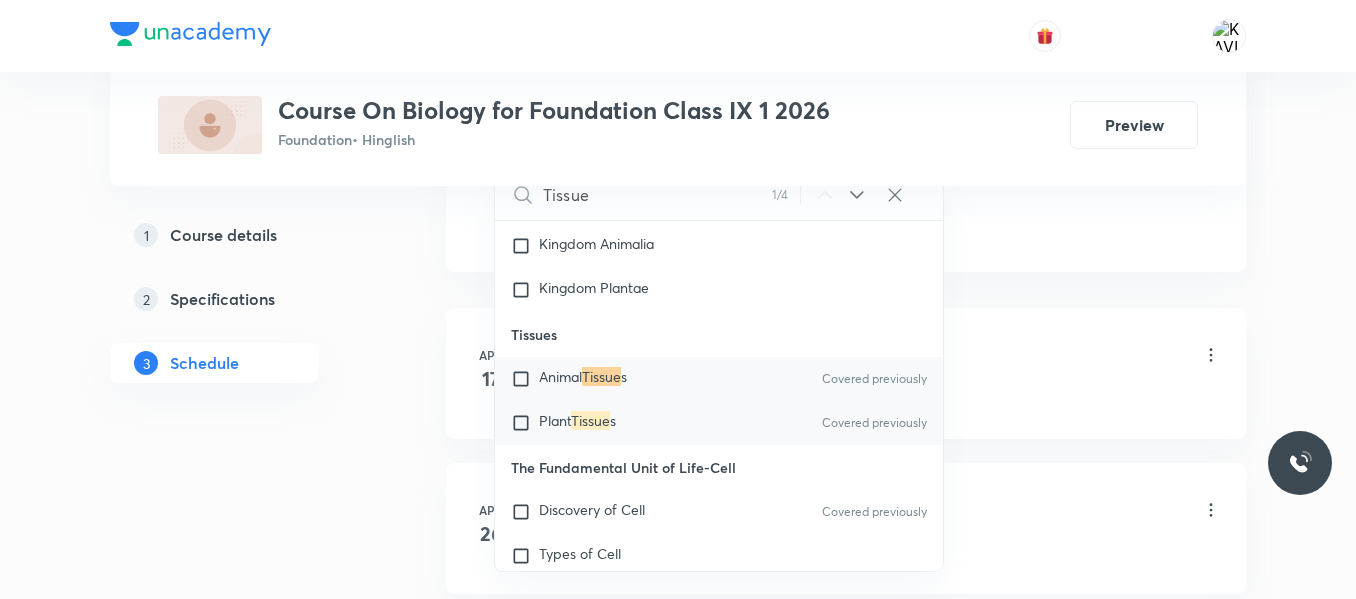 type on "Tissue" 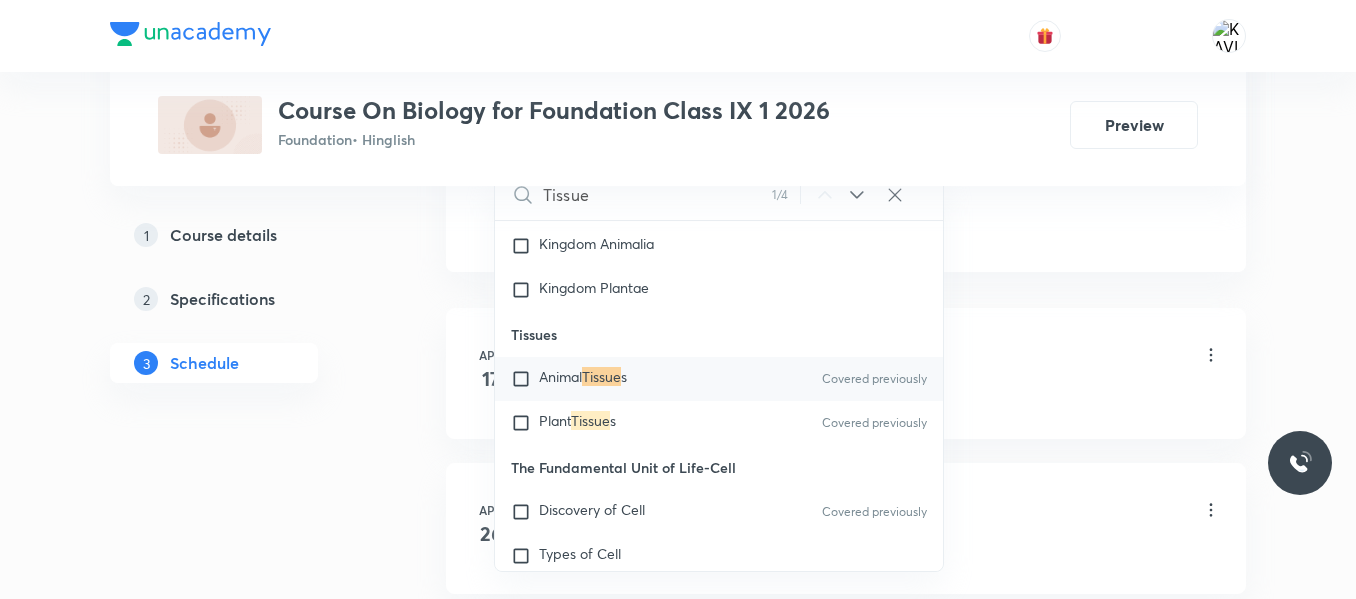 checkbox on "true" 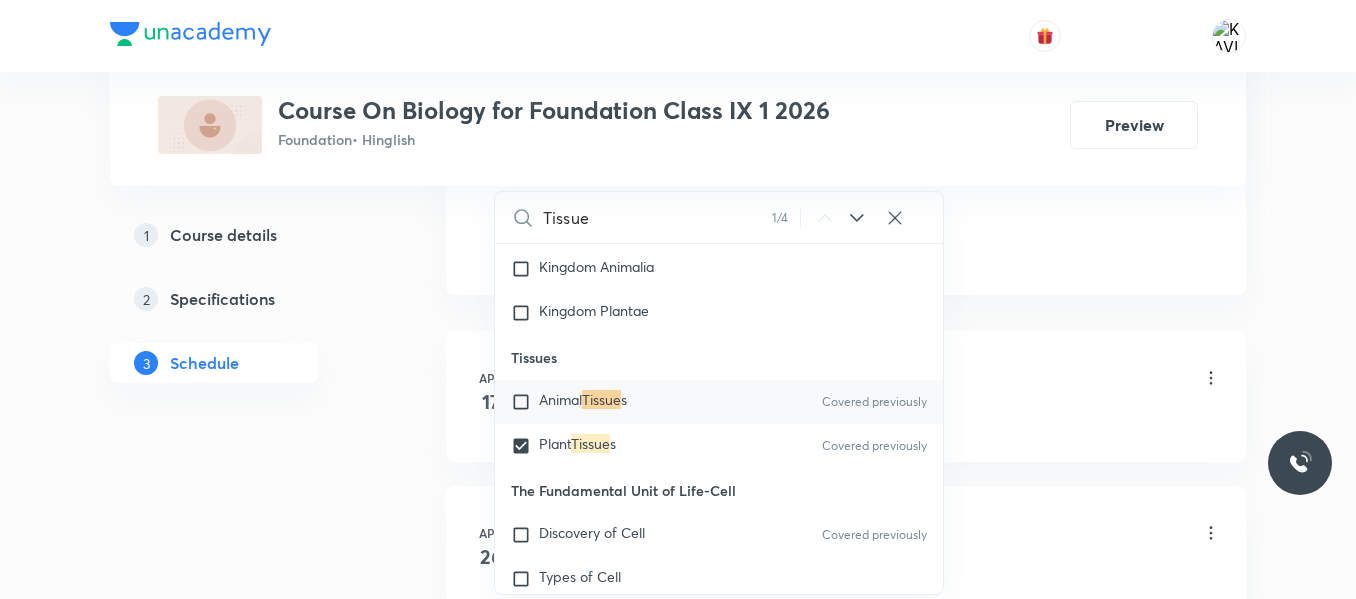 scroll, scrollTop: 931, scrollLeft: 0, axis: vertical 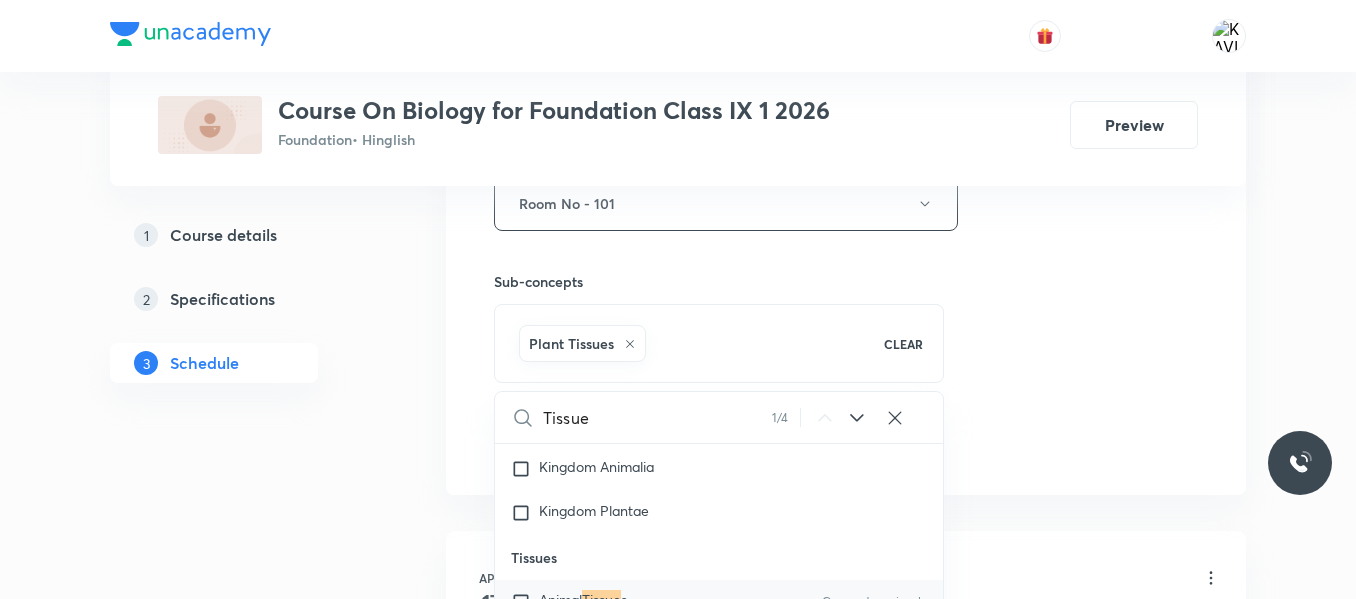 click on "Session  18 Live class Session title 10/99 Tissue -10 ​ Schedule for Jul 10, 2025, 4:00 PM ​ Duration (in minutes) 60 ​   Session type Online Offline Room Room No - 101 Sub-concepts Plant Tissues CLEAR Tissue 1 / 4 ​ Improvement in Food Resources Animal Husbandry Covered previously Improvement in Crop Yields Covered previously Green Revolution Covered previously Natural Resources Exhaustible Resources Inexhaustible Resources Biogeochemical Cycles Greenhouse Effect Why do we Fall ill Health & Its Failure Causes of Diseases Covered previously Types of Diseases Acquired Diseases Covered previously Spread of Infectious Diseases Principles of Treatment & its Prevention Covered previously Diversity in Living Organisms Biodiversity & Classification Five Kingdom Kingdom Animalia Kingdom Plantae Tissues Animal  Tissue s Covered previously Plant  Tissue s Covered previously The Fundamental Unit of Life-Cell Discovery of Cell Covered previously Types of Cell Structure of Cell Cell Organelles Covered previously s" at bounding box center [846, -18] 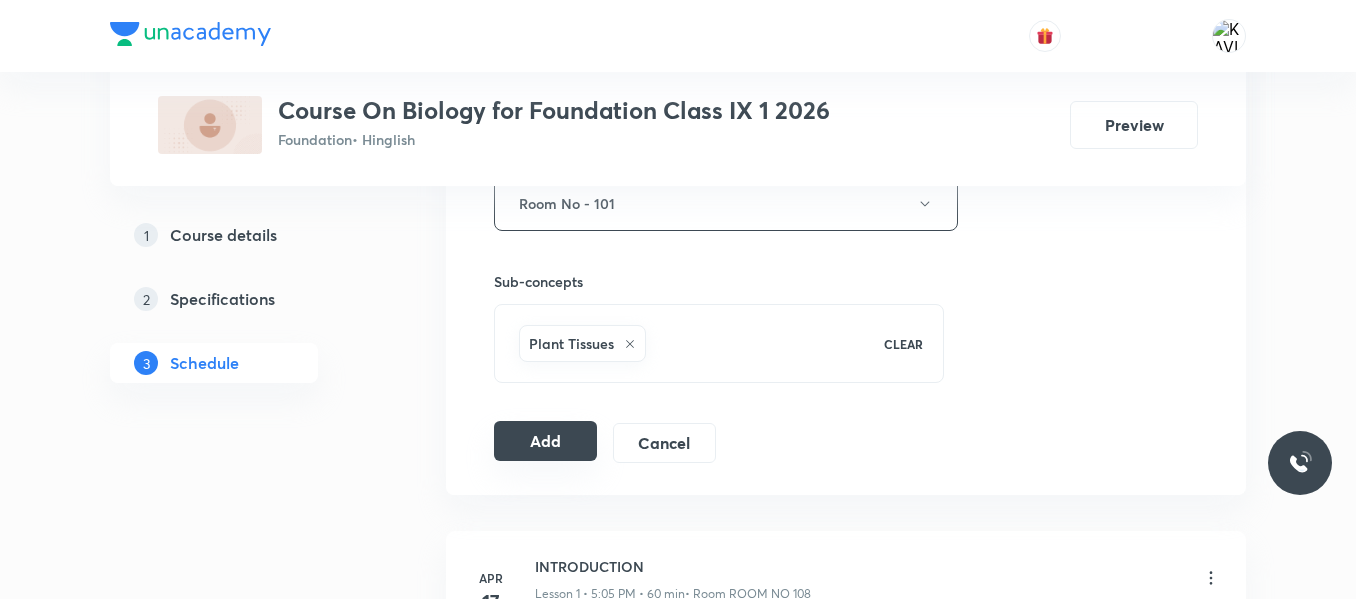click on "Add" at bounding box center [545, 441] 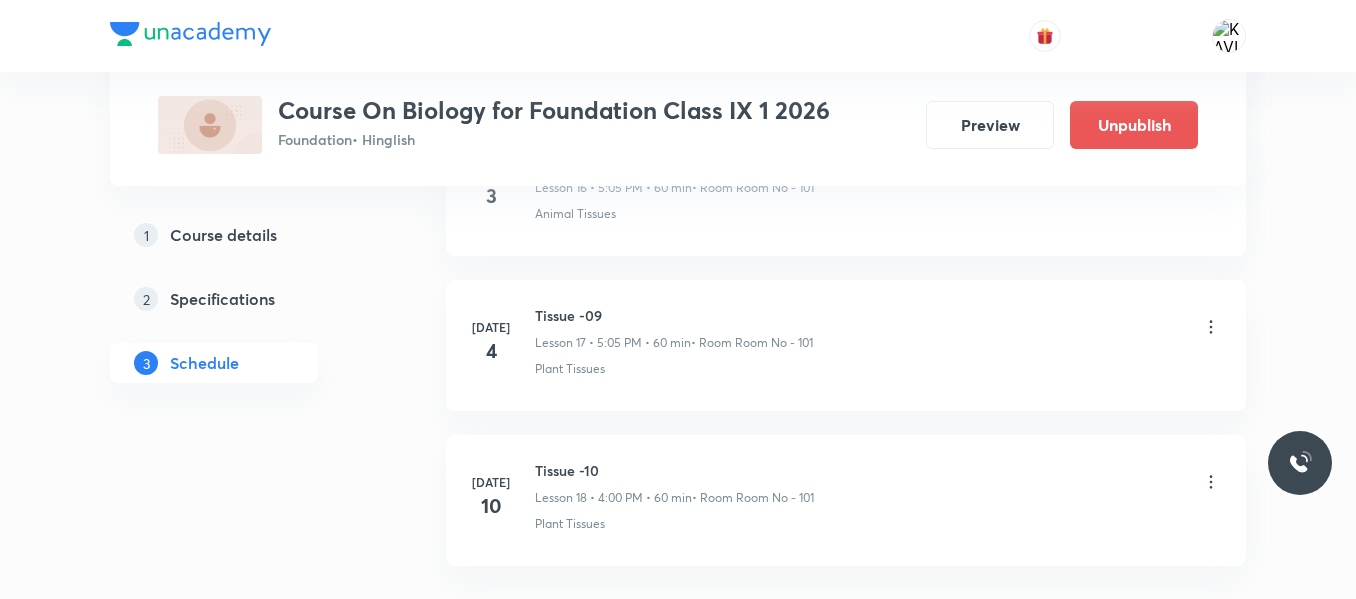 scroll, scrollTop: 2875, scrollLeft: 0, axis: vertical 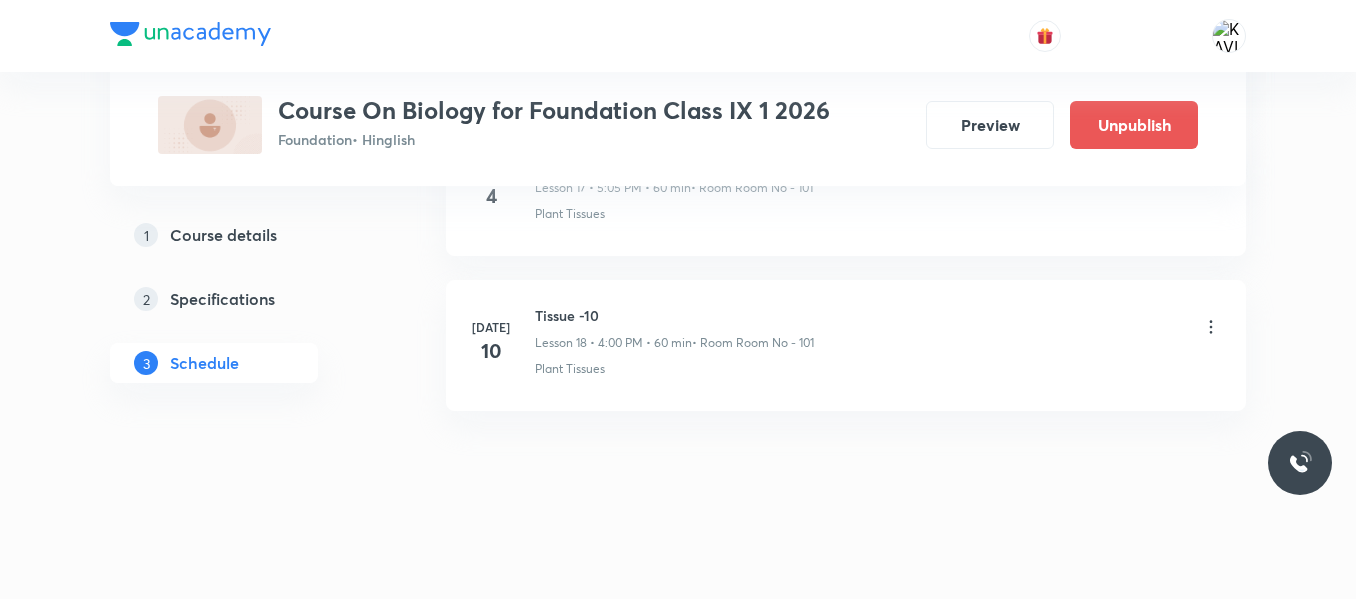 click on "Tissue -10 Lesson 18 • 4:00 PM • 60 min  • Room Room No - 101" at bounding box center (674, 328) 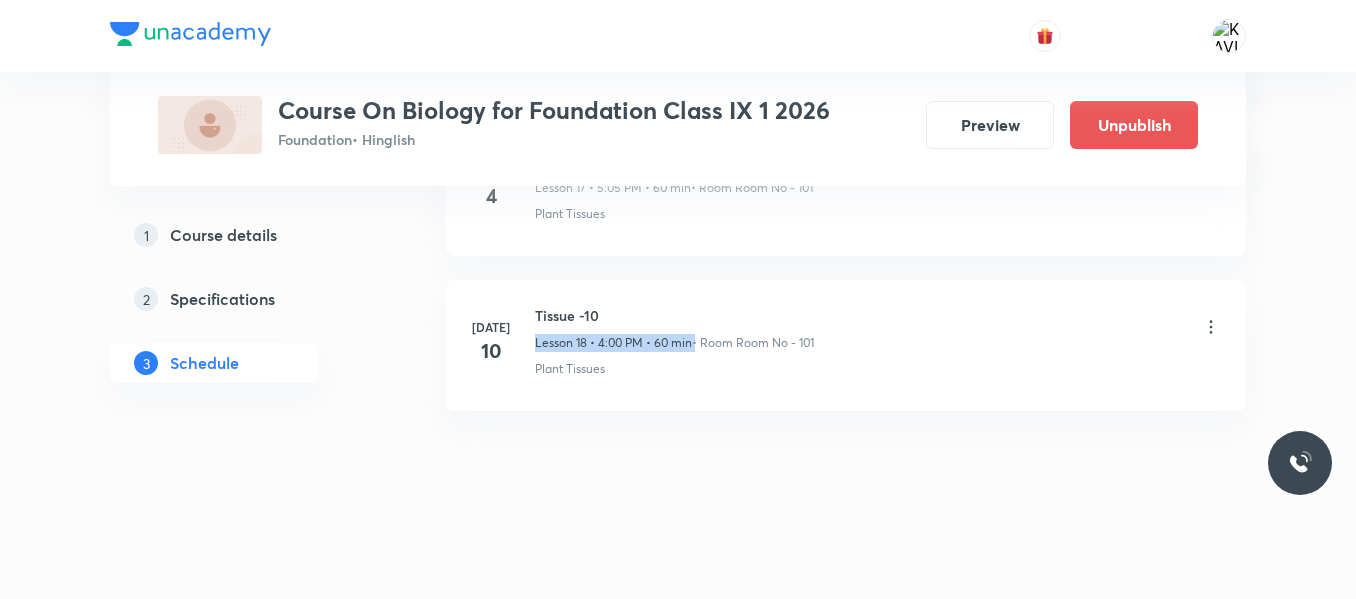 click on "Tissue -10 Lesson 18 • 4:00 PM • 60 min  • Room Room No - 101" at bounding box center [674, 328] 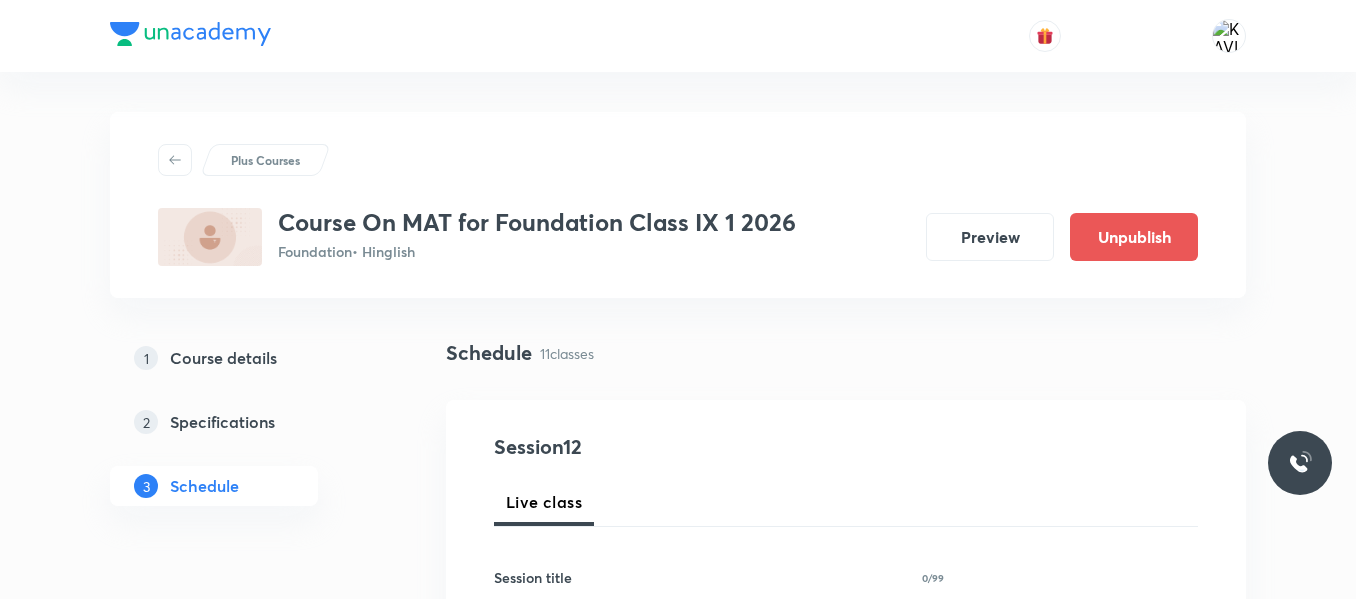 scroll, scrollTop: 2577, scrollLeft: 0, axis: vertical 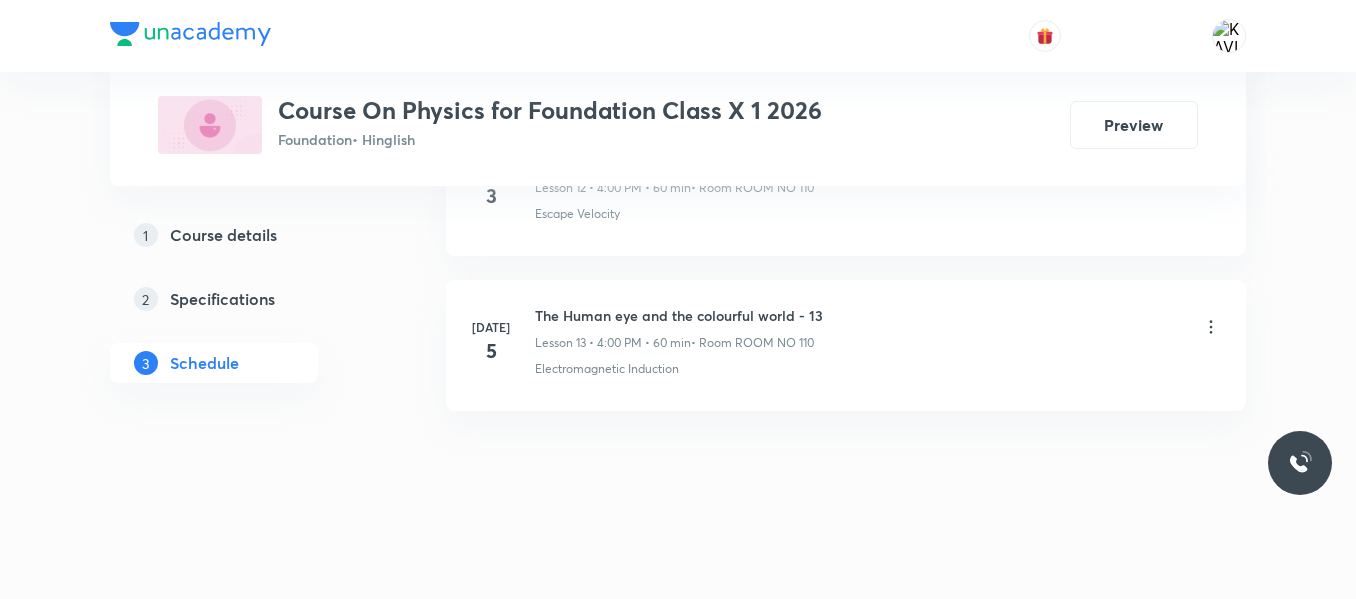 click on "The Human eye and the colourful world - 13" at bounding box center [679, 315] 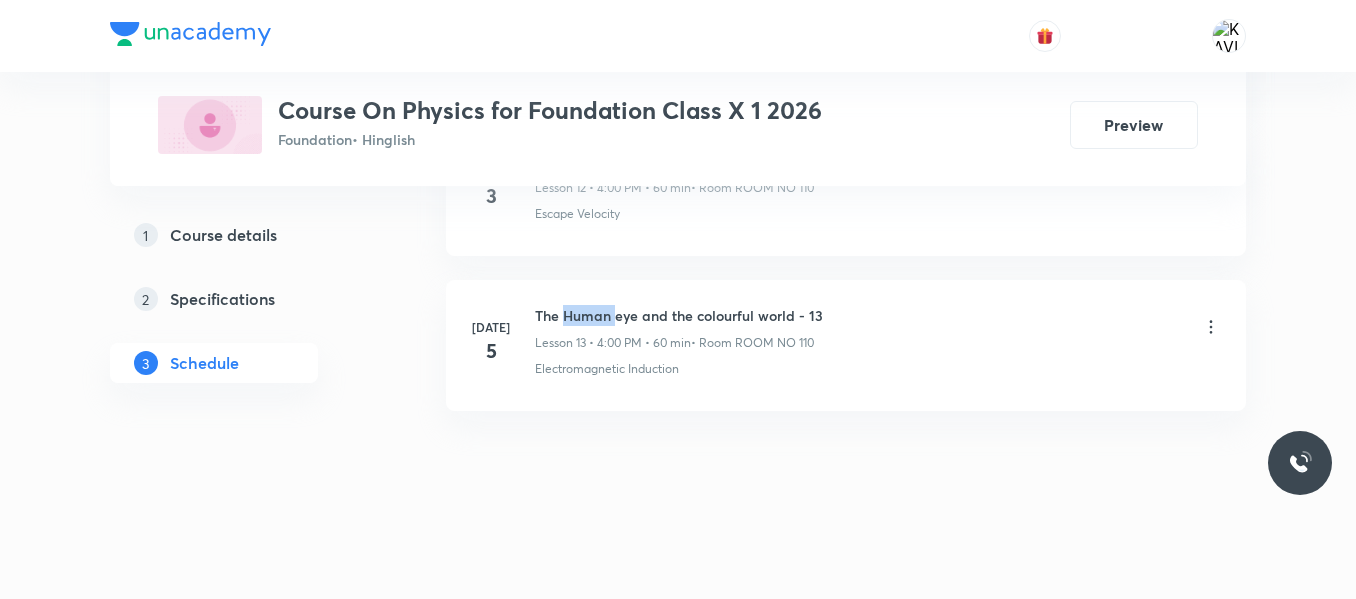 click on "The Human eye and the colourful world - 13" at bounding box center [679, 315] 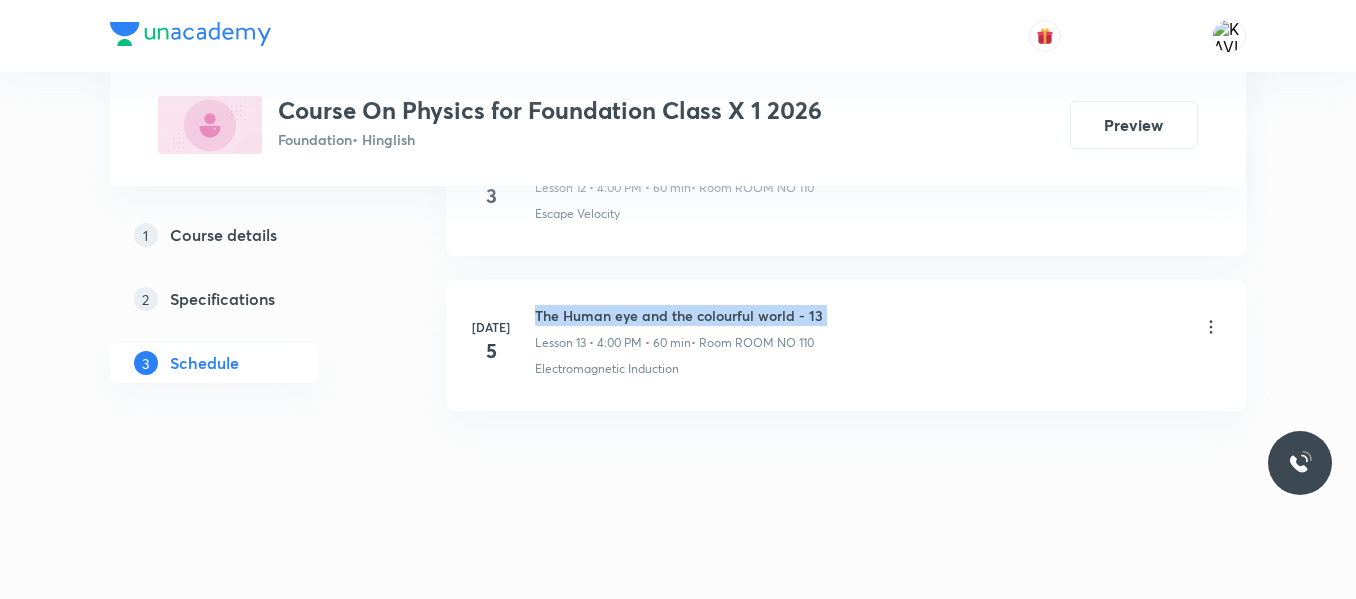 click on "The Human eye and the colourful world - 13" at bounding box center (679, 315) 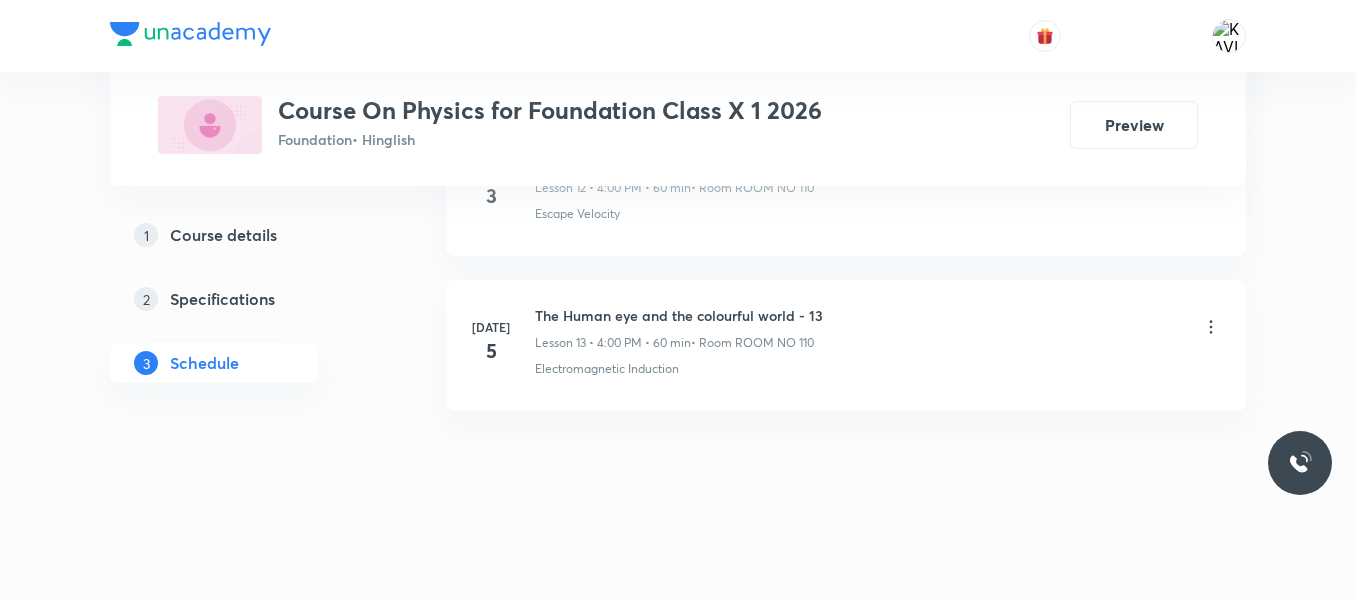 click on "The Human eye and the colourful world - 13" at bounding box center (679, 315) 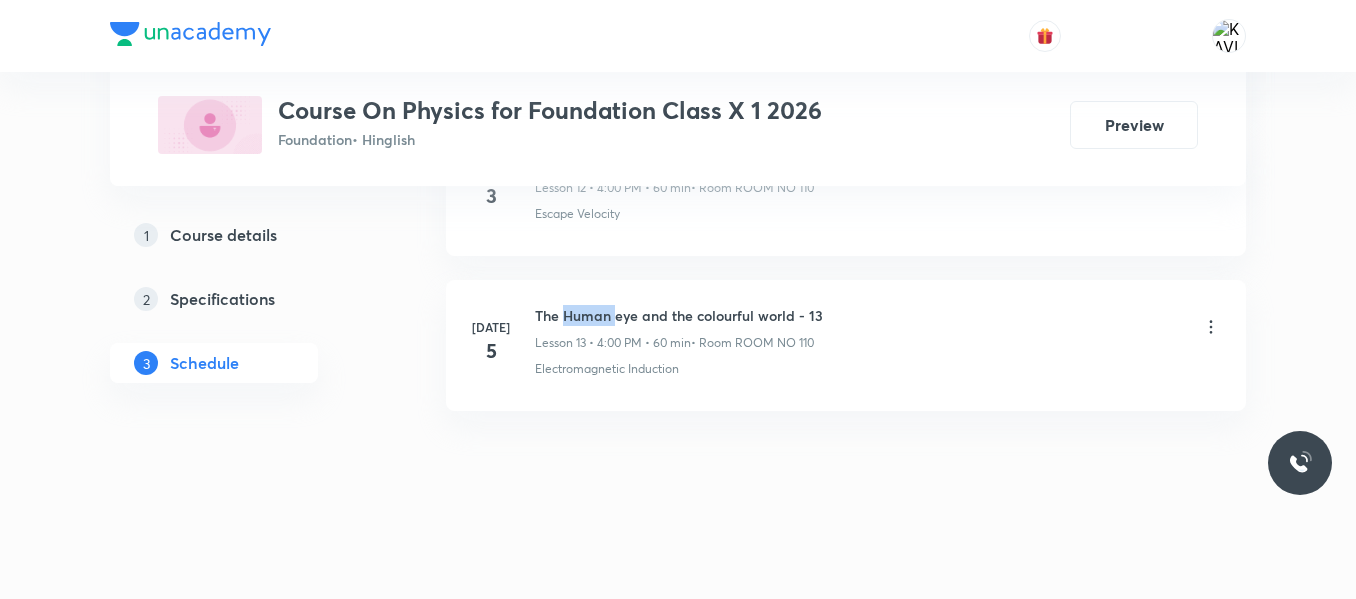 click on "The Human eye and the colourful world - 13" at bounding box center (679, 315) 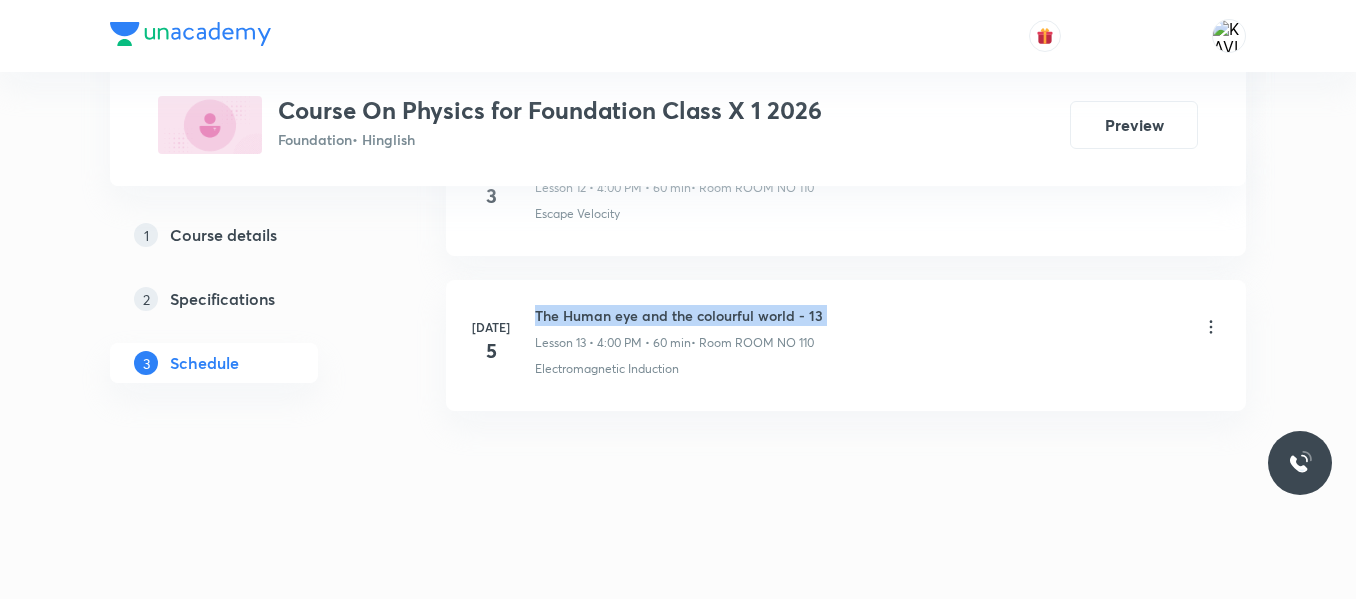 click on "The Human eye and the colourful world - 13" at bounding box center [679, 315] 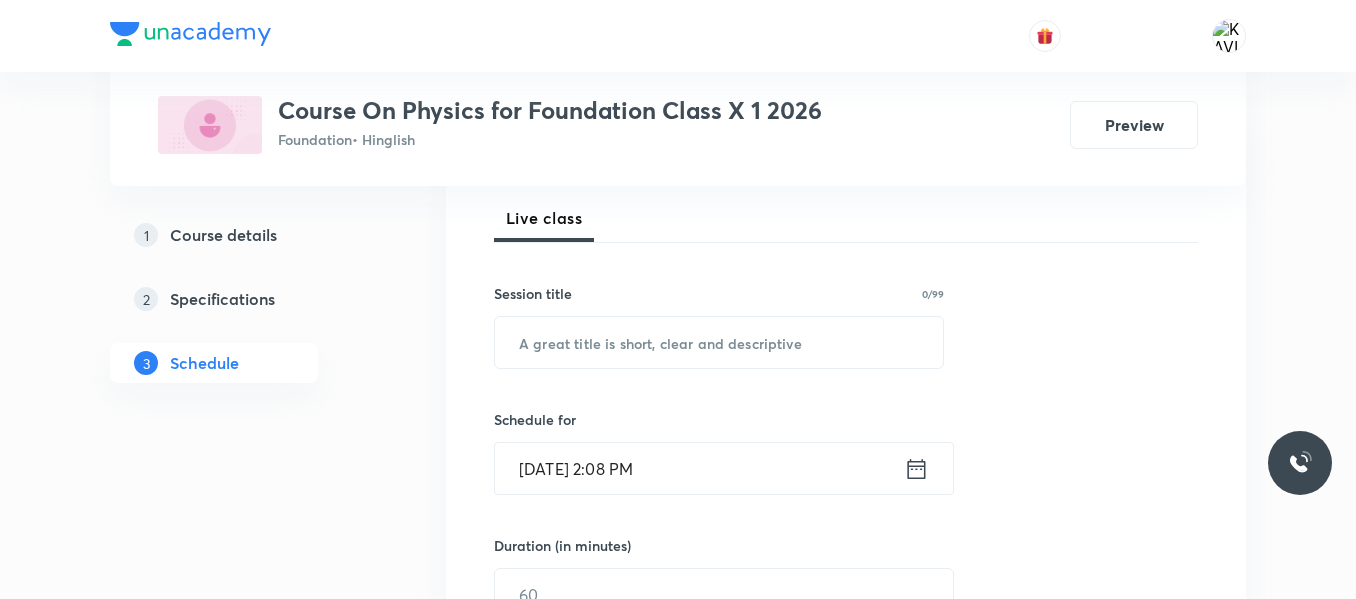 scroll, scrollTop: 301, scrollLeft: 0, axis: vertical 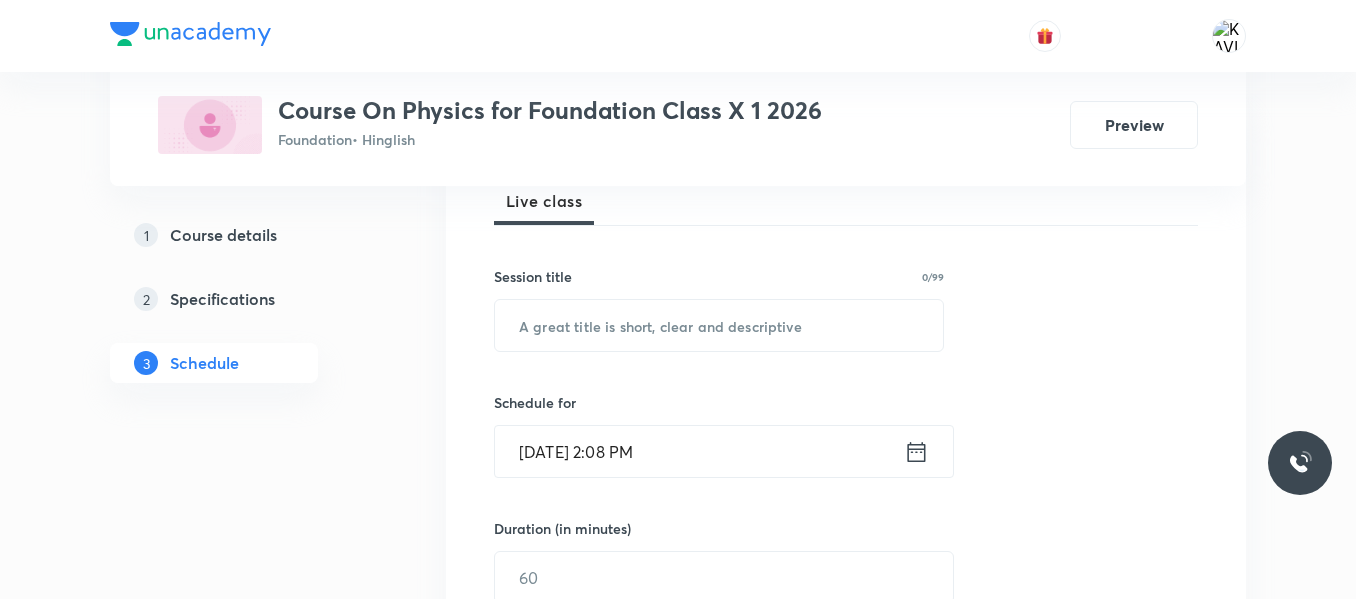 click on "Session  14 Live class Session title 0/99 ​ Schedule for [DATE] 2:08 PM ​ Duration (in minutes) ​   Session type Online Offline Room Select centre room Sub-concepts Select concepts that wil be covered in this session Add Cancel" at bounding box center [846, 600] 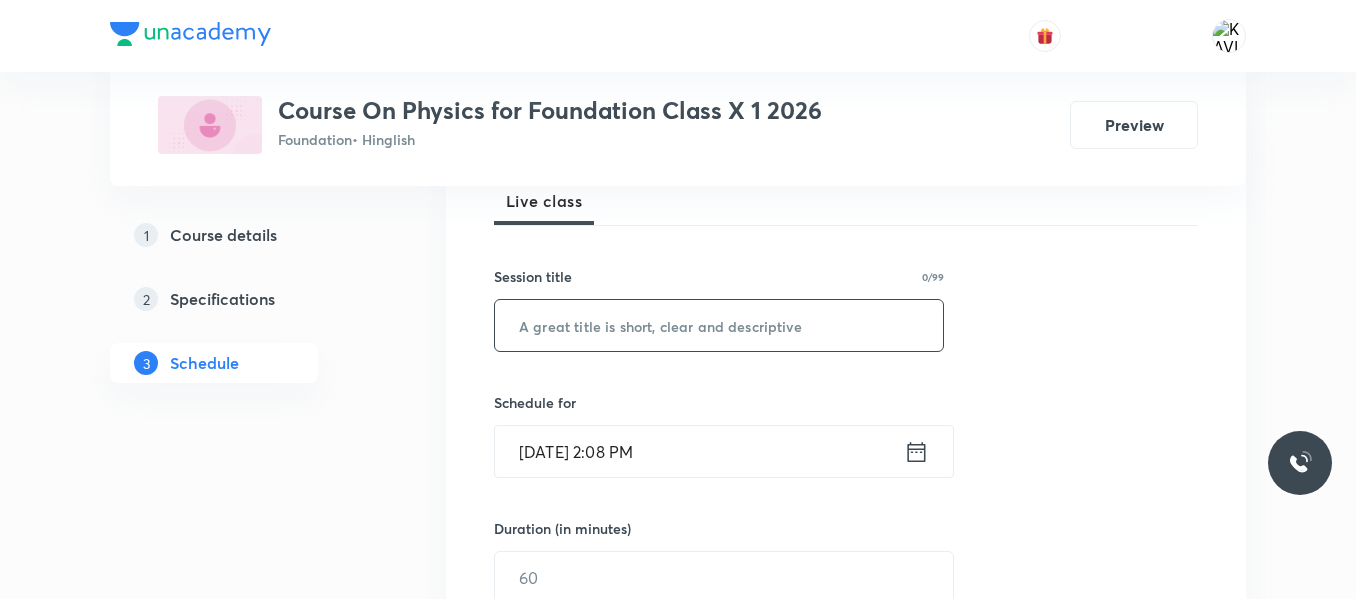 click at bounding box center [719, 325] 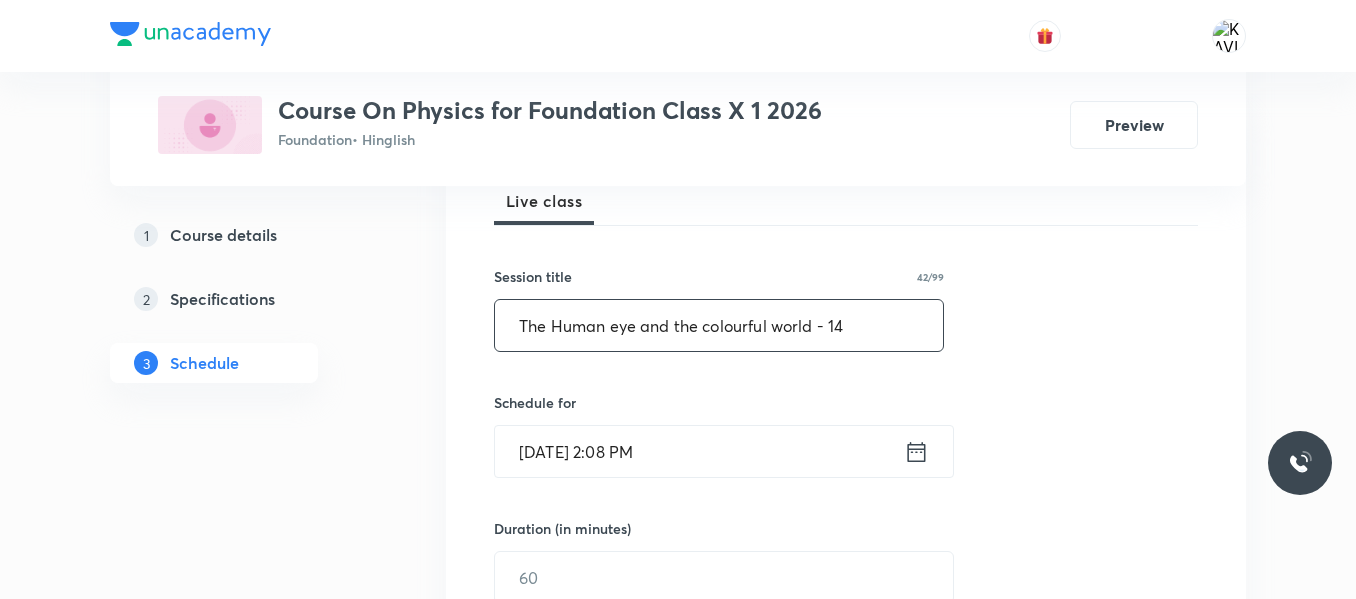 type on "The Human eye and the colourful world - 14" 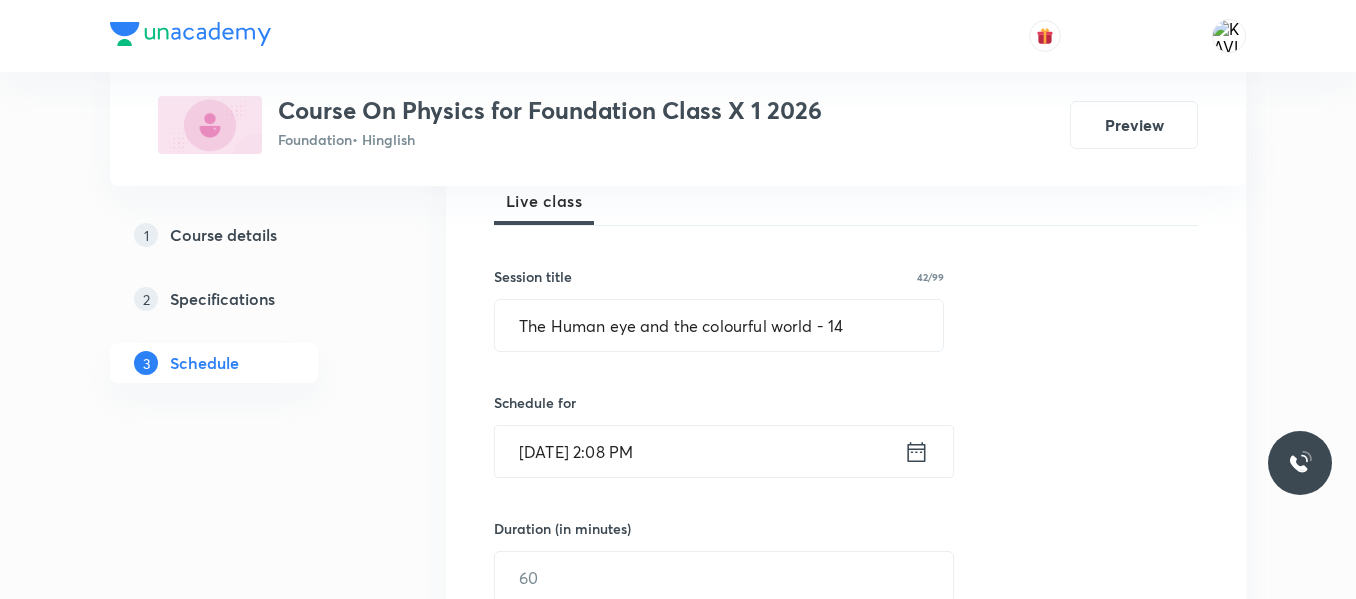 click on "Jul 10, 2025, 2:08 PM ​" at bounding box center [724, 451] 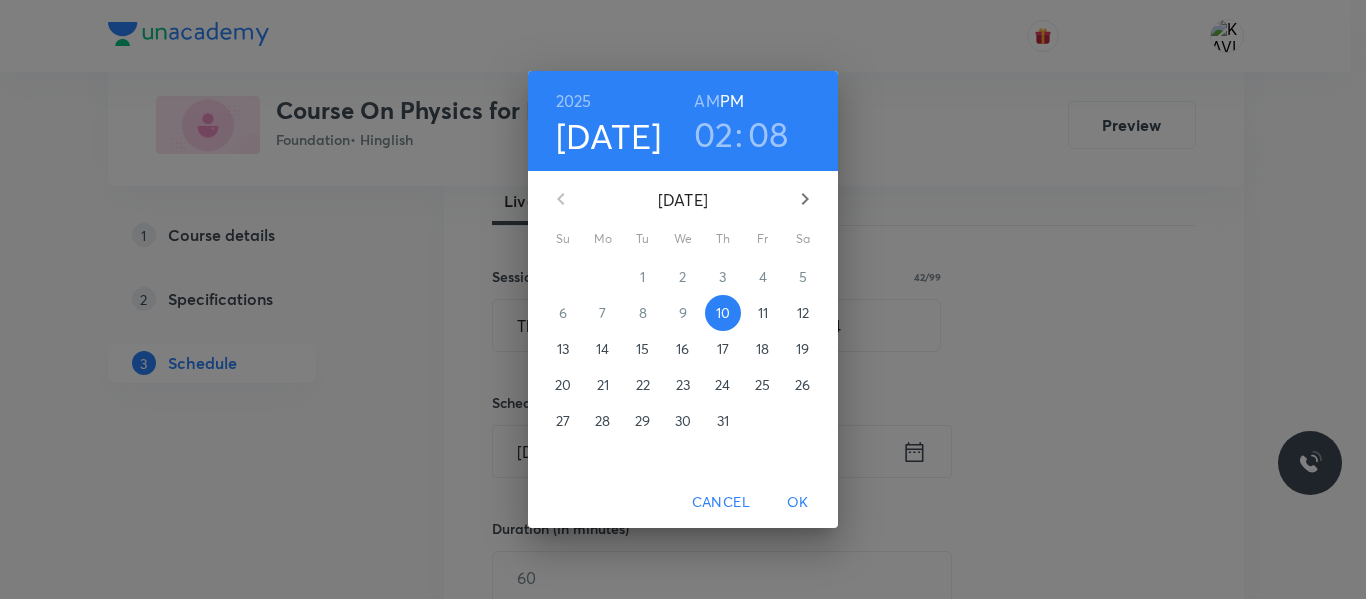 click on "02" at bounding box center (714, 134) 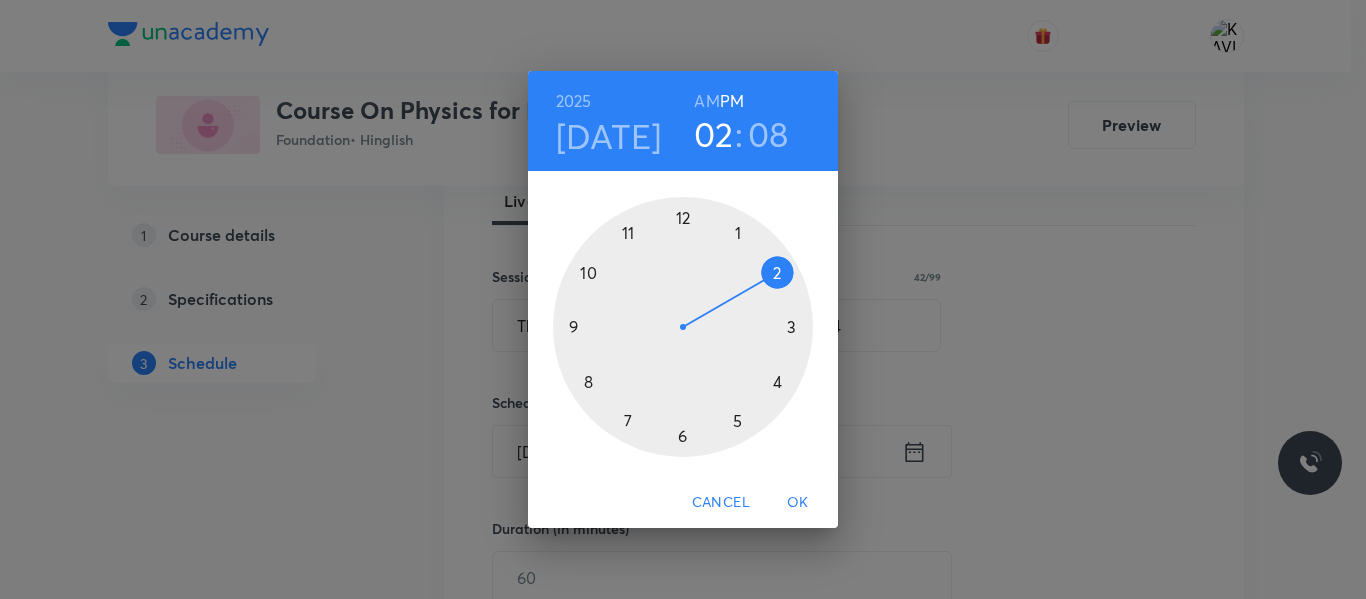 click at bounding box center (683, 327) 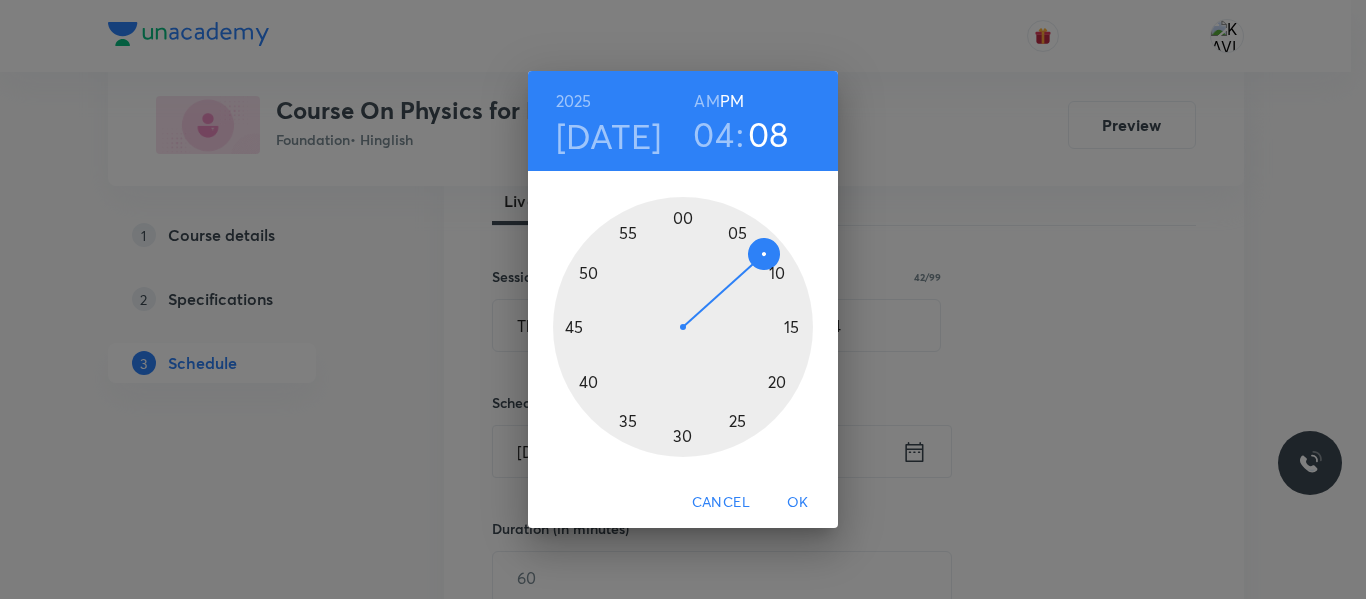click at bounding box center (683, 327) 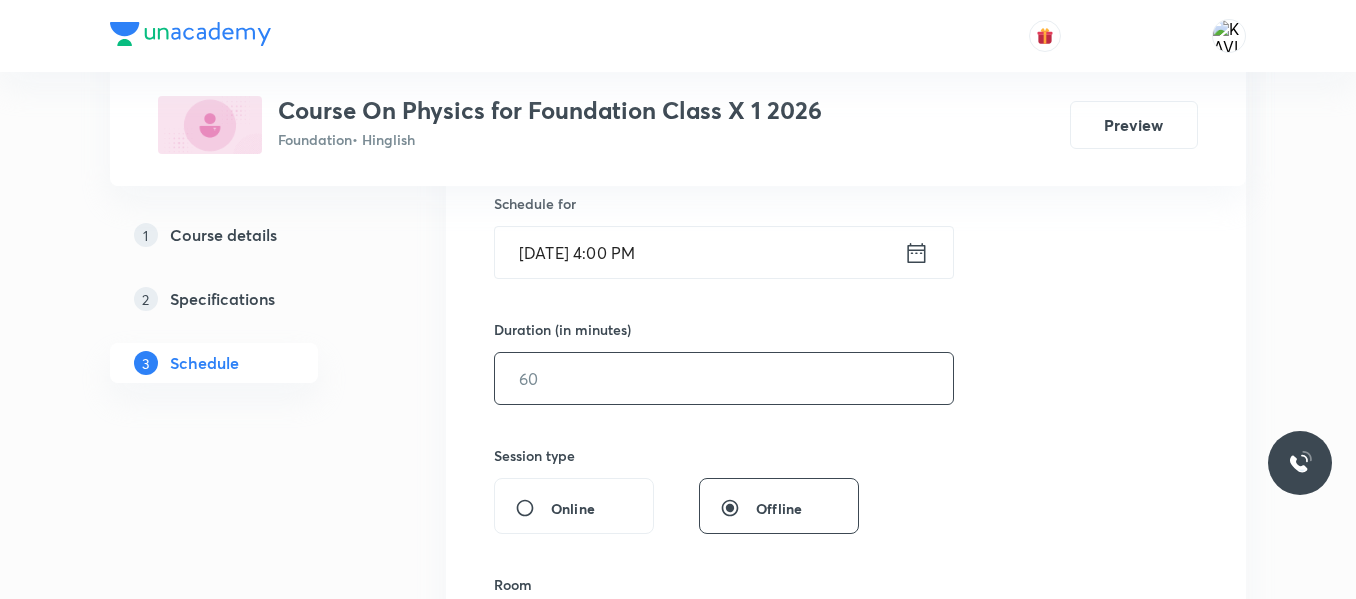 scroll, scrollTop: 501, scrollLeft: 0, axis: vertical 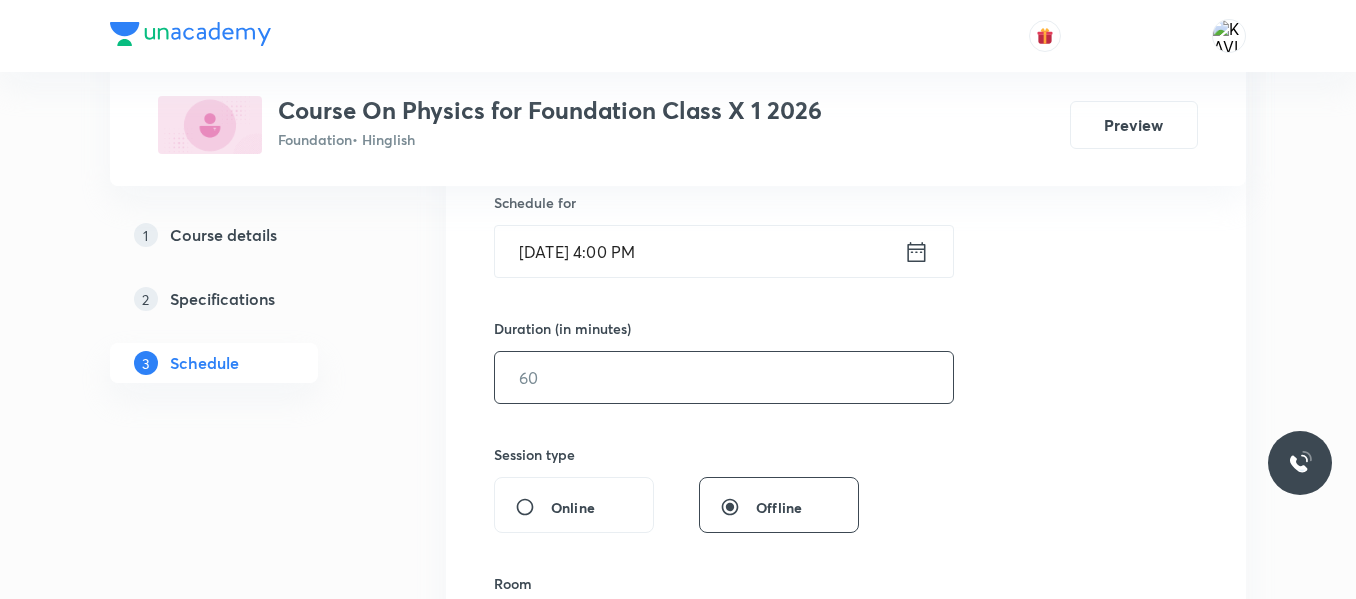 click at bounding box center [724, 377] 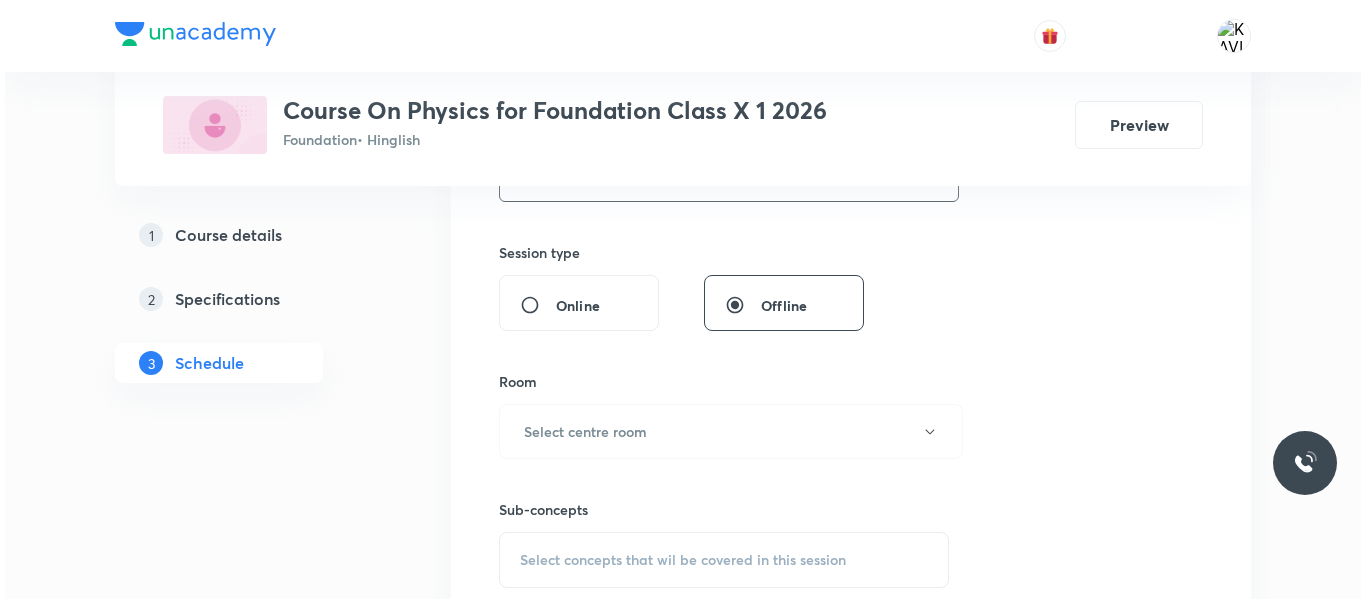 scroll, scrollTop: 801, scrollLeft: 0, axis: vertical 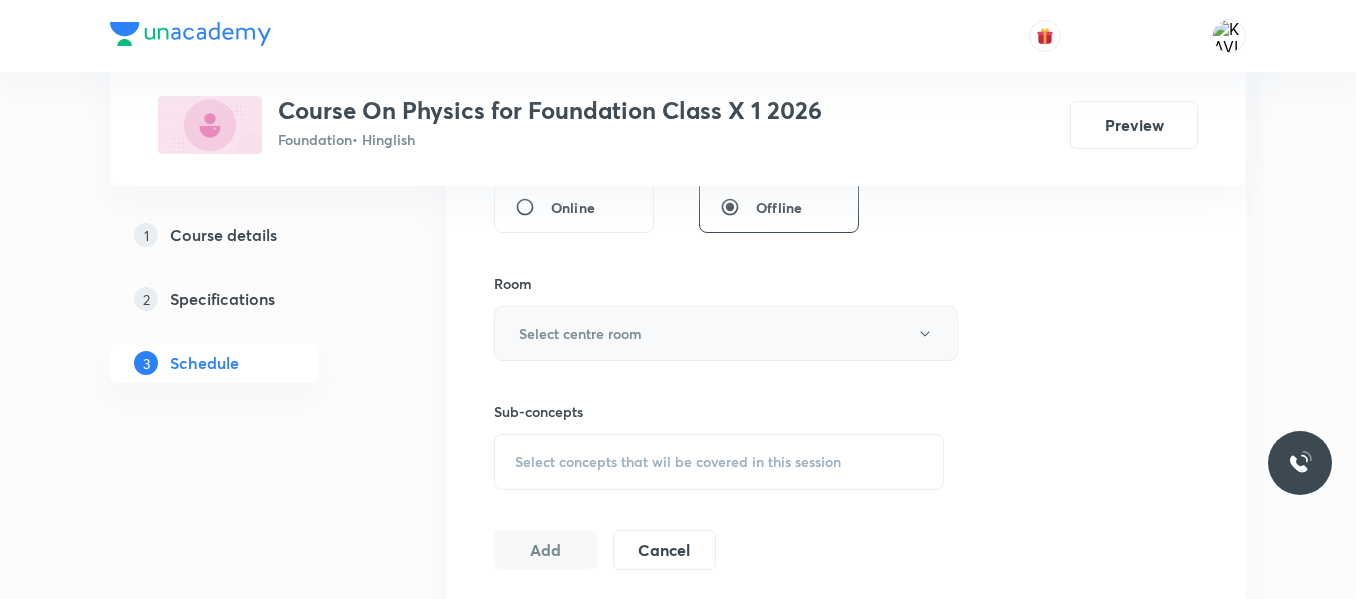 type on "60" 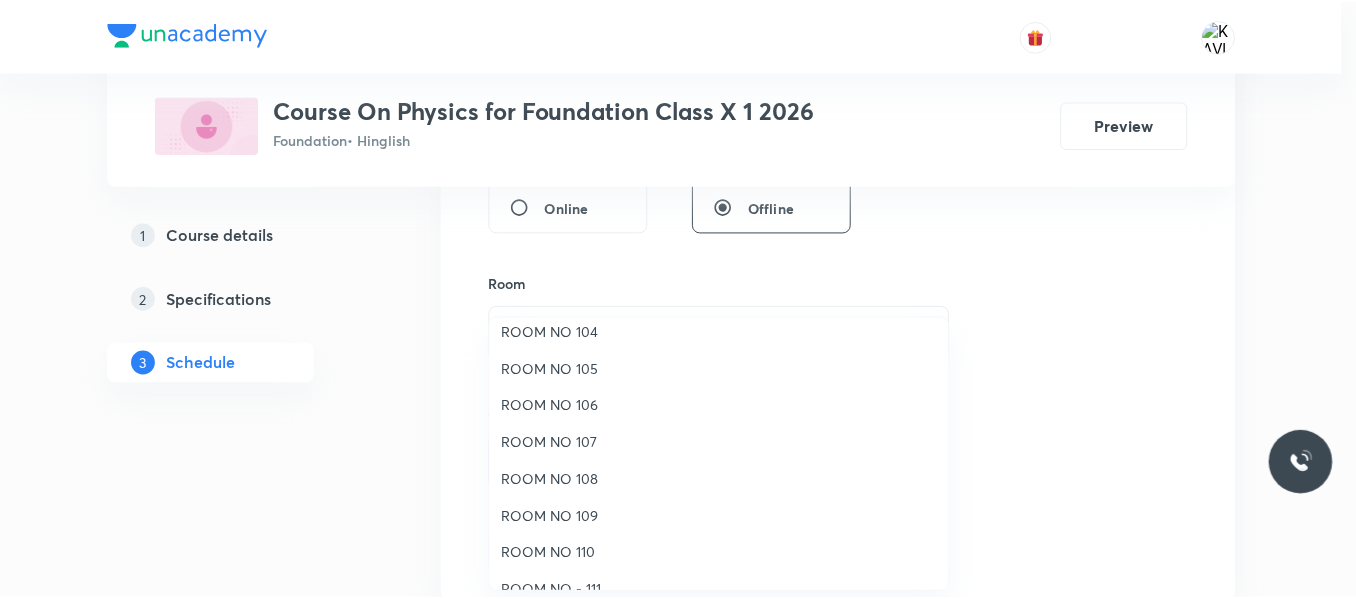 scroll, scrollTop: 223, scrollLeft: 0, axis: vertical 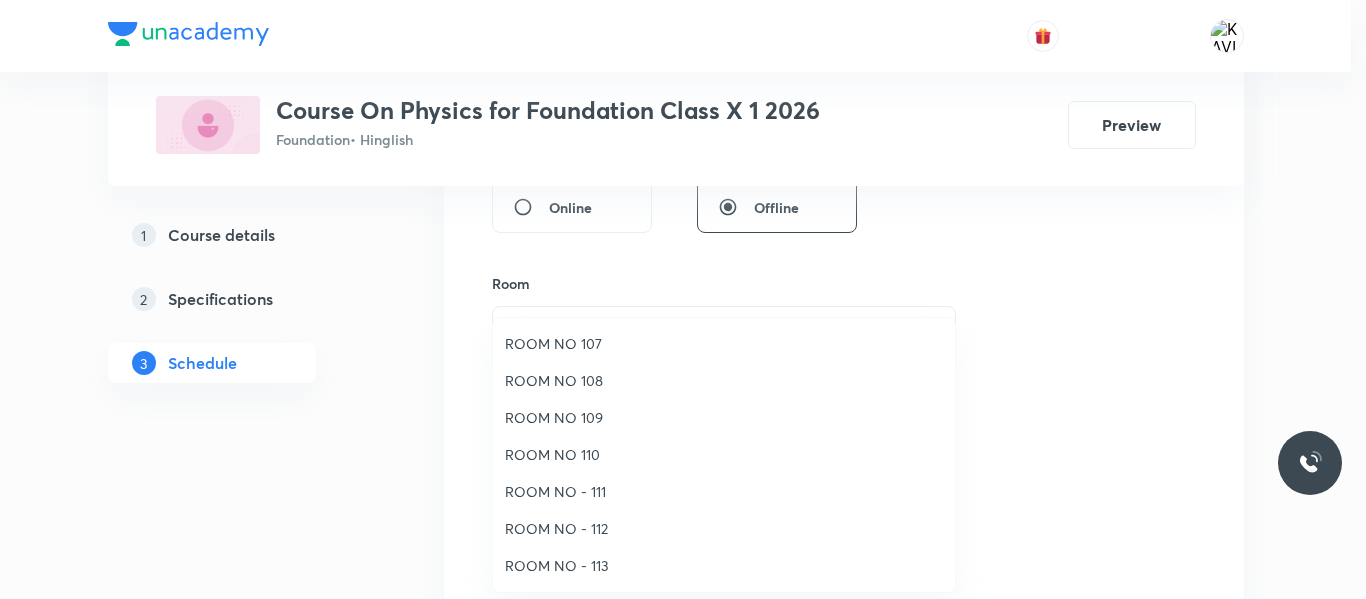 click on "ROOM NO 110" at bounding box center (724, 454) 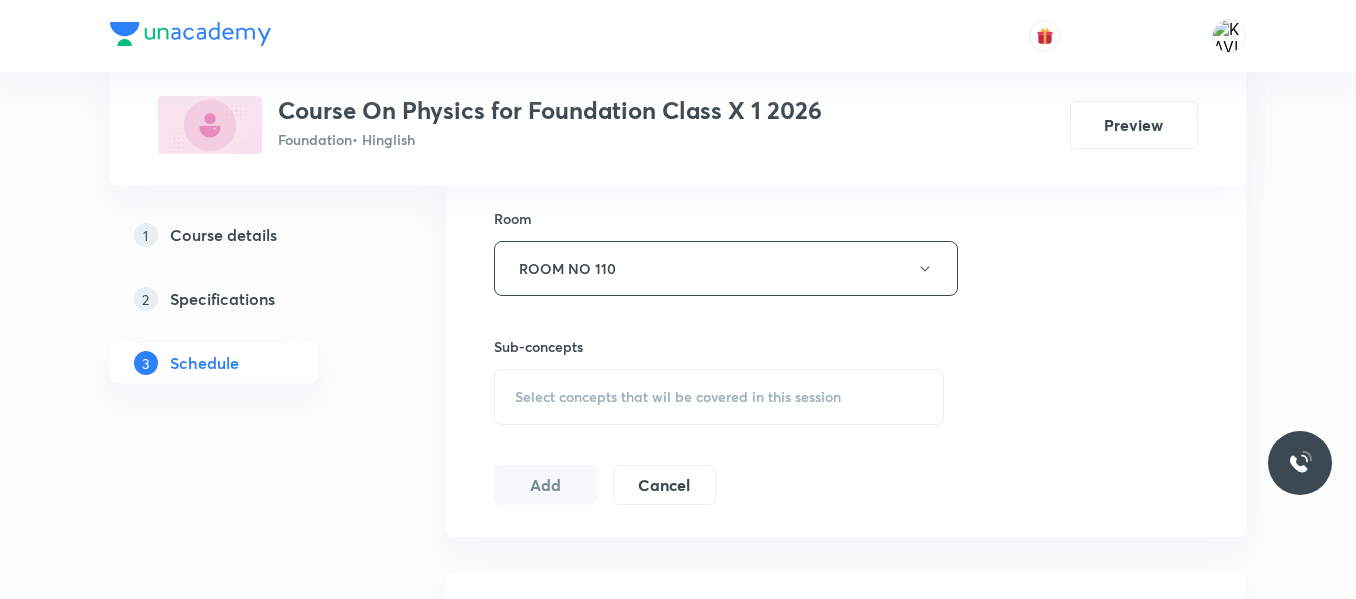 scroll, scrollTop: 901, scrollLeft: 0, axis: vertical 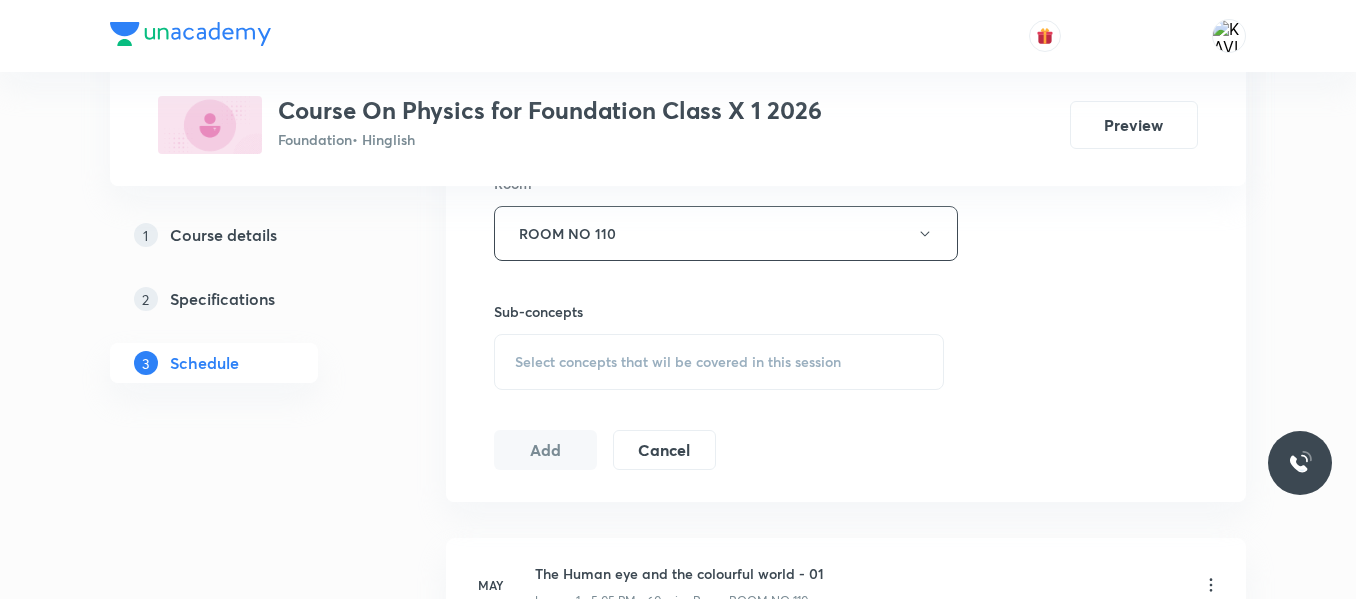 click on "Select concepts that wil be covered in this session" at bounding box center [719, 362] 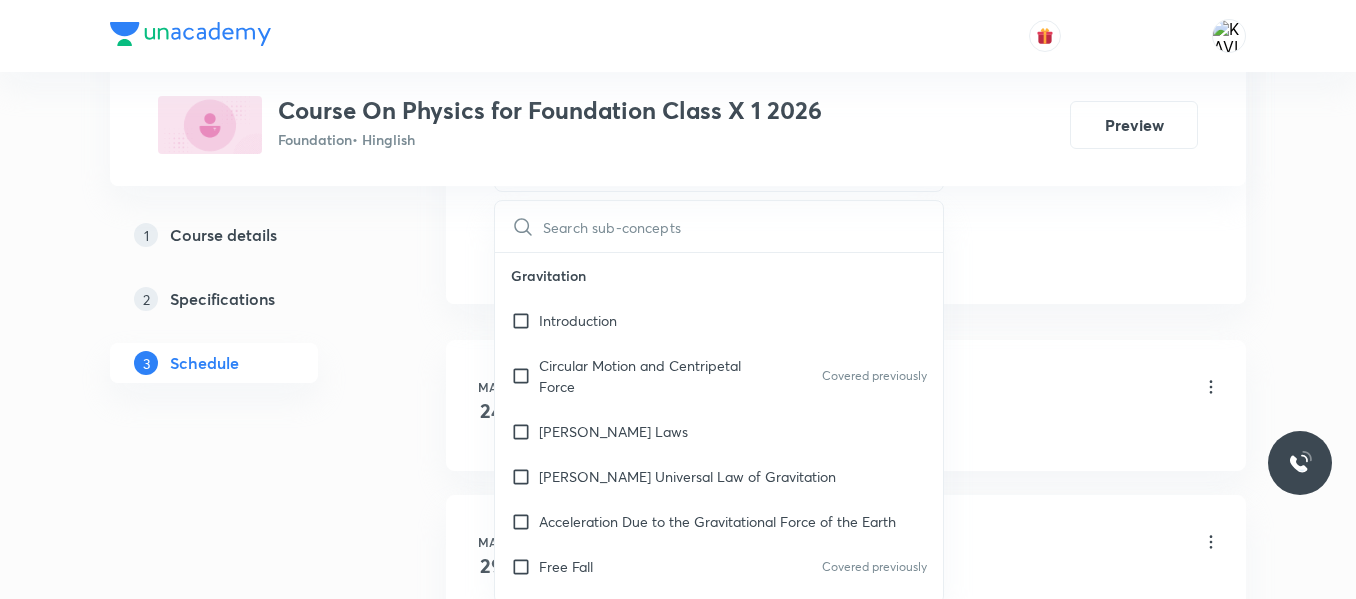scroll, scrollTop: 1101, scrollLeft: 0, axis: vertical 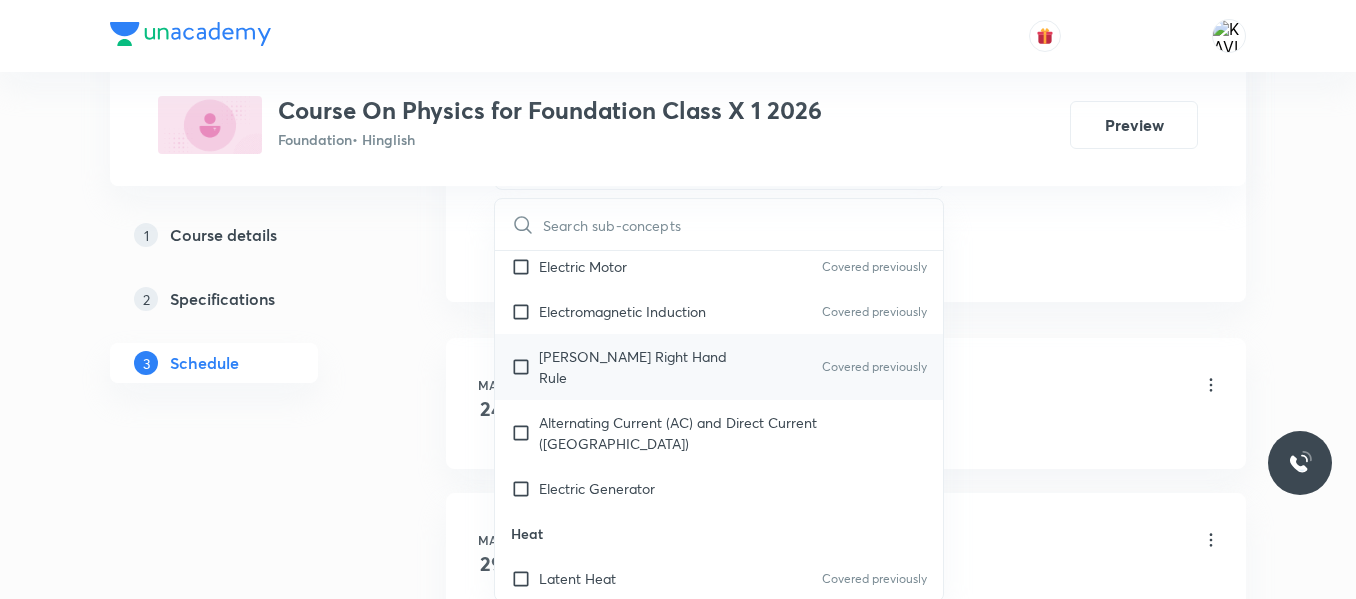 drag, startPoint x: 698, startPoint y: 378, endPoint x: 762, endPoint y: 366, distance: 65.11528 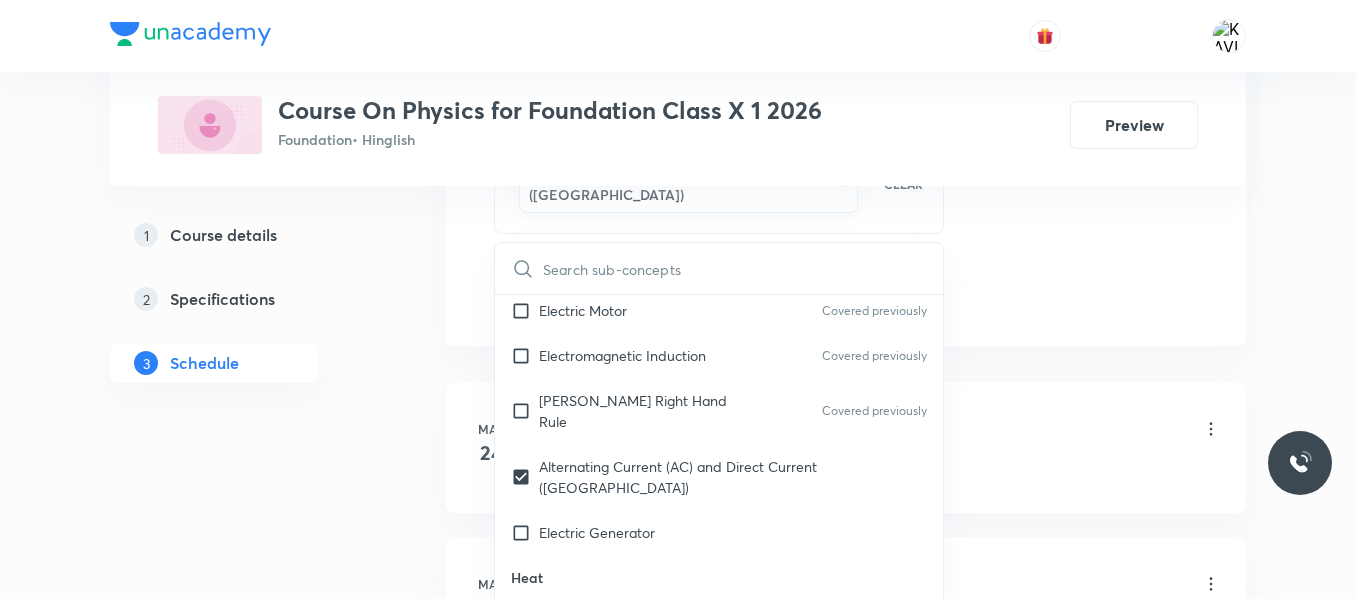 click on "Session  14 Live class Session title 42/99 The Human eye and the colourful world - 14 ​ Schedule for Jul 10, 2025, 4:00 PM ​ Duration (in minutes) 60 ​   Session type Online Offline Room ROOM NO 110 Sub-concepts Alternating Current (AC) and Direct Current (DC) CLEAR ​ Gravitation Introduction Circular Motion and Centripetal Force Covered previously Kepler’s Laws Newton’s Universal Law of Gravitation Acceleration Due to the Gravitational Force of the Earth Free Fall Covered previously Escape Velocity Covered previously Effects of Electric Current Heating Effect of Electric Current Covered previously Magnetic Effect of Electric Current Right Hand Thumb Rule Covered previously Magnetic Field Due to a Current in a Solenoid Fleming’s Left Hand Rule Covered previously Electric Motor Covered previously Electromagnetic Induction Covered previously Flemings Right Hand Rule Covered previously Alternating Current (AC) and Direct Current (DC) Electric Generator Heat Latent Heat Covered previously Lenses Add" at bounding box center [846, -178] 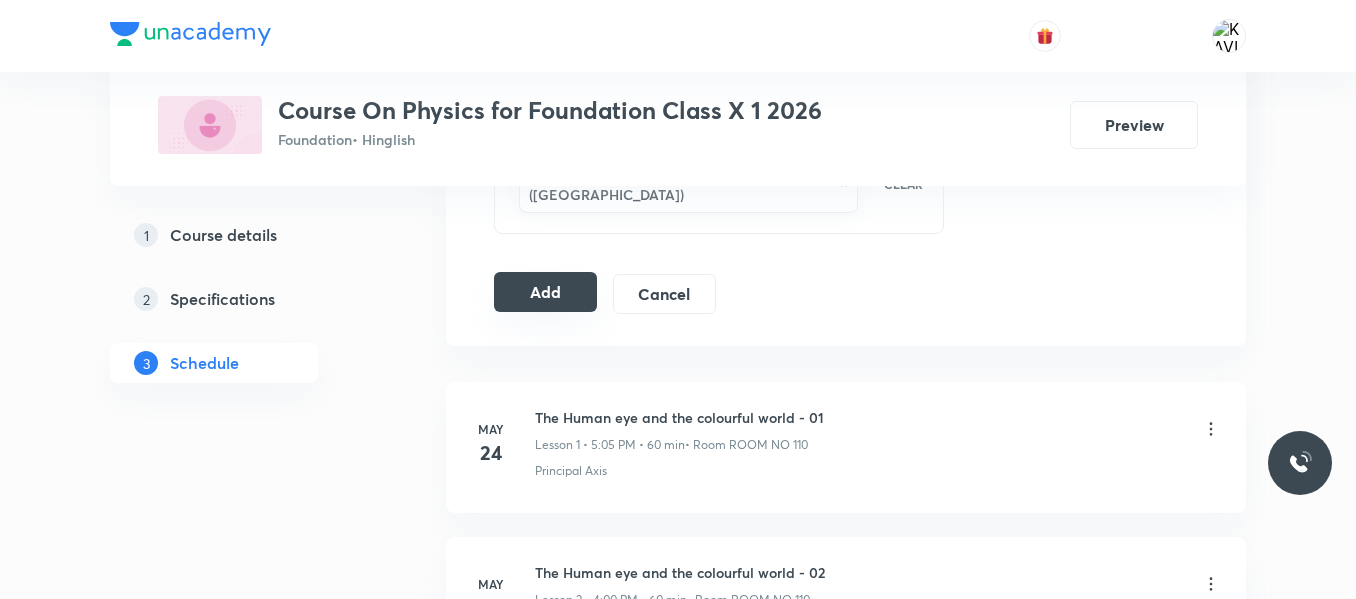 click on "Add" at bounding box center (545, 292) 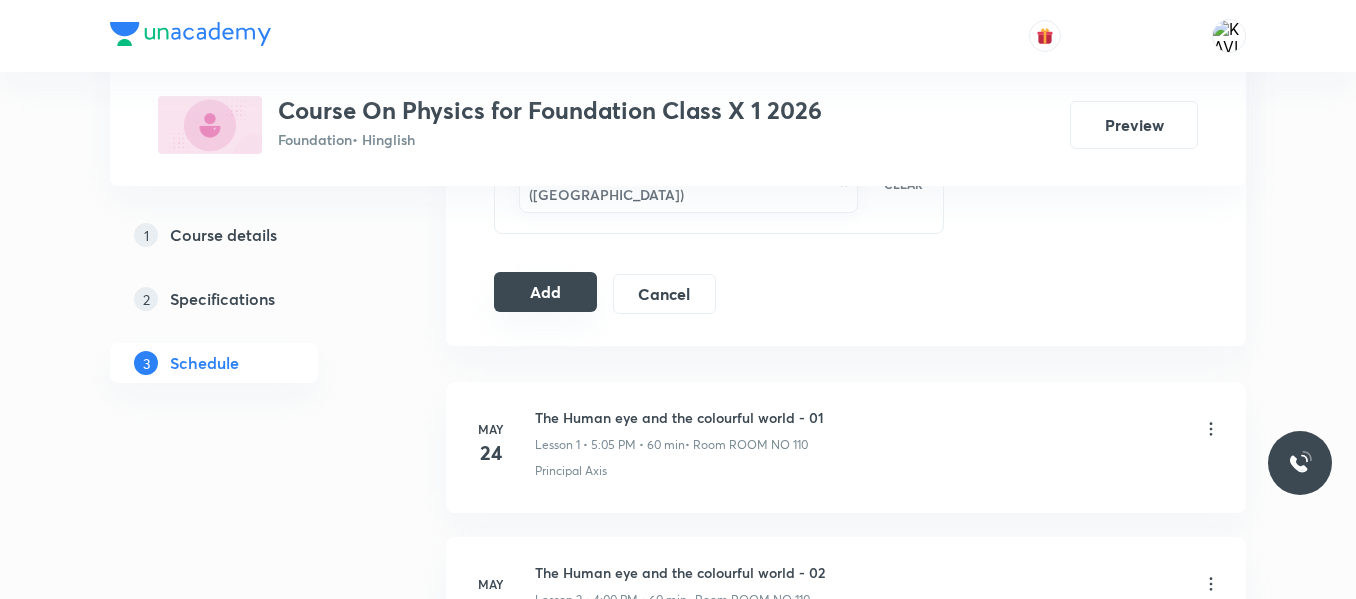 click on "Add" at bounding box center [545, 292] 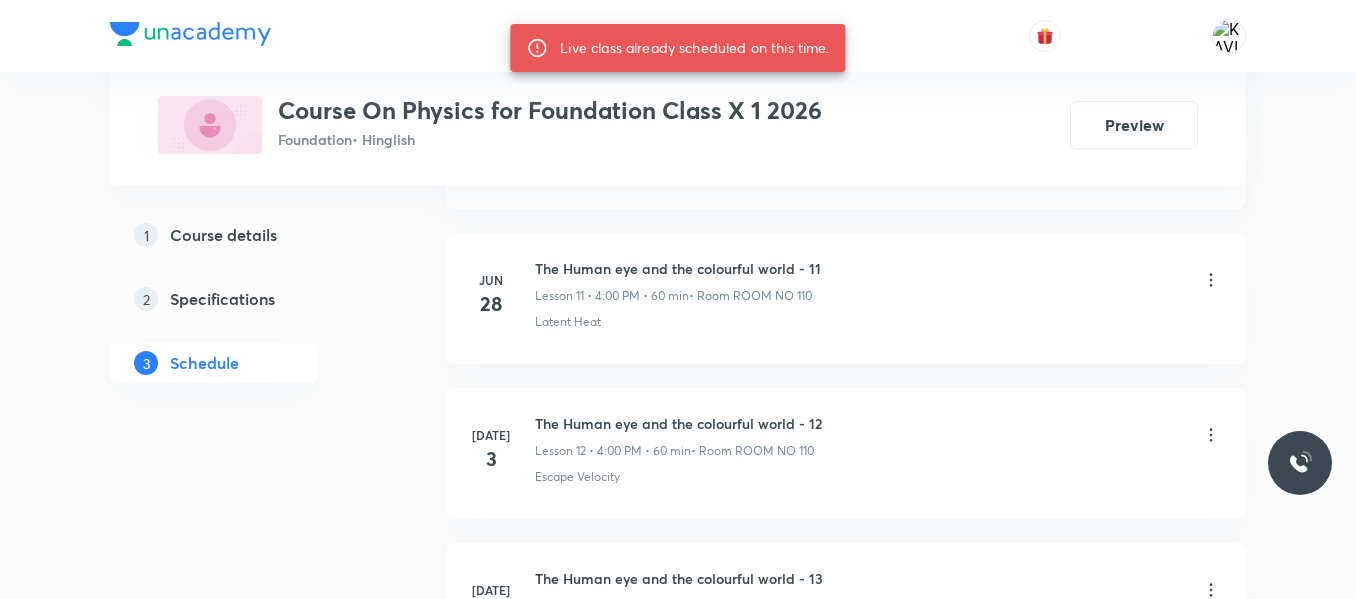 scroll, scrollTop: 3063, scrollLeft: 0, axis: vertical 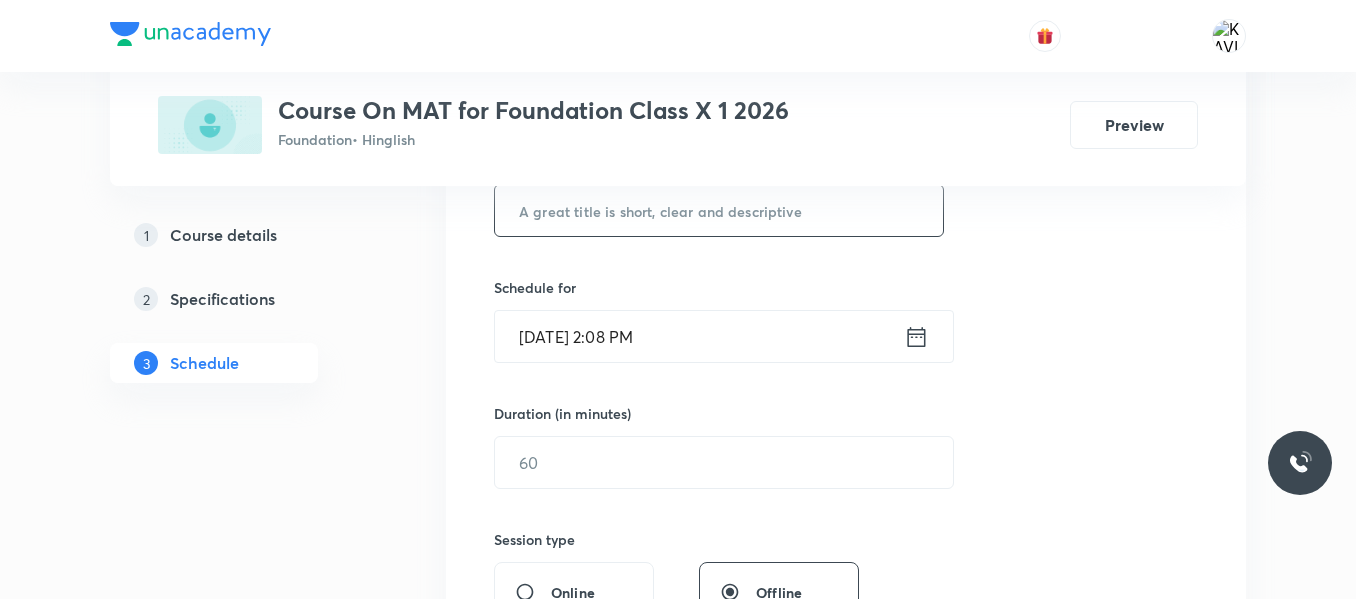 click at bounding box center (719, 210) 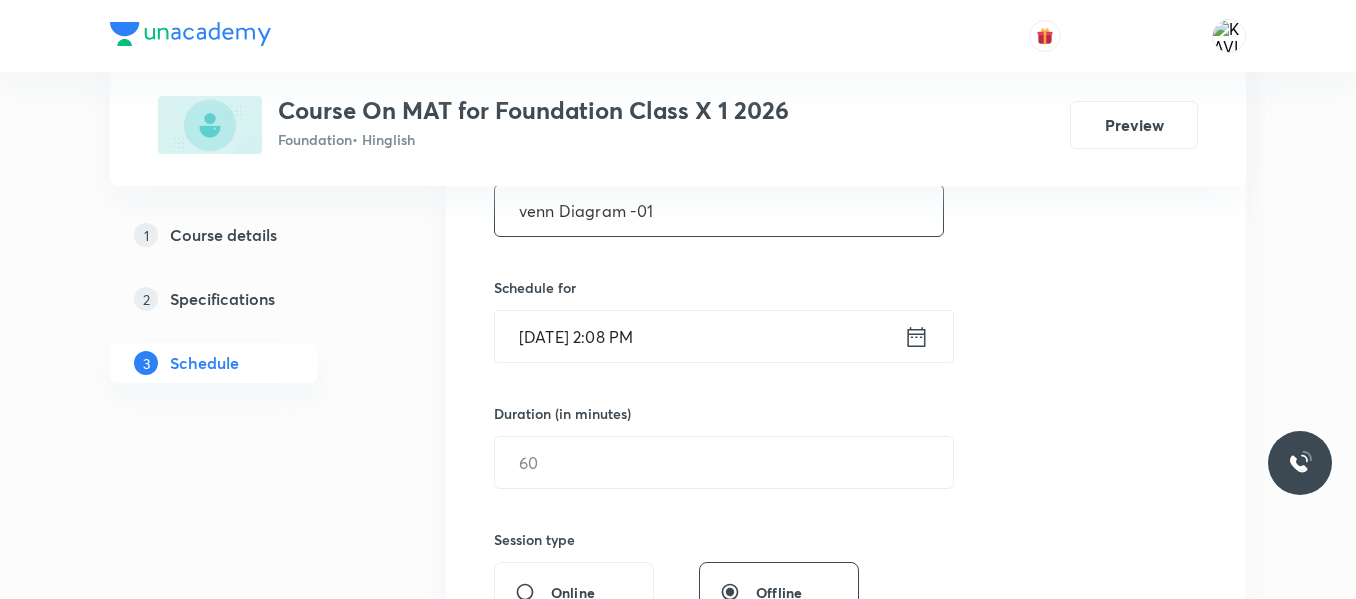 click on "venn Diagram -01" at bounding box center [719, 210] 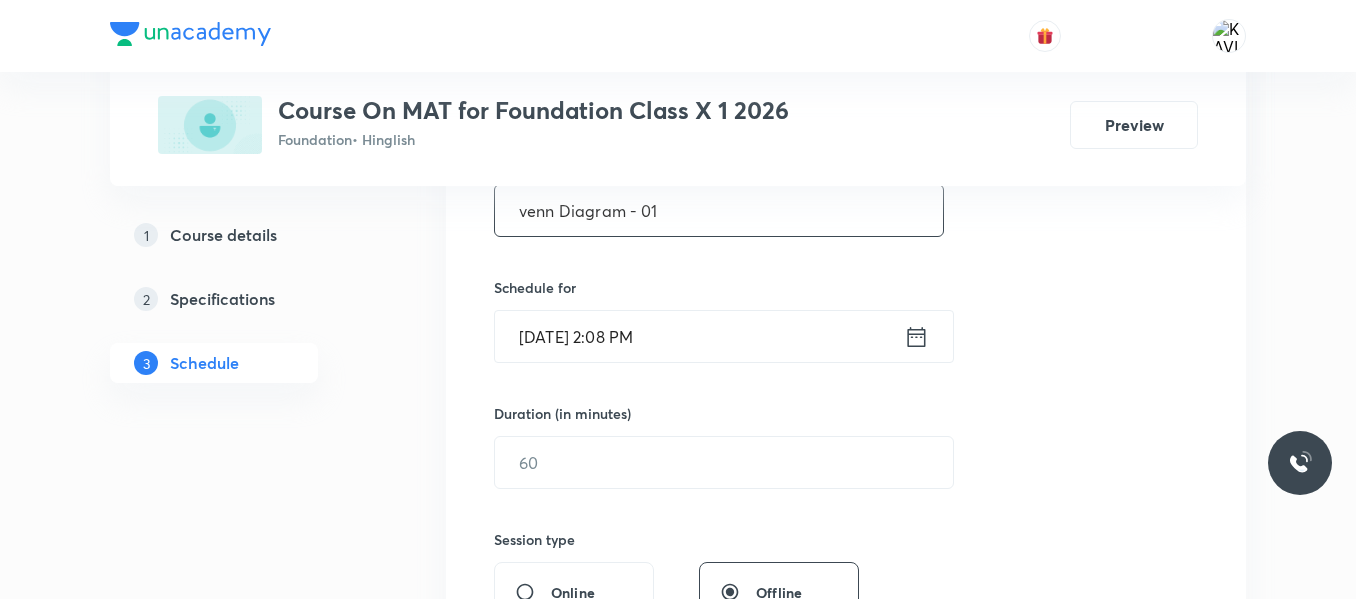 type on "venn Diagram - 01" 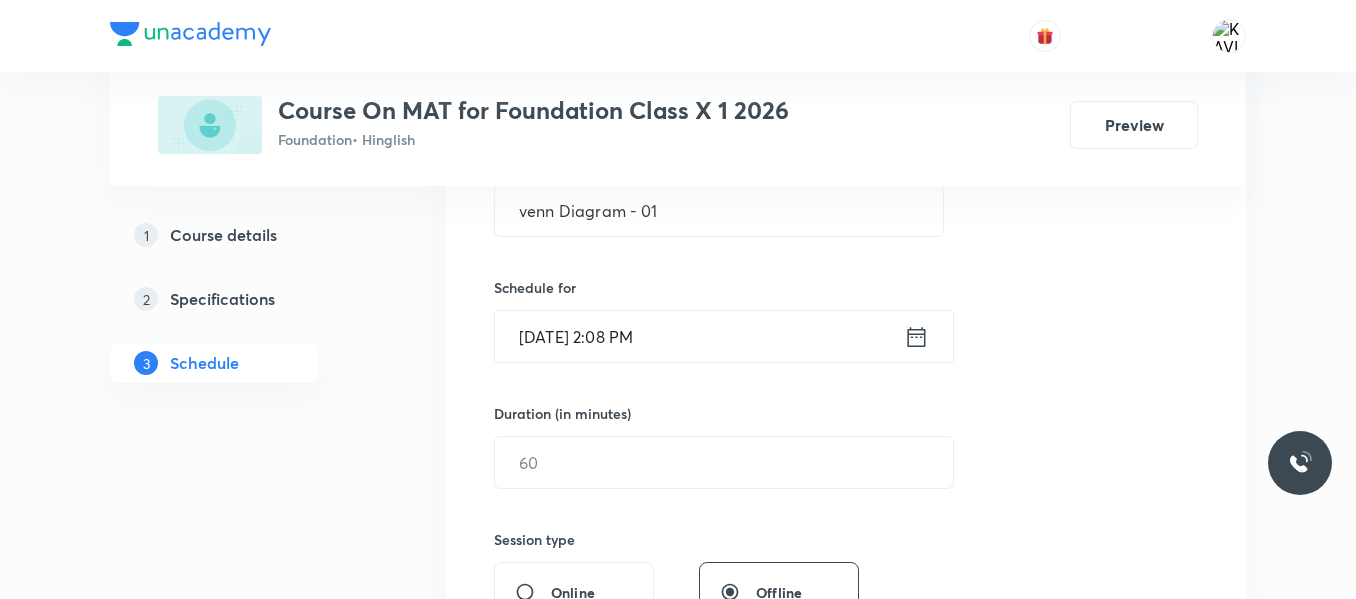 click 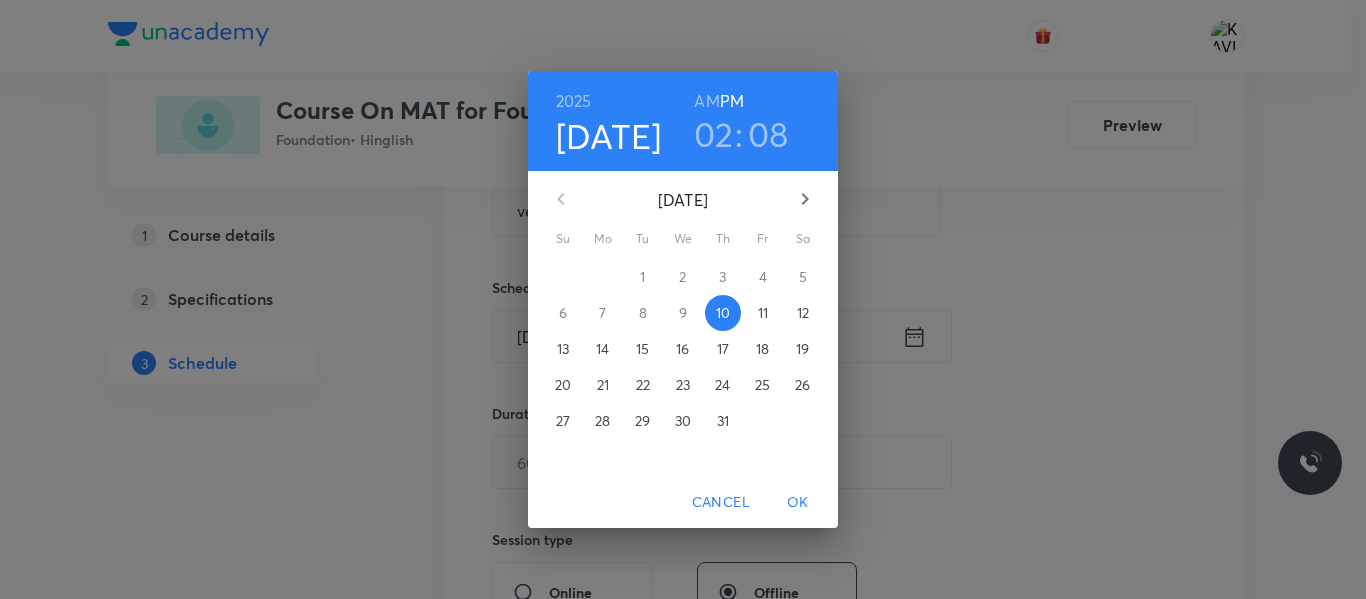 click on "02" at bounding box center [714, 134] 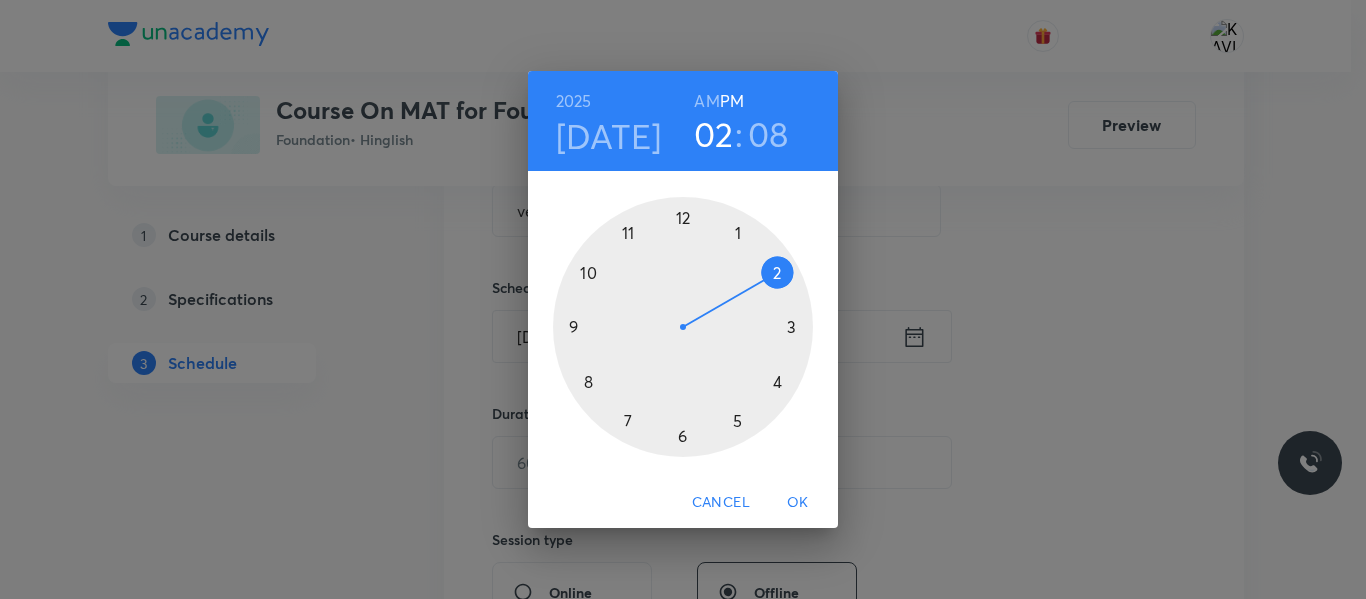 drag, startPoint x: 740, startPoint y: 426, endPoint x: 738, endPoint y: 314, distance: 112.01785 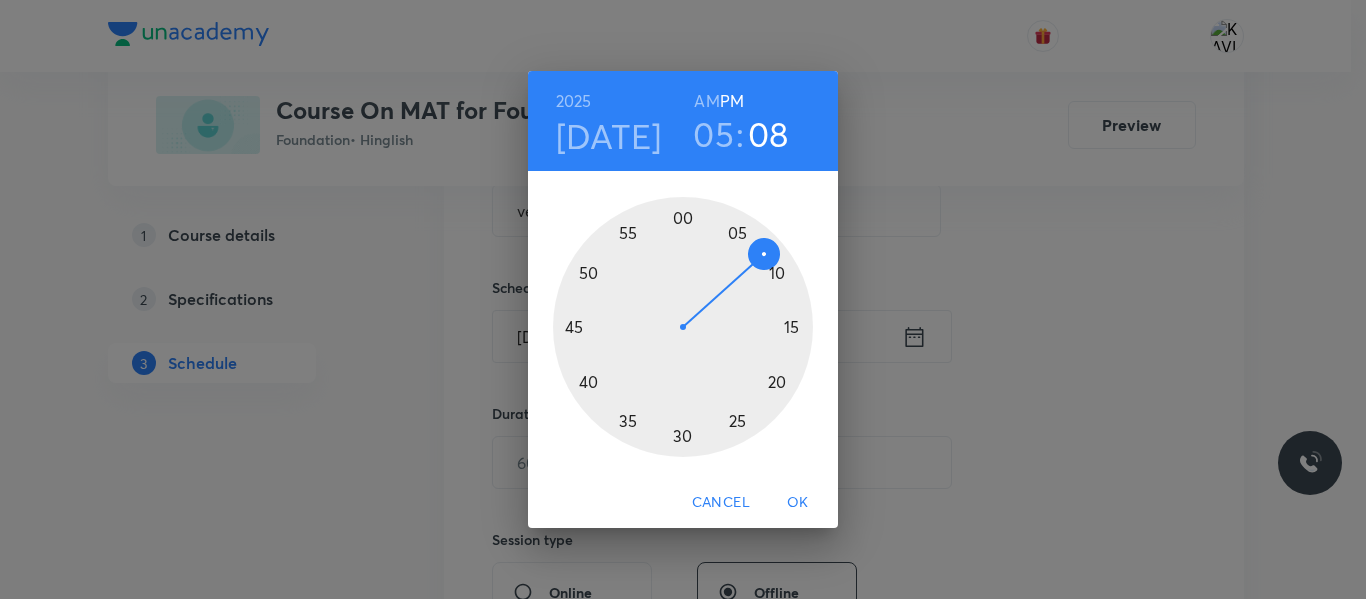 click at bounding box center (683, 327) 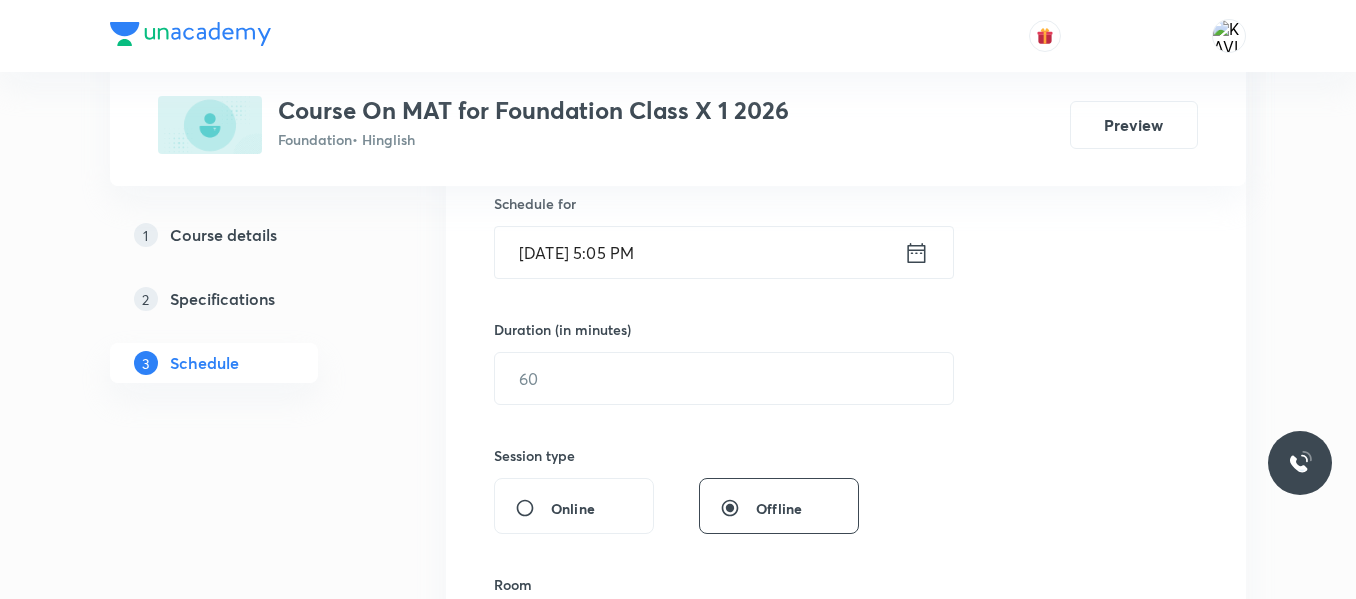 scroll, scrollTop: 616, scrollLeft: 0, axis: vertical 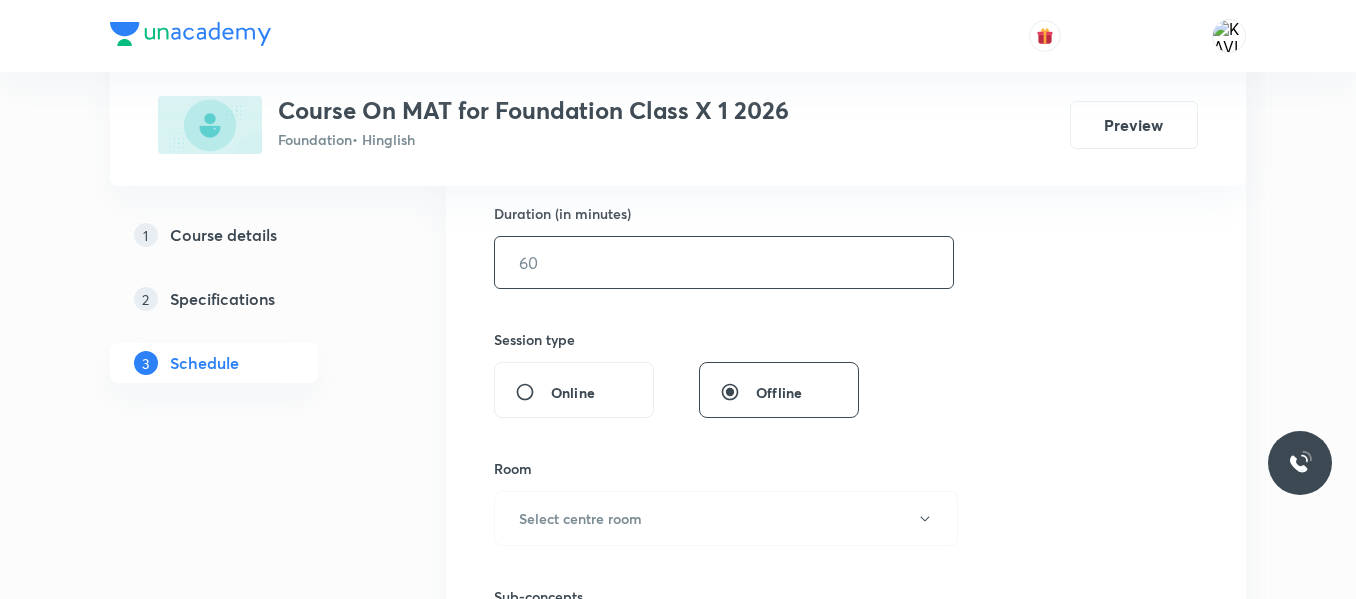 click at bounding box center [724, 262] 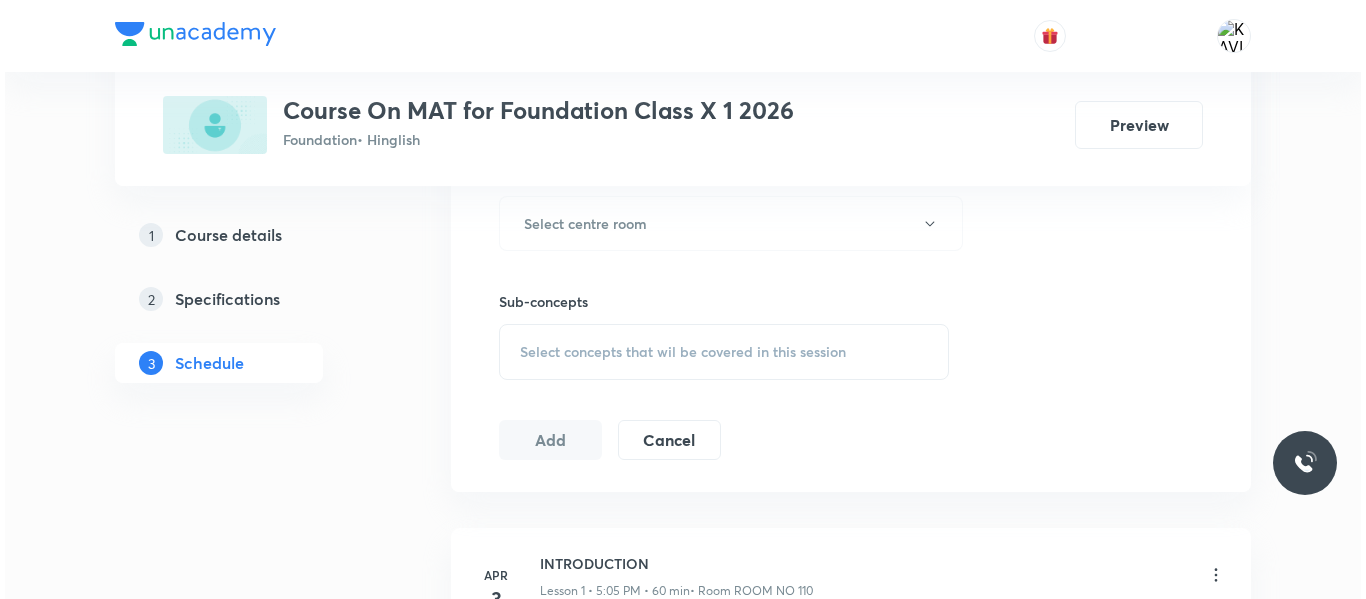 scroll, scrollTop: 916, scrollLeft: 0, axis: vertical 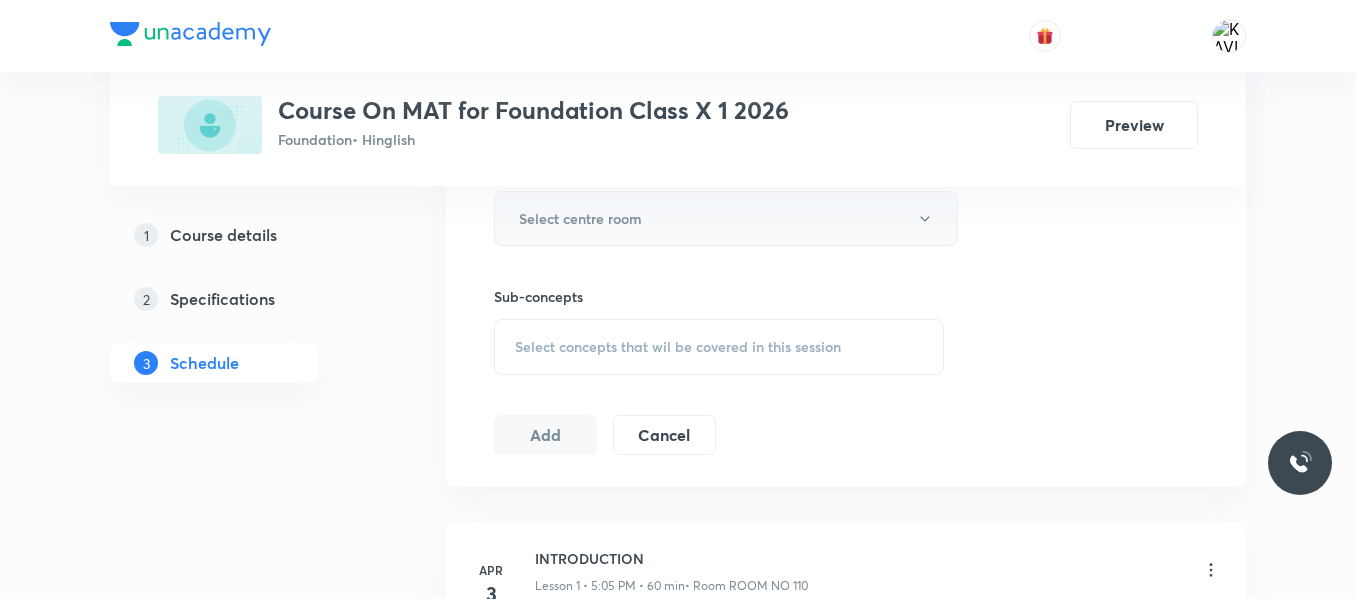 type on "60" 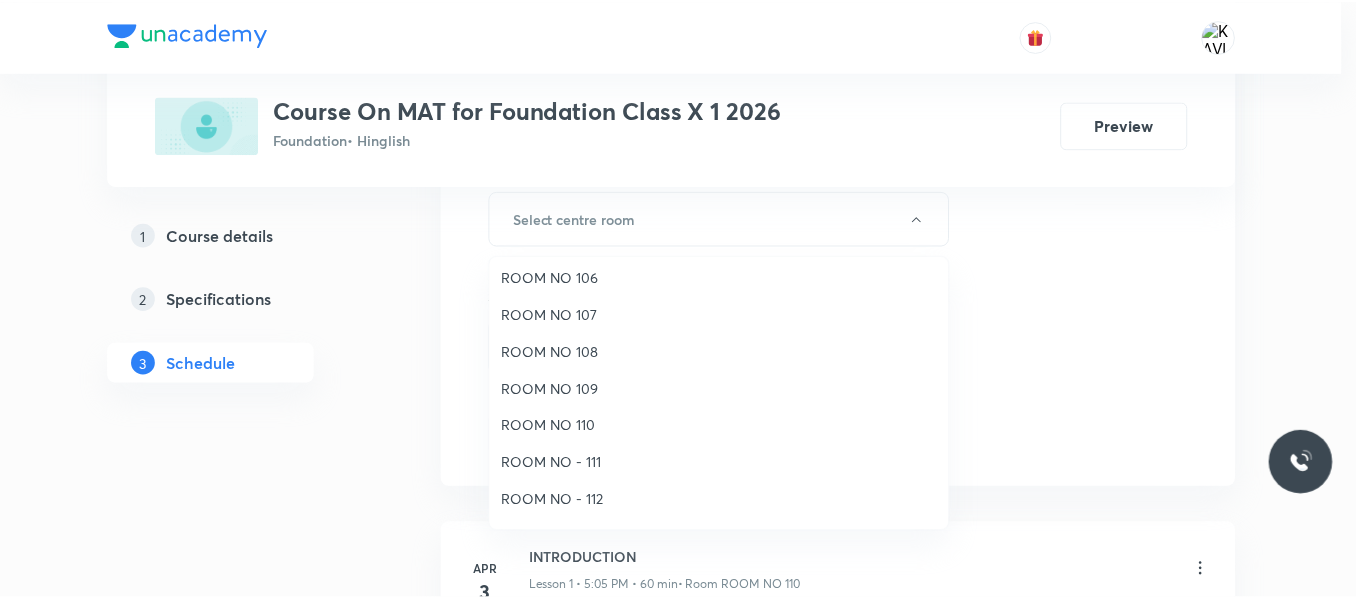 scroll, scrollTop: 223, scrollLeft: 0, axis: vertical 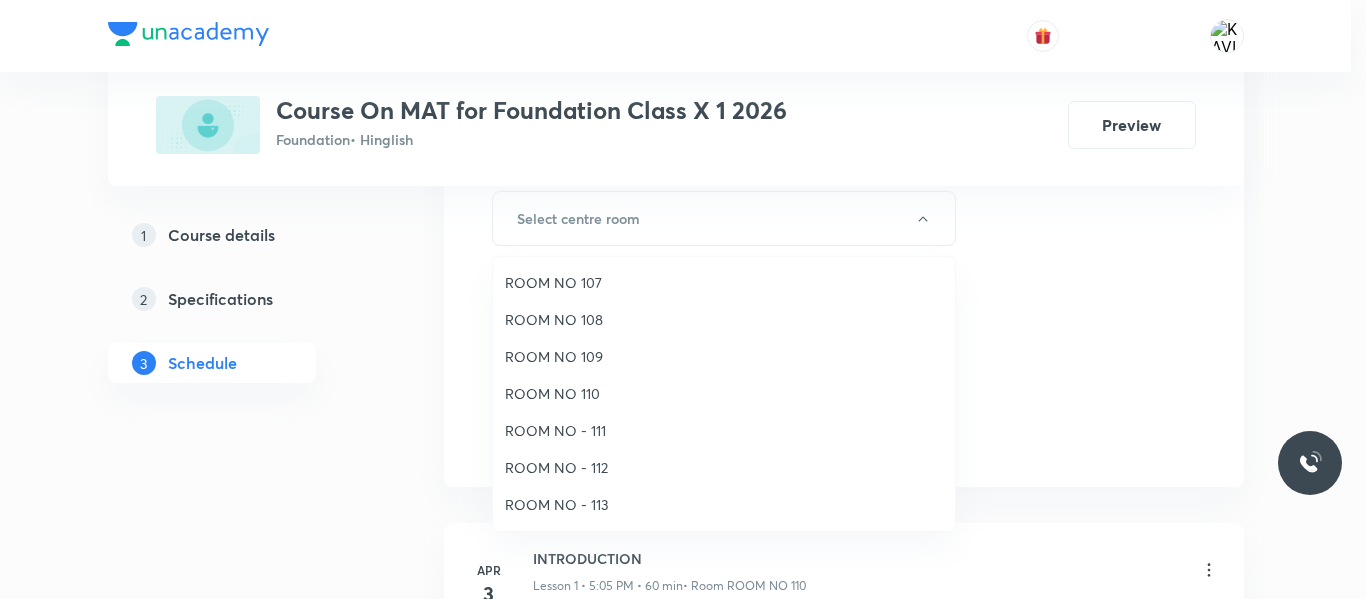 click on "ROOM NO 110" at bounding box center (724, 393) 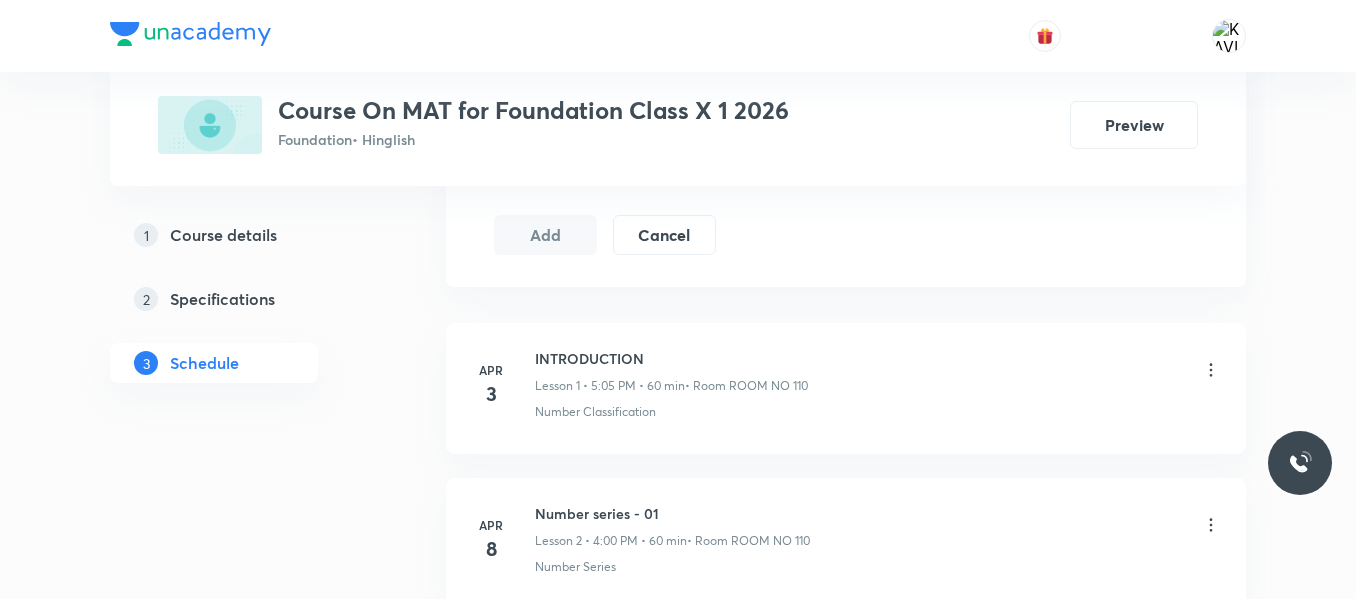 scroll, scrollTop: 1016, scrollLeft: 0, axis: vertical 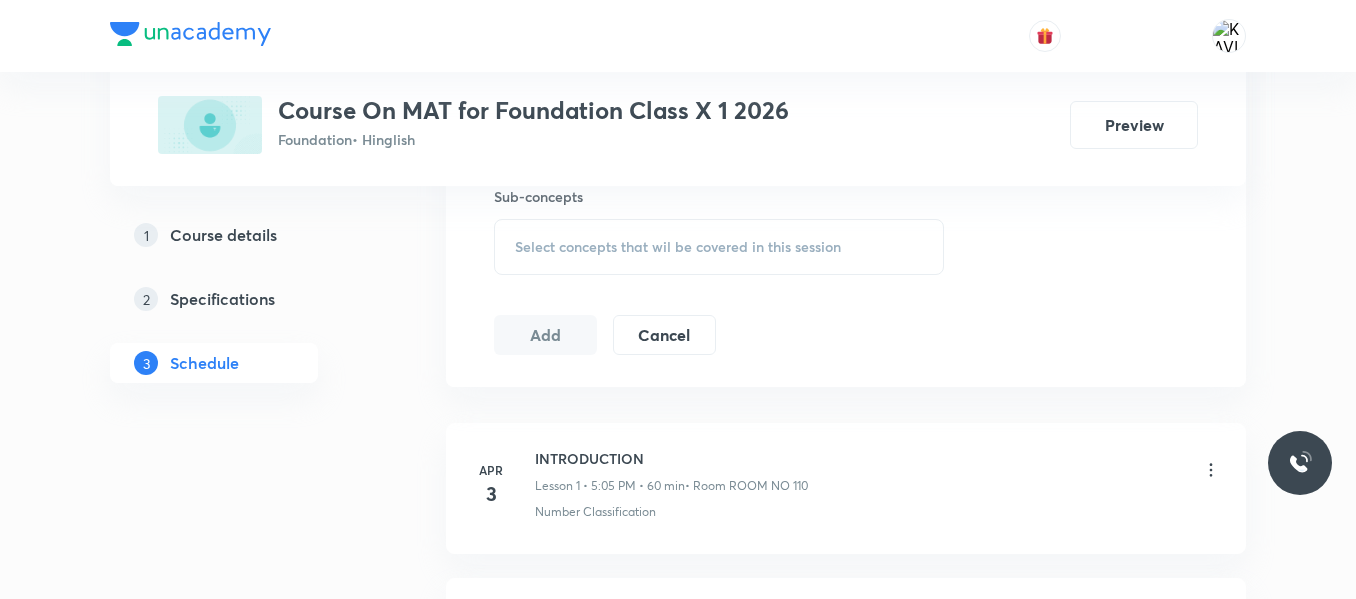 click on "Select concepts that wil be covered in this session" at bounding box center (678, 247) 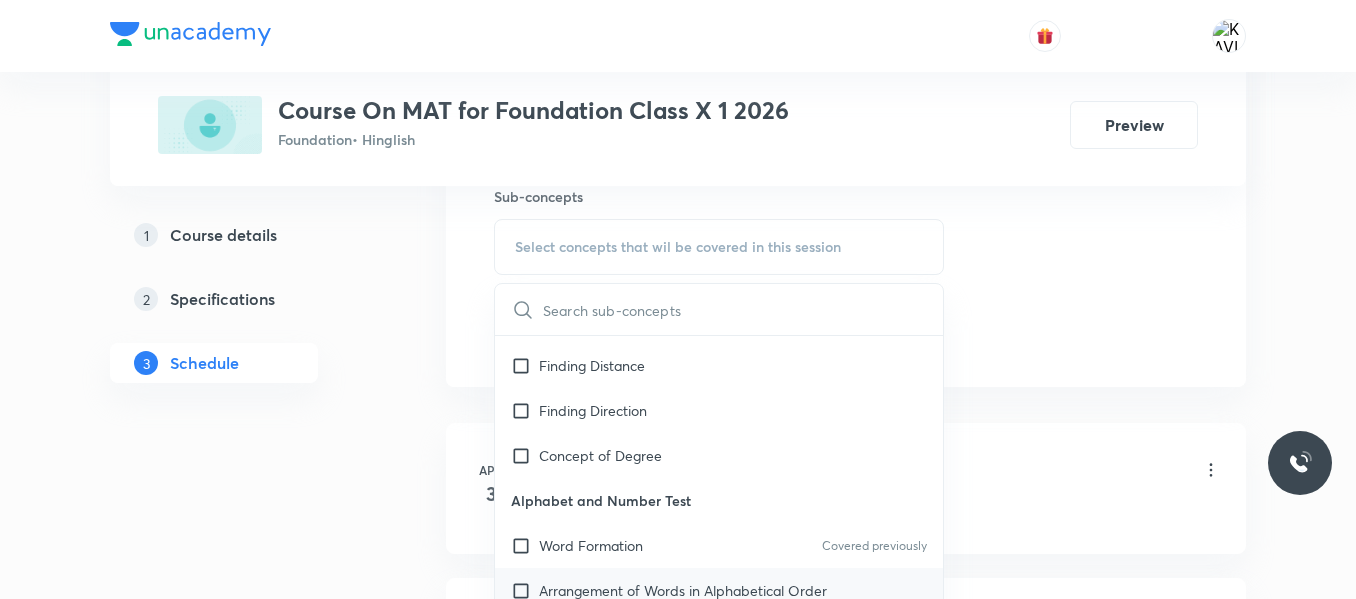 scroll, scrollTop: 500, scrollLeft: 0, axis: vertical 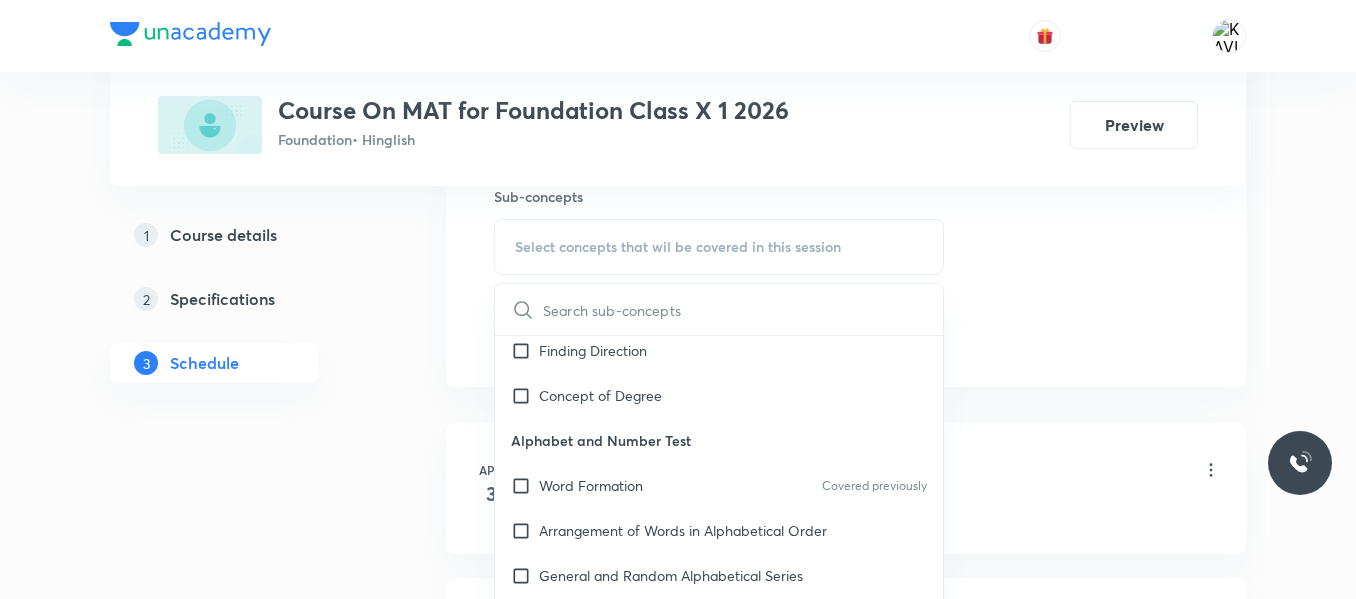 drag, startPoint x: 747, startPoint y: 406, endPoint x: 1057, endPoint y: 320, distance: 321.70795 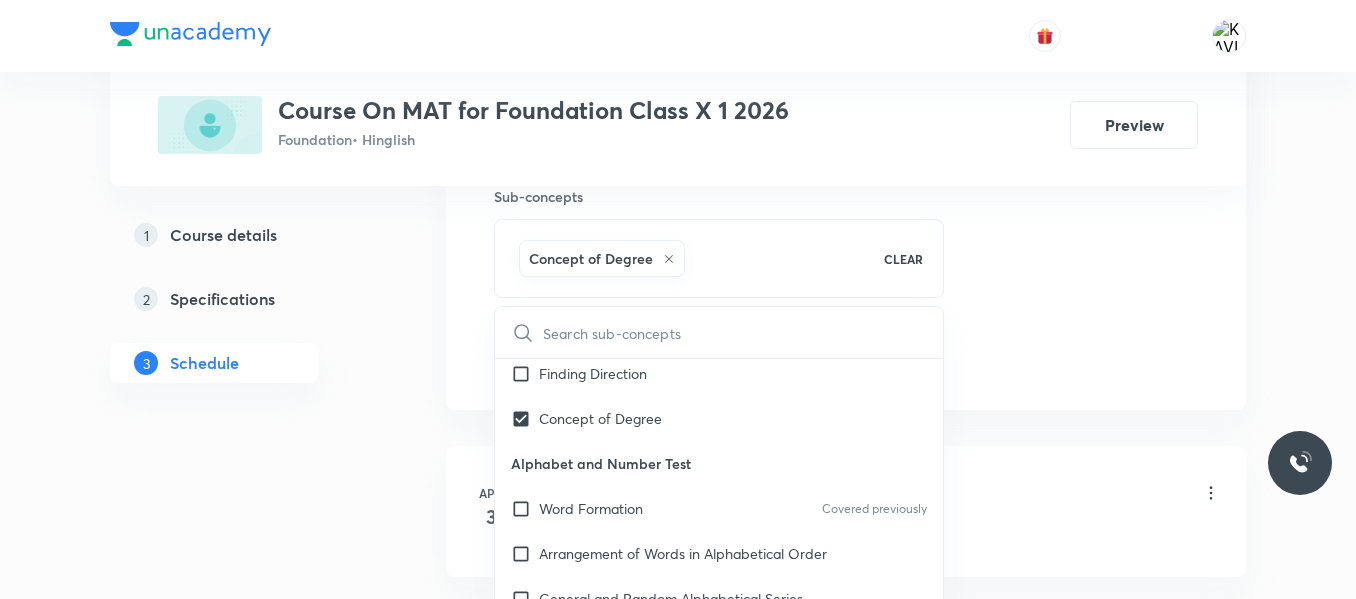 click on "Session  13 Live class Session title 17/99 venn Diagram - 01 ​ Schedule for Jul 10, 2025, 5:05 PM ​ Duration (in minutes) 60 ​   Session type Online Offline Room ROOM NO 110 Sub-concepts Concept of Degree CLEAR ​ Syllogism Type-1 Two Statements-two Conclusions Type-2 Three Statements Two Conclusions Covered previously Type-3 Three Statements Three Conclusions Covered previously Classification Number Classification Covered previously Letter Classification Word Classification Distance and Direction Finding Distance Finding Direction Concept of Degree Alphabet and Number Test Word Formation Covered previously Arrangement of Words in Alphabetical Order General and Random Alphabetical Series Letter Gap Problems Covered previously Venn Diagrams Venn Diagrams Clock 90,180 and 0 Degree Angle Between Both Hands Slow and Fast Concept Cube and Cuboids Three Face Colored Cubes and Cuboids Two Face Colored Cubes and Cuboids No Face Colored Cubes and Cuboids Water and Mirror Images Images of Alphabets Mages  Number" at bounding box center (846, -103) 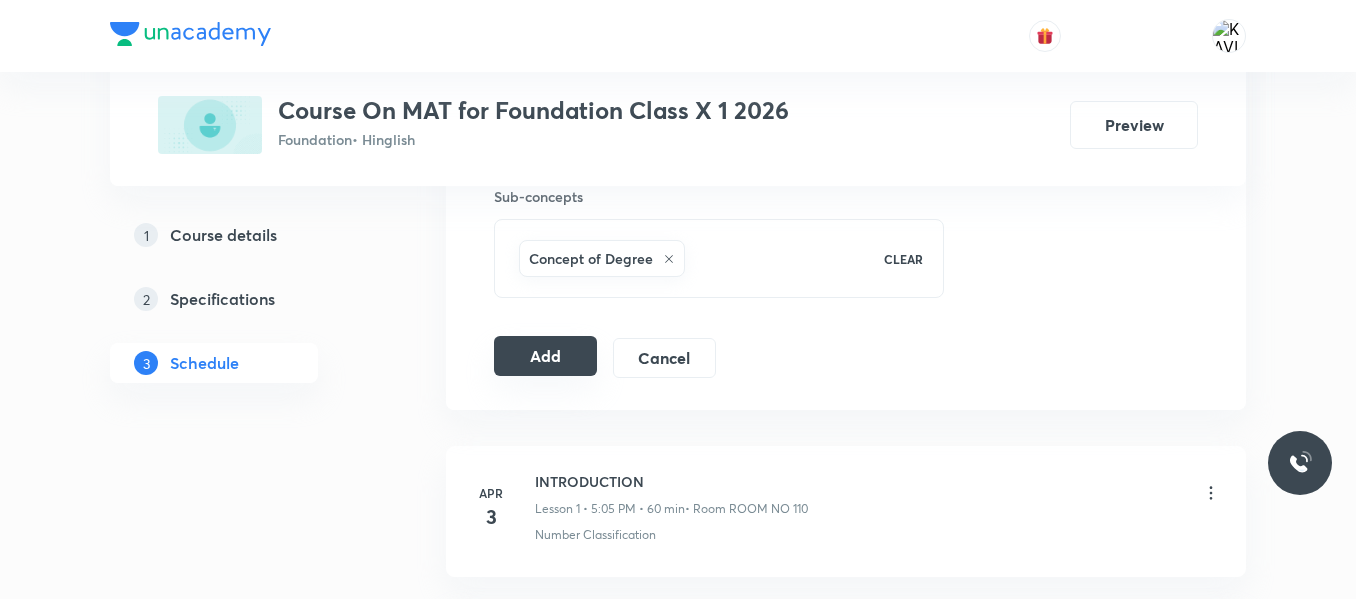click on "Add" at bounding box center (545, 356) 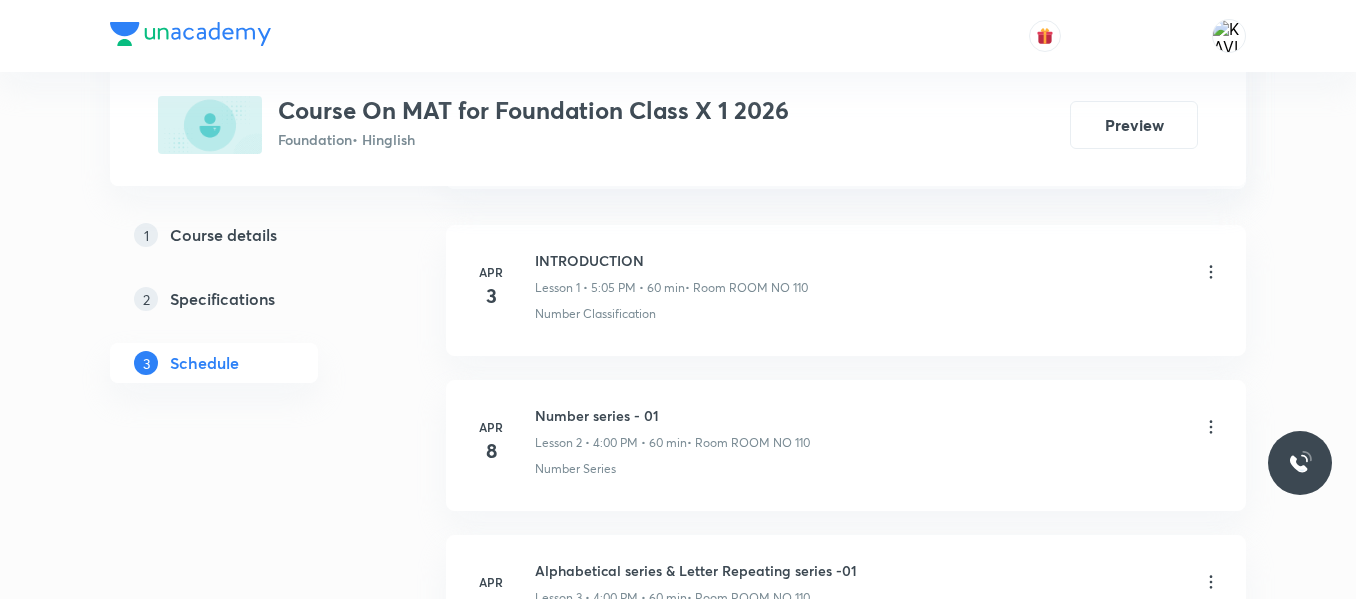 scroll, scrollTop: 916, scrollLeft: 0, axis: vertical 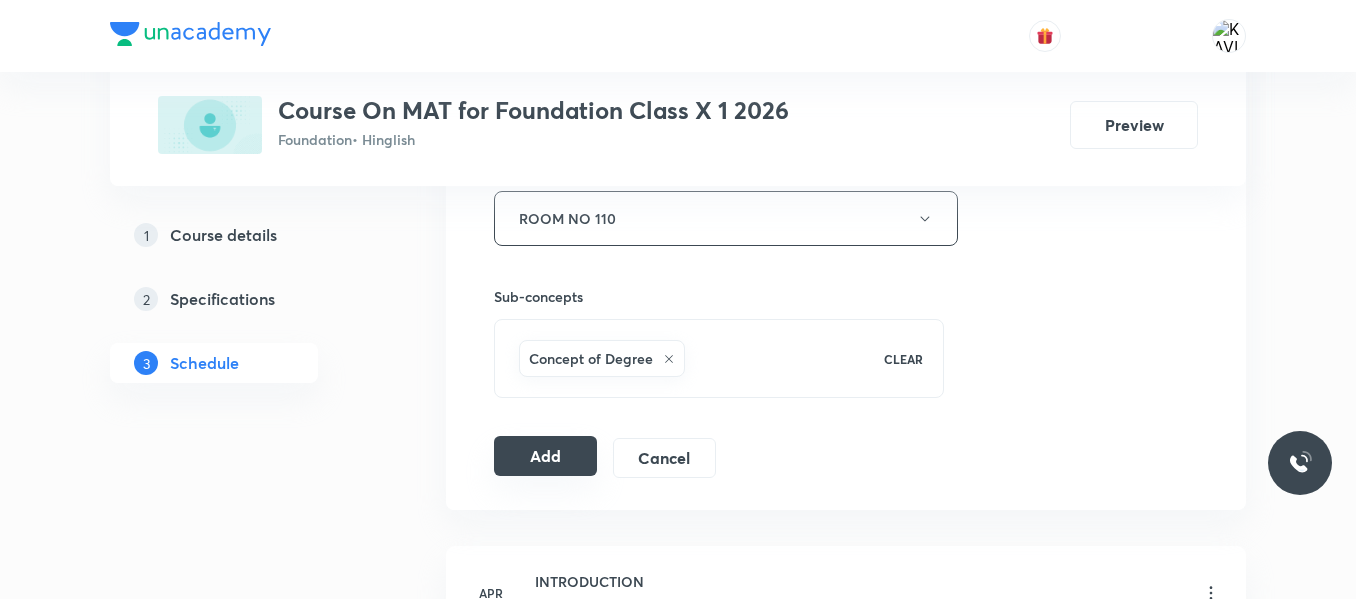 click on "Add" at bounding box center (545, 456) 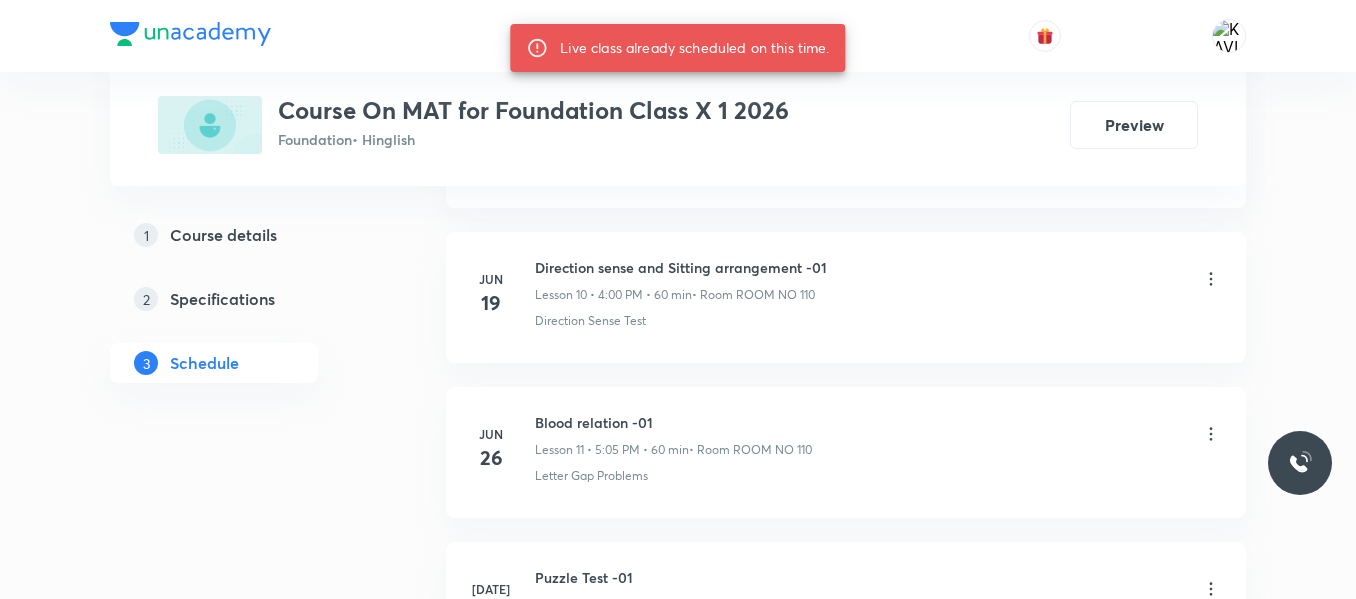 scroll, scrollTop: 2887, scrollLeft: 0, axis: vertical 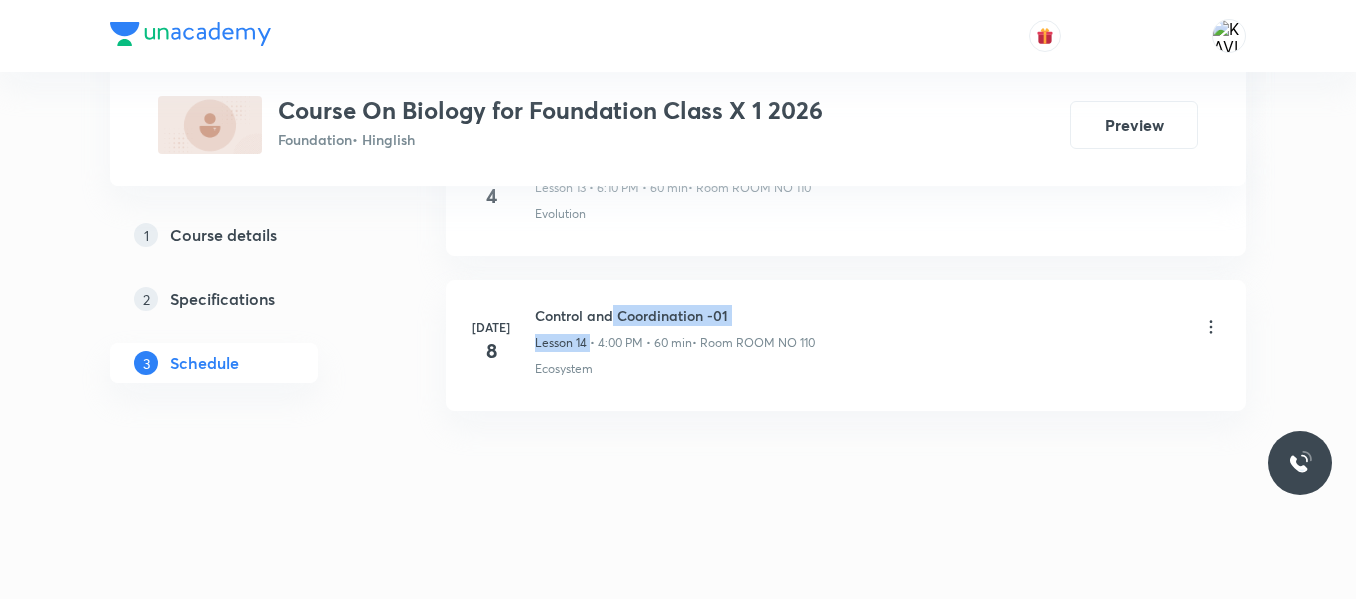 drag, startPoint x: 590, startPoint y: 326, endPoint x: 613, endPoint y: 312, distance: 26.925823 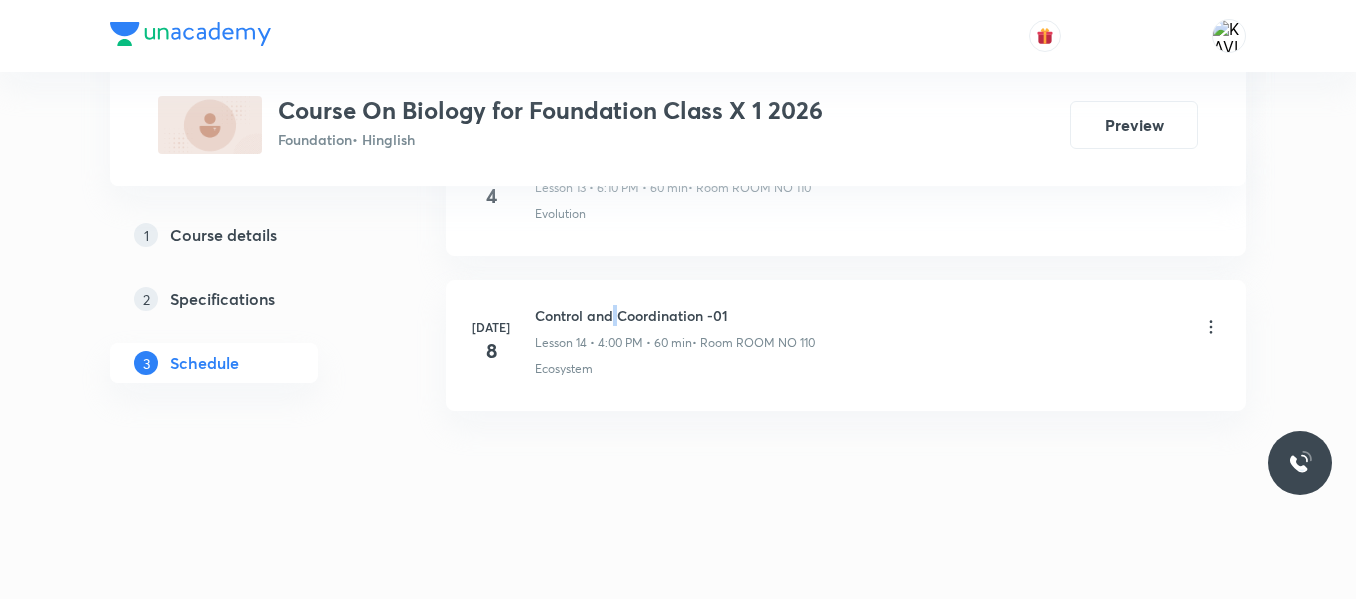 click on "Control and Coordination -01" at bounding box center (675, 315) 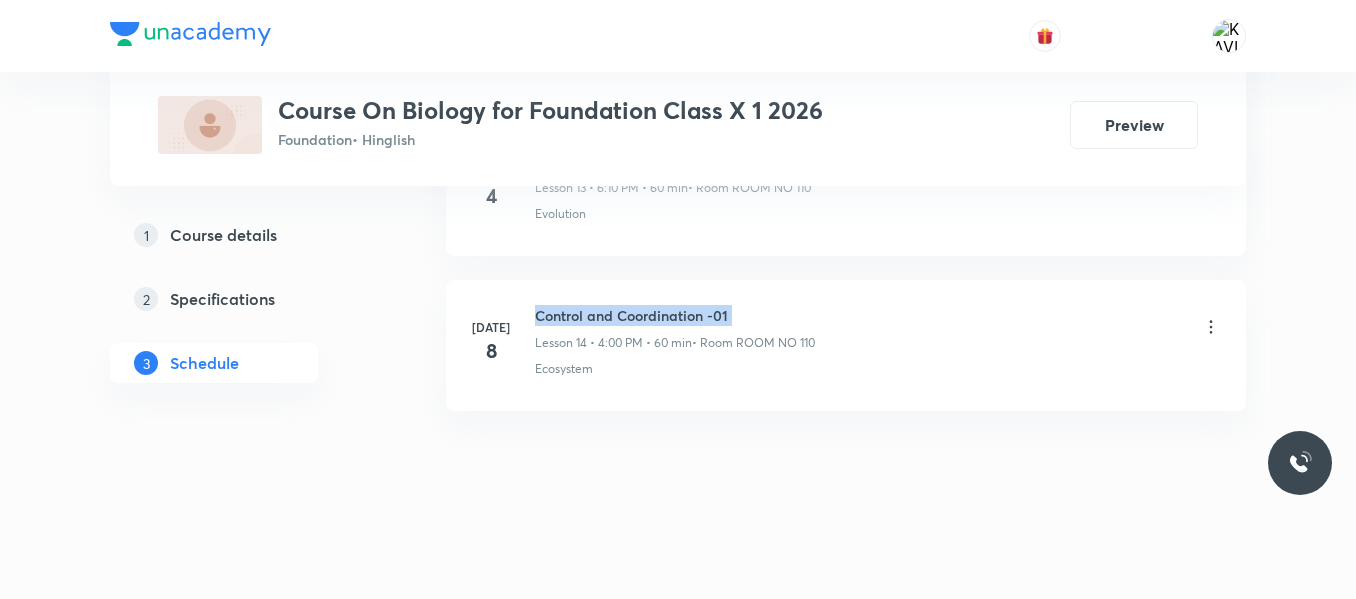 click on "Control and Coordination -01" at bounding box center (675, 315) 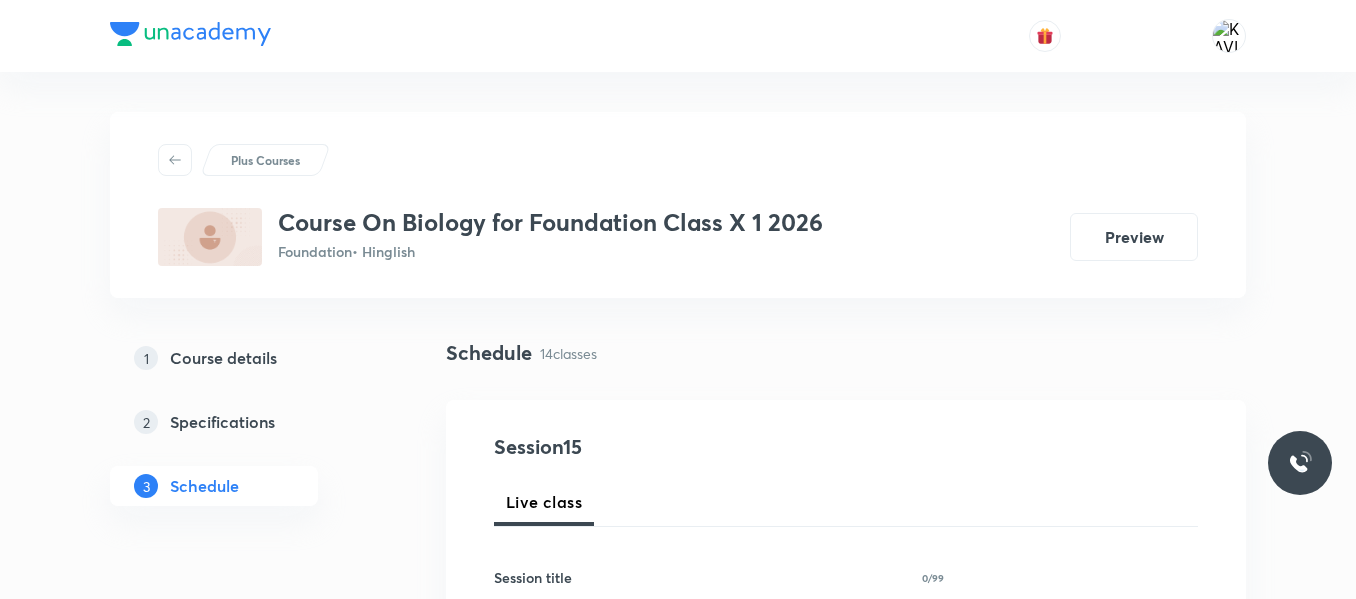 scroll, scrollTop: 236, scrollLeft: 0, axis: vertical 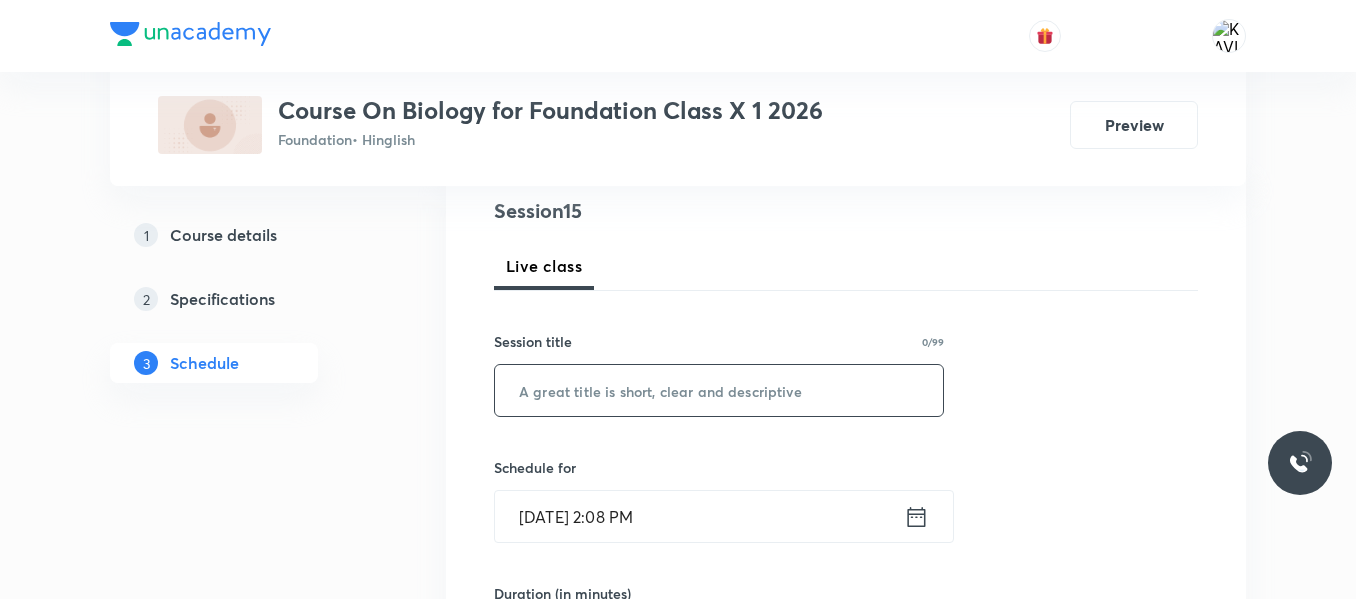 click at bounding box center (719, 390) 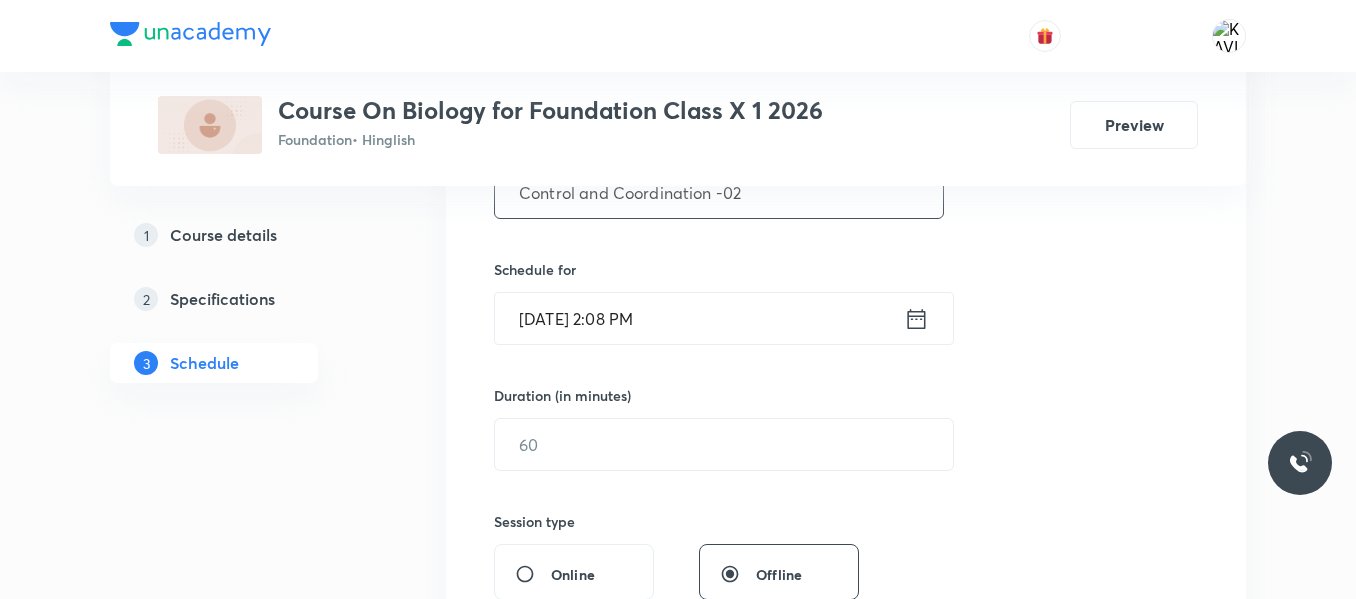 scroll, scrollTop: 436, scrollLeft: 0, axis: vertical 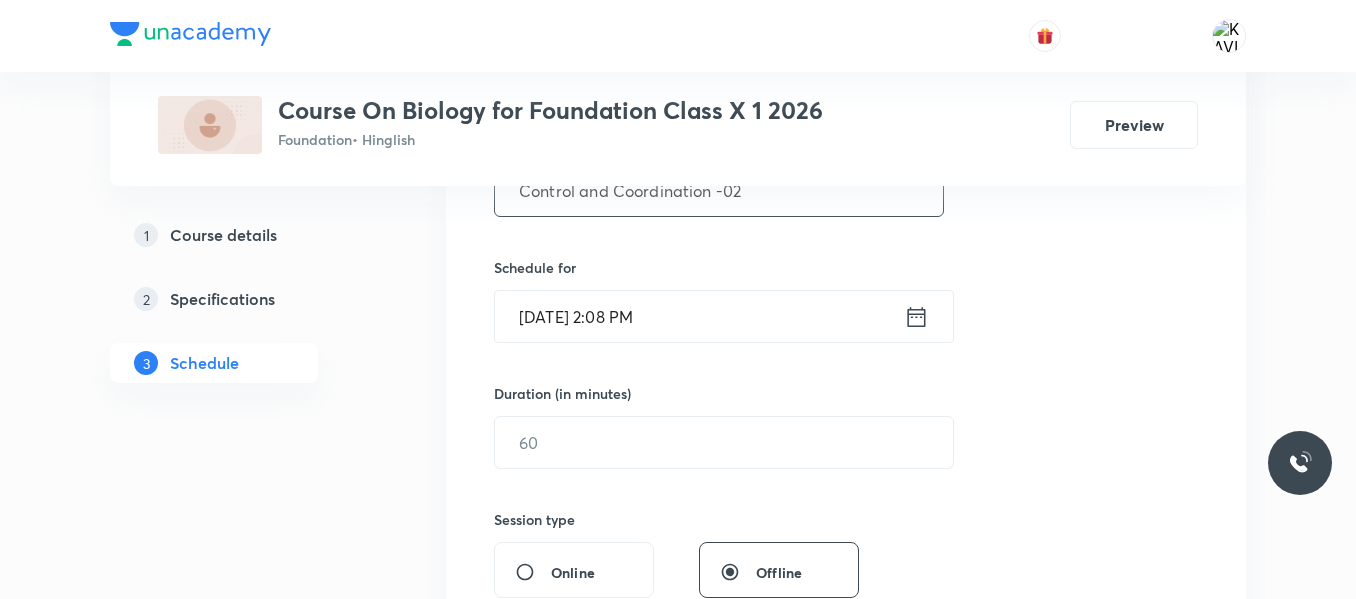 type on "Control and Coordination -02" 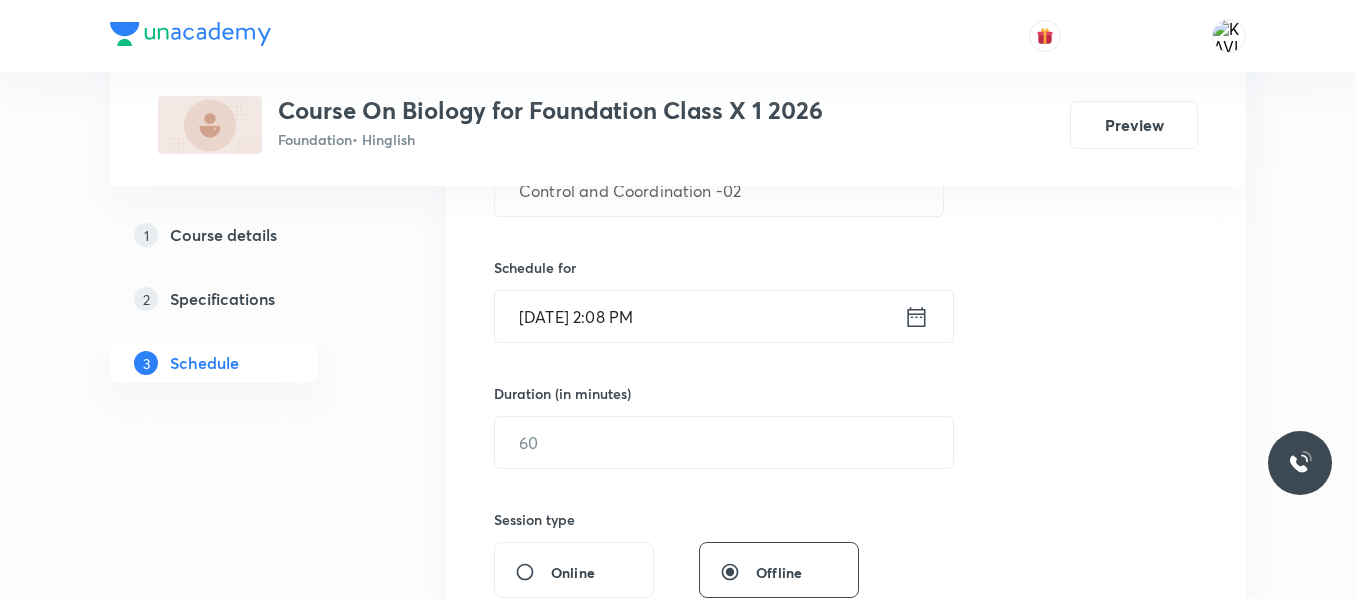 click 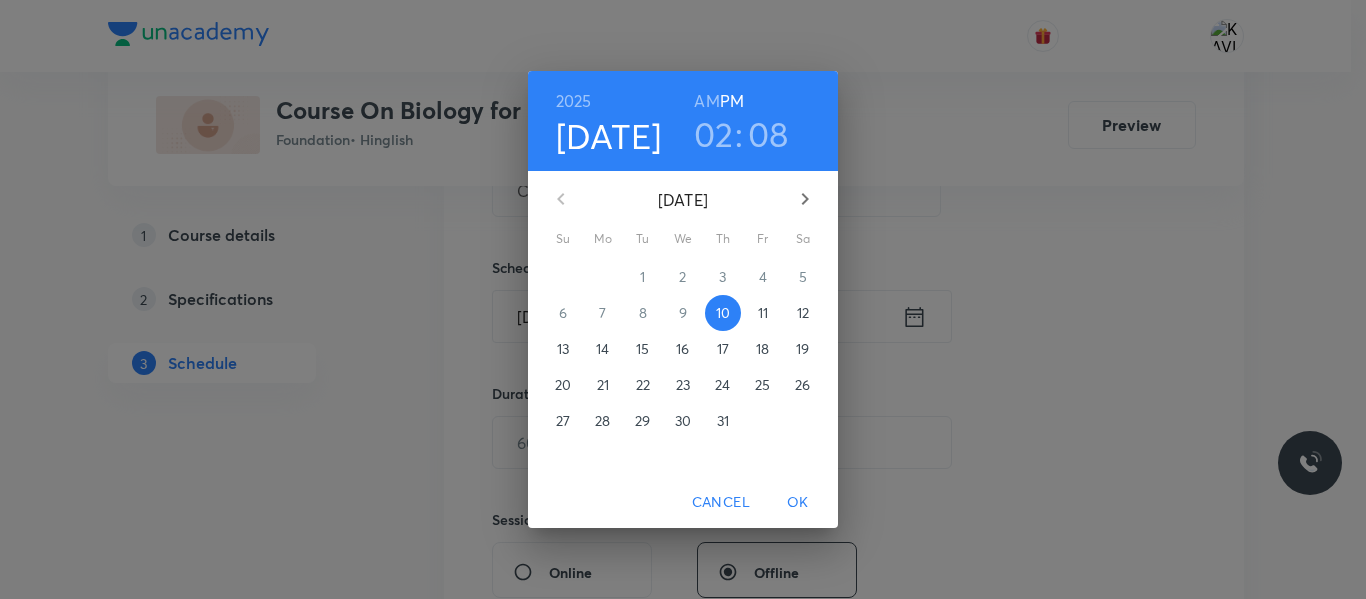 click on "02" at bounding box center (714, 134) 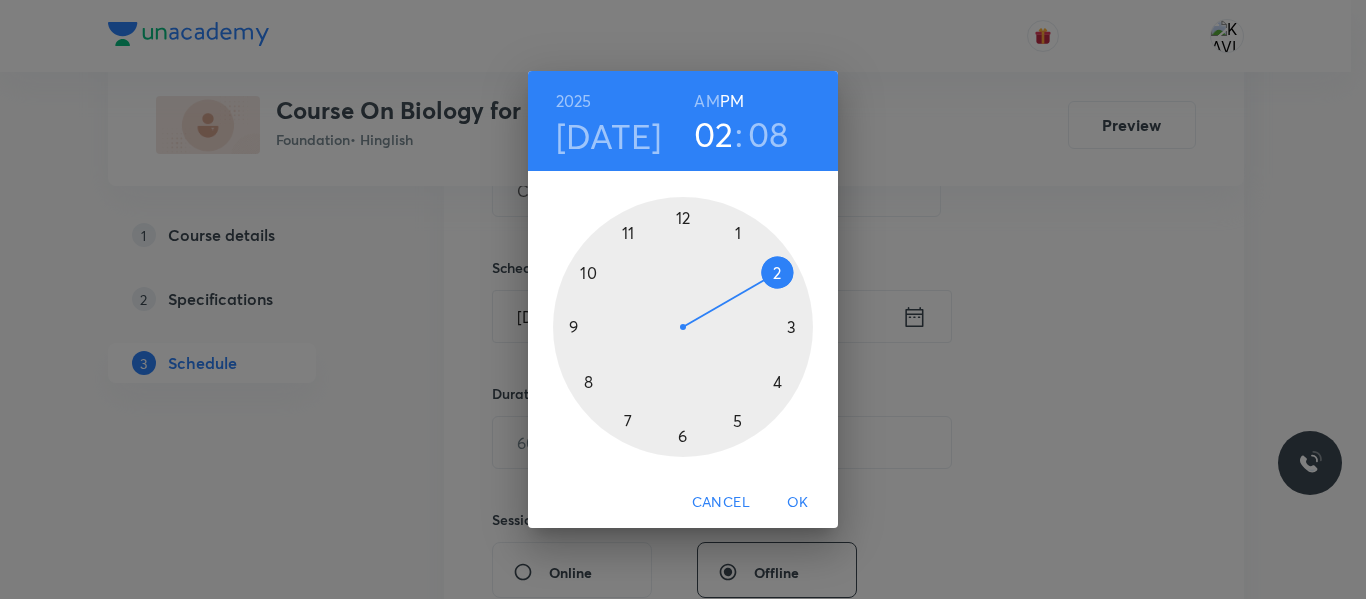click at bounding box center (683, 327) 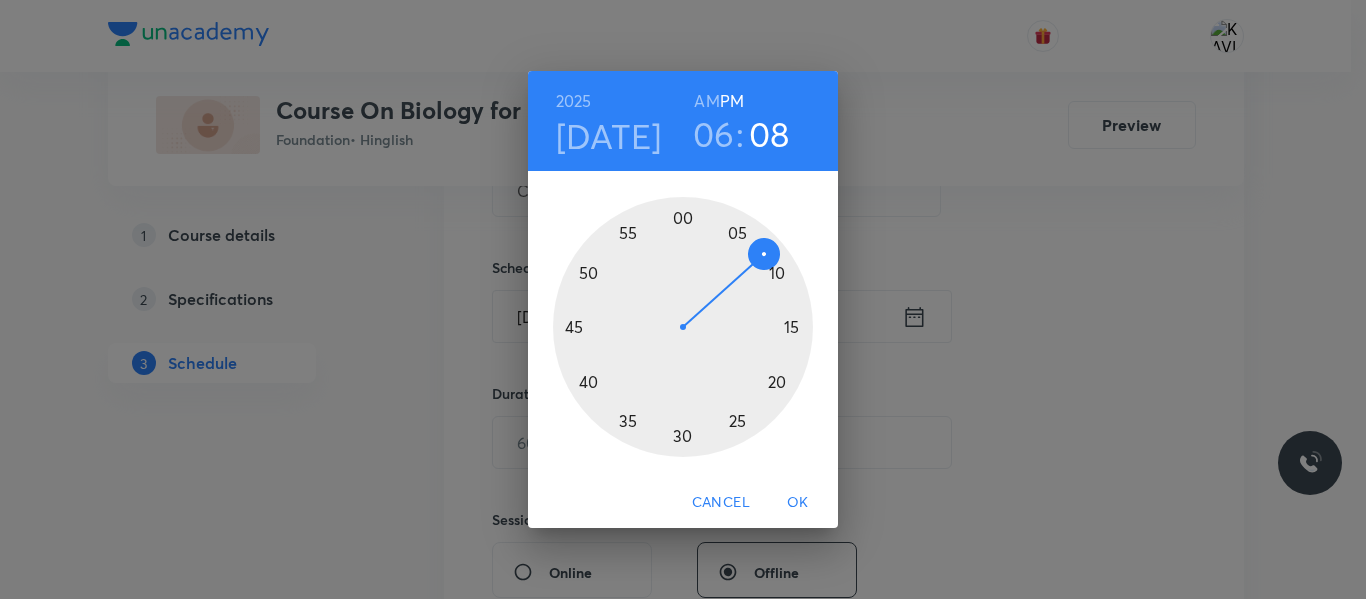click at bounding box center [683, 327] 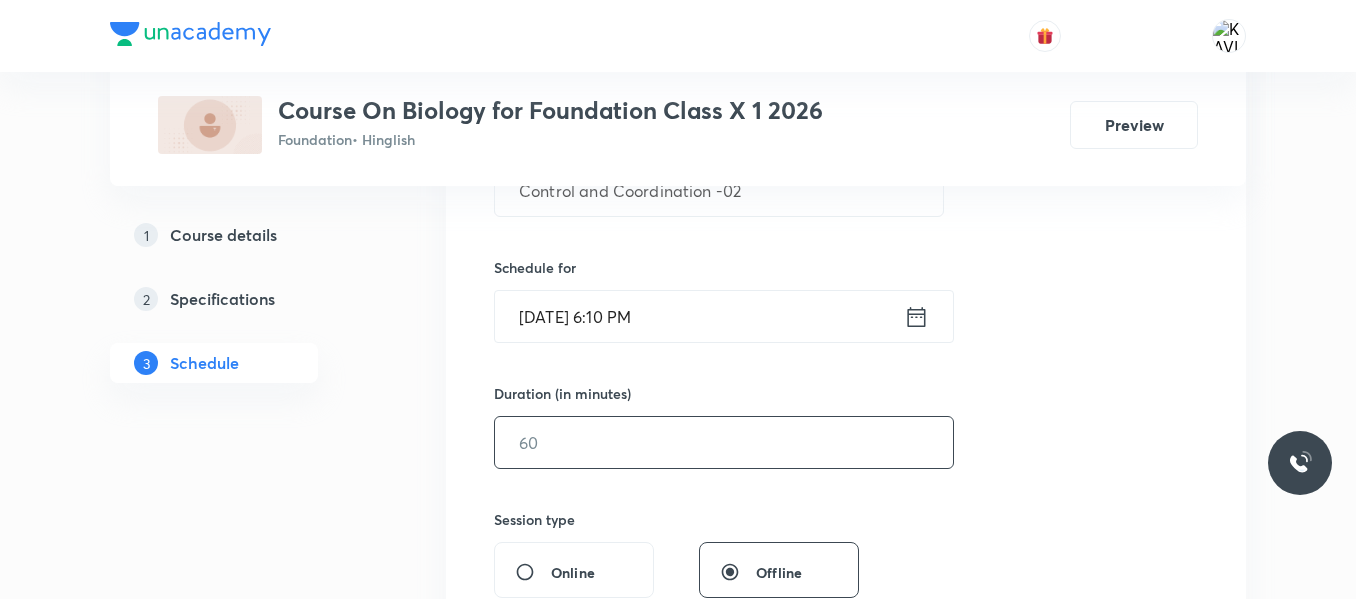 click at bounding box center [724, 442] 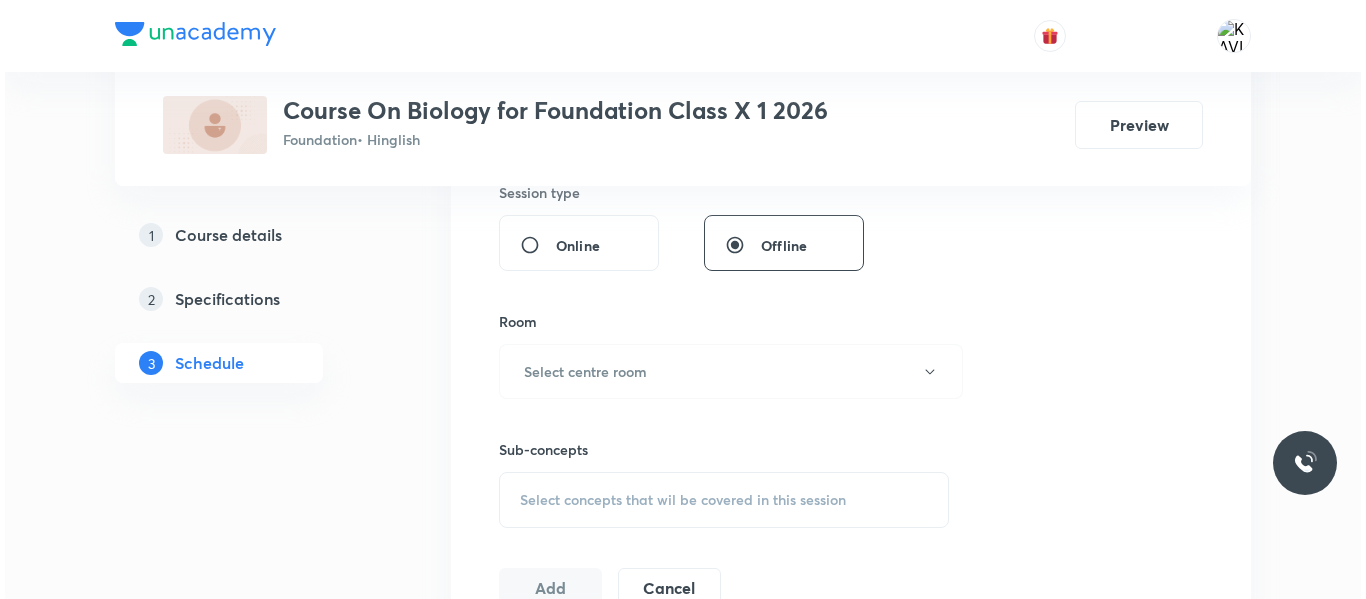 scroll, scrollTop: 764, scrollLeft: 0, axis: vertical 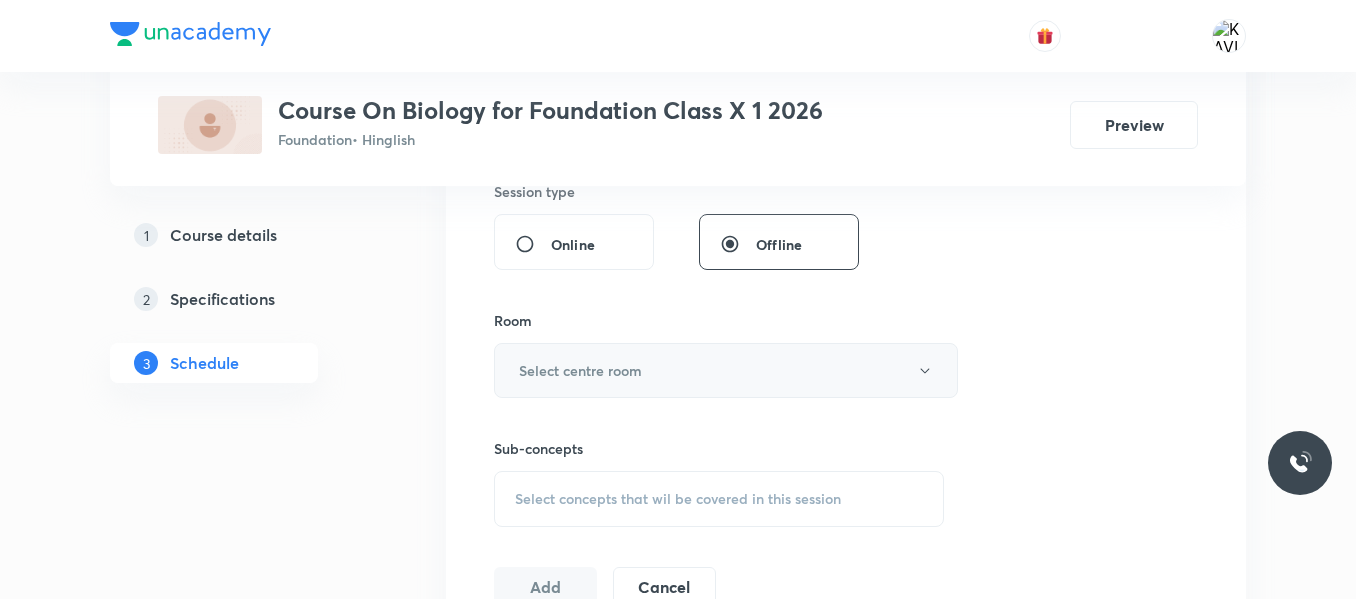 type on "60" 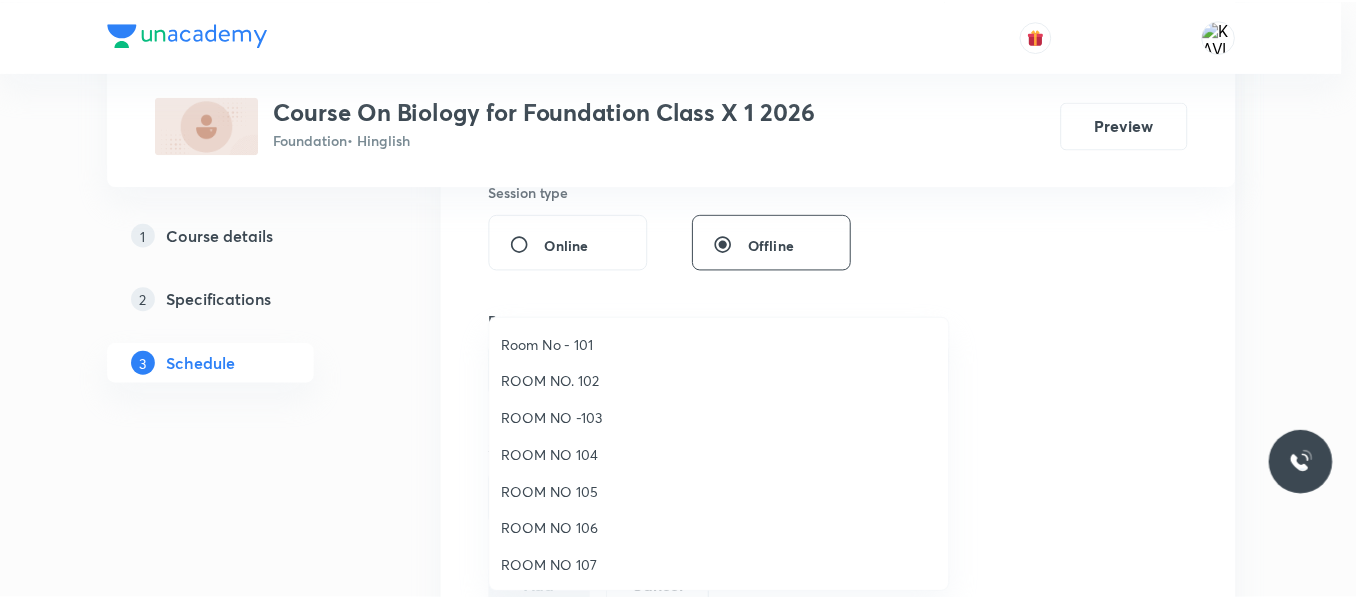 scroll, scrollTop: 223, scrollLeft: 0, axis: vertical 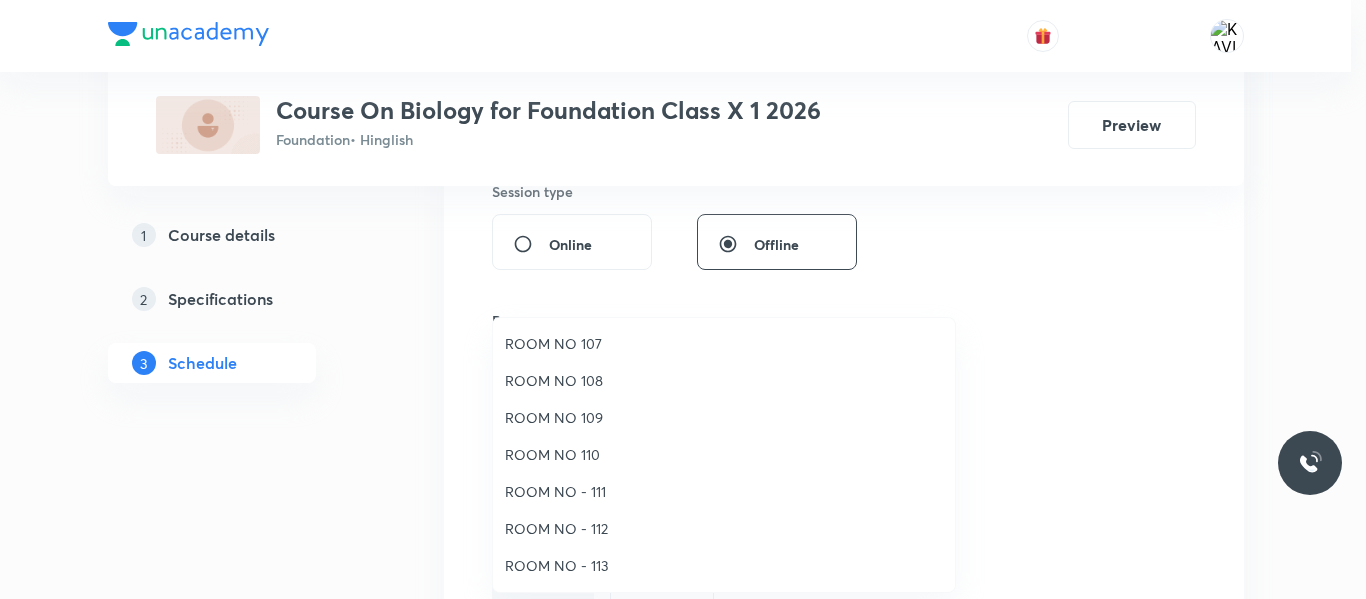 click on "ROOM NO 110" at bounding box center [724, 454] 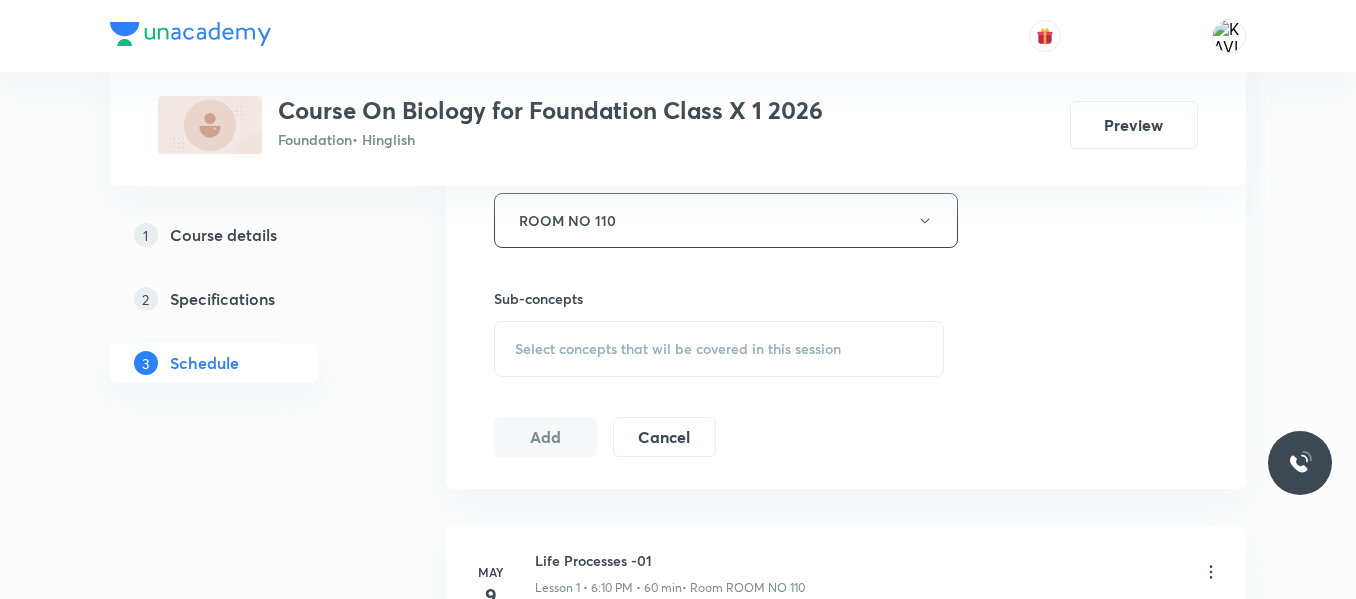 scroll, scrollTop: 916, scrollLeft: 0, axis: vertical 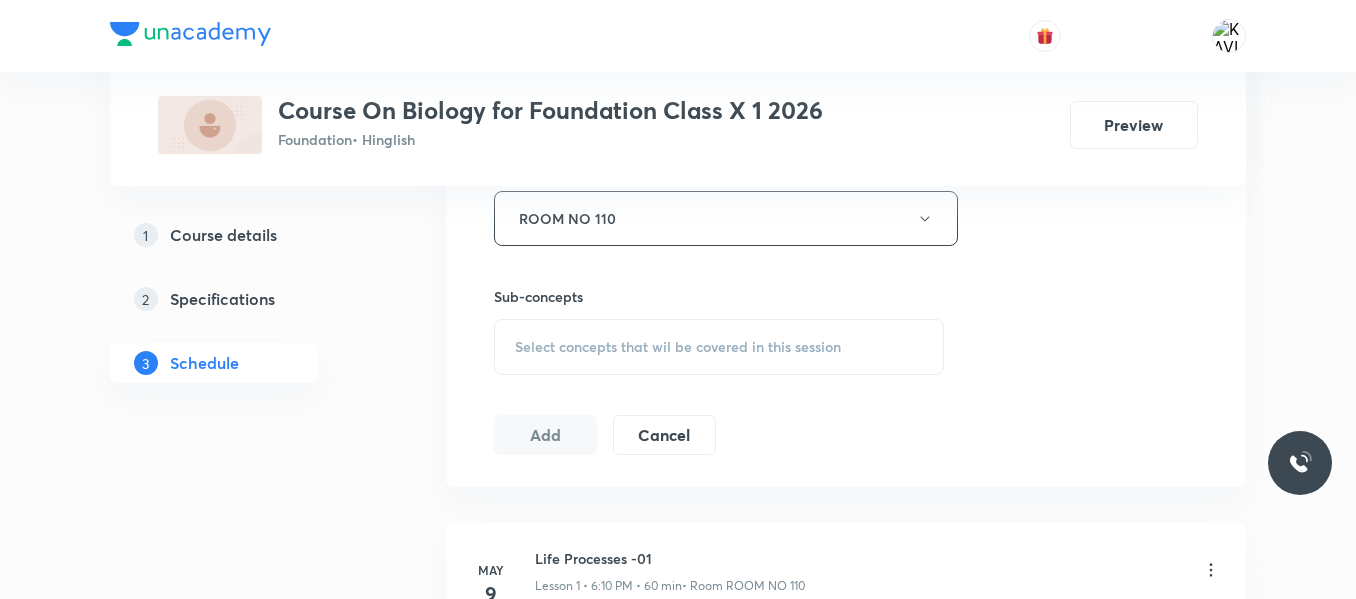 click on "Select concepts that wil be covered in this session" at bounding box center (678, 347) 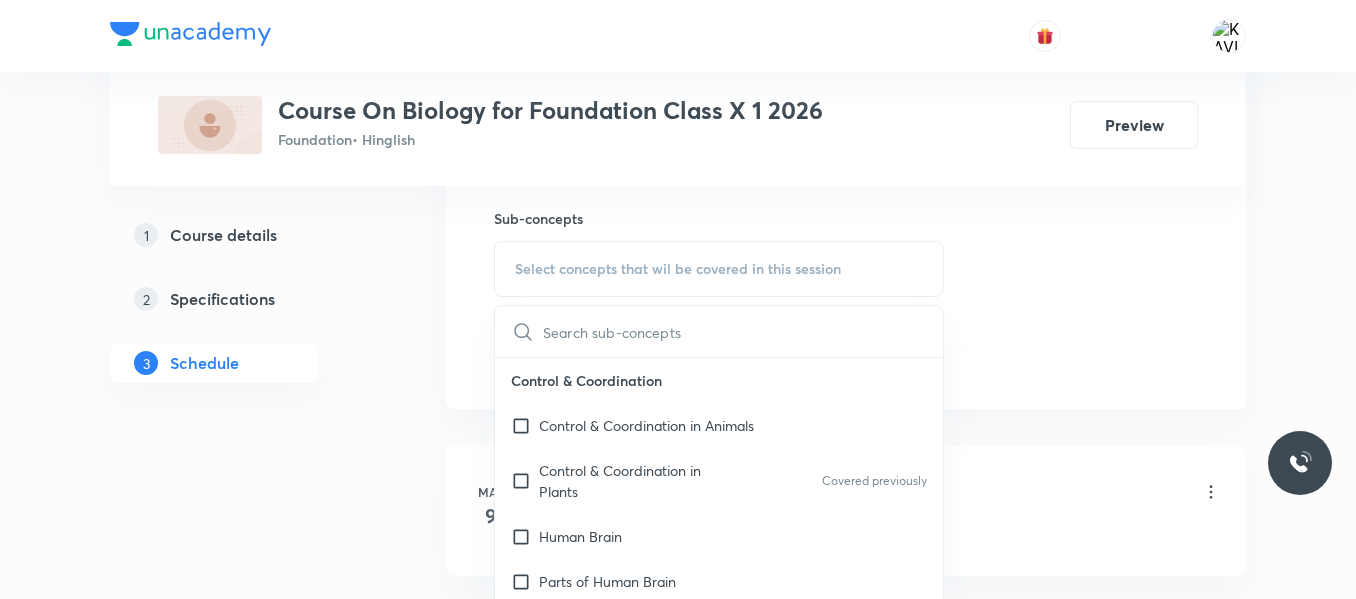 scroll, scrollTop: 995, scrollLeft: 0, axis: vertical 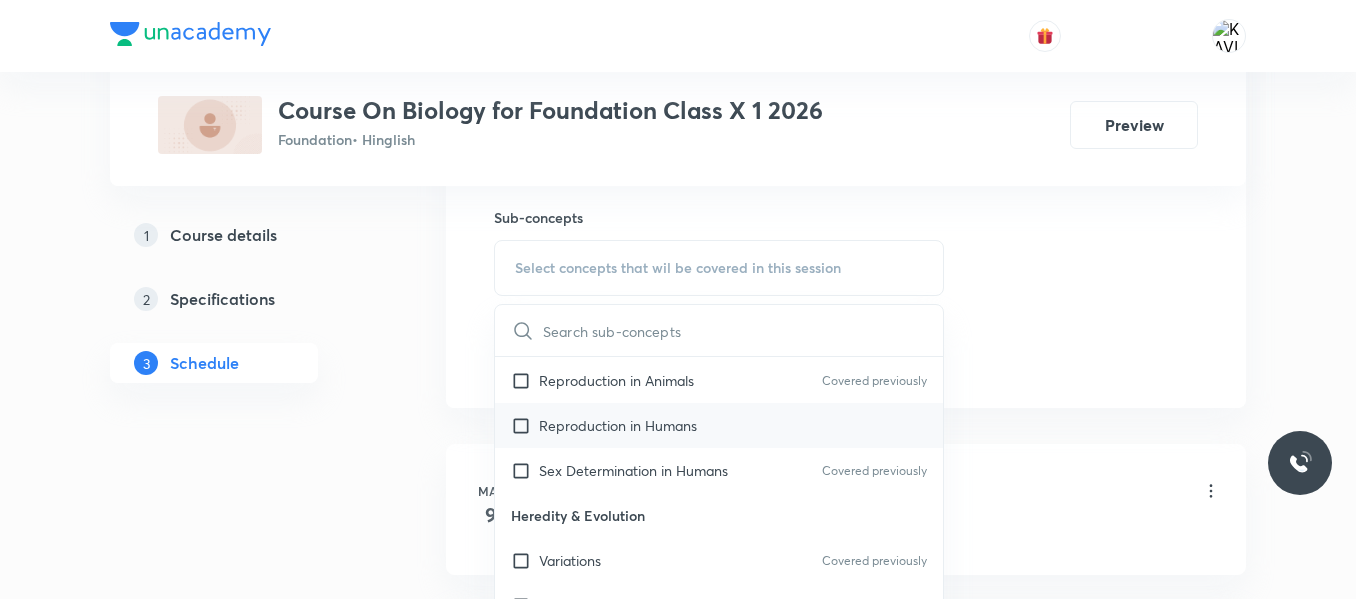 click on "Reproduction in Humans" at bounding box center [719, 425] 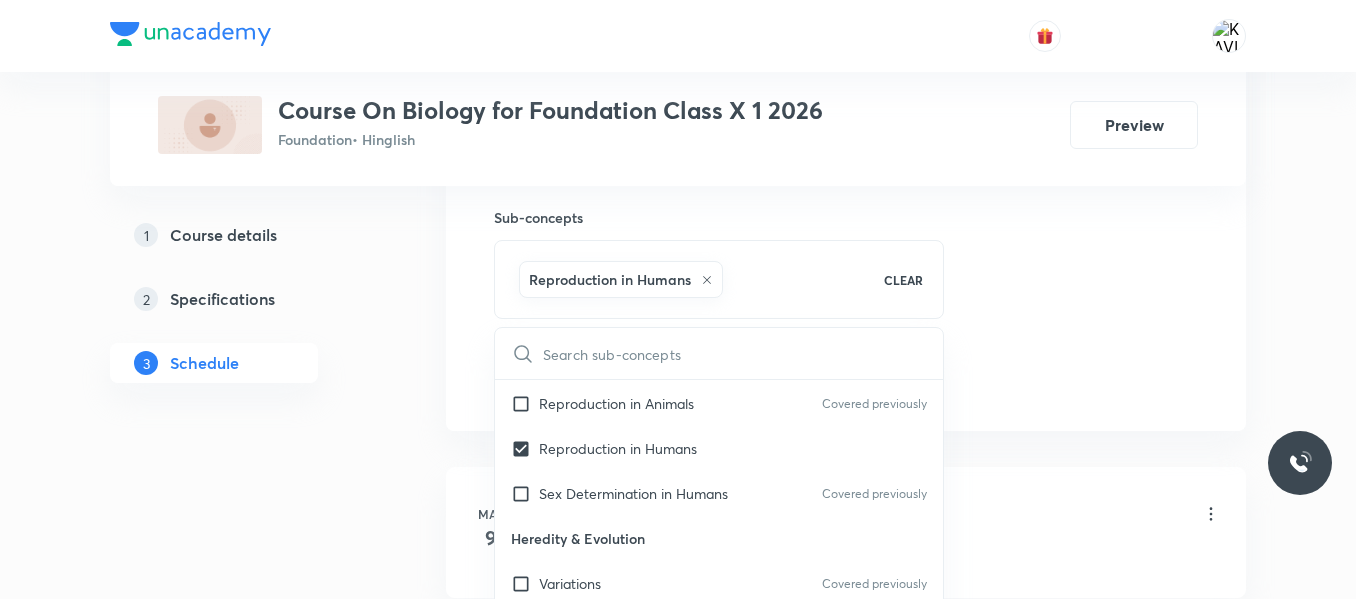 click on "Session  15 Live class Session title 28/99 Control and Coordination -02 ​ Schedule for Jul 10, 2025, 6:10 PM ​ Duration (in minutes) 60 ​   Session type Online Offline Room ROOM NO 110 Sub-concepts Reproduction in Humans CLEAR ​ Control & Coordination Control & Coordination in Animals Control & Coordination in Plants Covered previously Human Brain Parts of Human Brain Functions of Human Brain Chemical Coordination of Hormones Reproduction Reproduction in Plants Reproduction in Animals Covered previously Reproduction in Humans Sex Determination in Humans Covered previously Heredity & Evolution Variations Covered previously Hereditary Evolution Covered previously Our Environment Waste Covered previously Ecosystem Covered previously Management of Natural Resources Natural Resource Plans Environment Friendly Decision Forest & Wild Life Water Use Coal & Petroleum Life Processes Introduction Nutrition Respiration Transportation Excretion Pteridophytes Digestion and Absorption INtroduction Alimentary Canal" at bounding box center [846, -82] 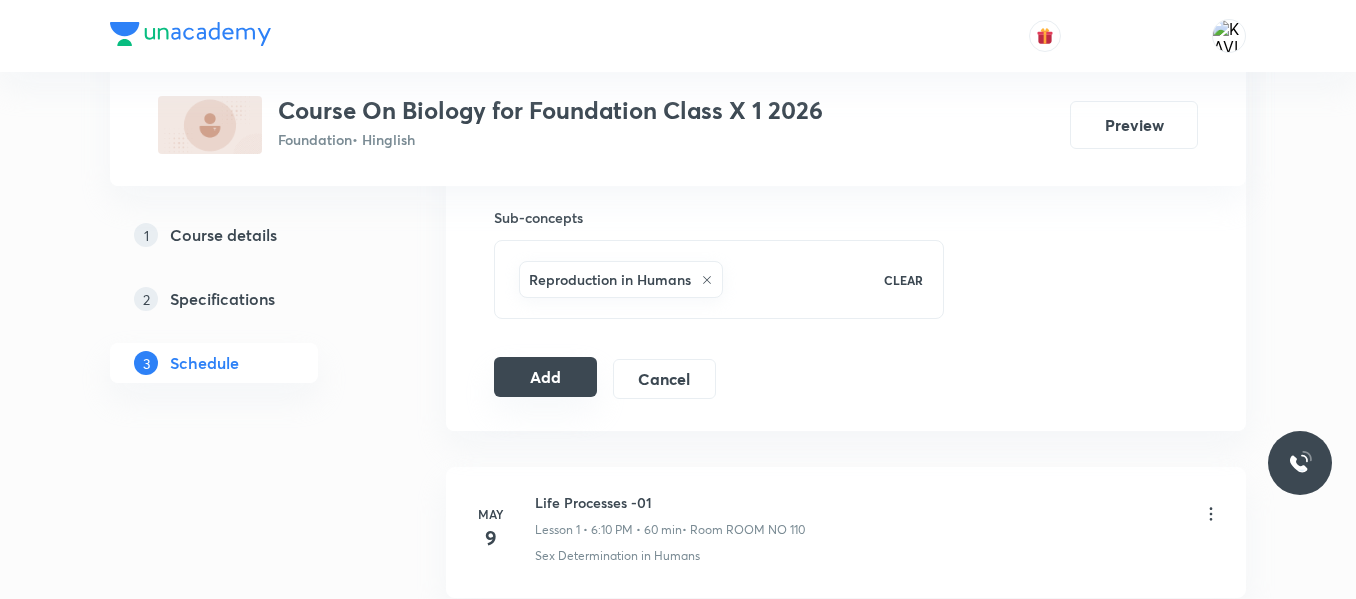 click on "Add" at bounding box center [545, 377] 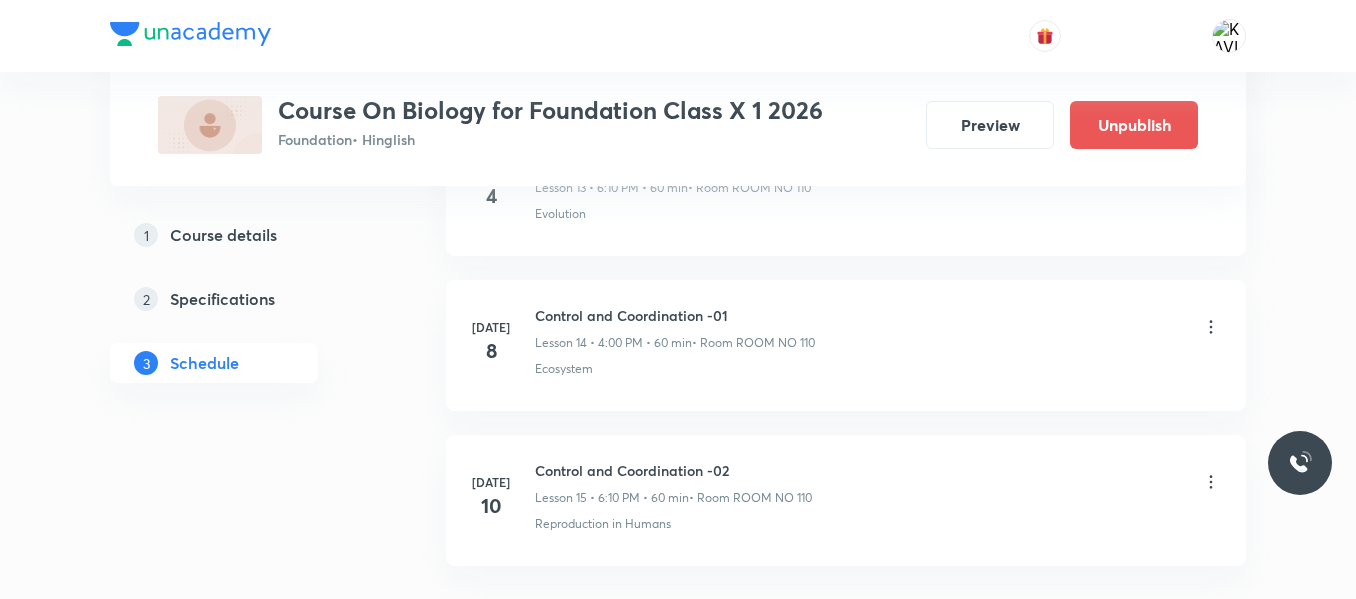 scroll, scrollTop: 2410, scrollLeft: 0, axis: vertical 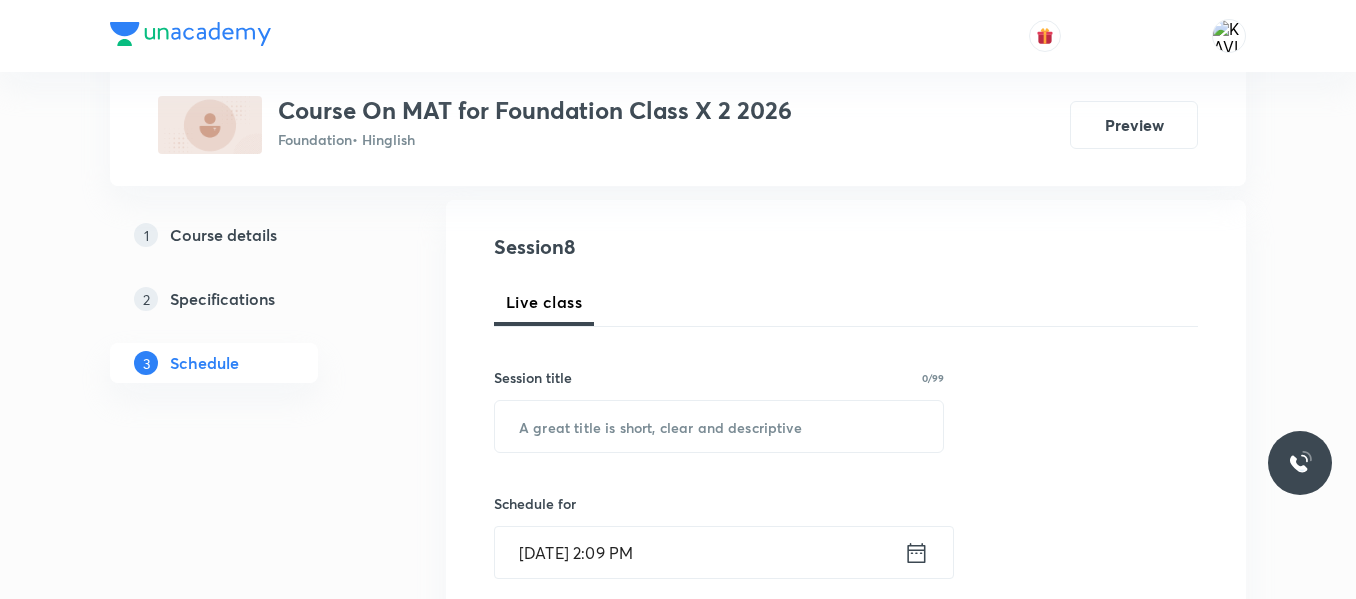 click on "Session title 0/99 ​" at bounding box center [719, 410] 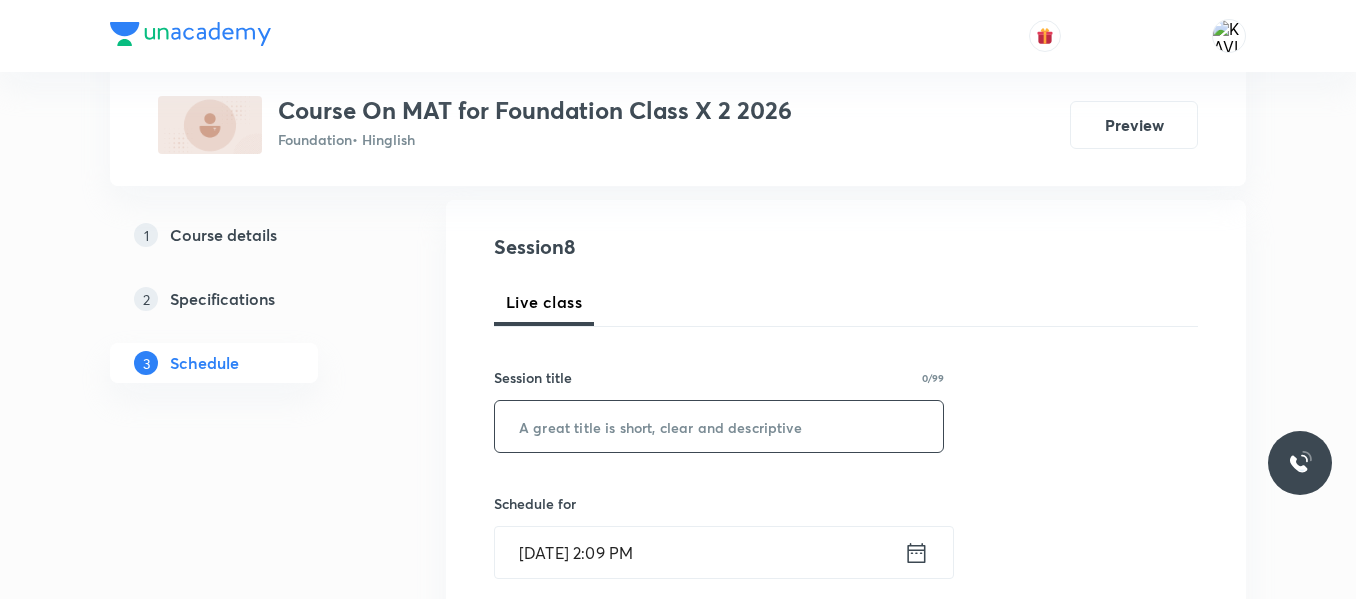 click at bounding box center (719, 426) 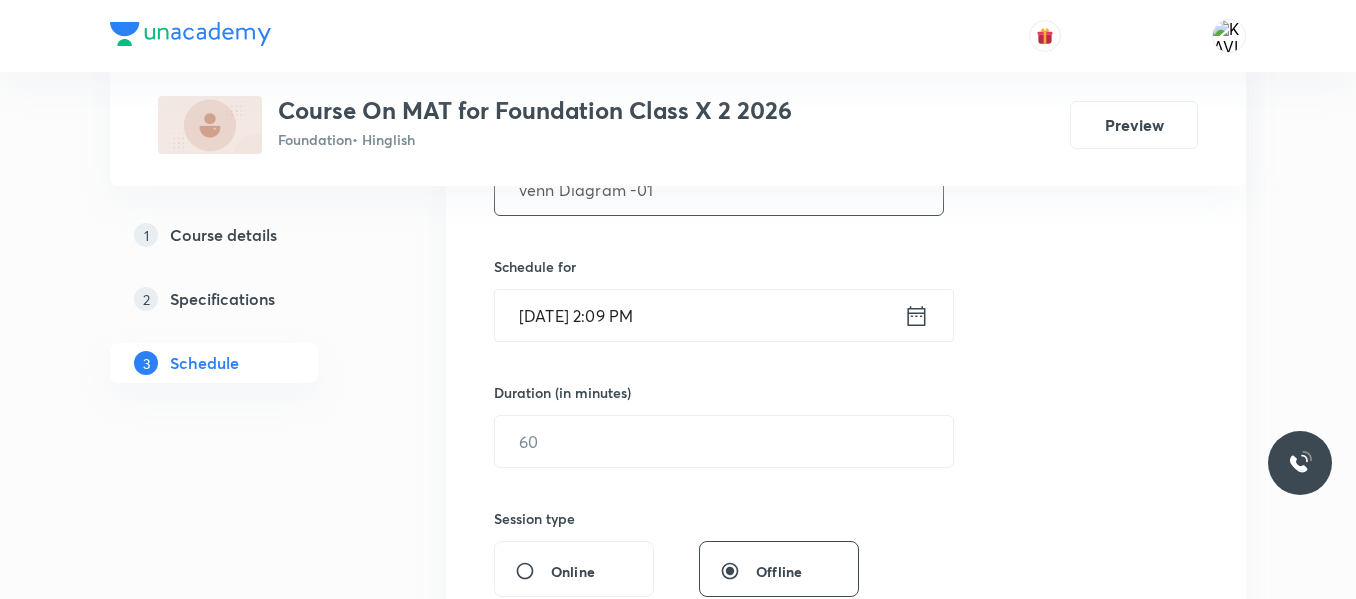 scroll, scrollTop: 500, scrollLeft: 0, axis: vertical 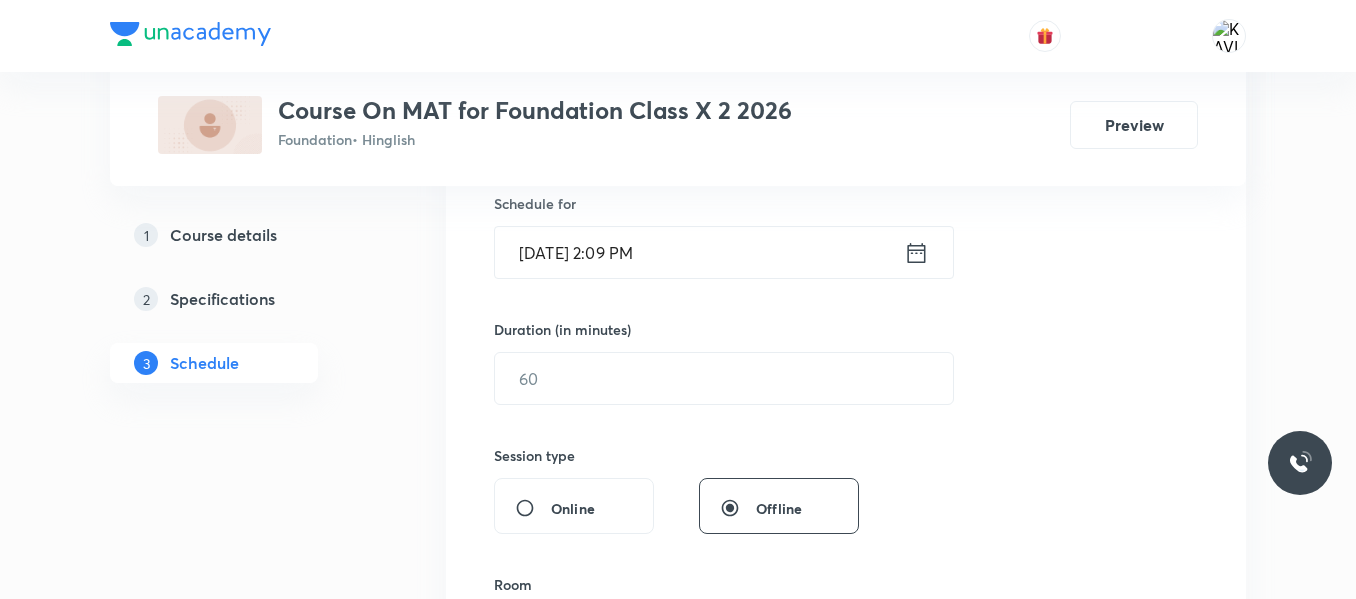 type on "venn Diagram -01" 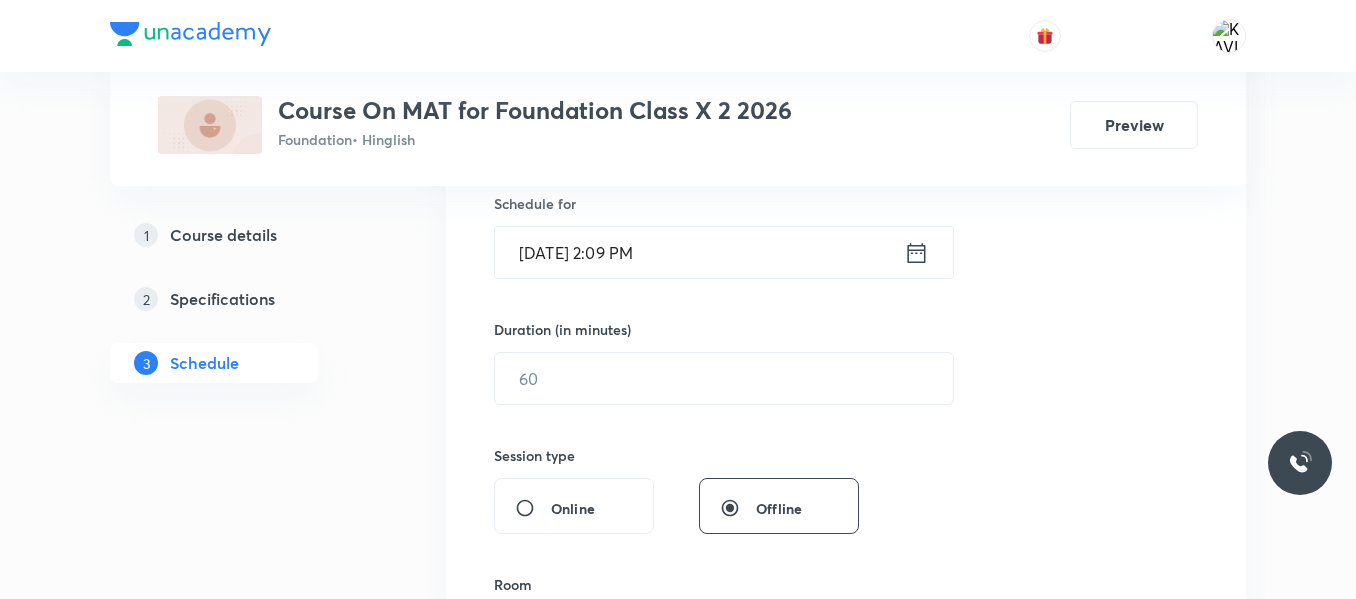 click 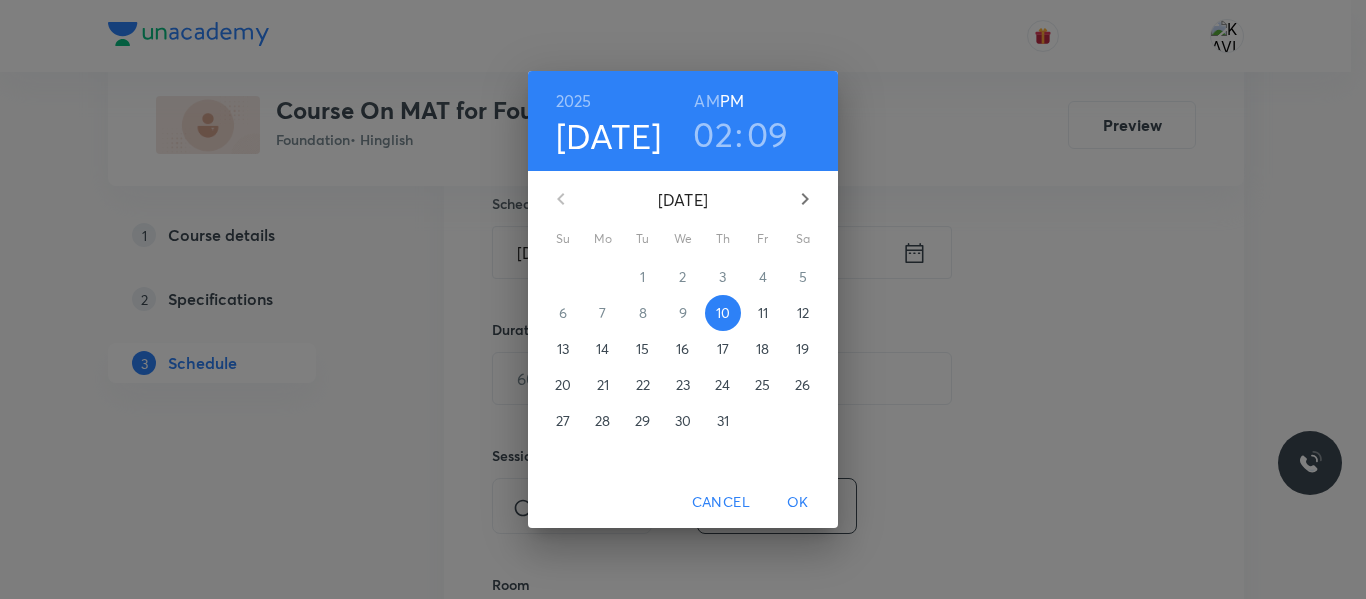click on "02" at bounding box center [713, 134] 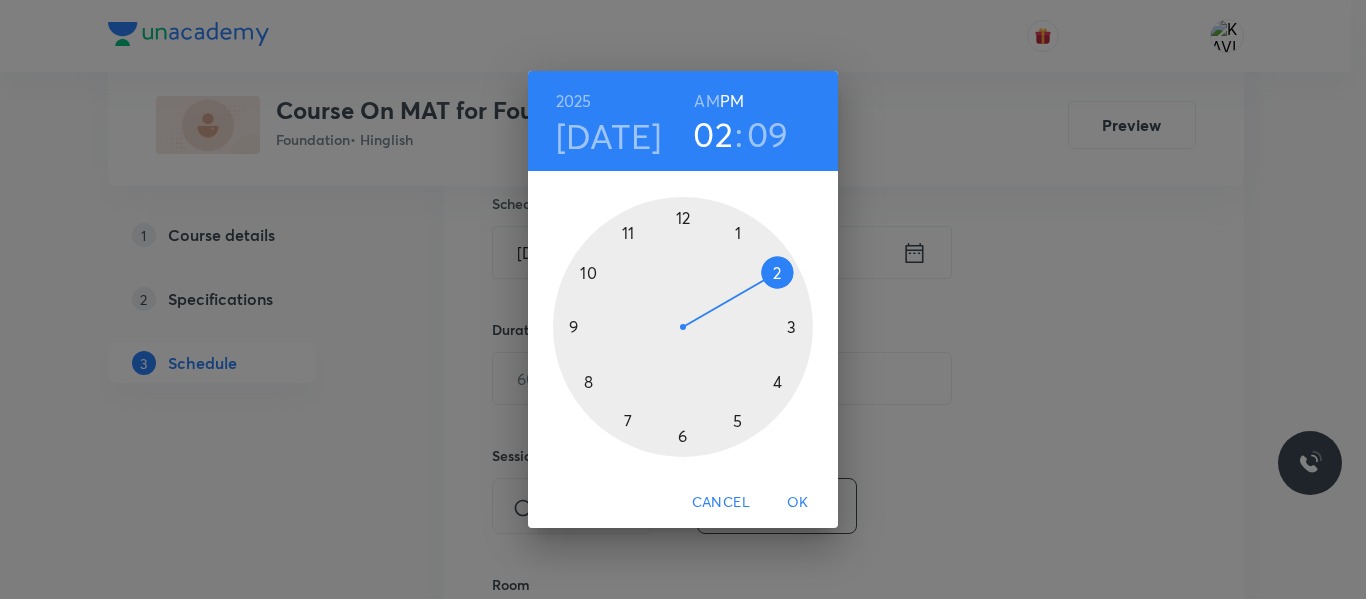 click at bounding box center (683, 327) 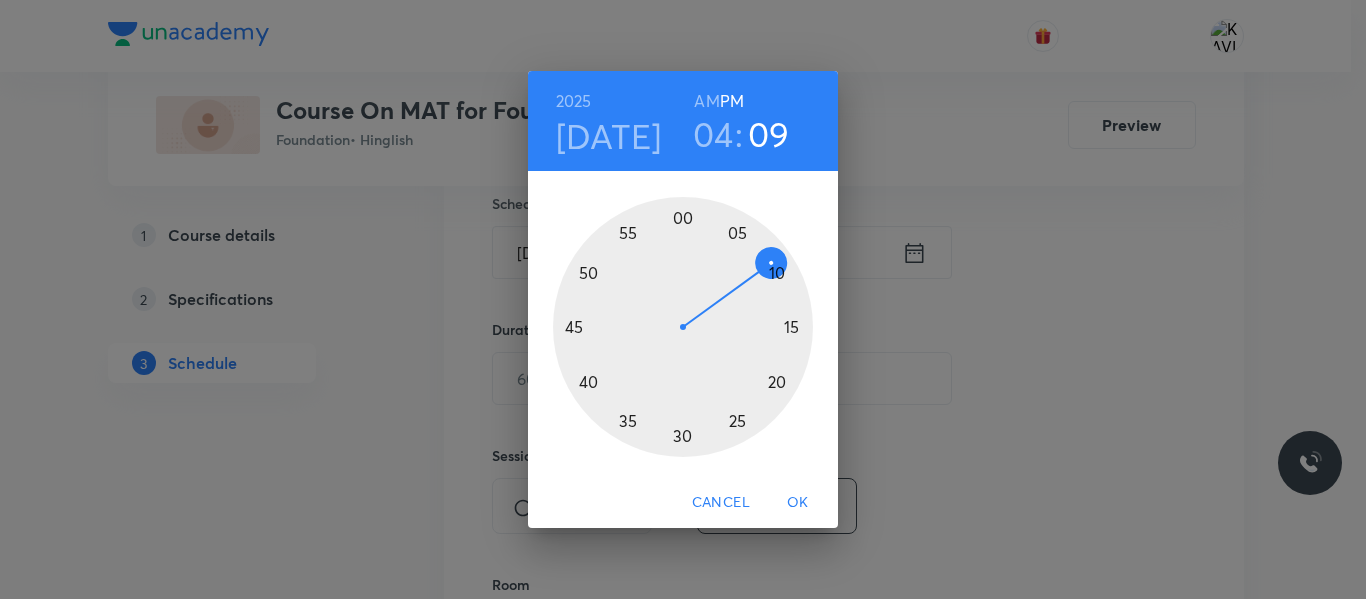 click at bounding box center (683, 327) 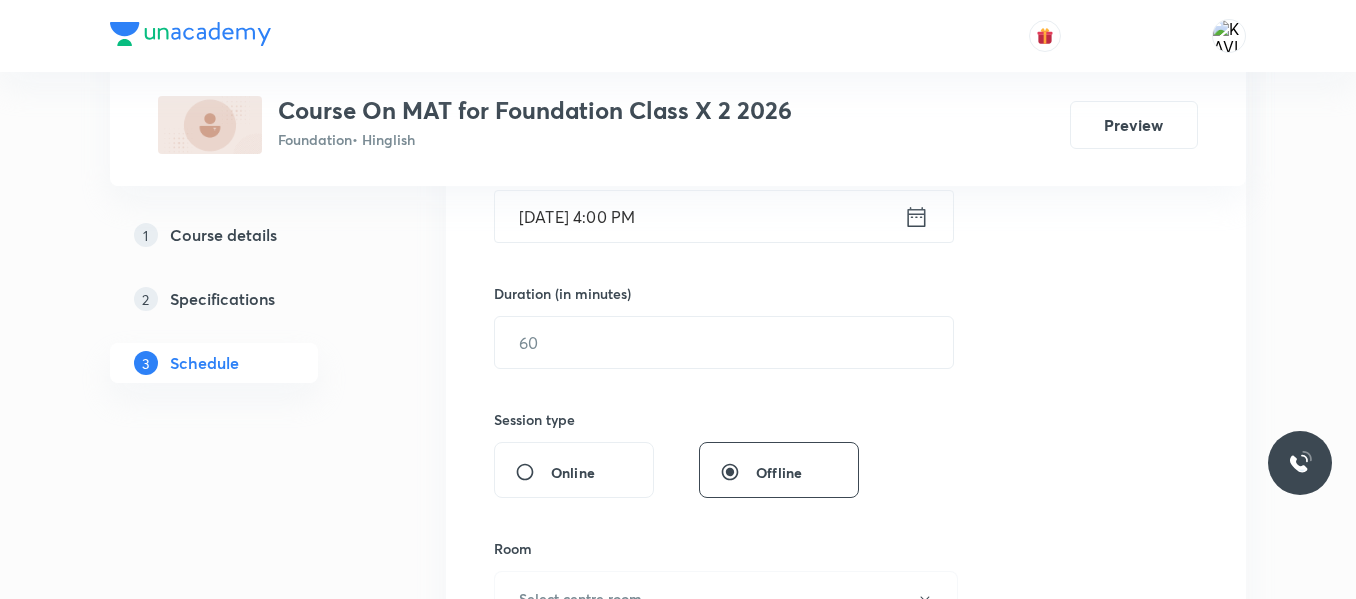 scroll, scrollTop: 600, scrollLeft: 0, axis: vertical 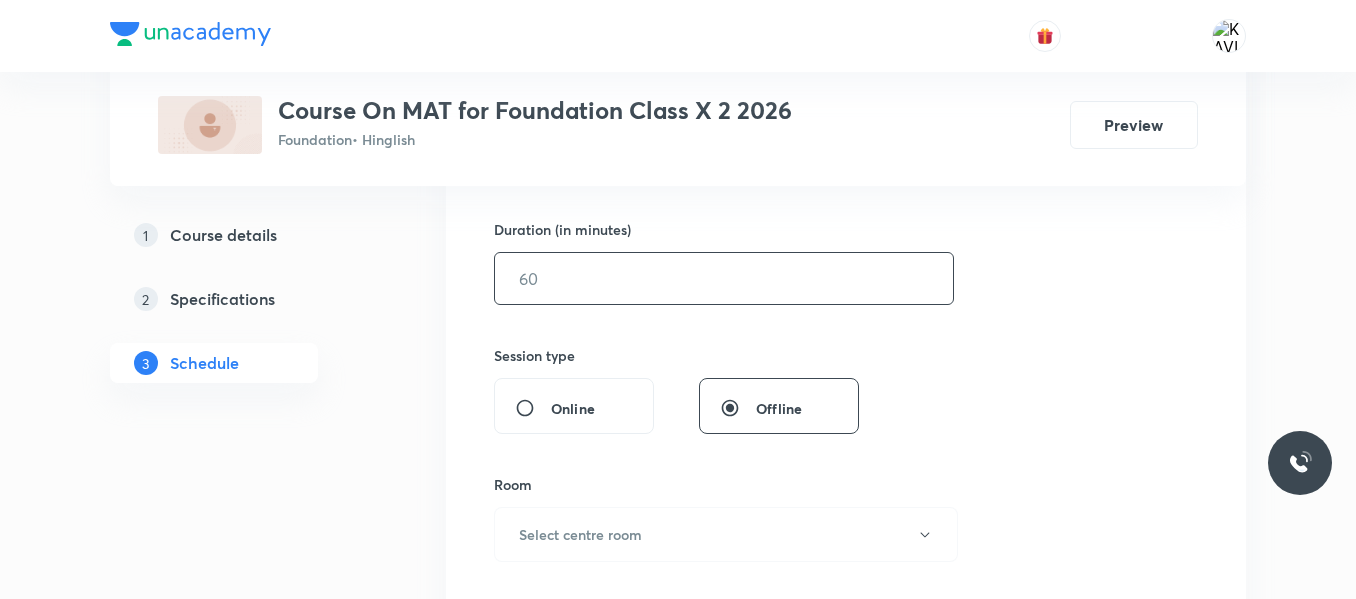 click at bounding box center [724, 278] 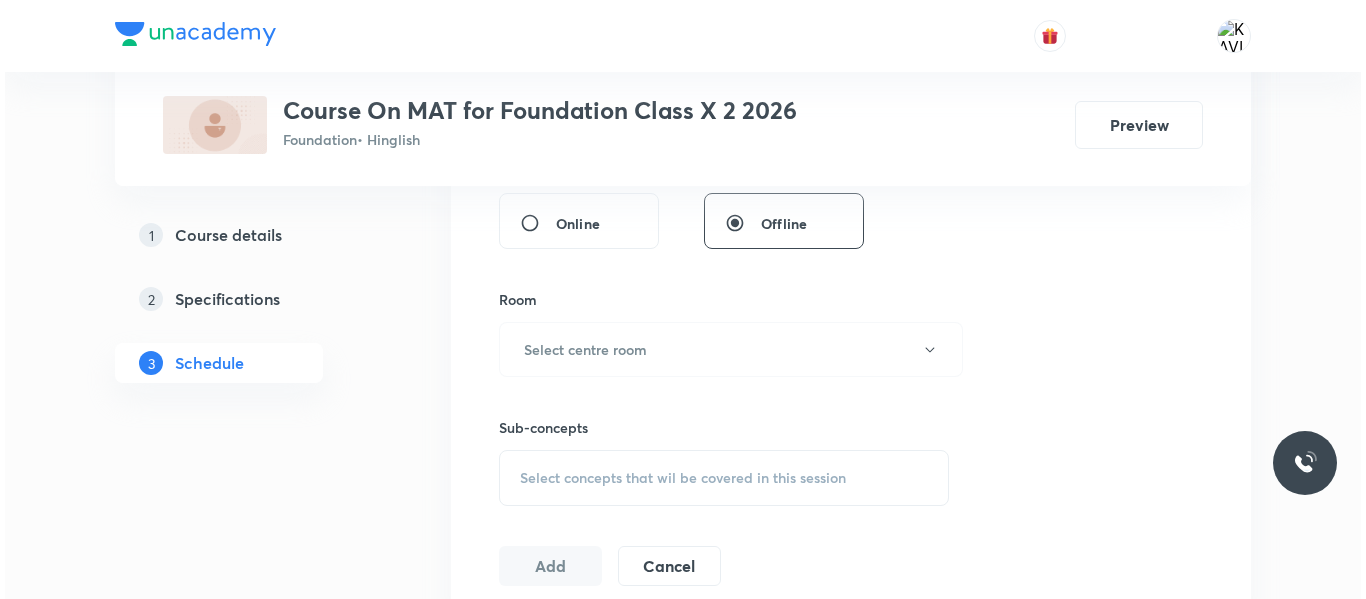 scroll, scrollTop: 800, scrollLeft: 0, axis: vertical 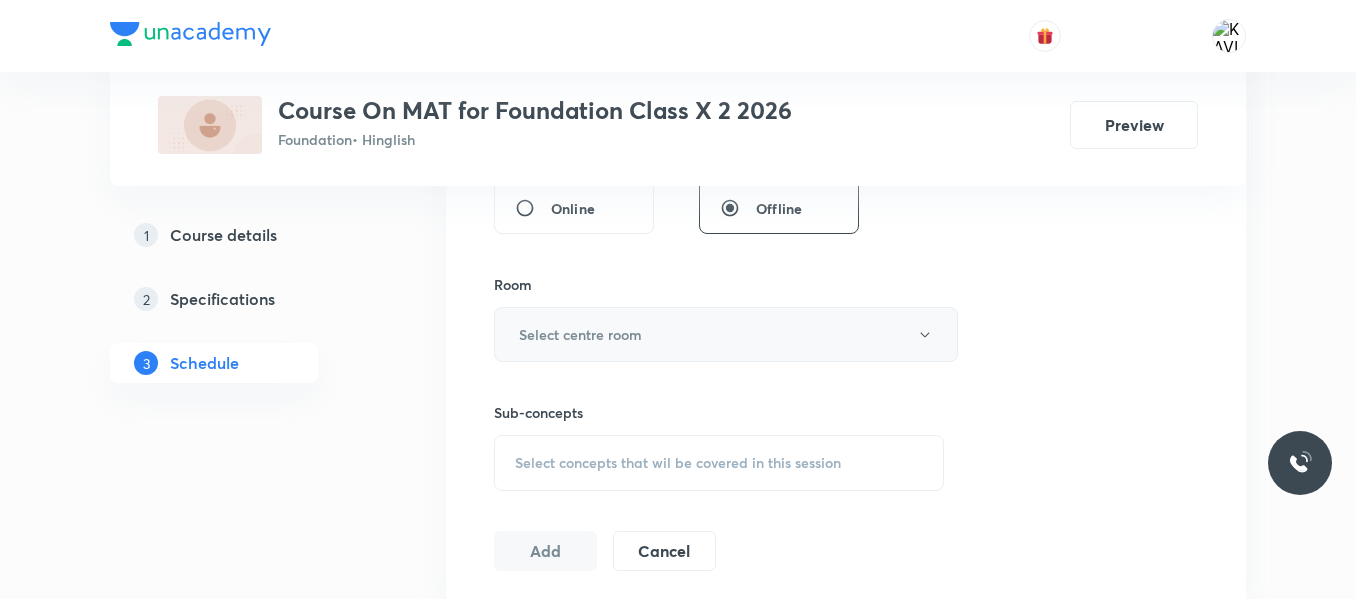 type on "60" 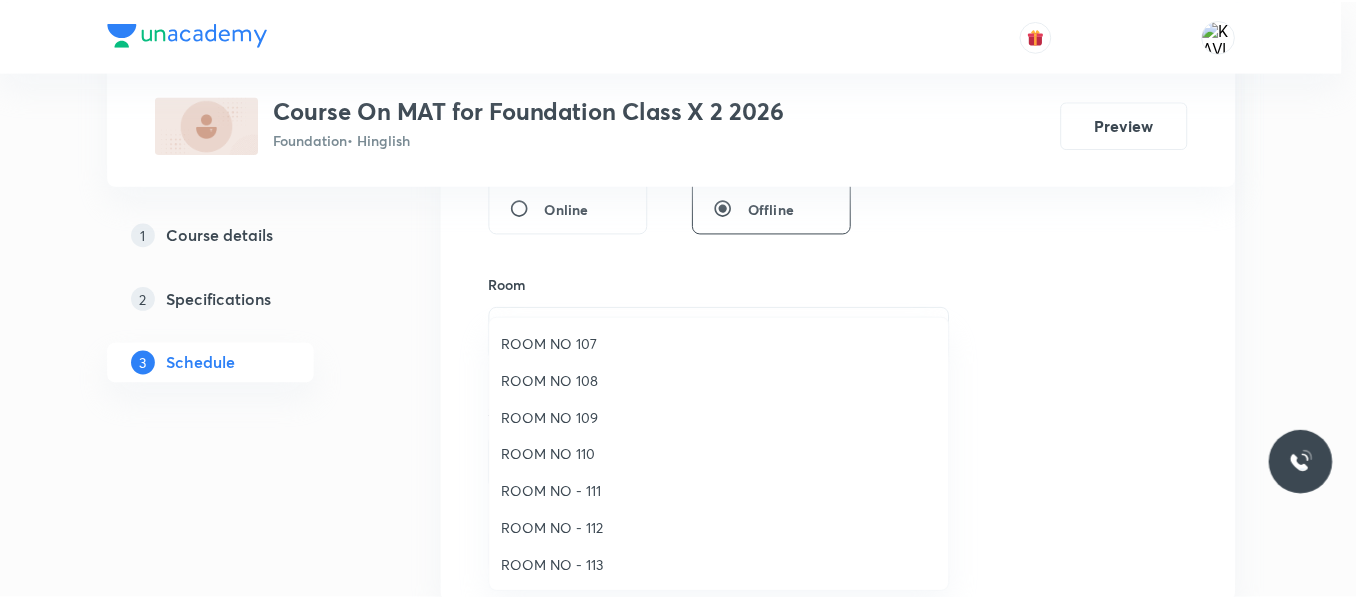 scroll, scrollTop: 223, scrollLeft: 0, axis: vertical 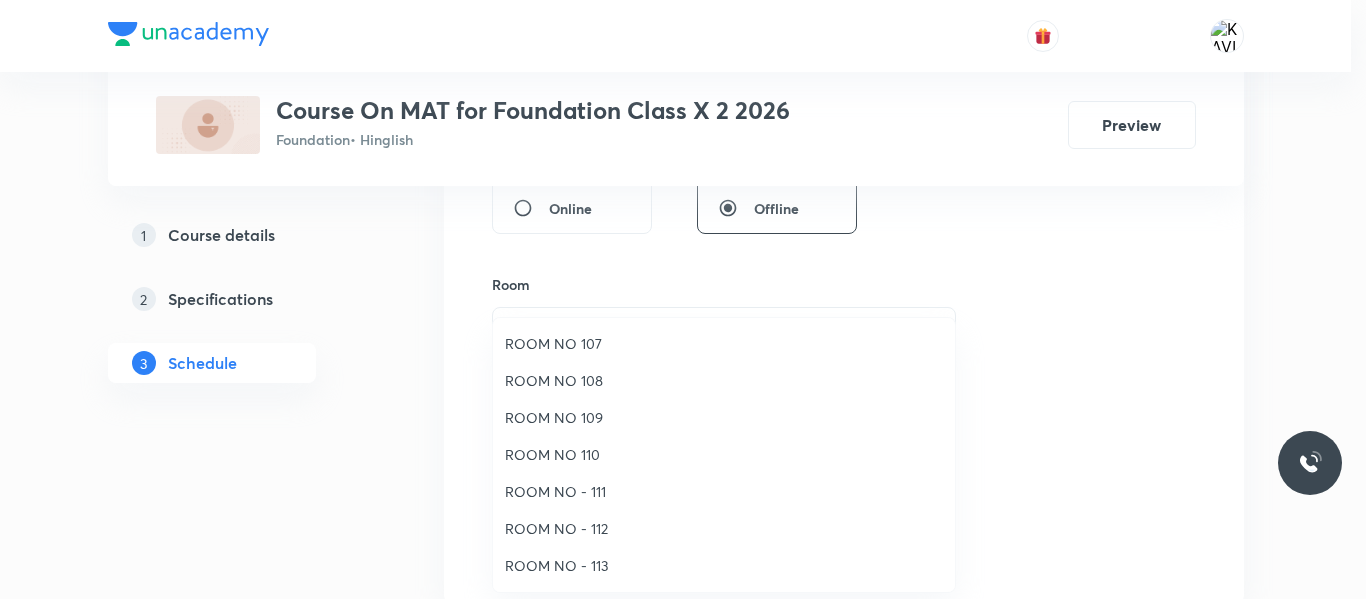 click on "ROOM NO - 113" at bounding box center [724, 565] 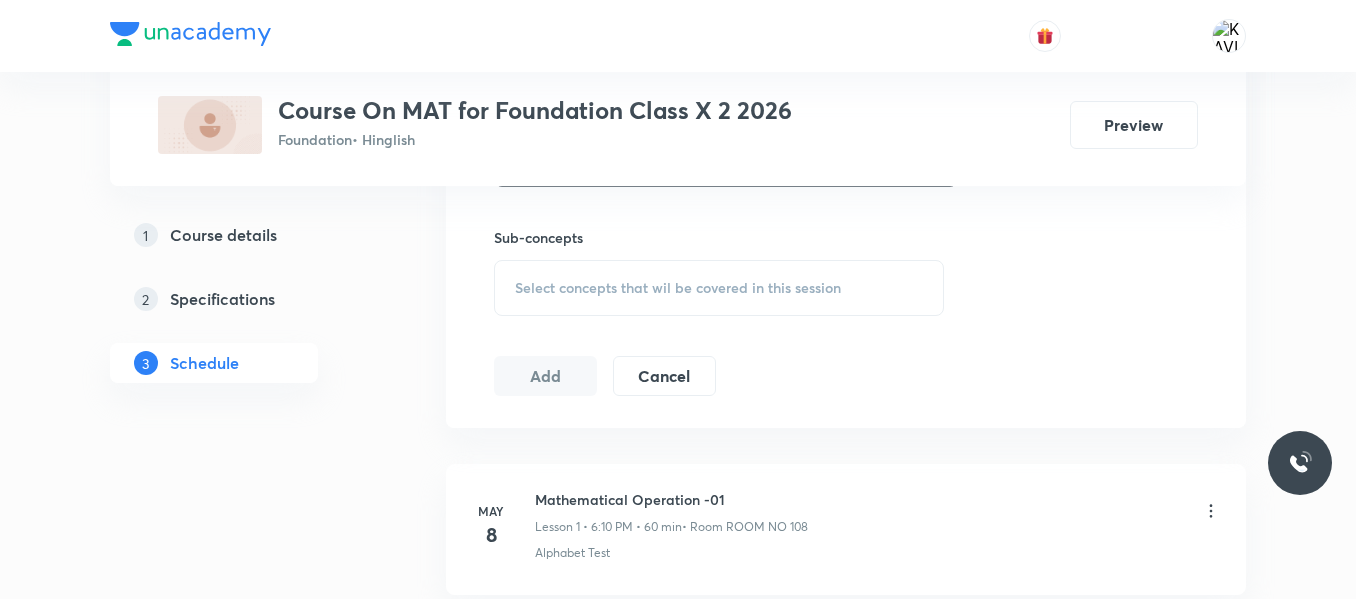 scroll, scrollTop: 1000, scrollLeft: 0, axis: vertical 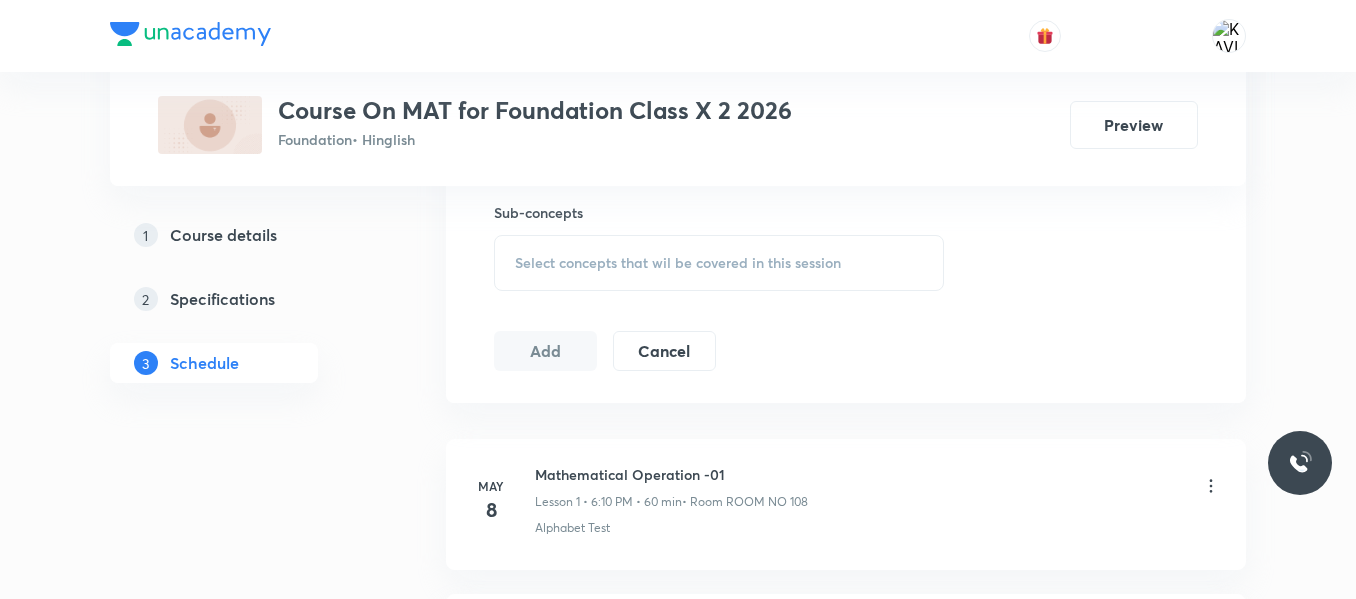 click on "Select concepts that wil be covered in this session" at bounding box center (678, 263) 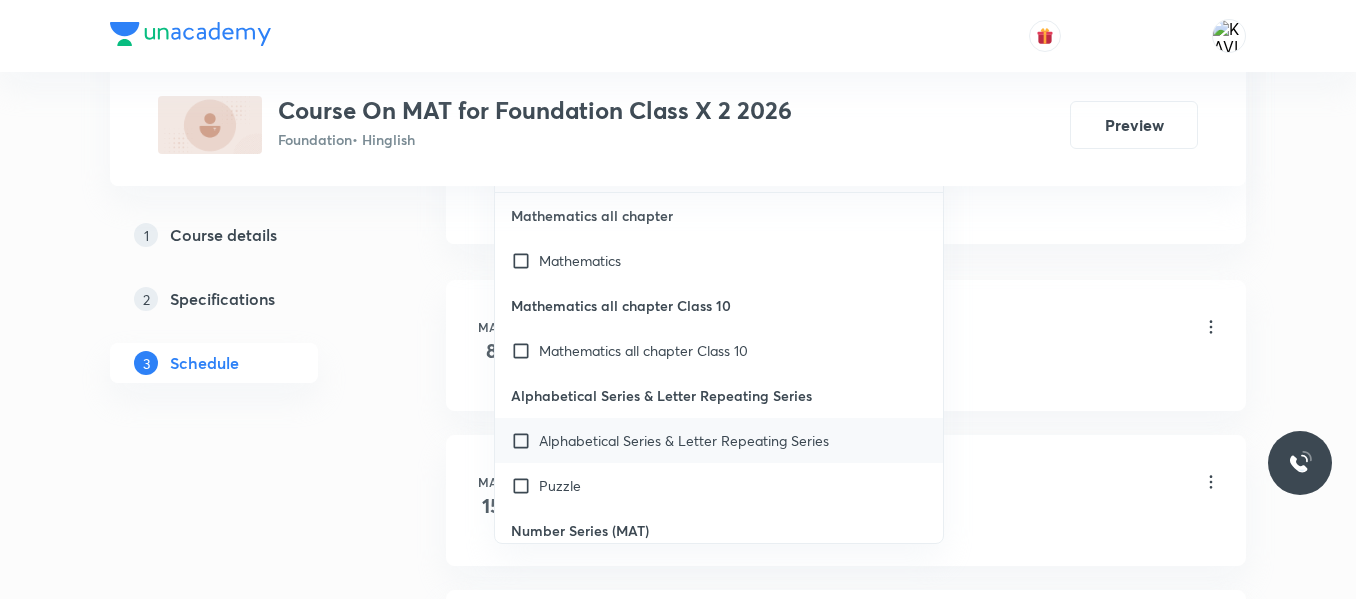 scroll, scrollTop: 1200, scrollLeft: 0, axis: vertical 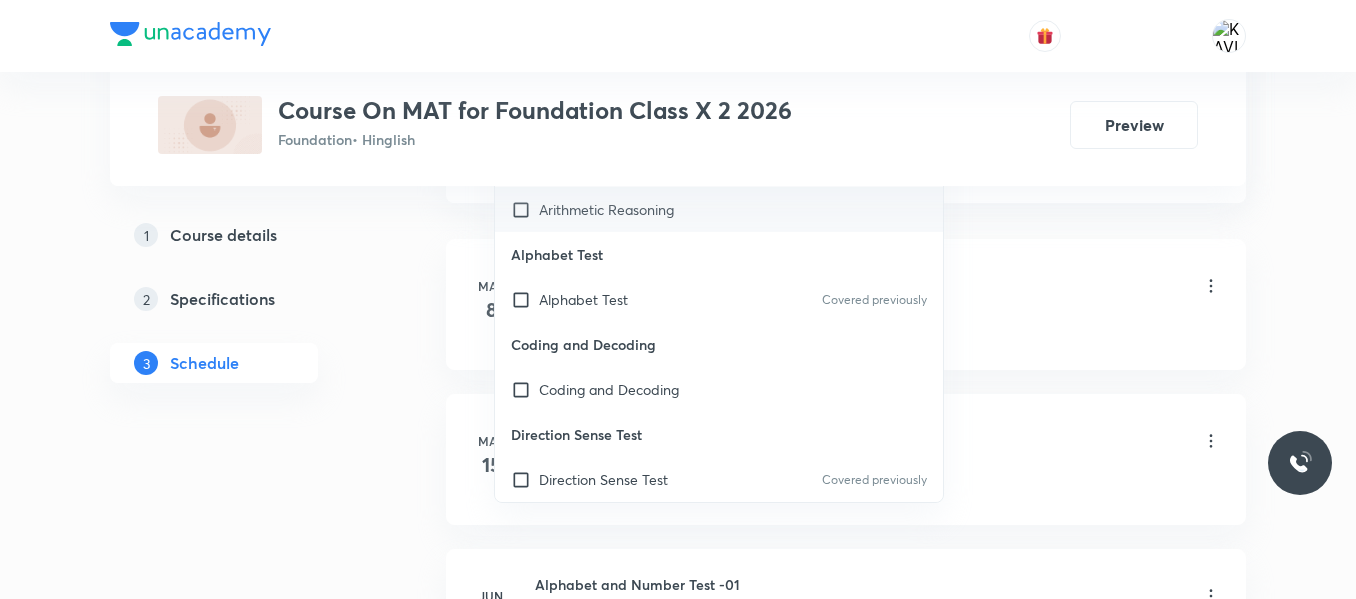 click on "Arithmetic Reasoning" at bounding box center [719, 209] 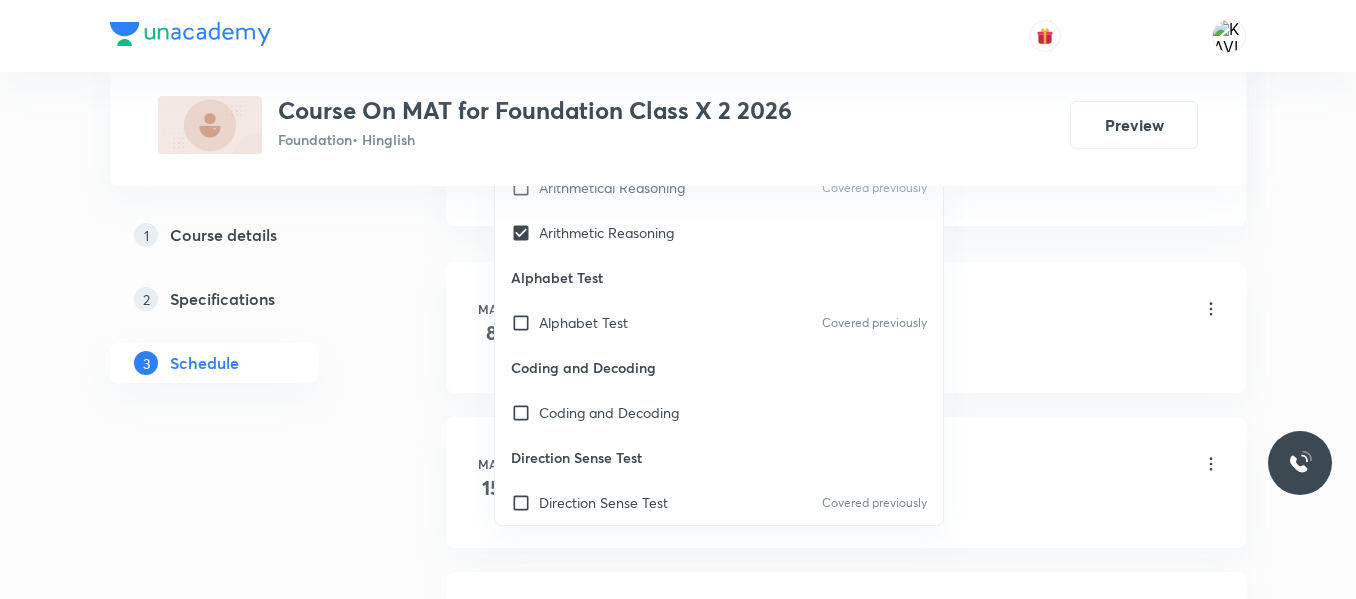 click on "Schedule 7  classes Session  8 Live class Session title 16/99 venn Diagram -01 ​ Schedule for Jul 10, 2025, 4:00 PM ​ Duration (in minutes) 60 ​   Session type Online Offline Room ROOM NO - 113 Sub-concepts Arithmetic Reasoning CLEAR ​ Mathematics all chapter Mathematics Mathematics all chapter Class 10 Mathematics all chapter Class 10  Alphabetical Series & Letter Repeating Series  Alphabetical Series & Letter Repeating Series Puzzle Number Series (MAT) Number Series (MAT) Aptitude Aptitude Covered previously Missing terms in Figures Missing terms in Figures Mathematical Operations Mathematical Operations Alphabet Series Alphabet Series Letter Repeating Series Letter Repeating Series Covered previously Missing Term in Figure Missing Term in Figure Arithmetical Reasoning Arithmetical Reasoning Covered previously Arithmetic Reasoning Alphabet Test Alphabet Test Covered previously Coding and Decoding Coding and Decoding Direction Sense Test Direction Sense Test Covered previously Ranking and Order Test" at bounding box center (846, 306) 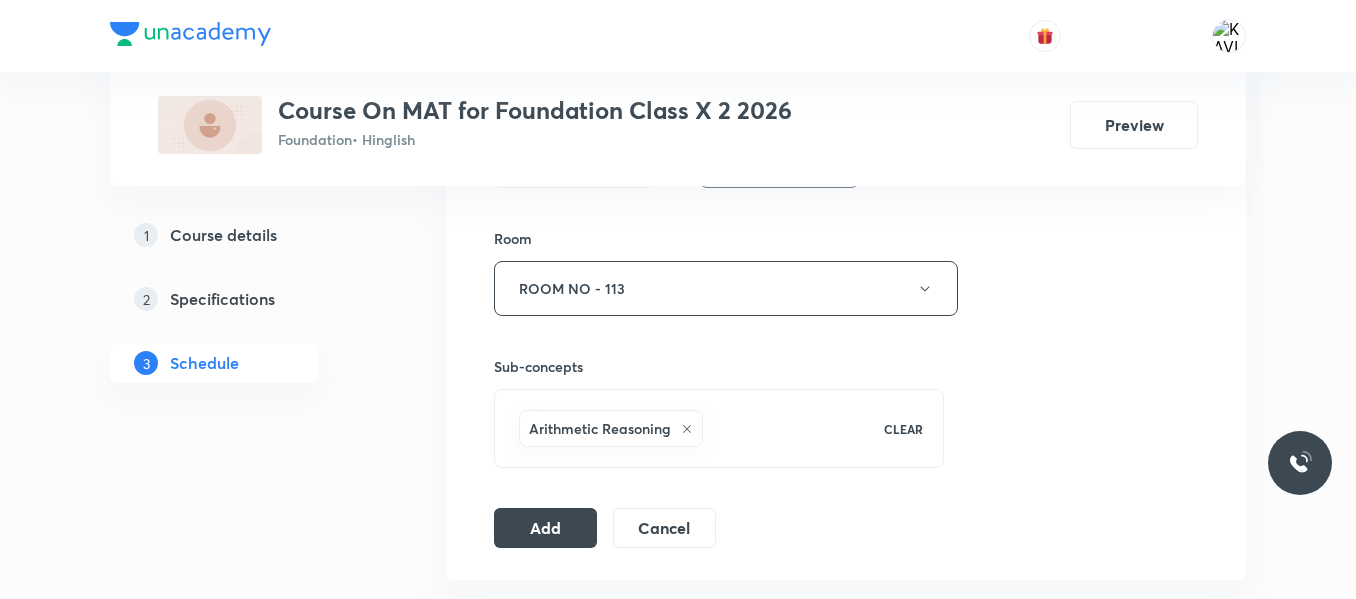 scroll, scrollTop: 800, scrollLeft: 0, axis: vertical 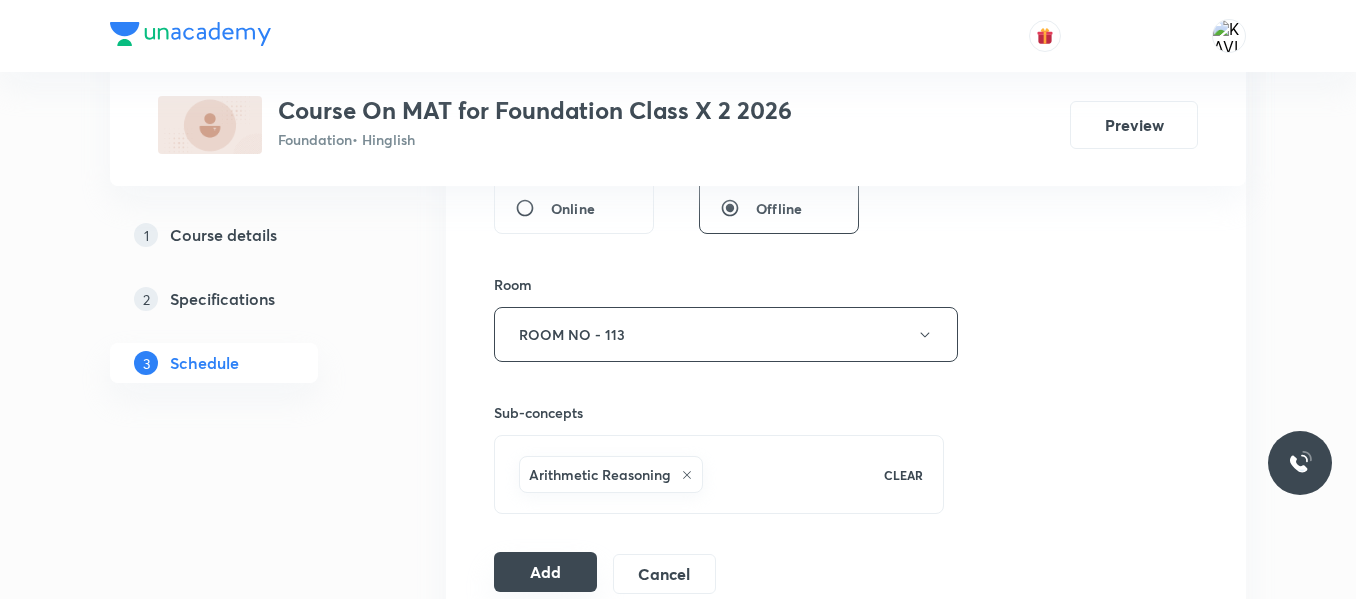 click on "Add" at bounding box center [545, 572] 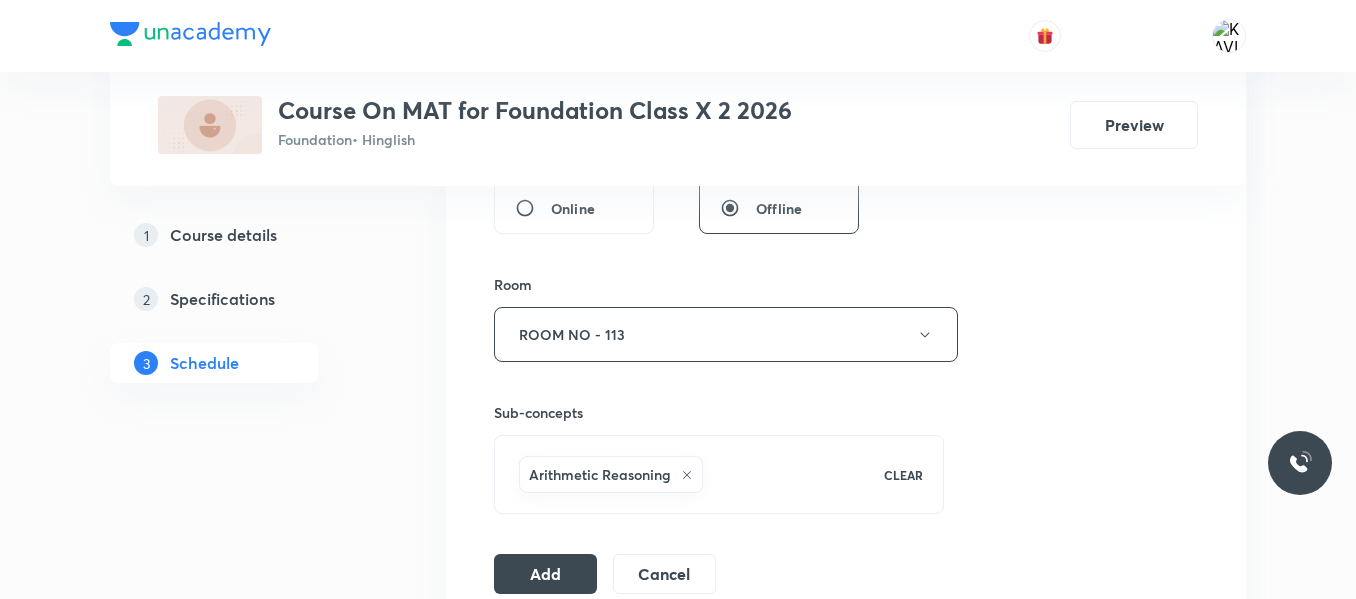 click on "Session  8 Live class Session title 16/99 venn Diagram -01 ​ Schedule for Jul 10, 2025, 4:00 PM ​ Duration (in minutes) 60 ​   Session type Online Offline Room ROOM NO - 113 Sub-concepts Arithmetic Reasoning CLEAR Add Cancel" at bounding box center (846, 113) 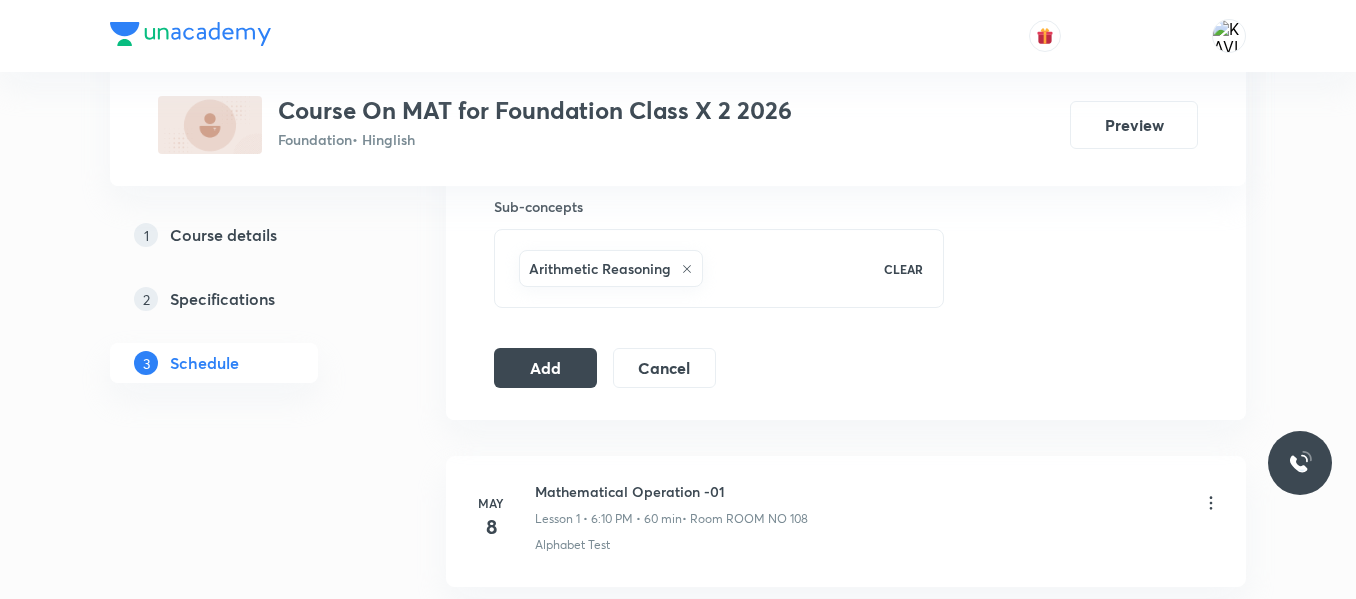 scroll, scrollTop: 1000, scrollLeft: 0, axis: vertical 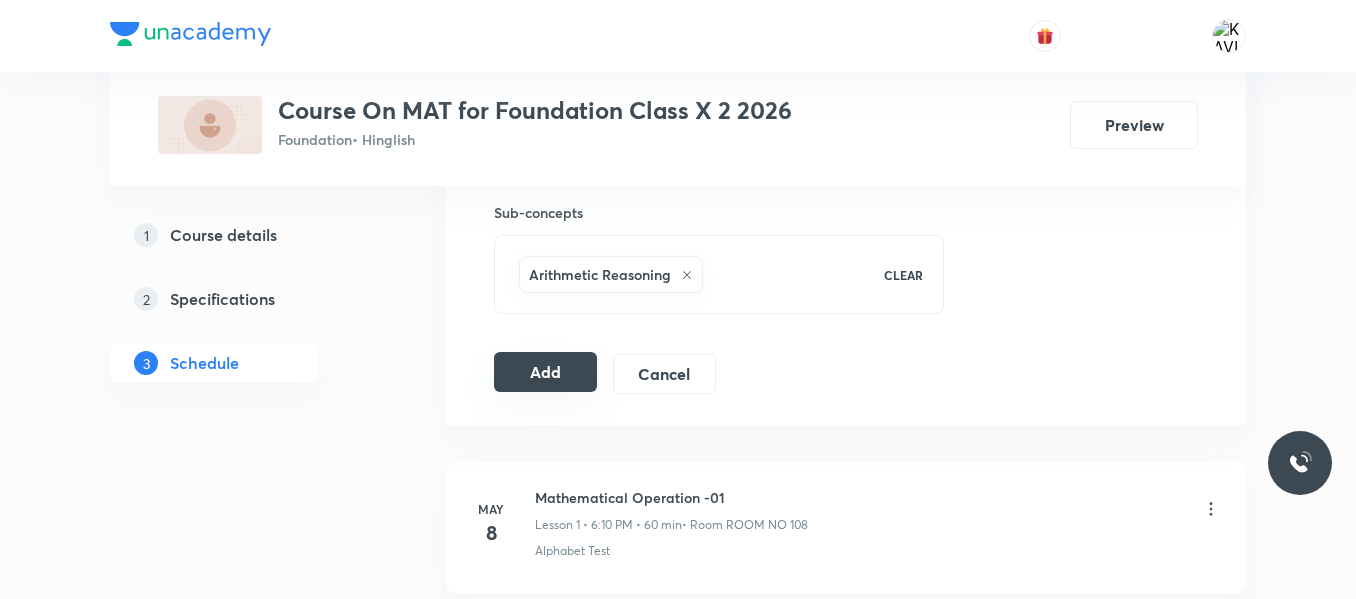 click on "Add" at bounding box center [545, 372] 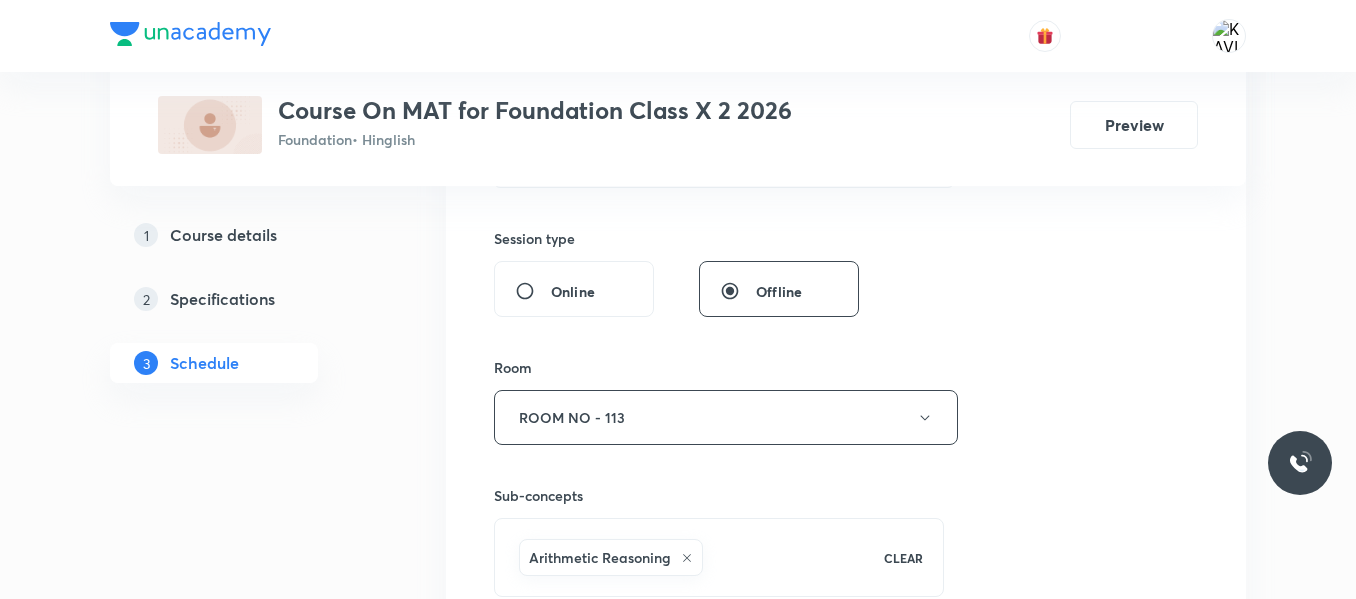 scroll, scrollTop: 957, scrollLeft: 0, axis: vertical 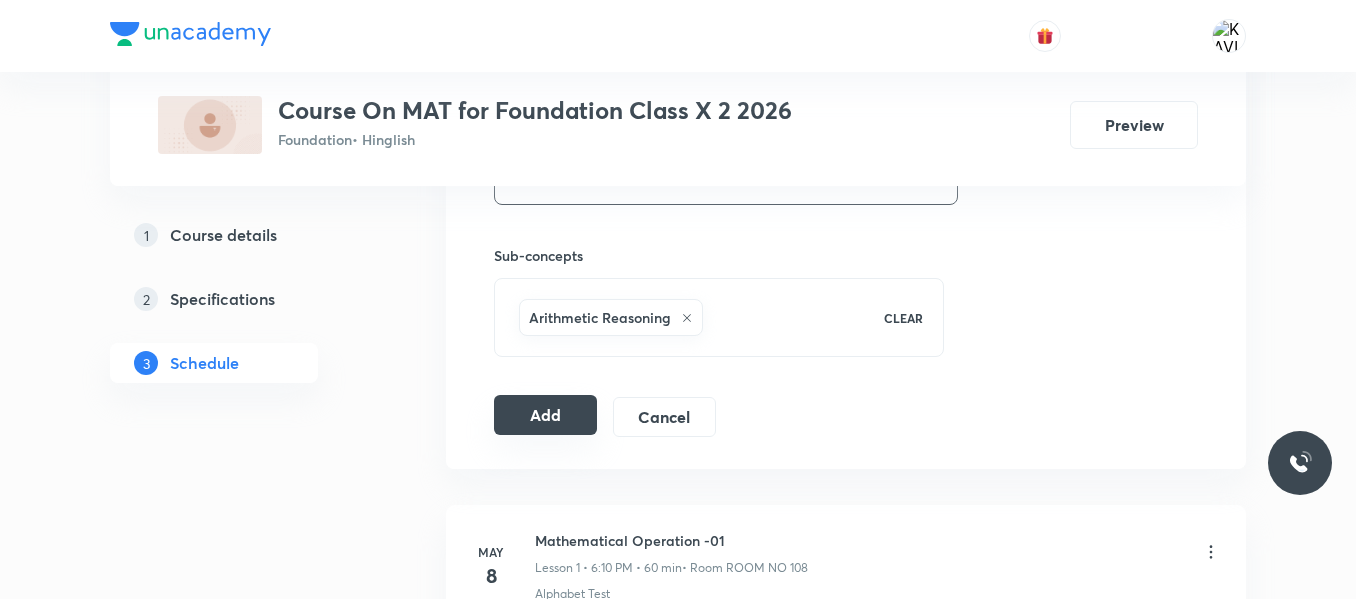 click on "Add" at bounding box center [545, 415] 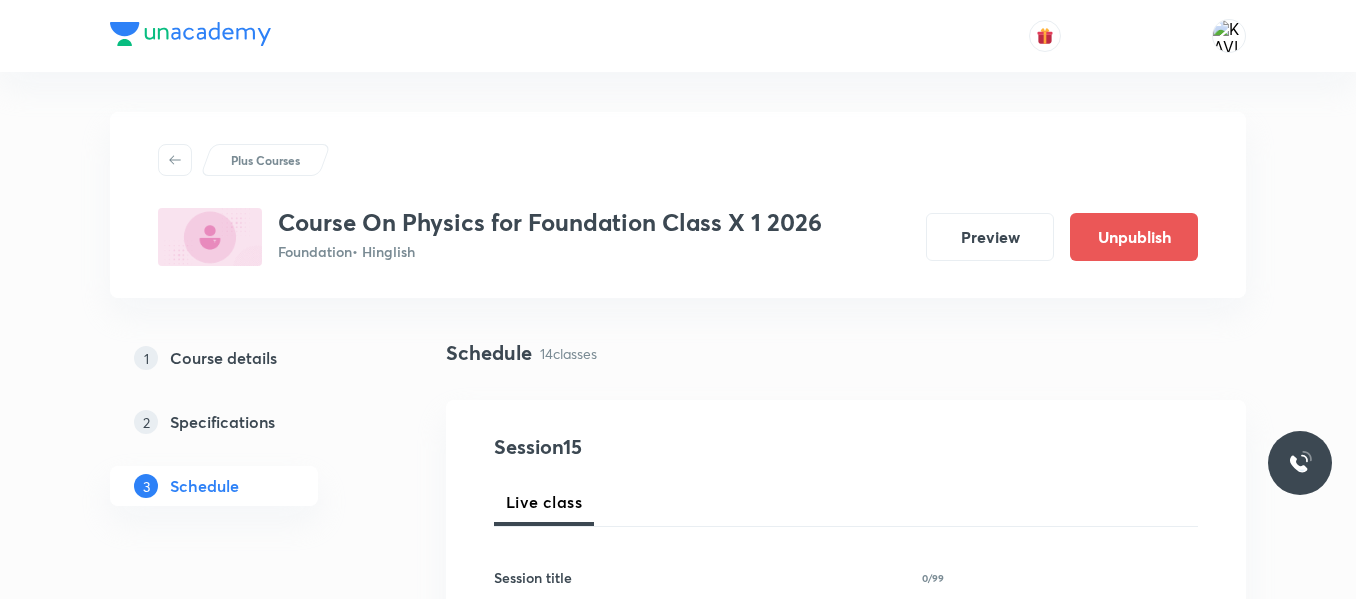 scroll, scrollTop: 3174, scrollLeft: 0, axis: vertical 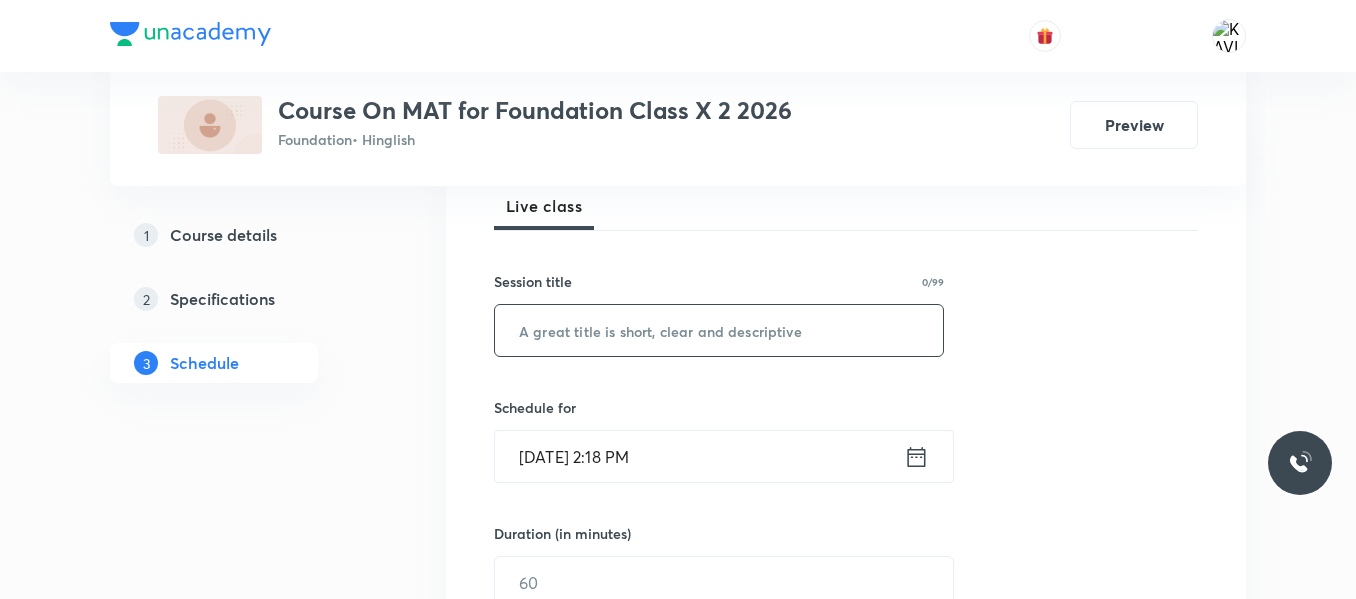 click at bounding box center (719, 330) 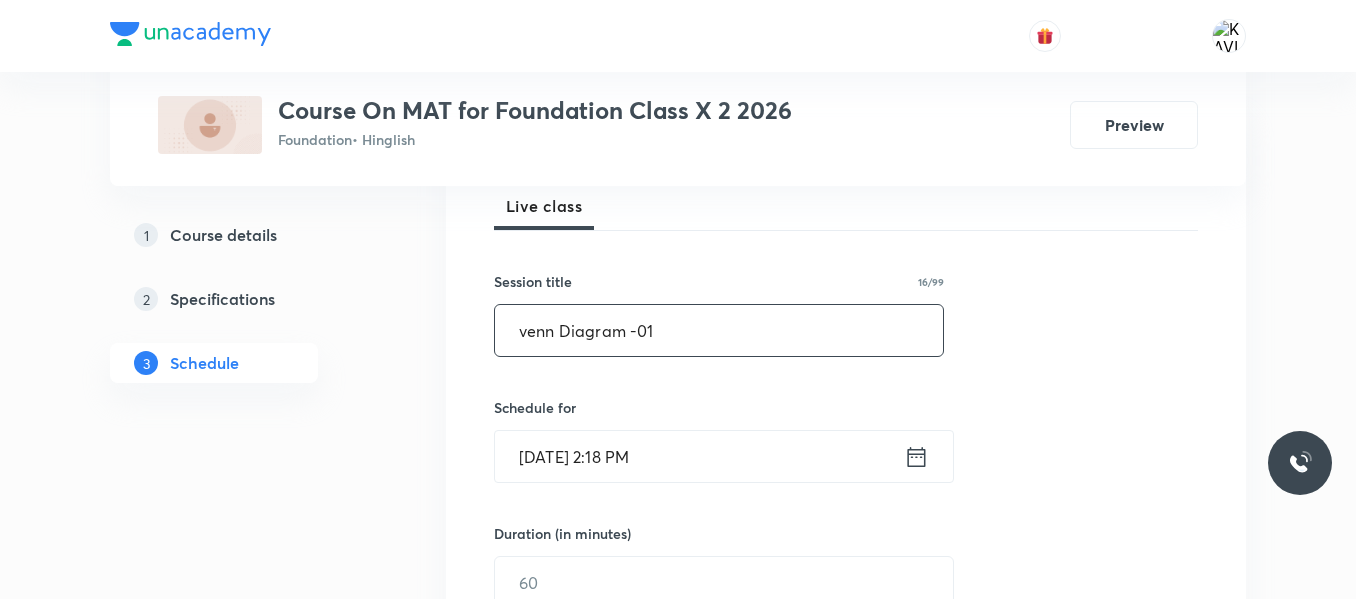 type on "venn Diagram -01" 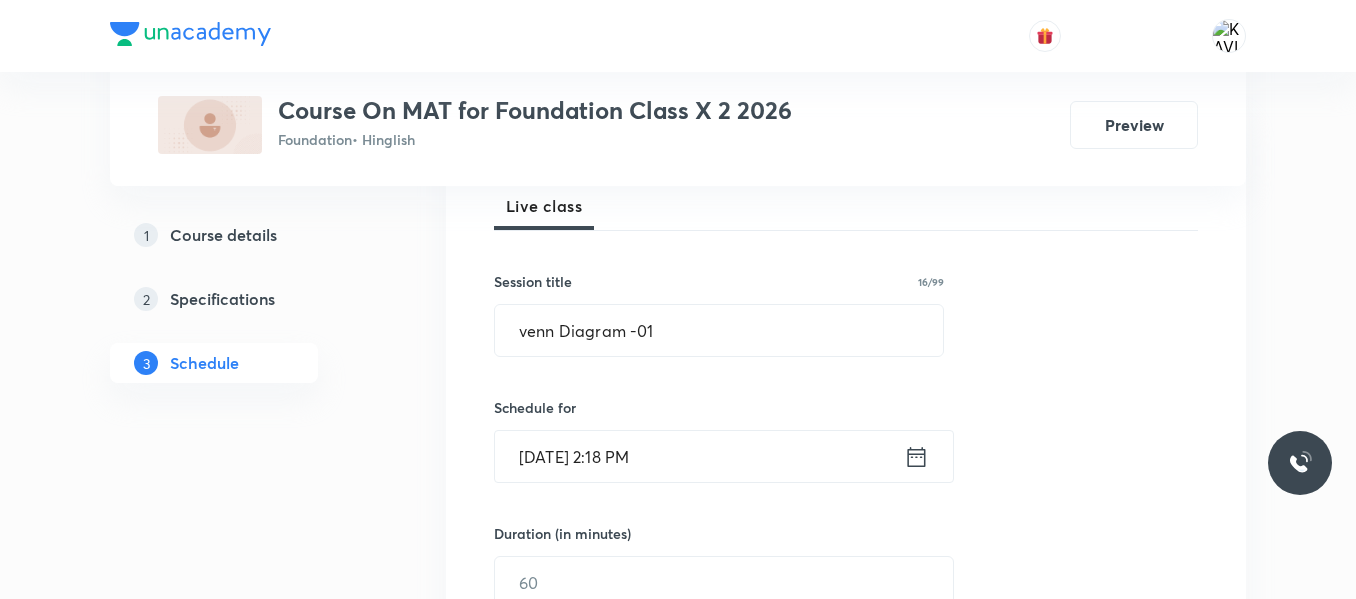 click 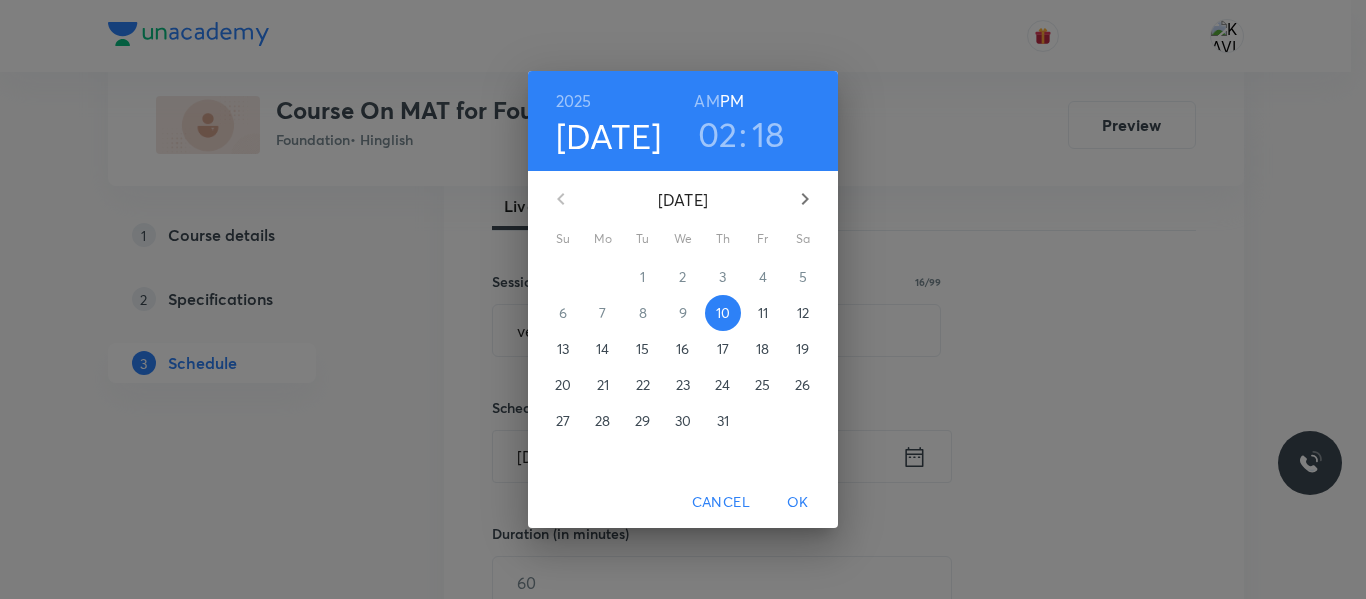 click on "02" at bounding box center [718, 134] 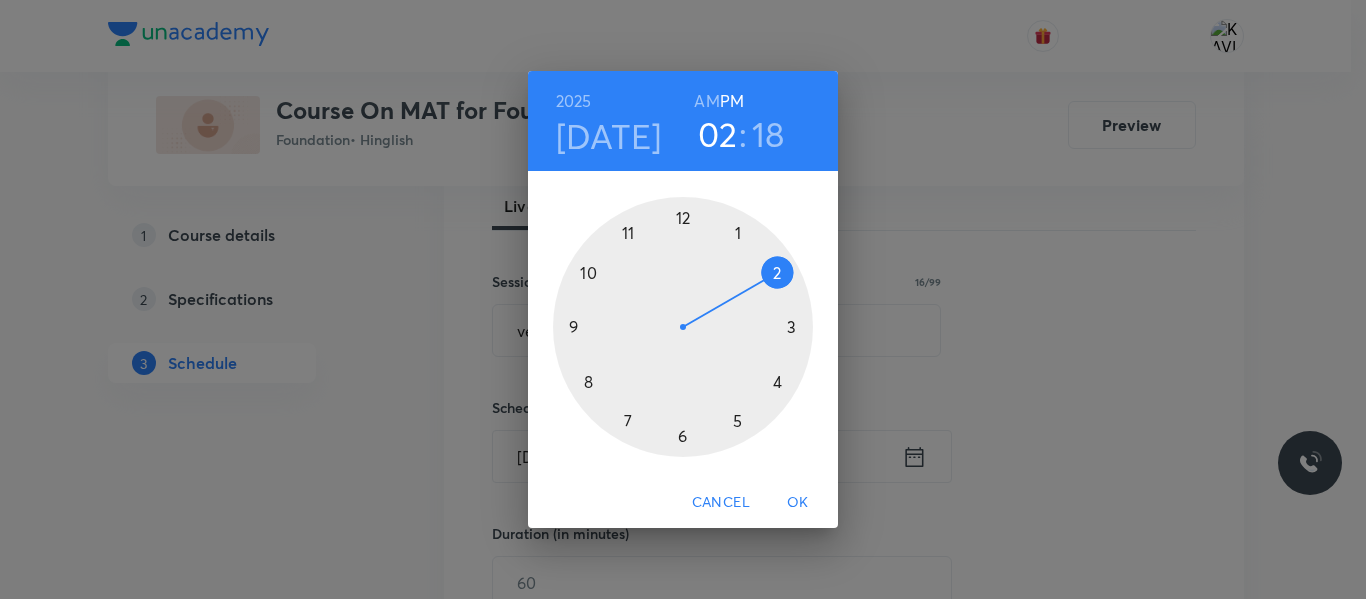 click at bounding box center (683, 327) 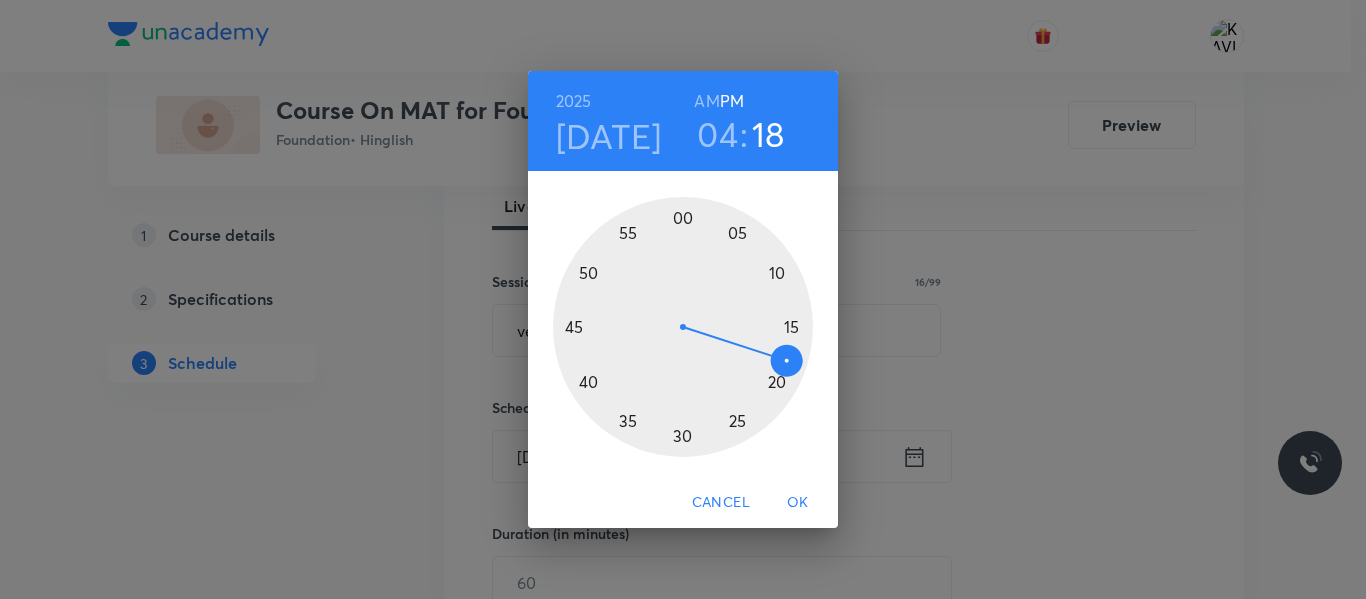 click at bounding box center [683, 327] 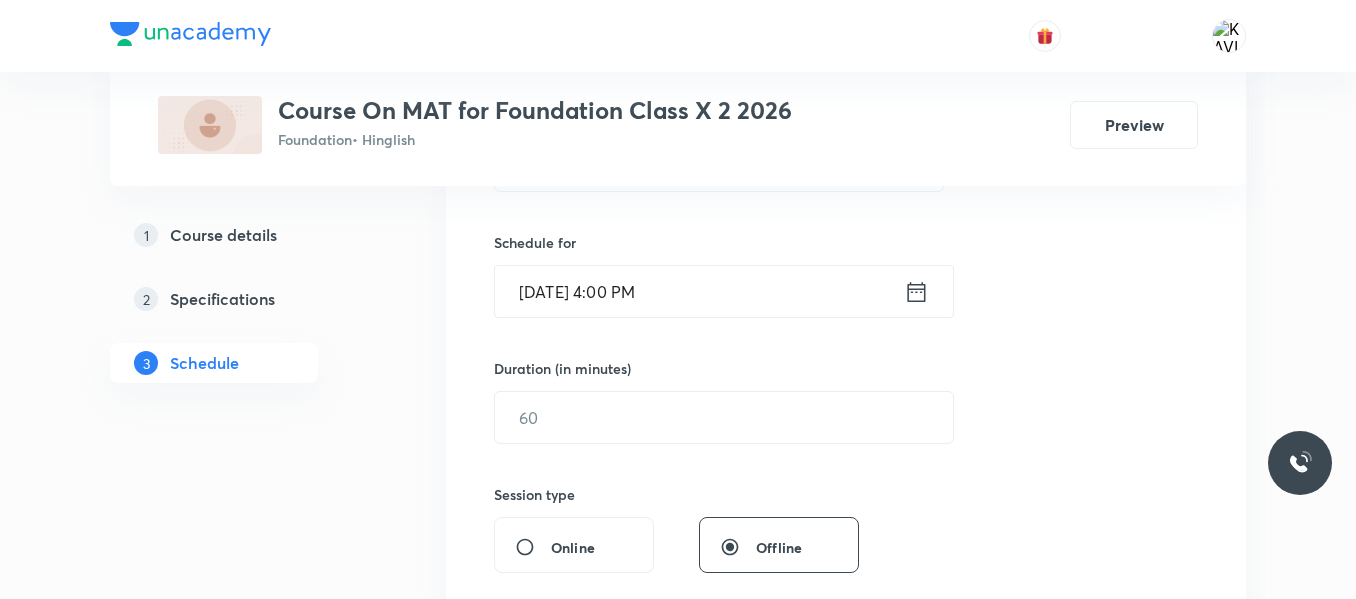 scroll, scrollTop: 496, scrollLeft: 0, axis: vertical 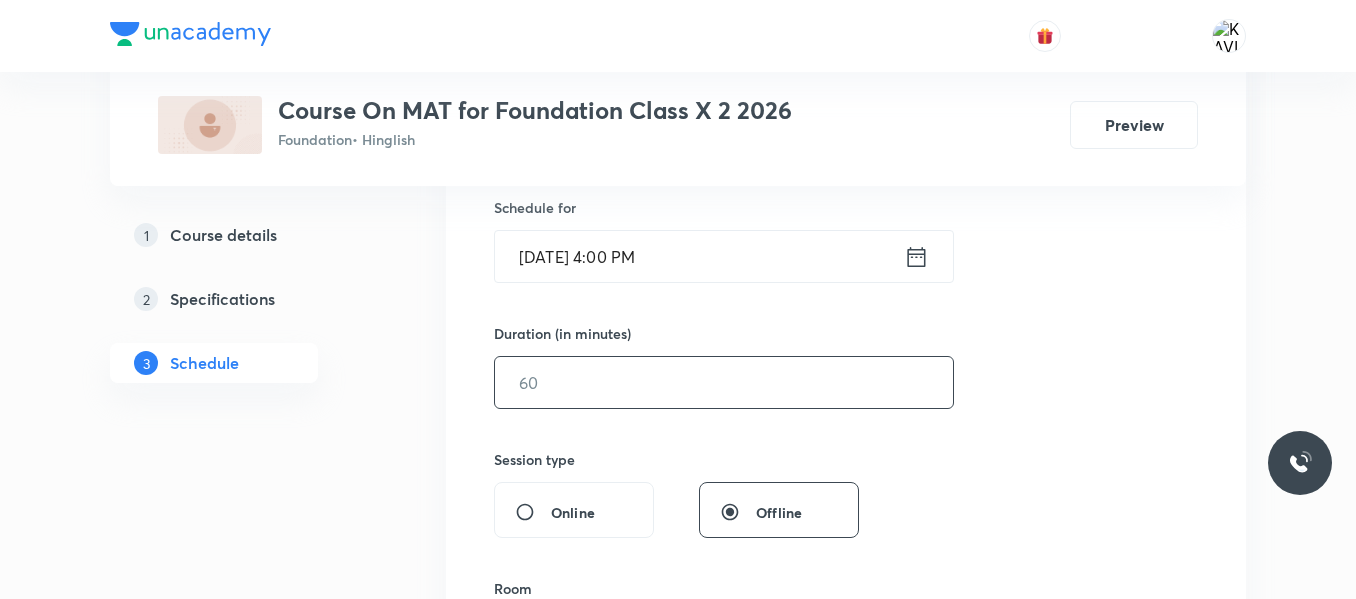 click at bounding box center [724, 382] 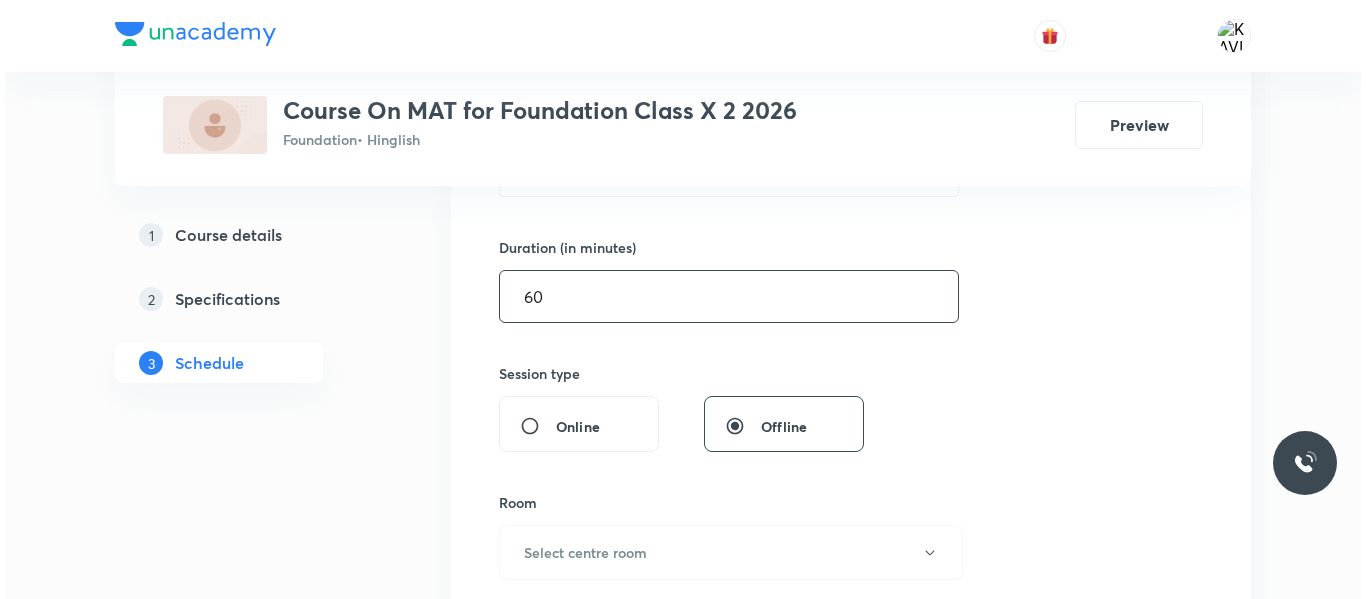 scroll, scrollTop: 696, scrollLeft: 0, axis: vertical 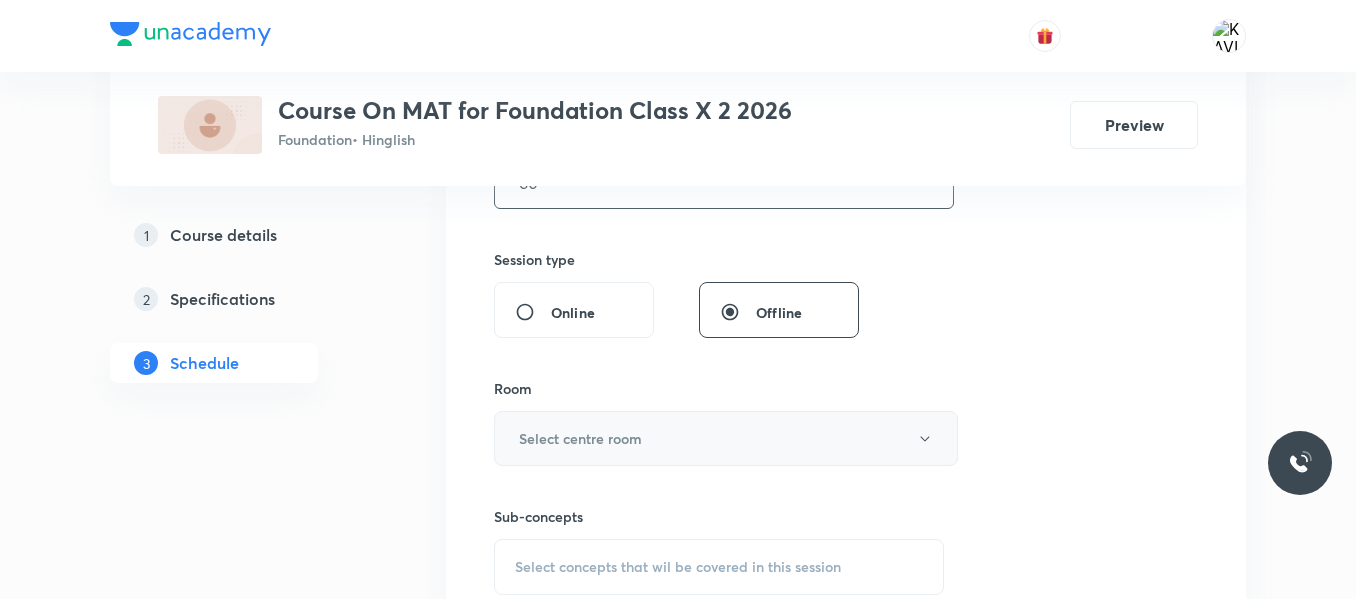 type on "60" 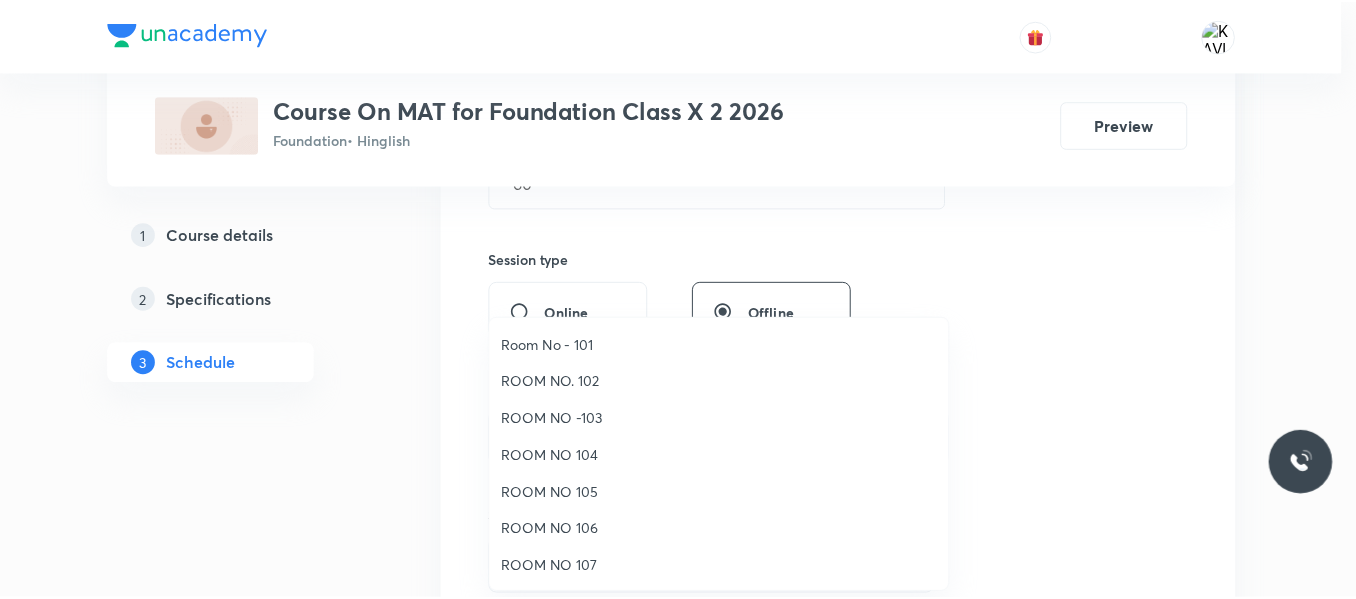 scroll, scrollTop: 223, scrollLeft: 0, axis: vertical 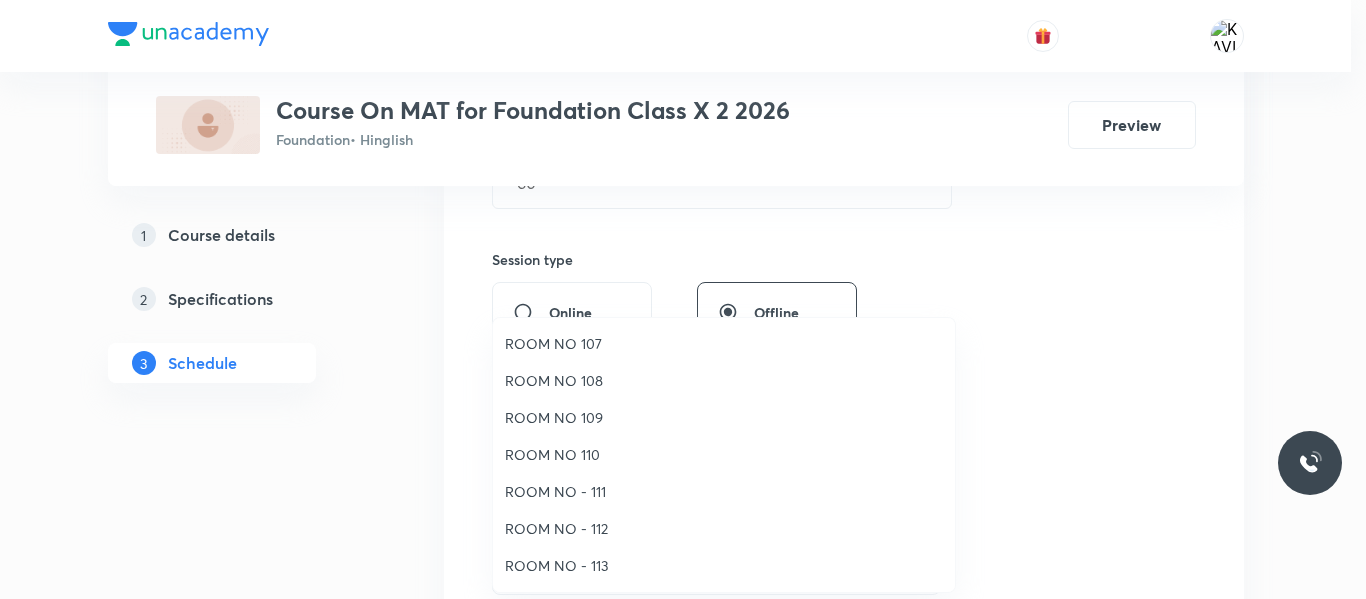 click on "ROOM NO - 113" at bounding box center (724, 565) 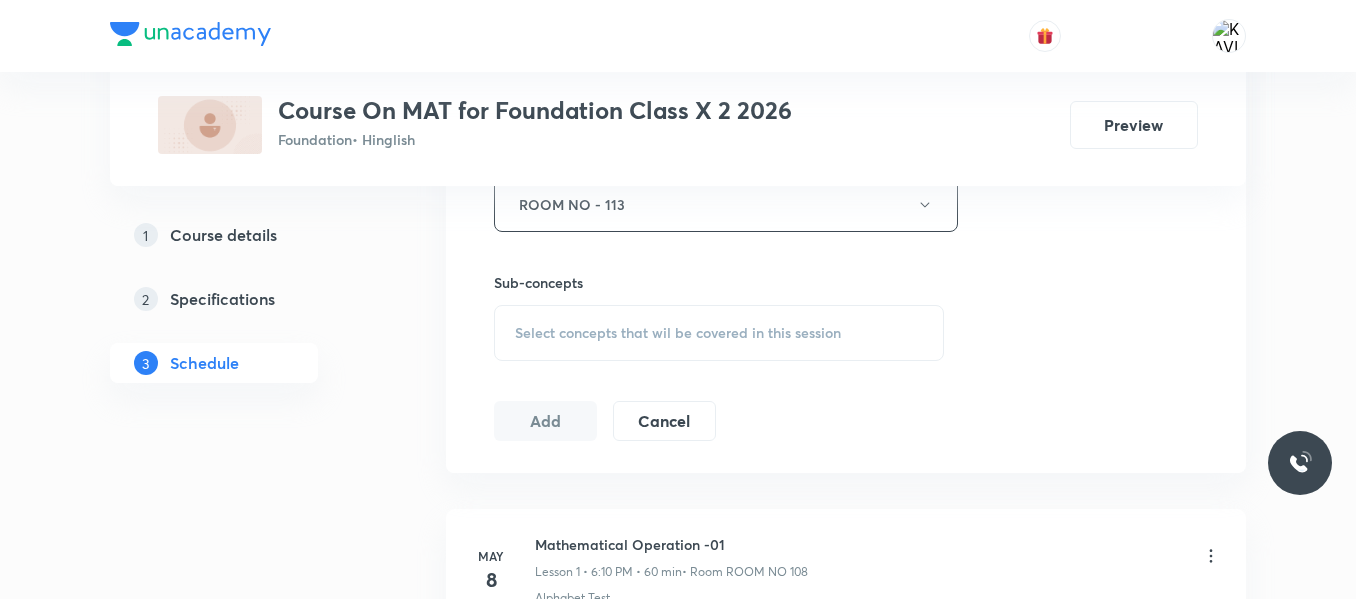 scroll, scrollTop: 996, scrollLeft: 0, axis: vertical 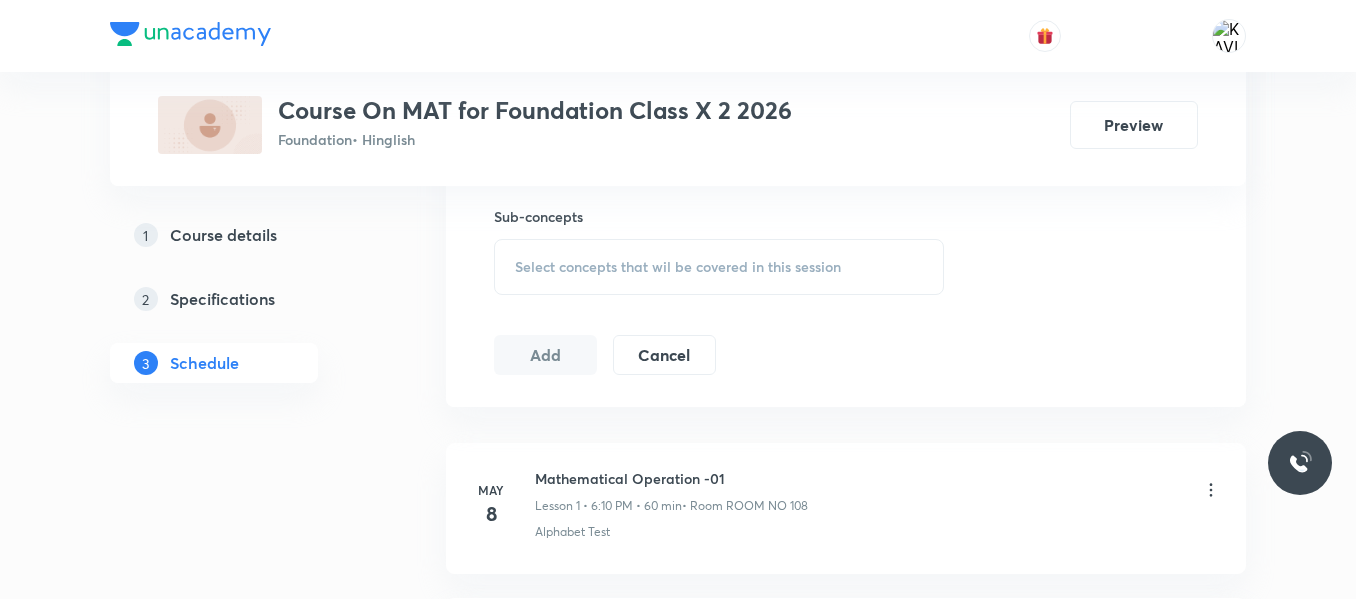 drag, startPoint x: 691, startPoint y: 253, endPoint x: 718, endPoint y: 283, distance: 40.36087 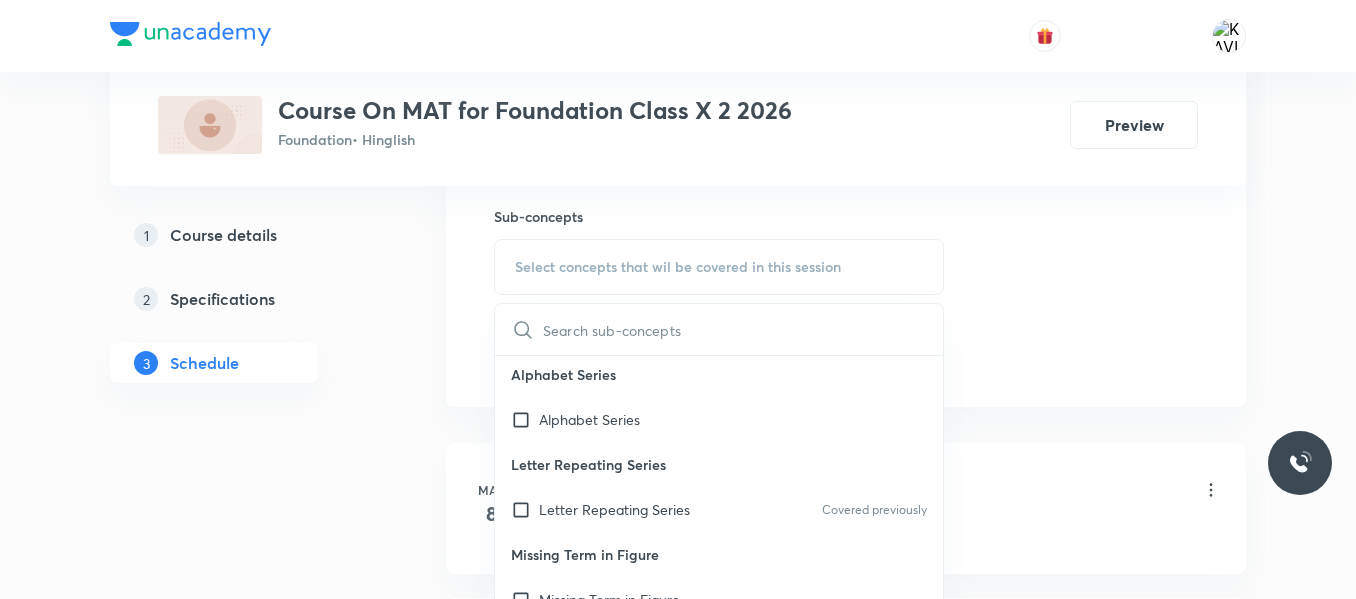 scroll, scrollTop: 700, scrollLeft: 0, axis: vertical 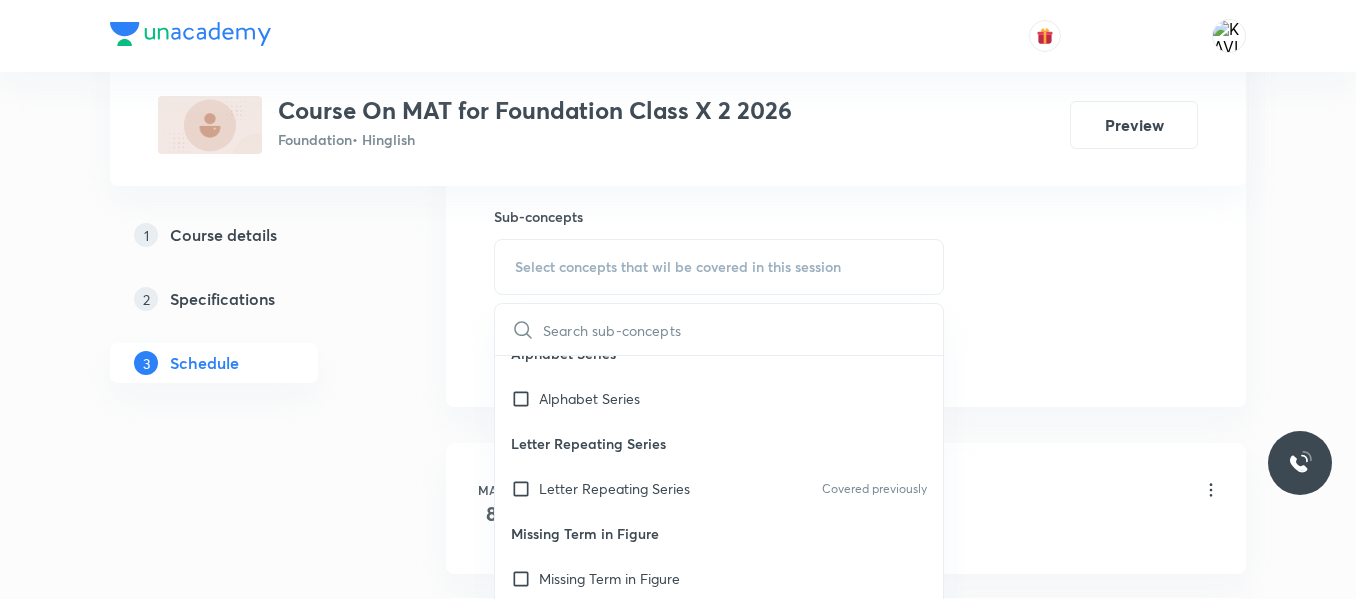 drag, startPoint x: 623, startPoint y: 582, endPoint x: 1128, endPoint y: 285, distance: 585.86176 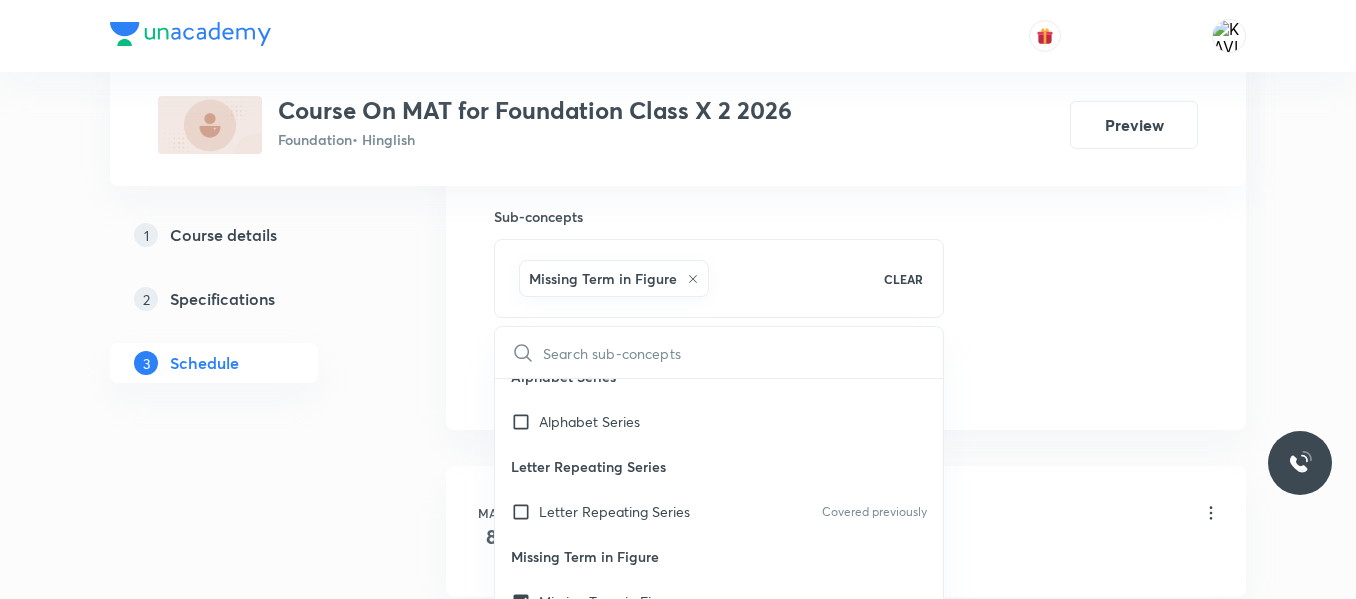 drag, startPoint x: 1171, startPoint y: 251, endPoint x: 1106, endPoint y: 260, distance: 65.62012 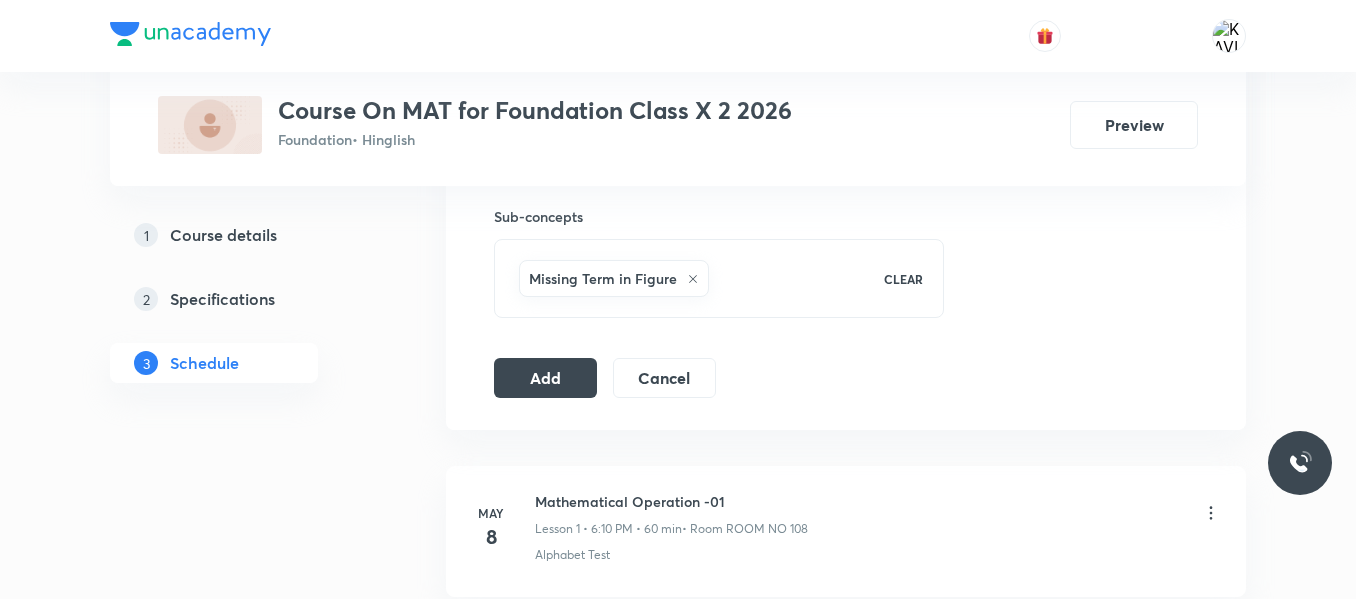 click on "Session  8 Live class Session title 16/99 venn Diagram -01 ​ Schedule for Jul 10, 2025, 4:00 PM ​ Duration (in minutes) 60 ​   Session type Online Offline Room ROOM NO - 113 Sub-concepts Missing Term in Figure CLEAR Add Cancel" at bounding box center [846, -83] 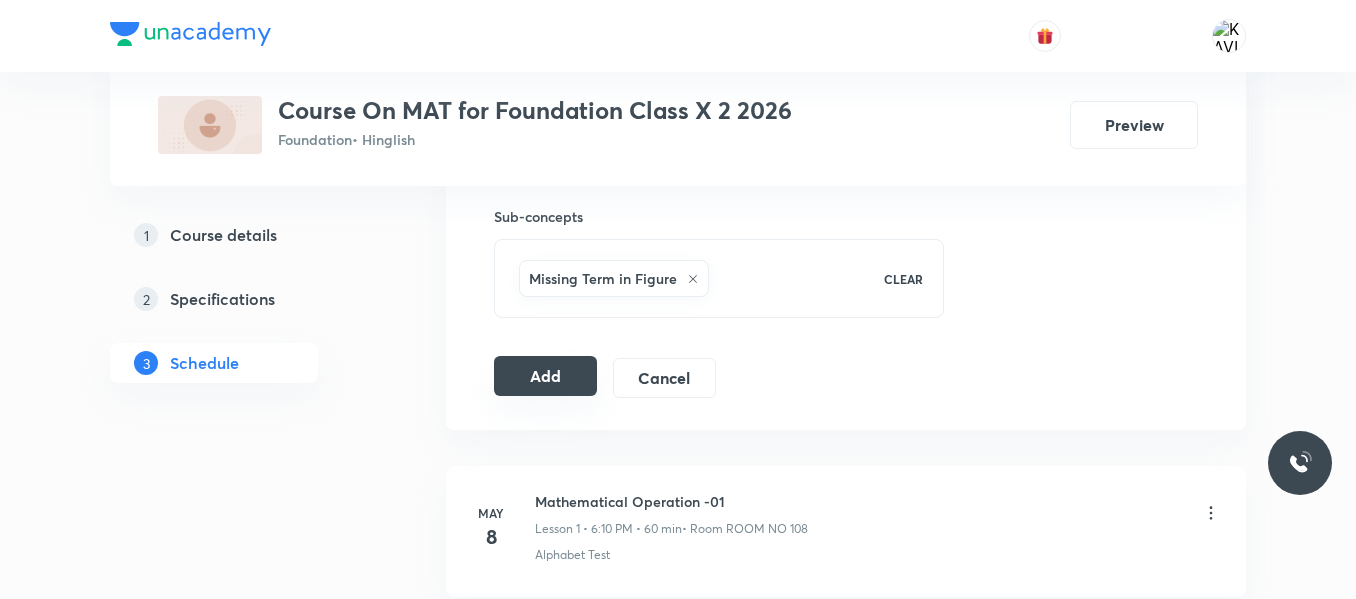 click on "Add" at bounding box center (545, 376) 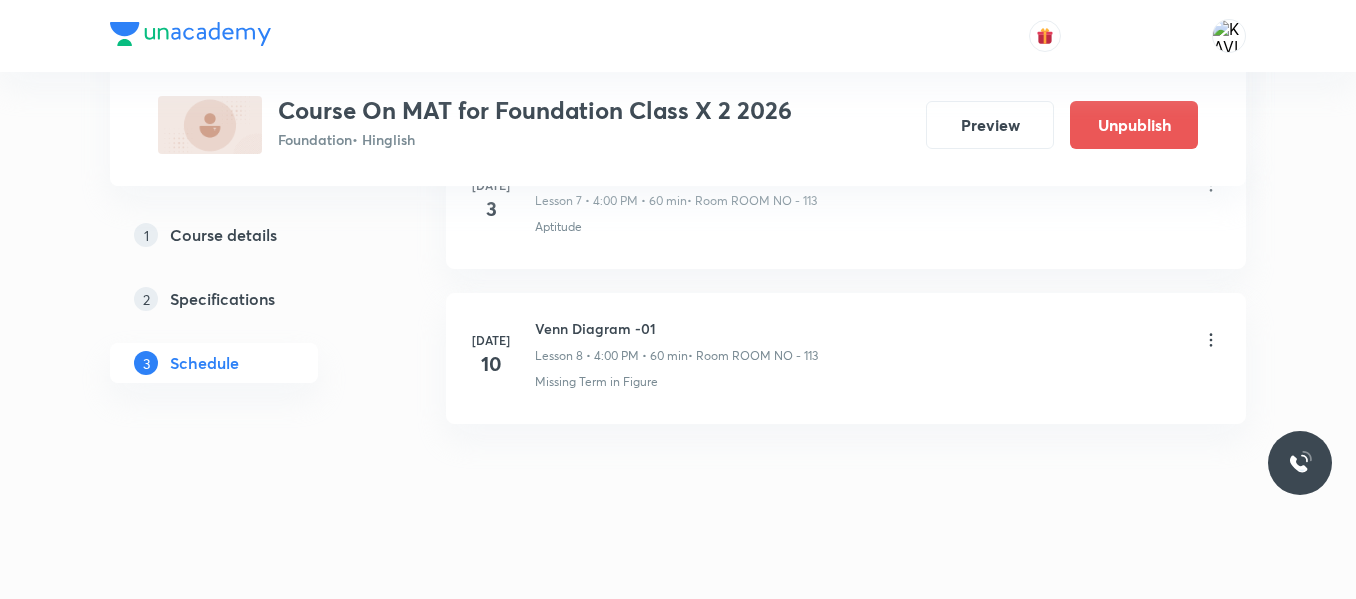 scroll, scrollTop: 1325, scrollLeft: 0, axis: vertical 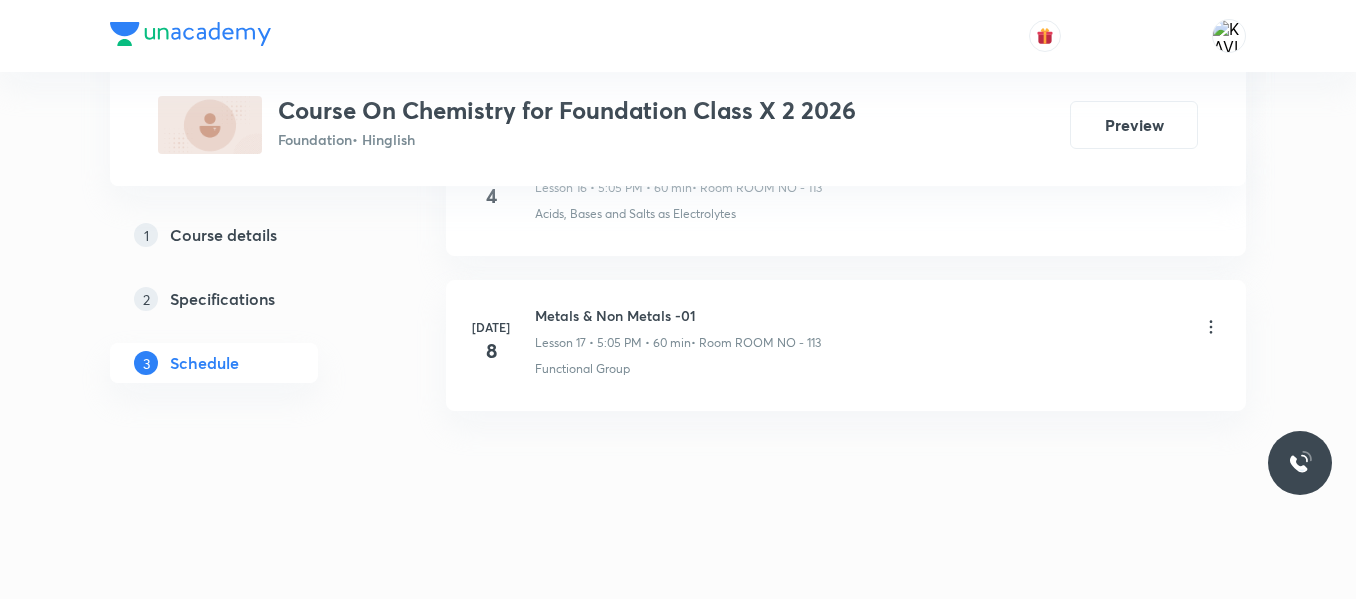 click on "Metals & Non Metals -01" at bounding box center [678, 315] 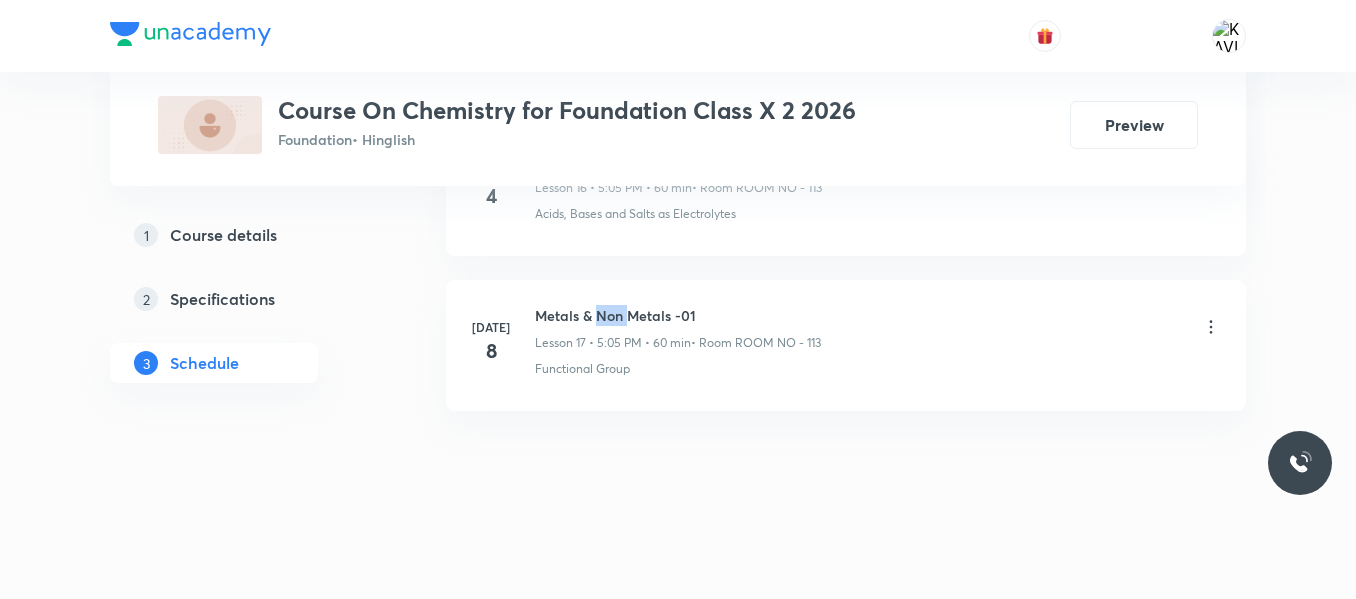 click on "Metals & Non Metals -01" at bounding box center (678, 315) 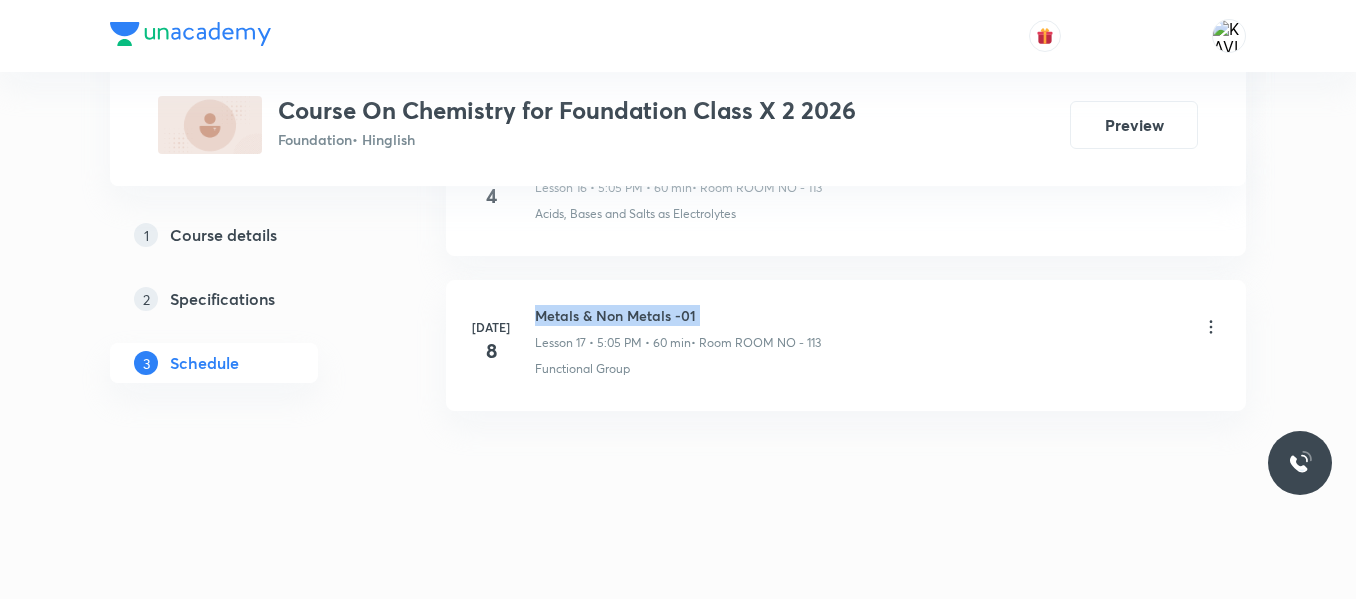 click on "Metals & Non Metals -01" at bounding box center (678, 315) 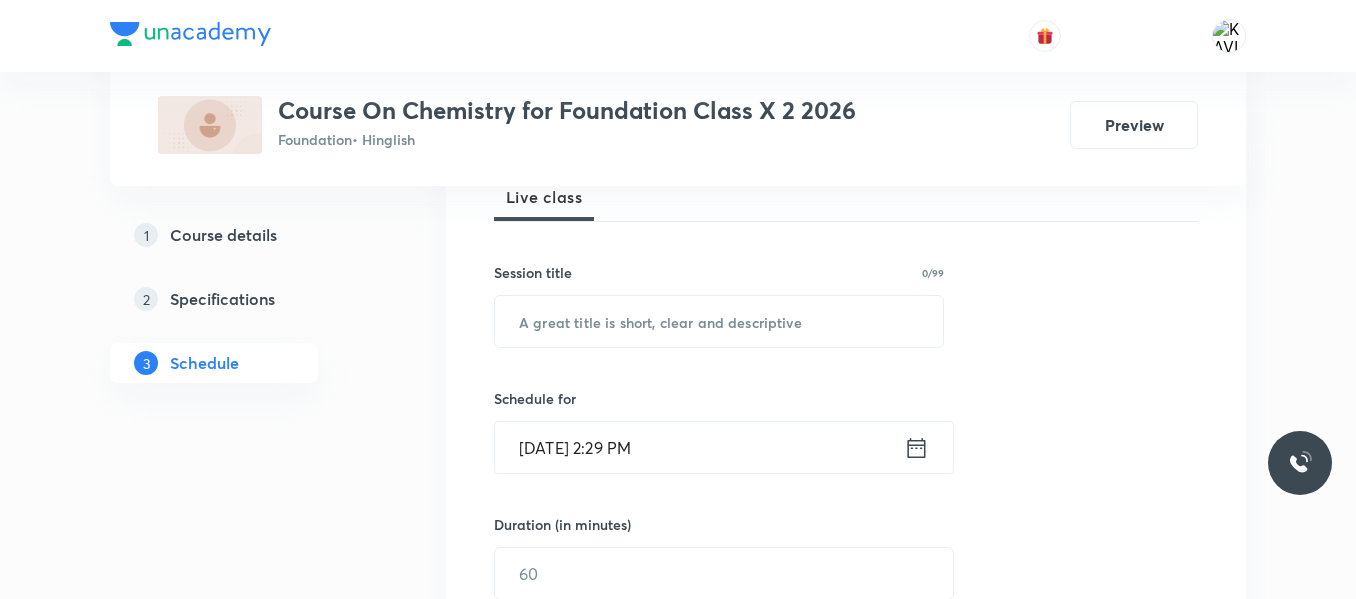 scroll, scrollTop: 317, scrollLeft: 0, axis: vertical 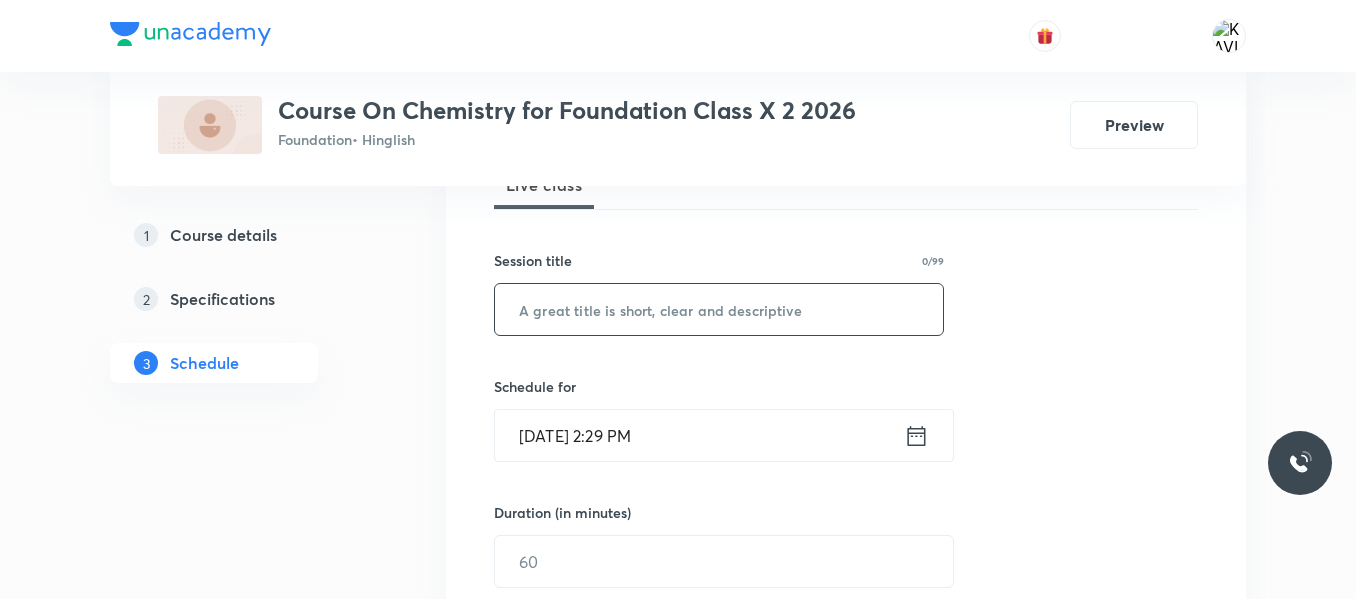 click at bounding box center (719, 309) 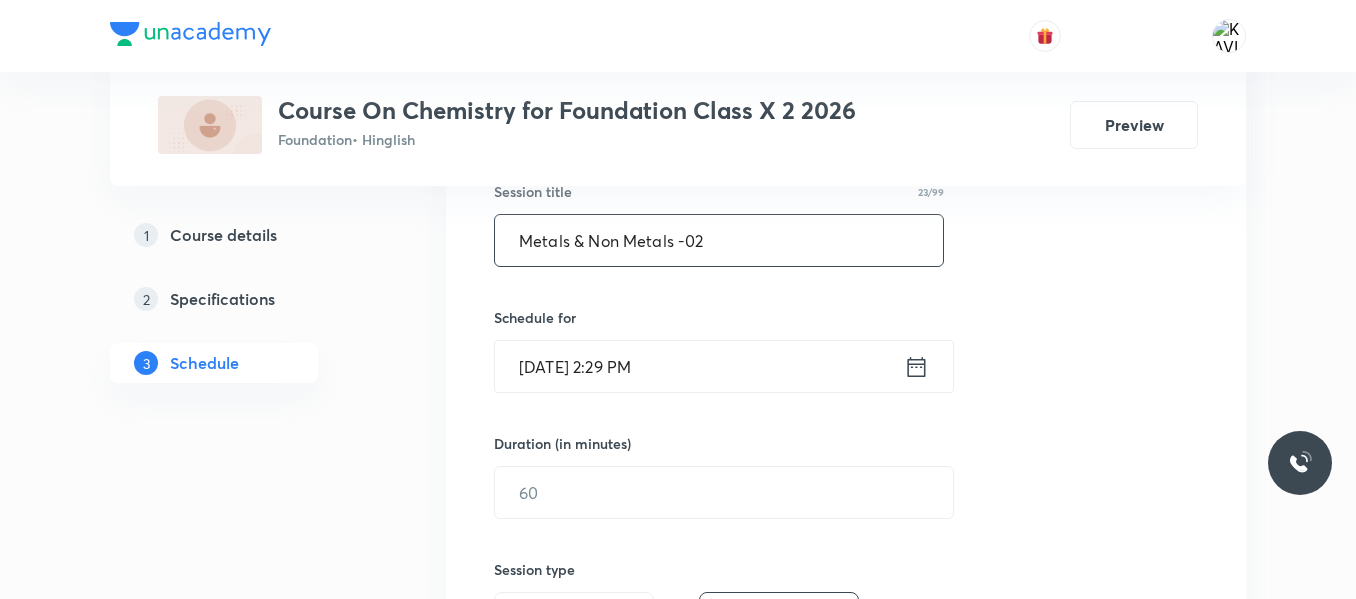 scroll, scrollTop: 417, scrollLeft: 0, axis: vertical 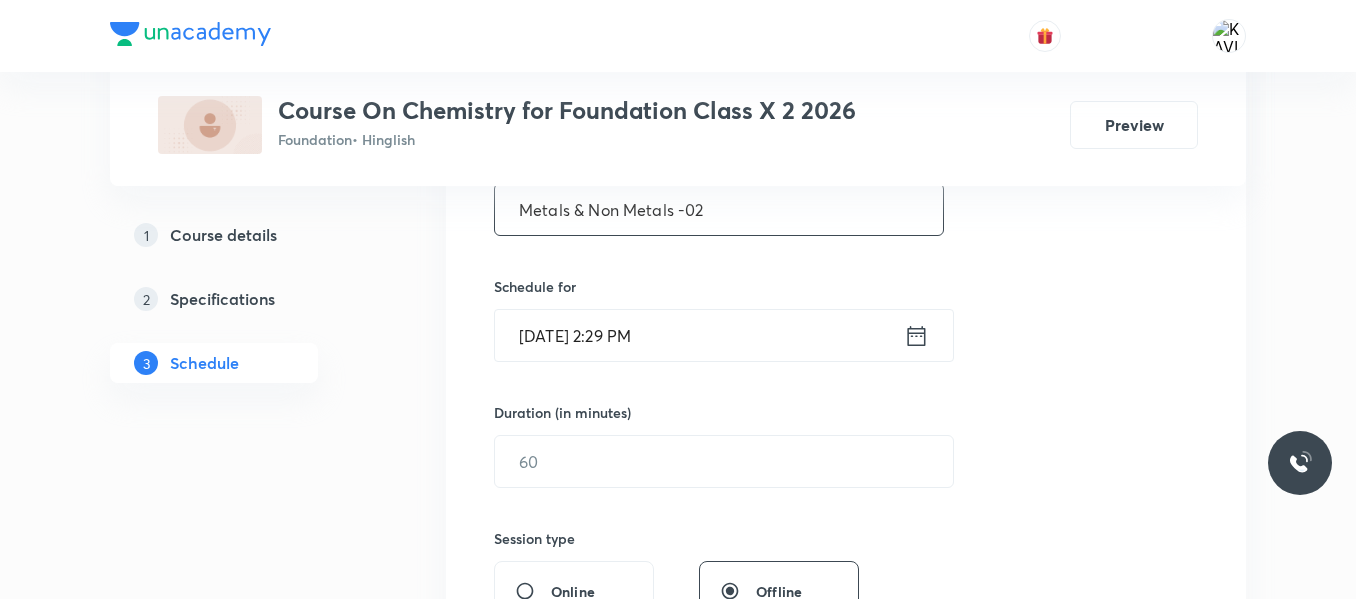type on "Metals & Non Metals -02" 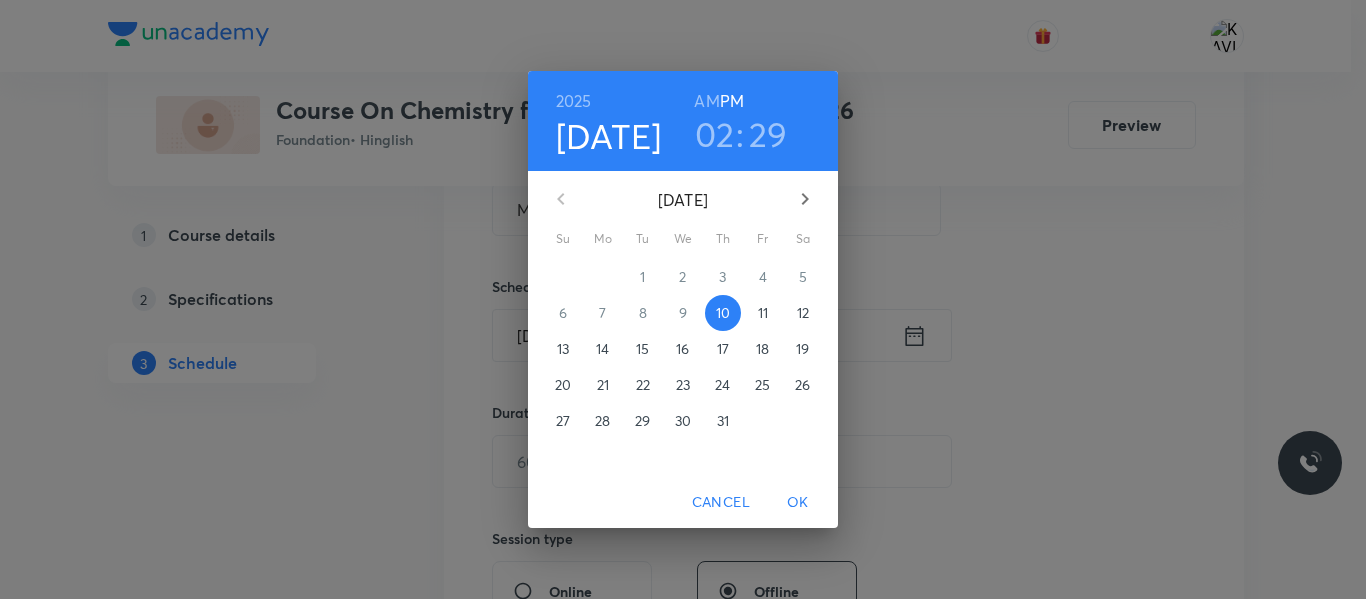 click on "02" at bounding box center (715, 134) 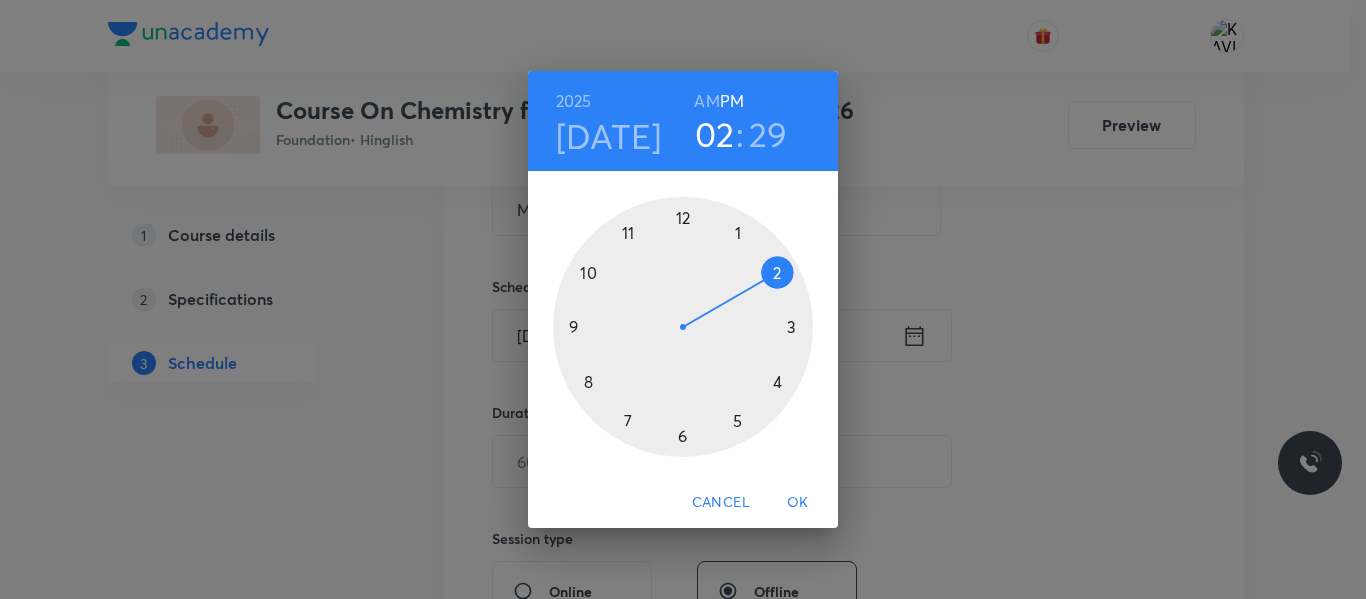 click at bounding box center (683, 327) 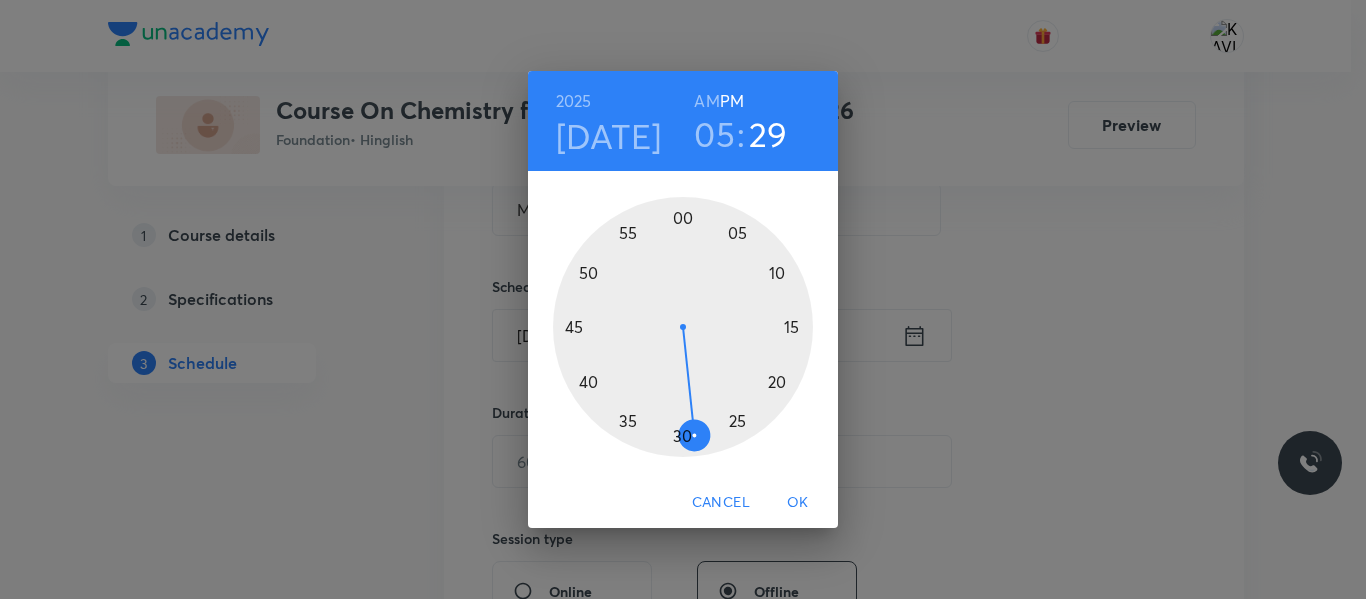 click at bounding box center (683, 327) 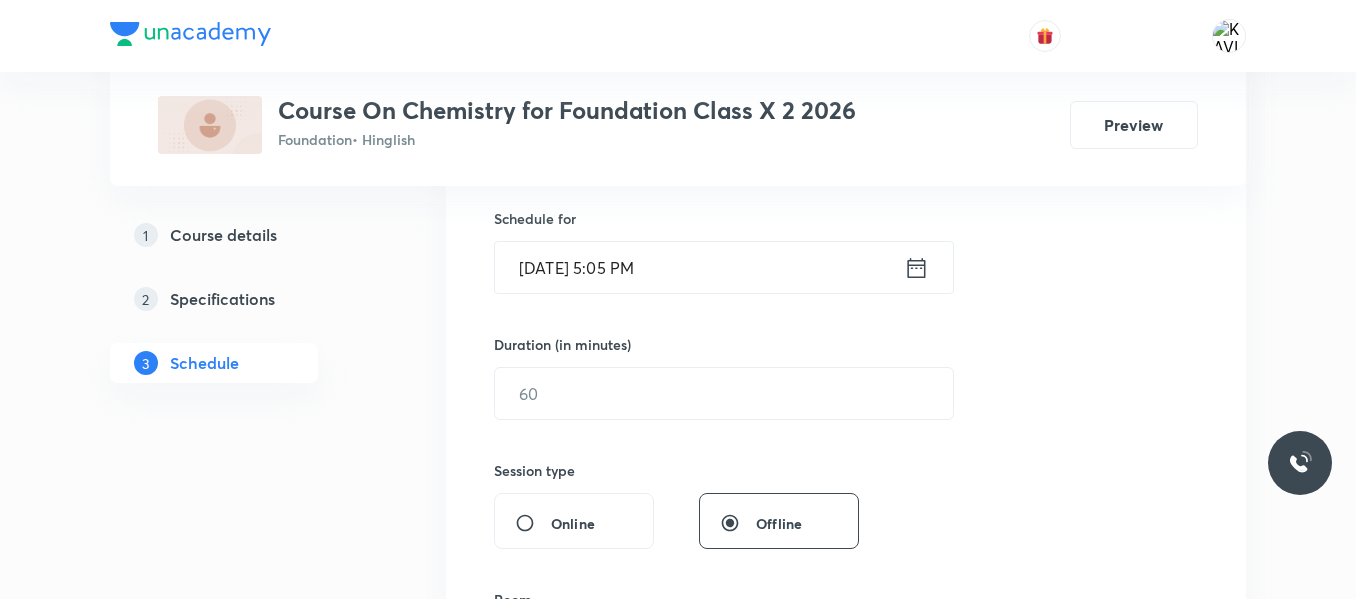 scroll, scrollTop: 517, scrollLeft: 0, axis: vertical 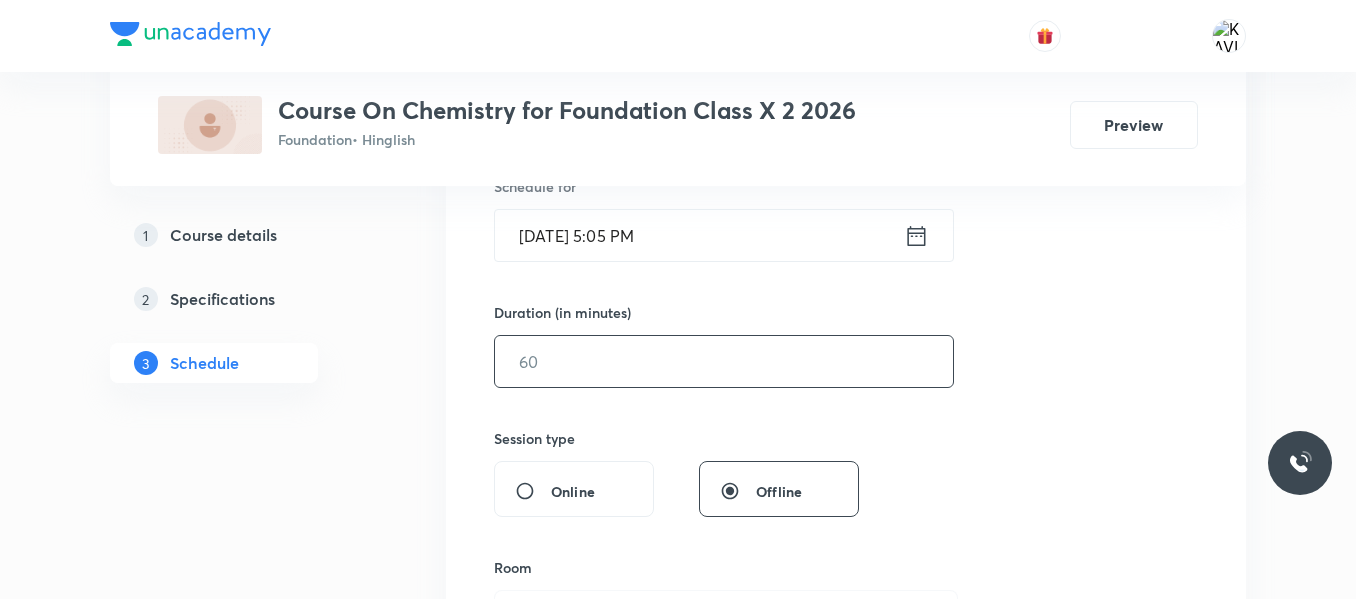 click at bounding box center [724, 361] 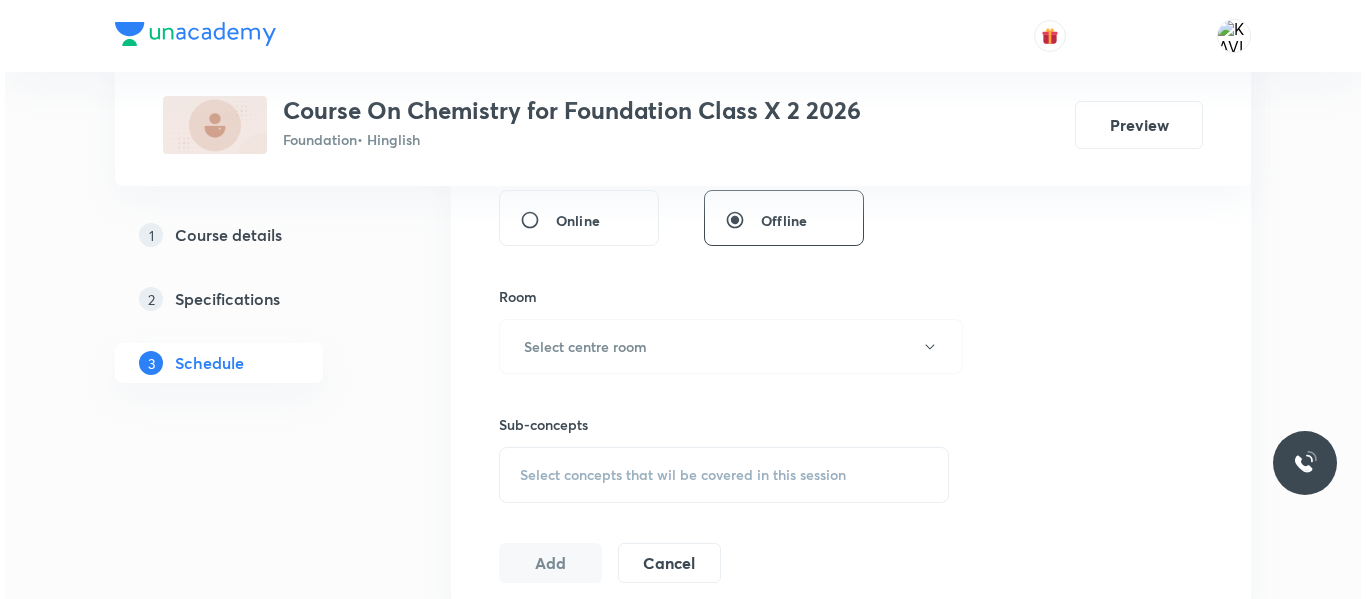 scroll, scrollTop: 817, scrollLeft: 0, axis: vertical 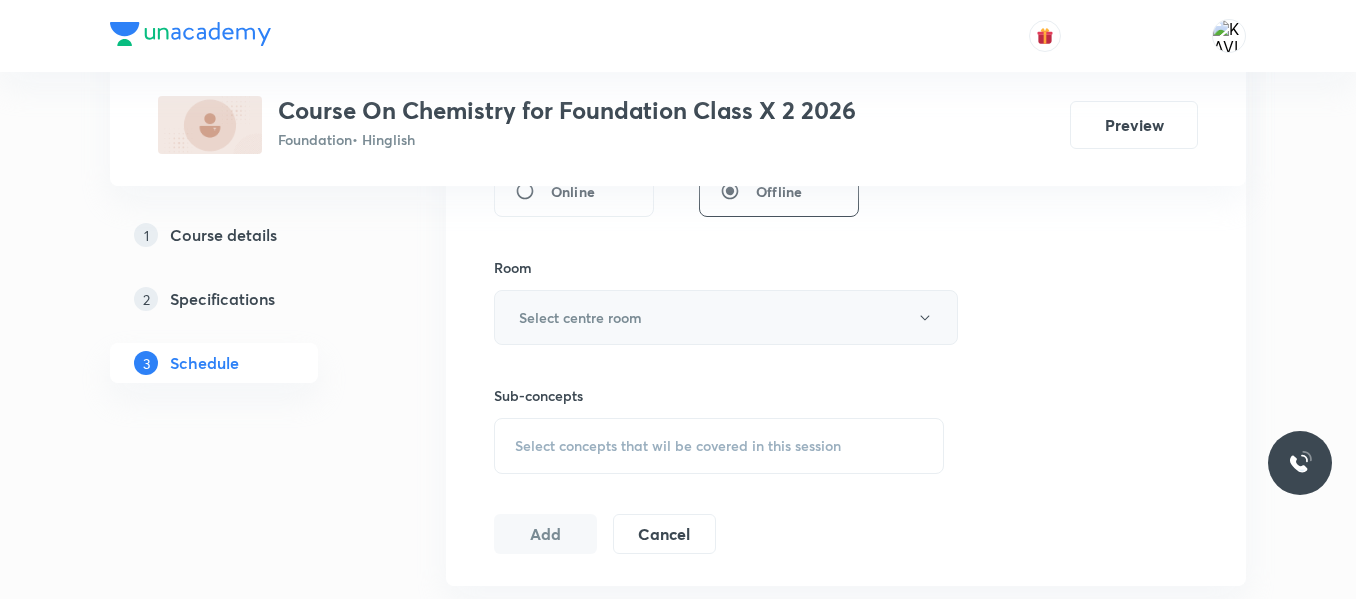 type on "60" 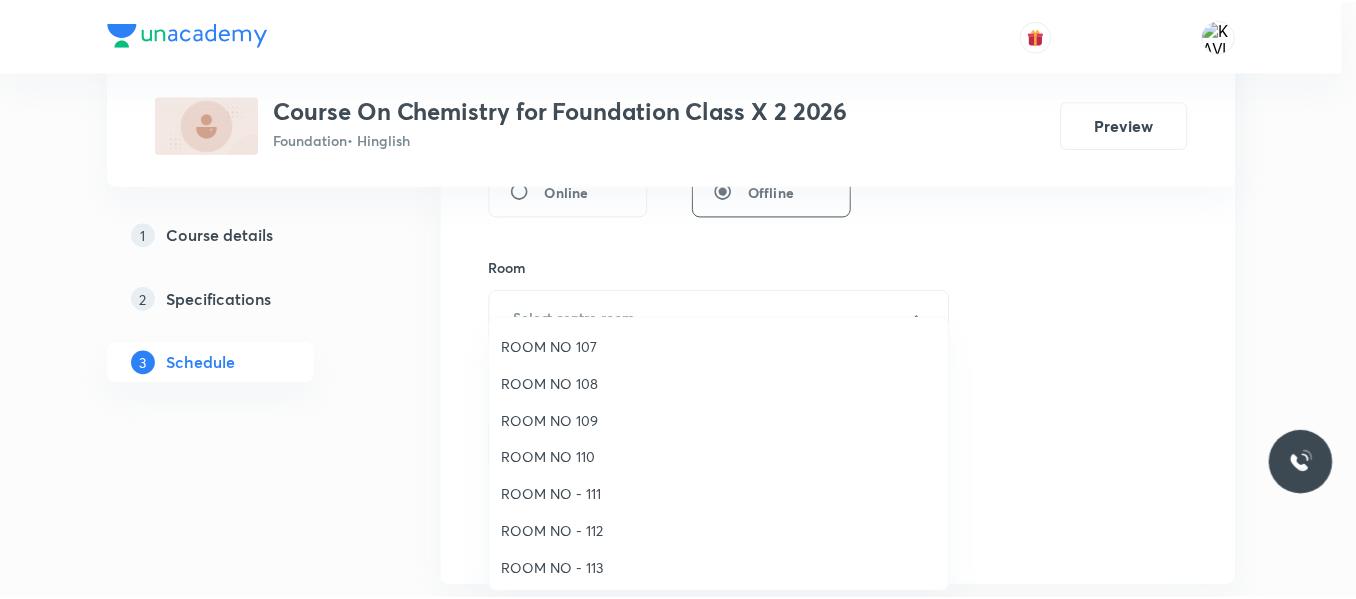 scroll, scrollTop: 223, scrollLeft: 0, axis: vertical 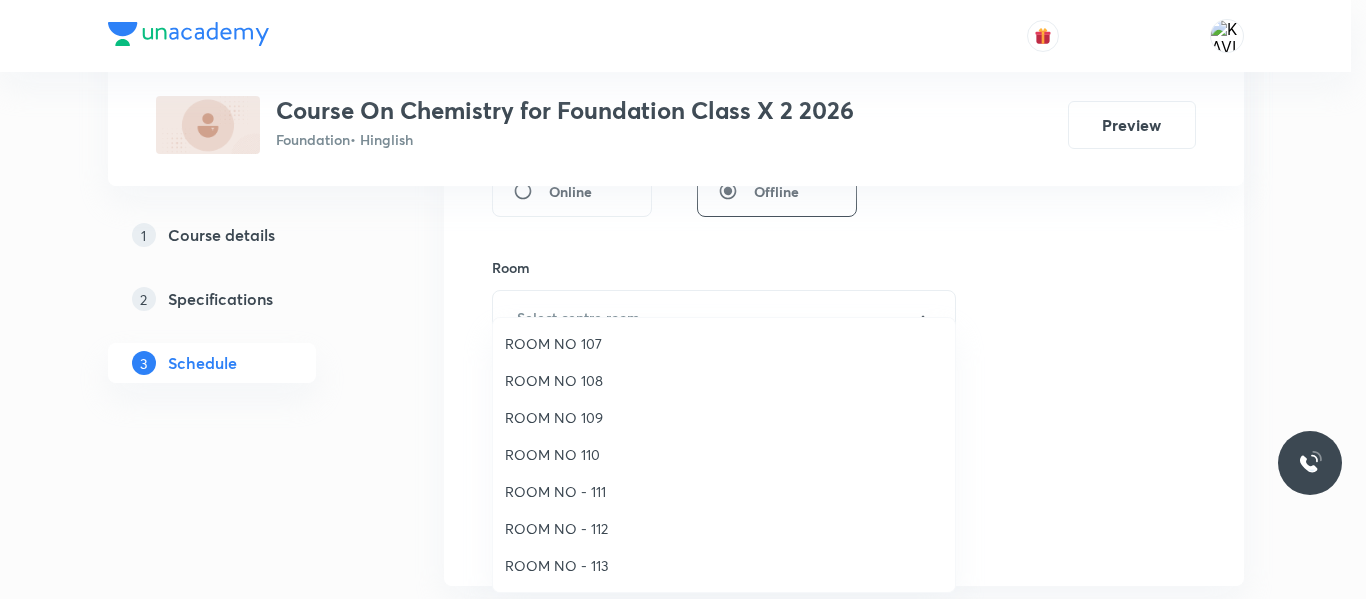 click on "ROOM NO - 113" at bounding box center [724, 565] 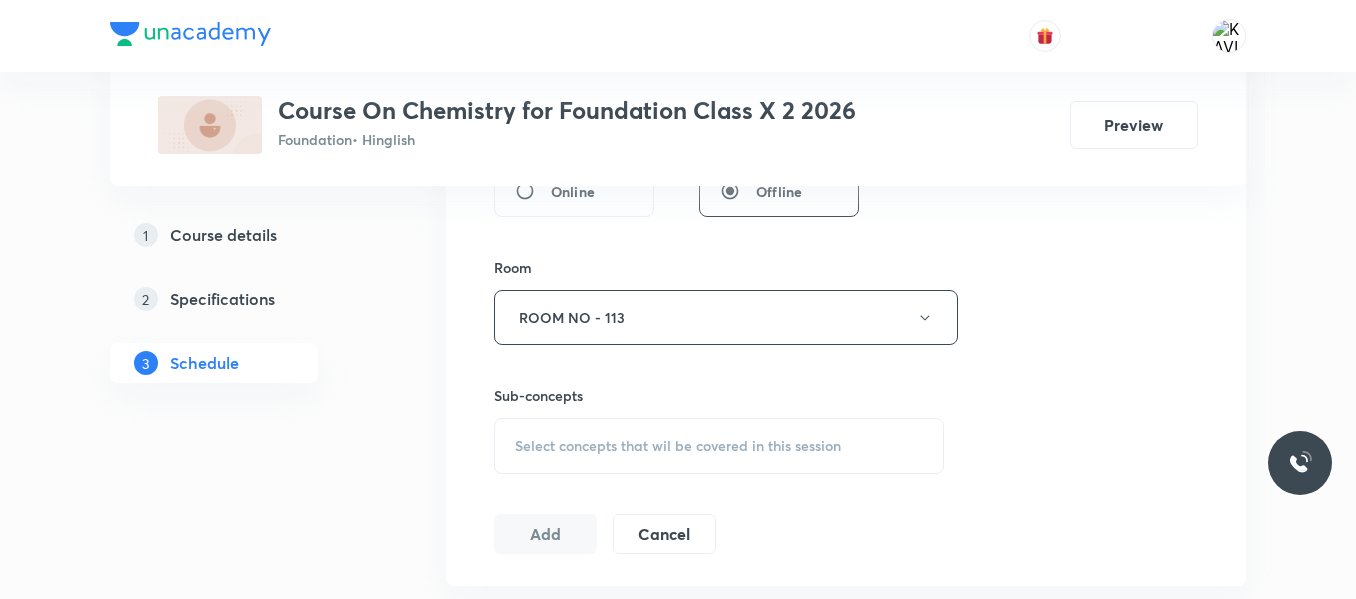 click on "Session  18 Live class Session title 23/99 Metals & Non Metals -02 ​ Schedule for [DATE] 5:05 PM ​ Duration (in minutes) 60 ​   Session type Online Offline Room ROOM NO - 113 Sub-concepts Select concepts that wil be covered in this session Add Cancel" at bounding box center [846, 84] 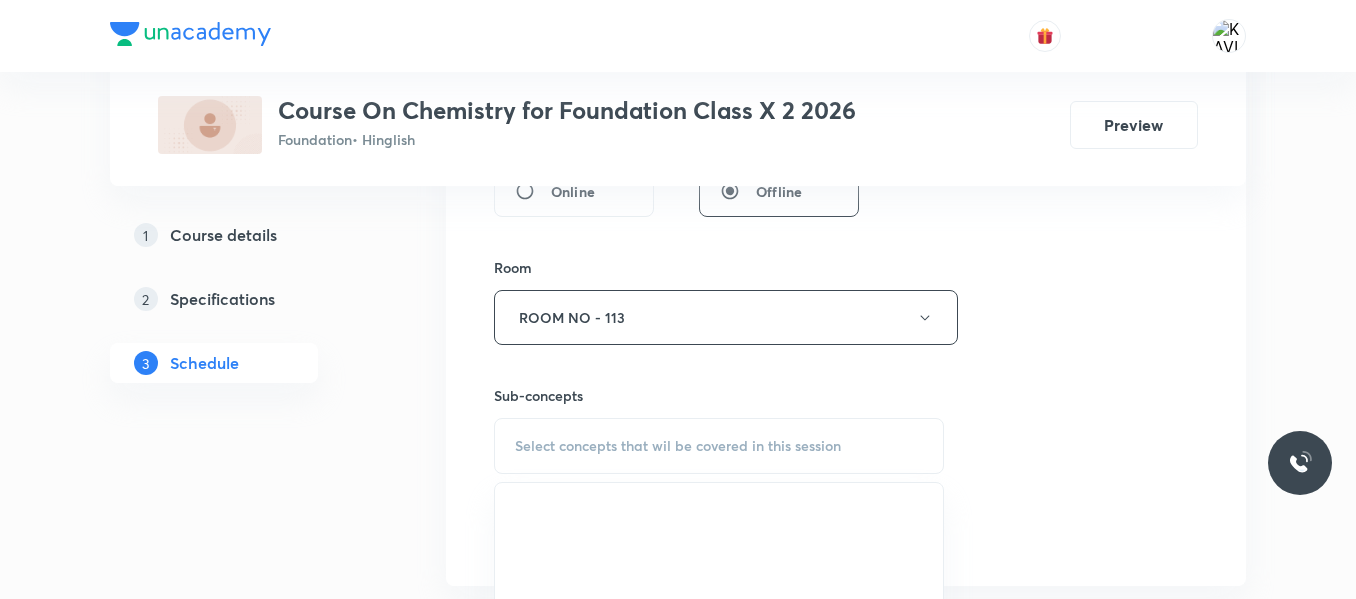 click on "Session  18 Live class Session title 23/99 Metals & Non Metals -02 ​ Schedule for [DATE] 5:05 PM ​ Duration (in minutes) 60 ​   Session type Online Offline Room ROOM NO - 113 Sub-concepts Select concepts that wil be covered in this session Add Cancel" at bounding box center (846, 84) 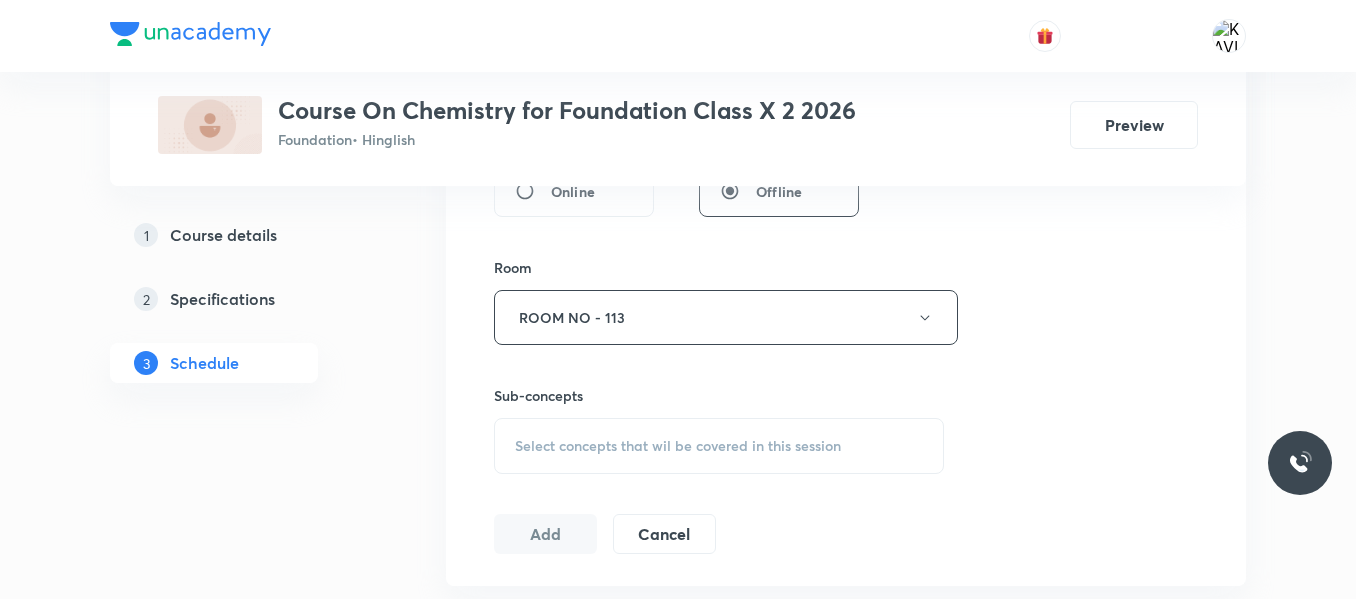 click on "Select concepts that wil be covered in this session" at bounding box center [678, 446] 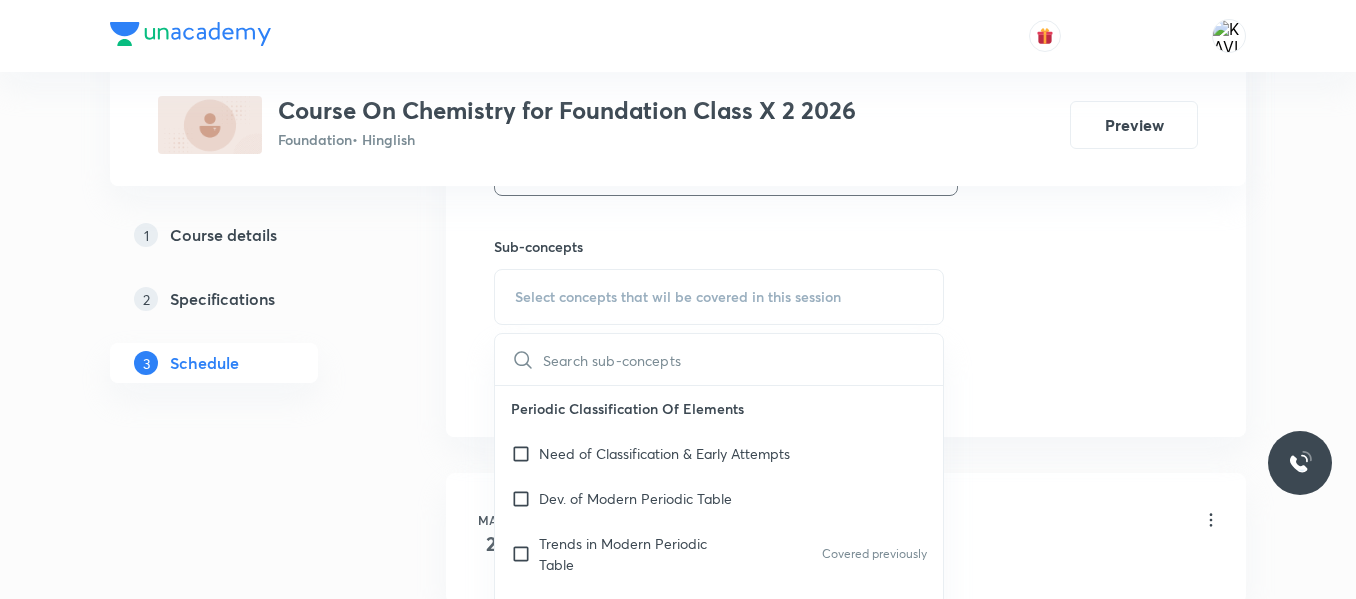 scroll, scrollTop: 967, scrollLeft: 0, axis: vertical 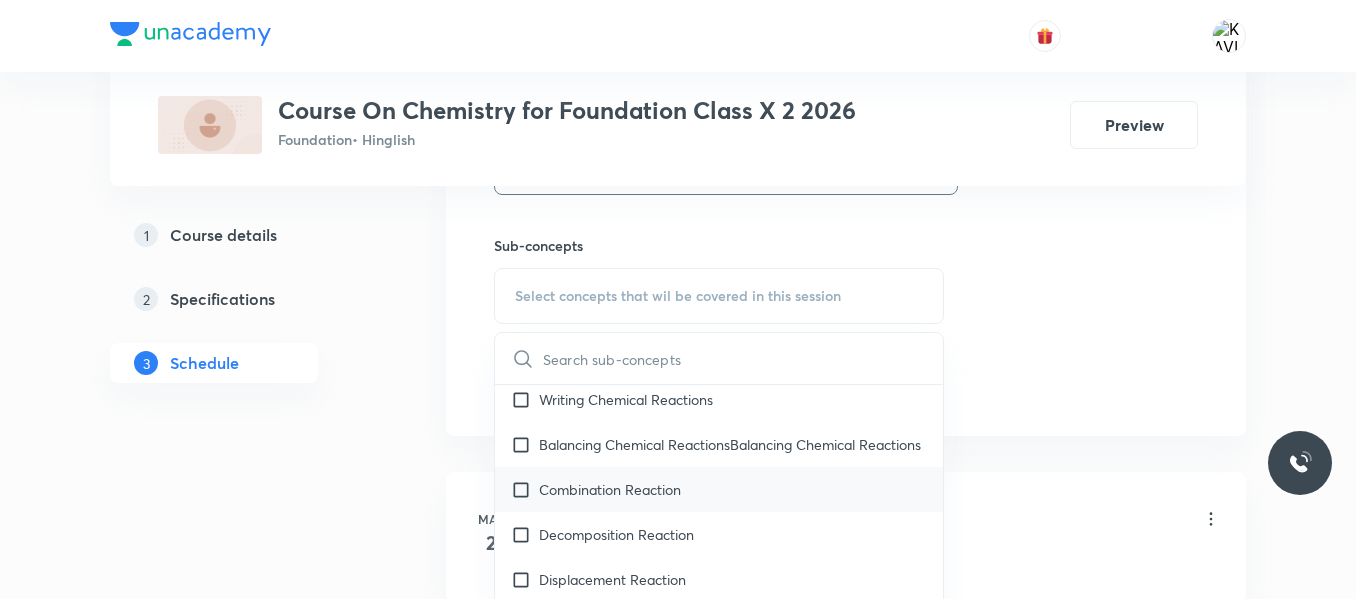 click on "Combination Reaction" at bounding box center (719, 489) 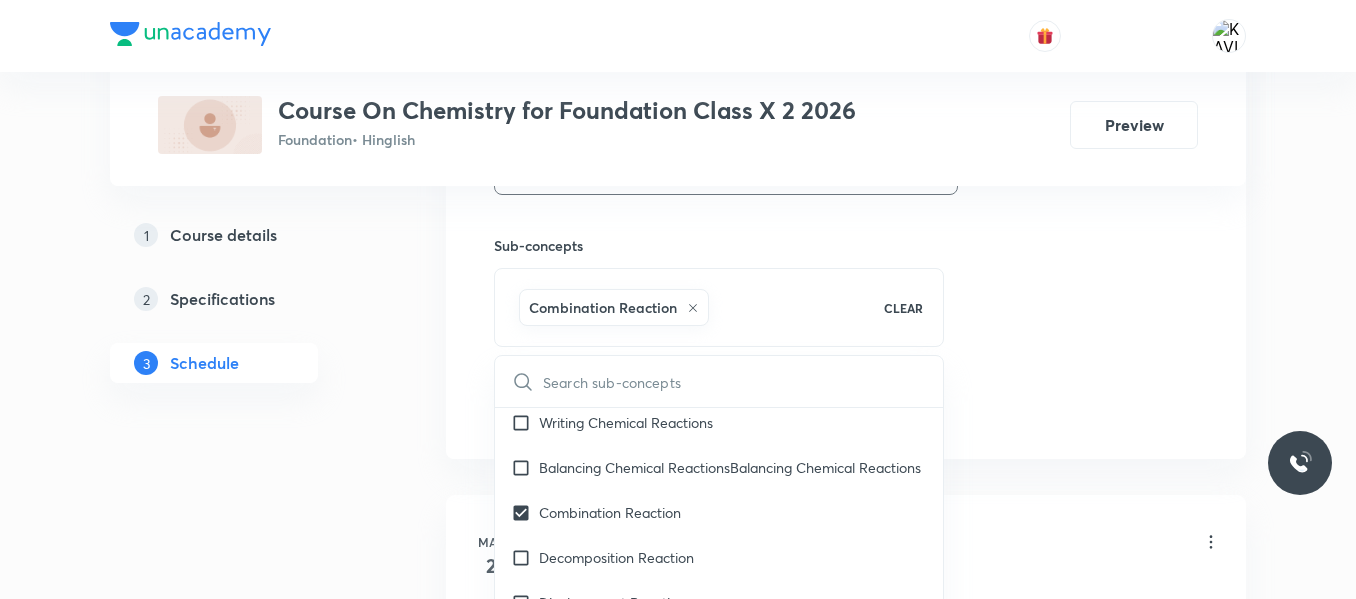 click on "Session  18 Live class Session title 23/99 Metals & Non Metals -02 ​ Schedule for [DATE] 5:05 PM ​ Duration (in minutes) 60 ​   Session type Online Offline Room ROOM NO - 113 Sub-concepts Combination Reaction CLEAR ​ Periodic Classification Of Elements Need of Classification & Early Attempts Dev. of Modern Periodic Table Trends in Modern Periodic Table Covered previously Reaction of Metal Carbonates and Bicarbonates with Acids Covered previously Carbon and Its Compounds Introduction Carbon Unique Properties Covalent Bonding Organic Compound Representation Covered previously Concept of [MEDICAL_DATA] Covered previously Functional Group Covered previously Nomenclature Covered previously Chemical Properties of [MEDICAL_DATA] Covered previously Important Organic Compounds Soaps and Detergent Covered previously Metals And Non Metals Physical Properties of Metal & Nonmetals Chemical Properties Of Metal & Metal Oxides Reaction of Metal With Non Metal Extraction Of Metals(Metallurgy) Acids and Bases Ore" at bounding box center (846, -54) 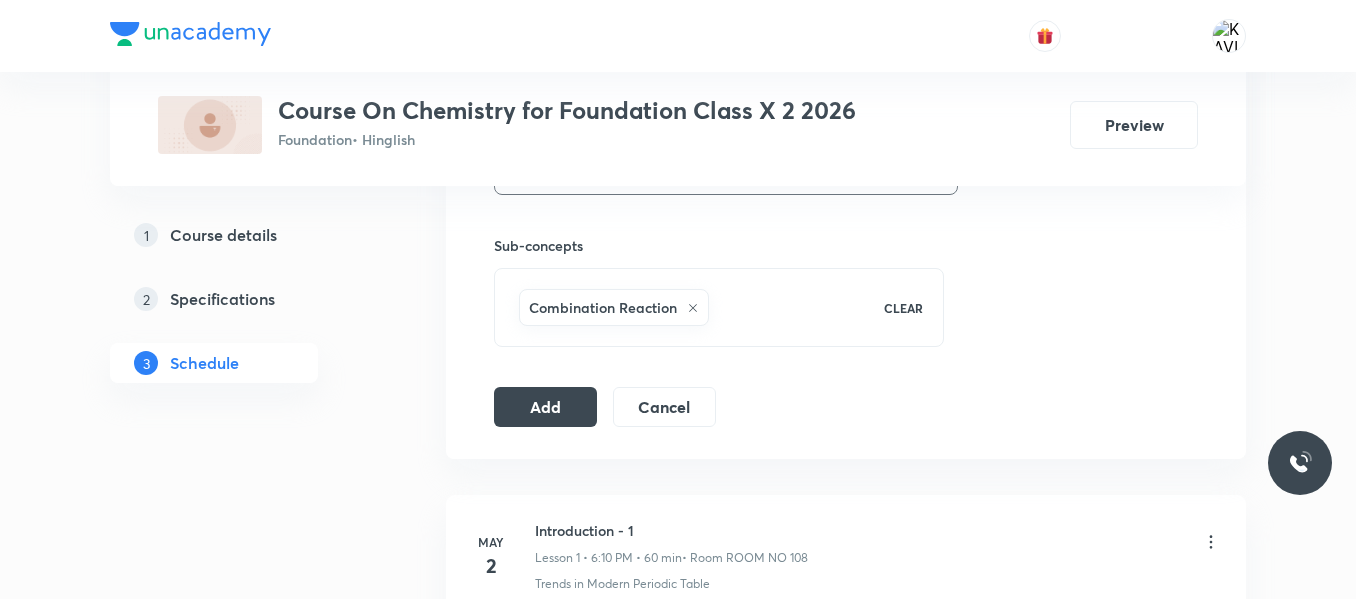 click on "Session  18 Live class Session title 23/99 Metals & Non Metals -02 ​ Schedule for [DATE] 5:05 PM ​ Duration (in minutes) 60 ​   Session type Online Offline Room ROOM NO - 113 Sub-concepts Combination Reaction CLEAR Add Cancel" at bounding box center (846, -54) 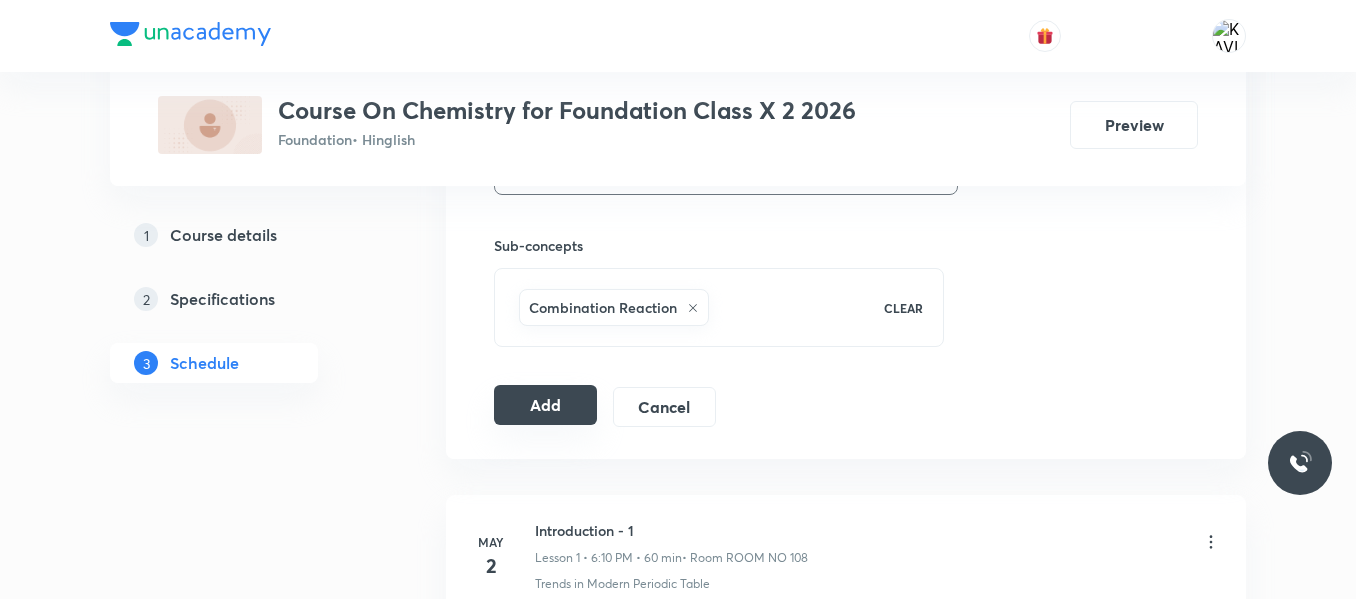 click on "Add" at bounding box center (545, 405) 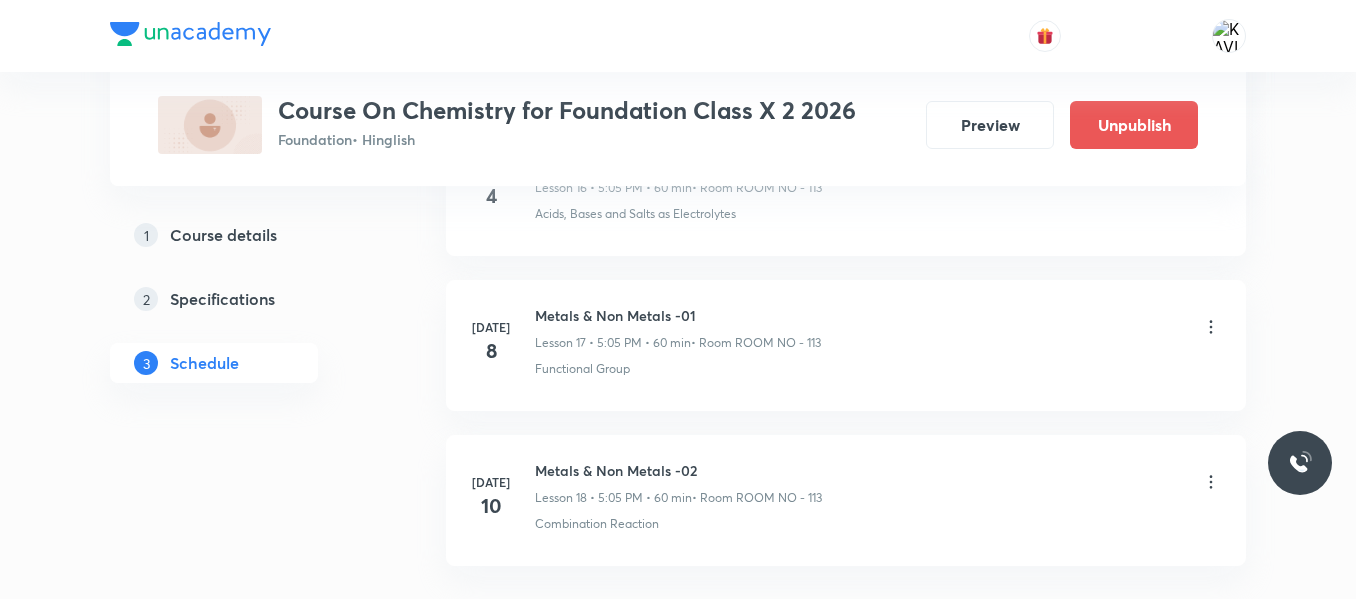 scroll, scrollTop: 2875, scrollLeft: 0, axis: vertical 